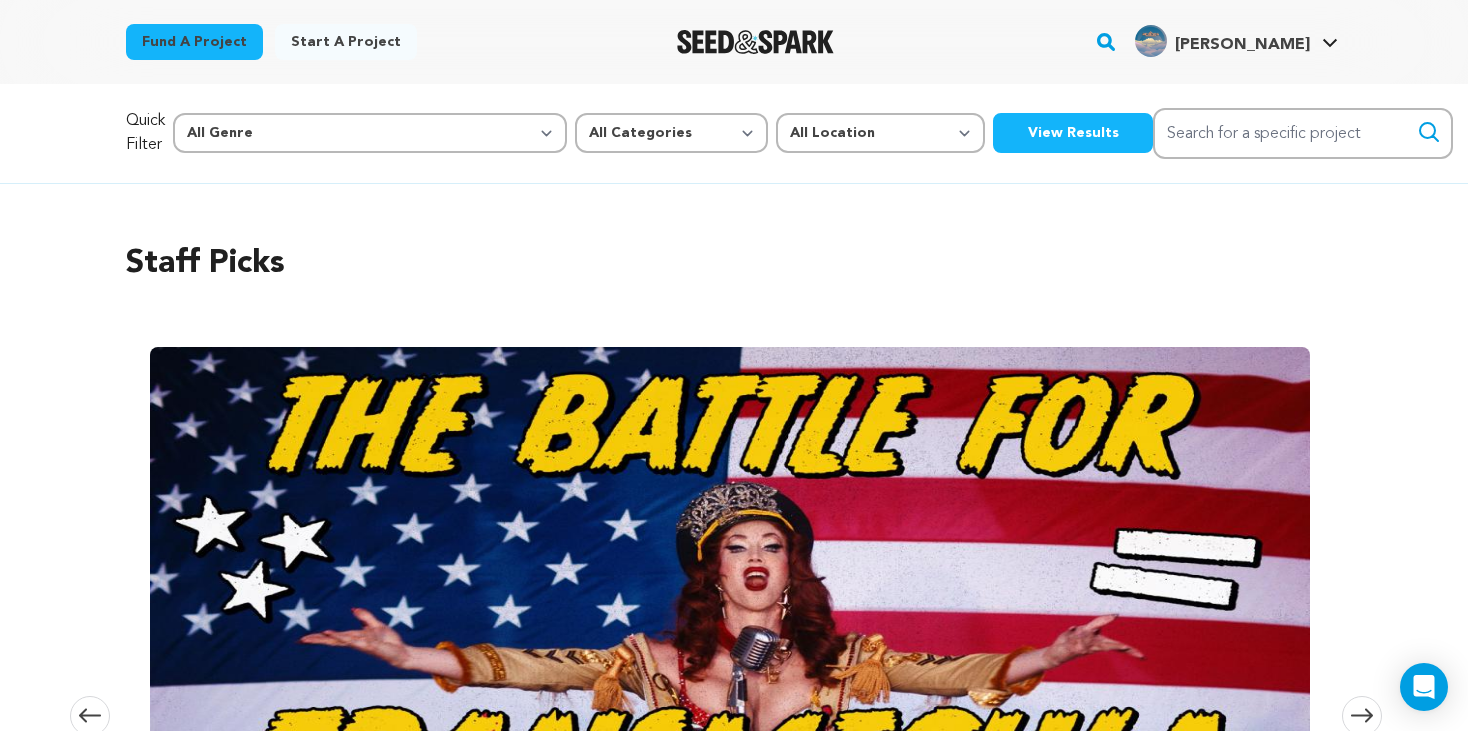 scroll, scrollTop: 0, scrollLeft: 0, axis: both 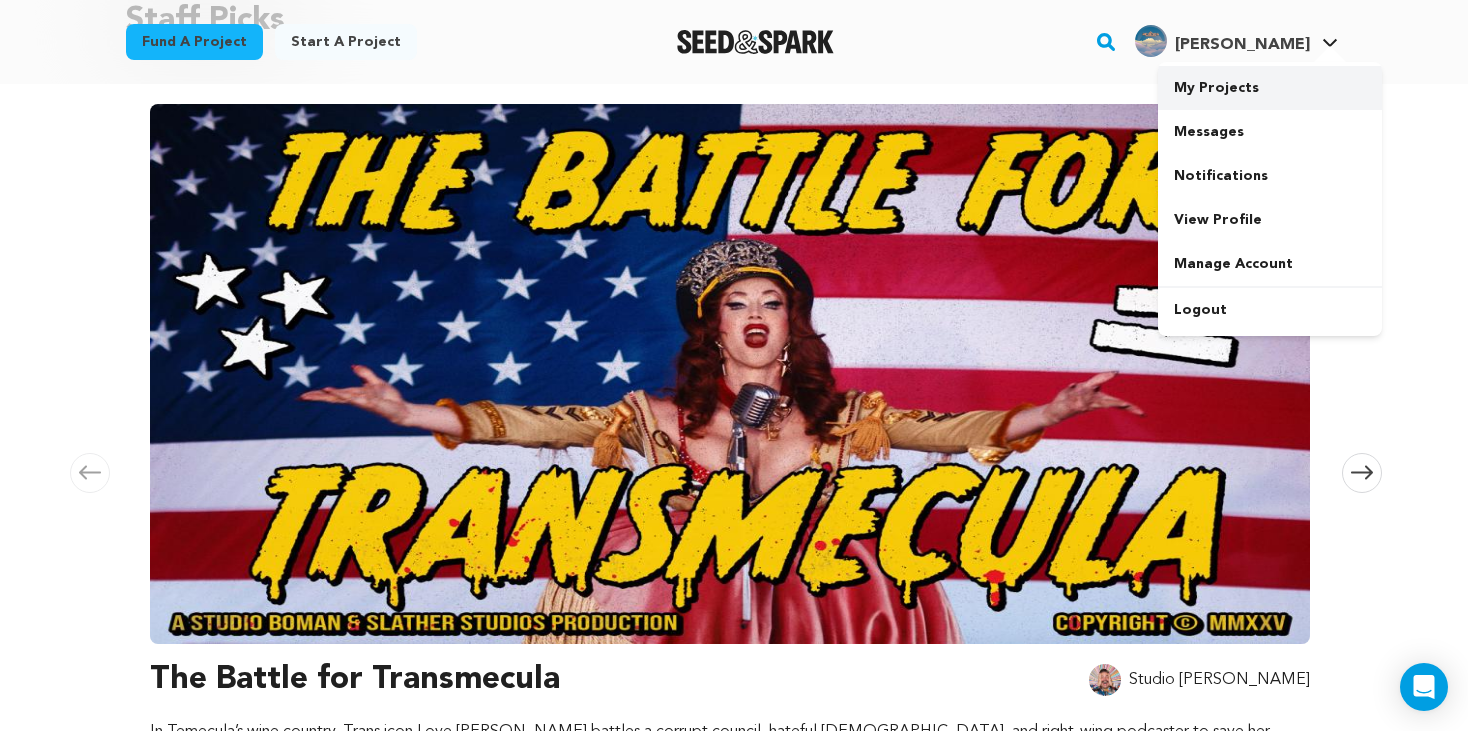click on "My Projects" at bounding box center [1270, 88] 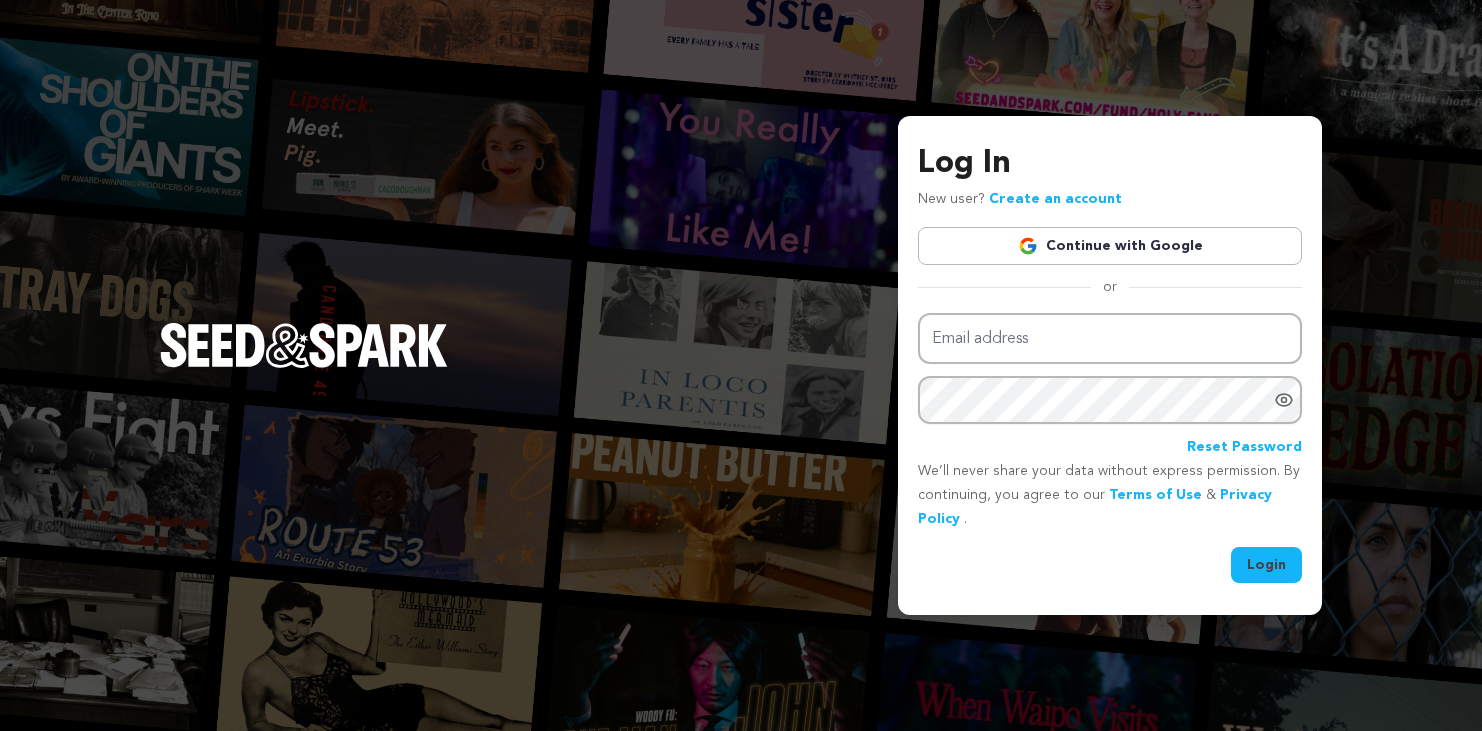 scroll, scrollTop: 0, scrollLeft: 0, axis: both 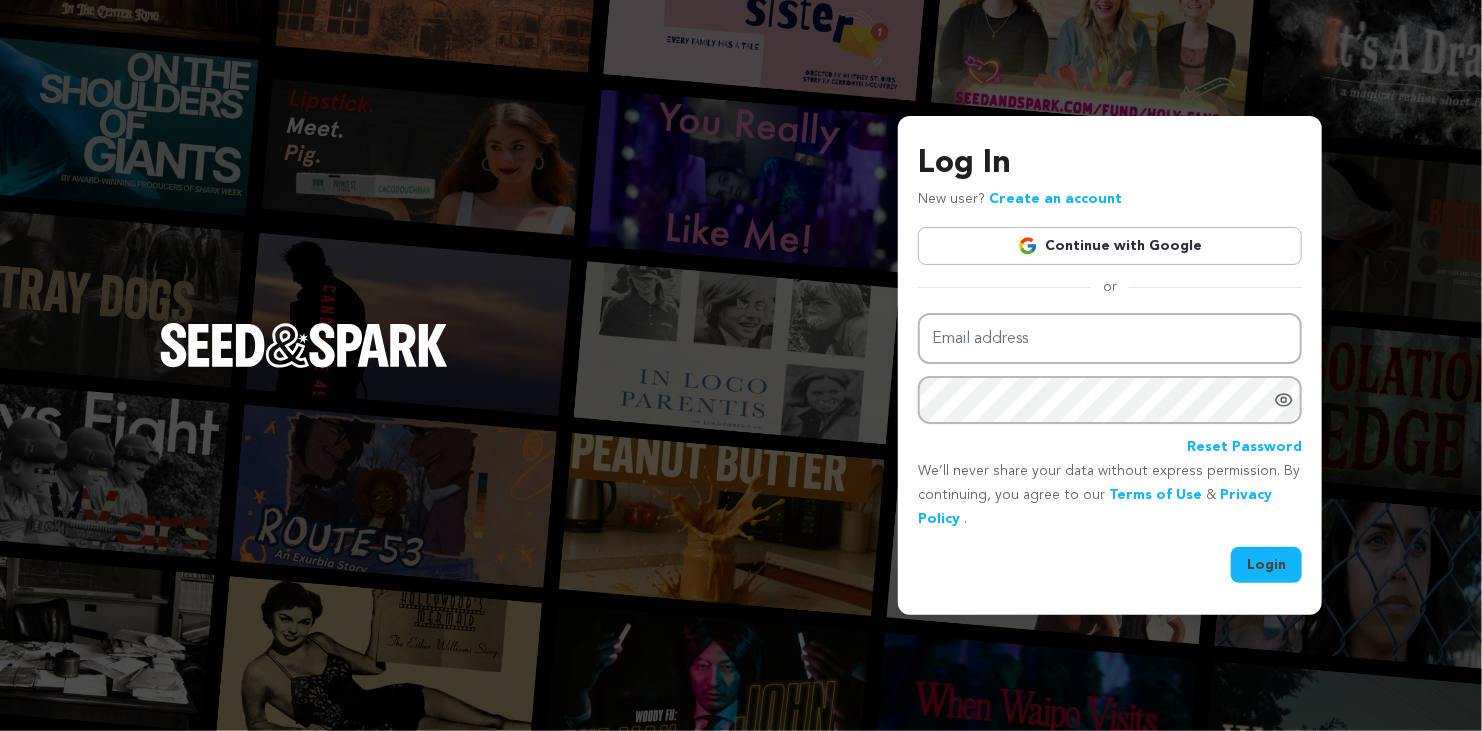 click on "Continue with Google" at bounding box center (1110, 246) 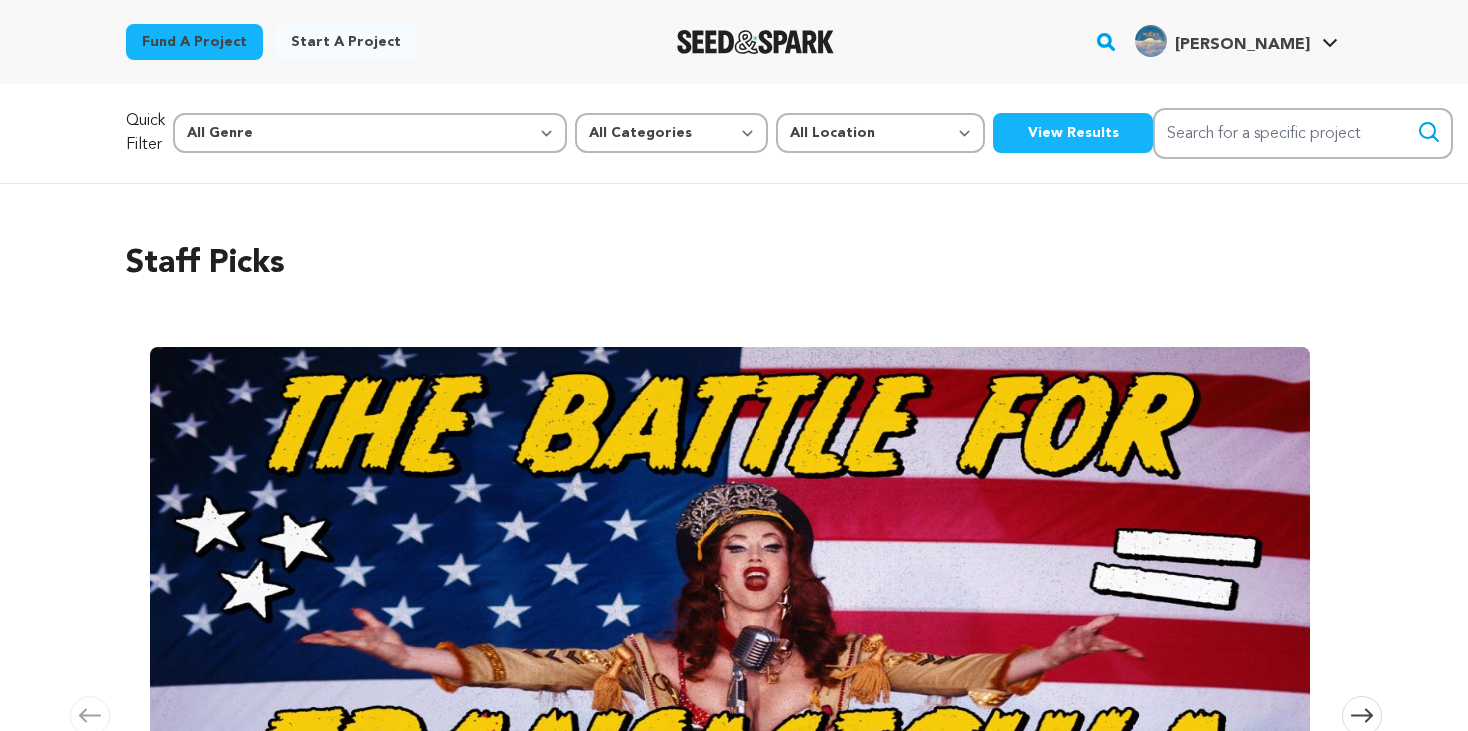 scroll, scrollTop: 0, scrollLeft: 0, axis: both 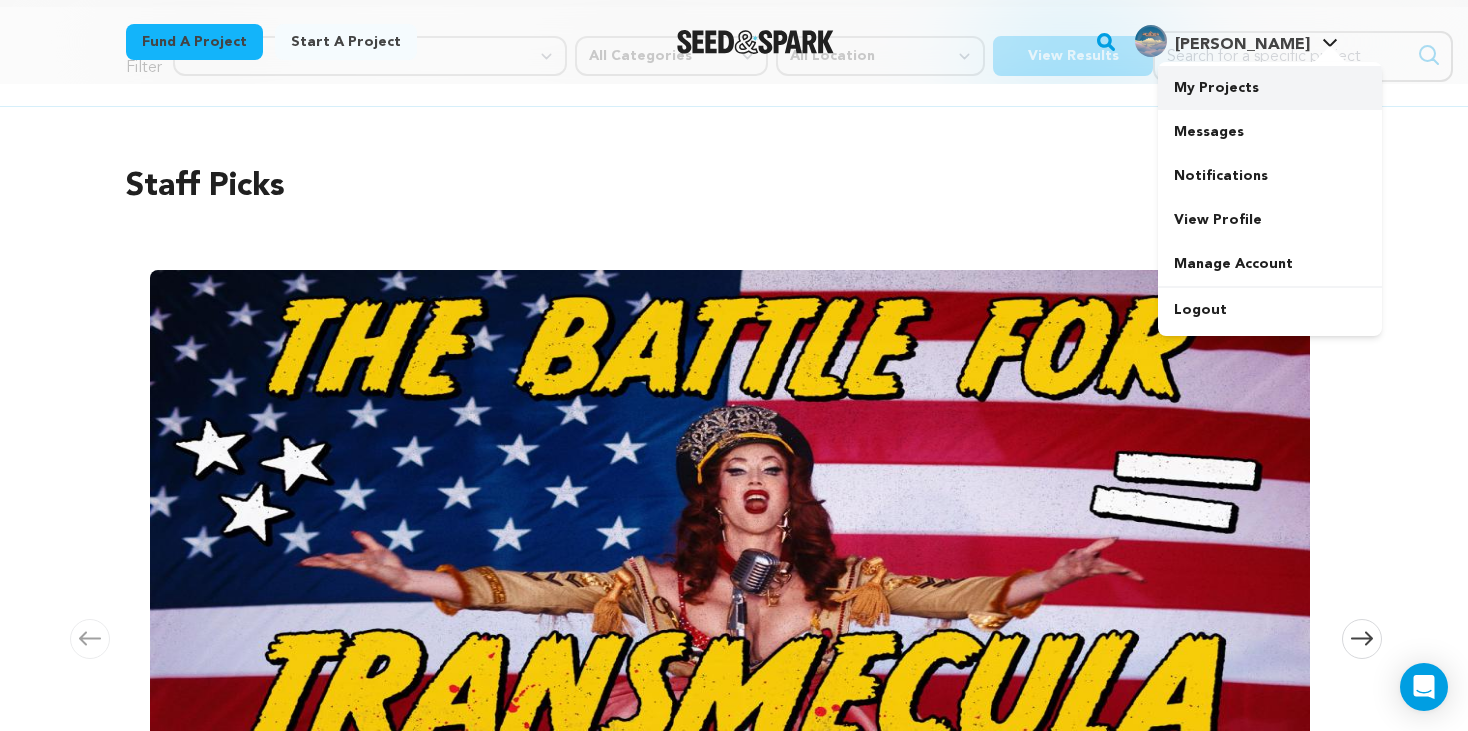 click on "My Projects" at bounding box center [1270, 88] 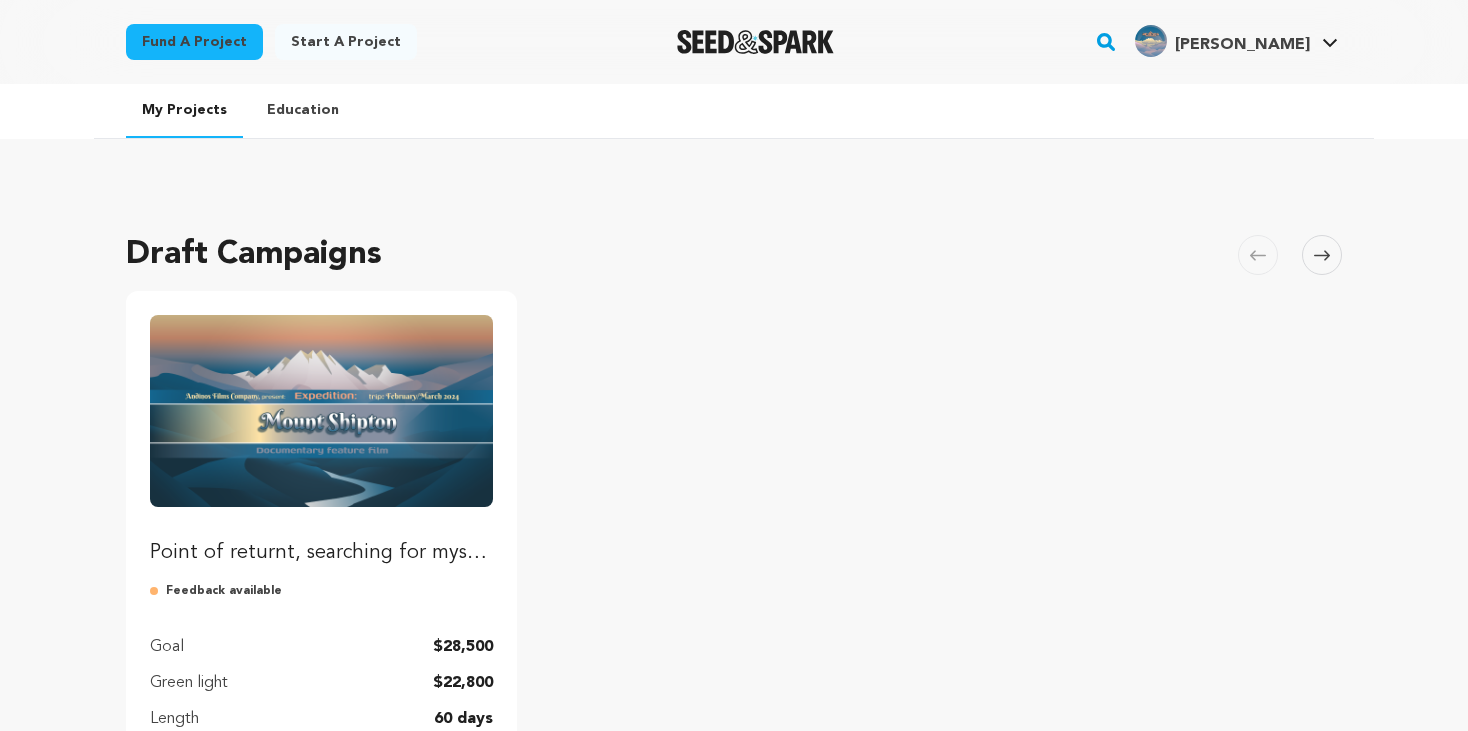 scroll, scrollTop: 0, scrollLeft: 0, axis: both 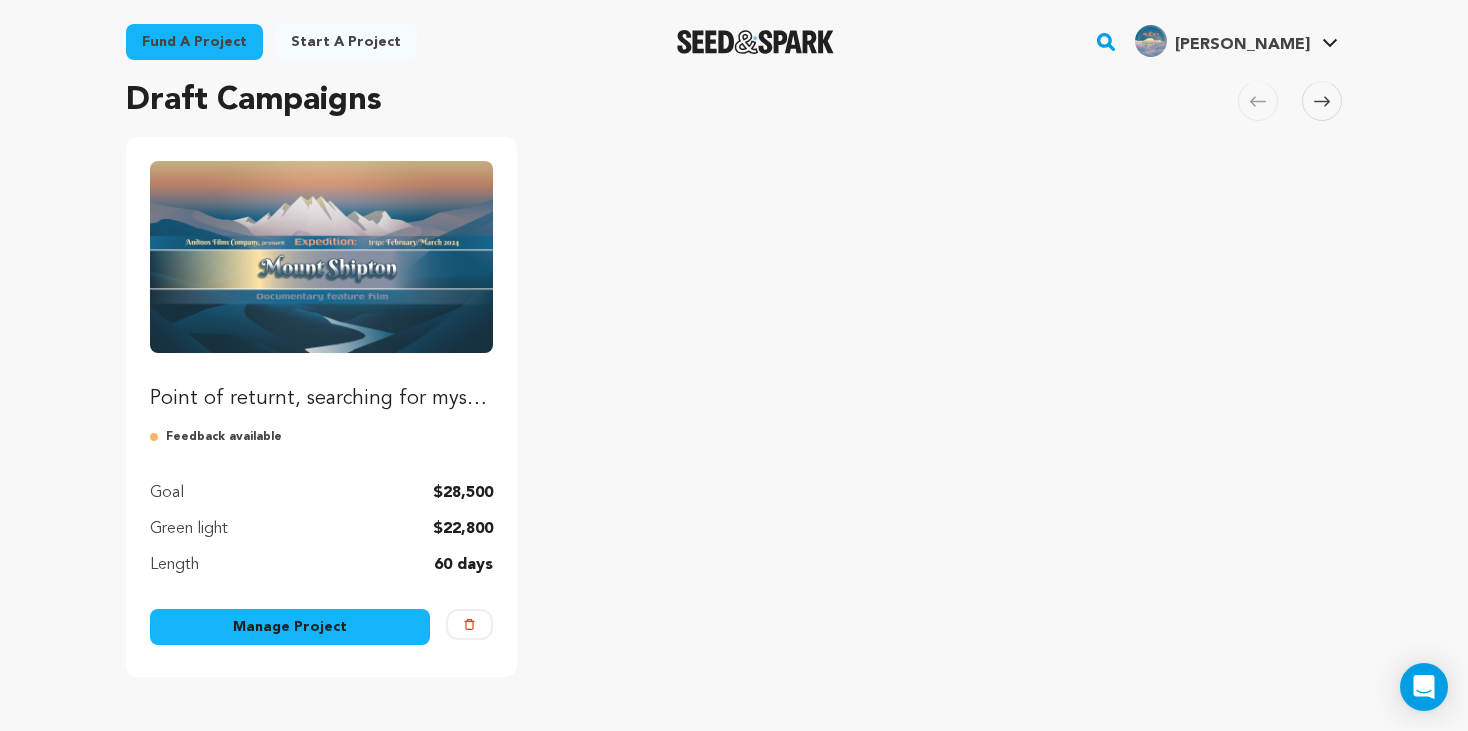 click on "Manage Project" at bounding box center (290, 627) 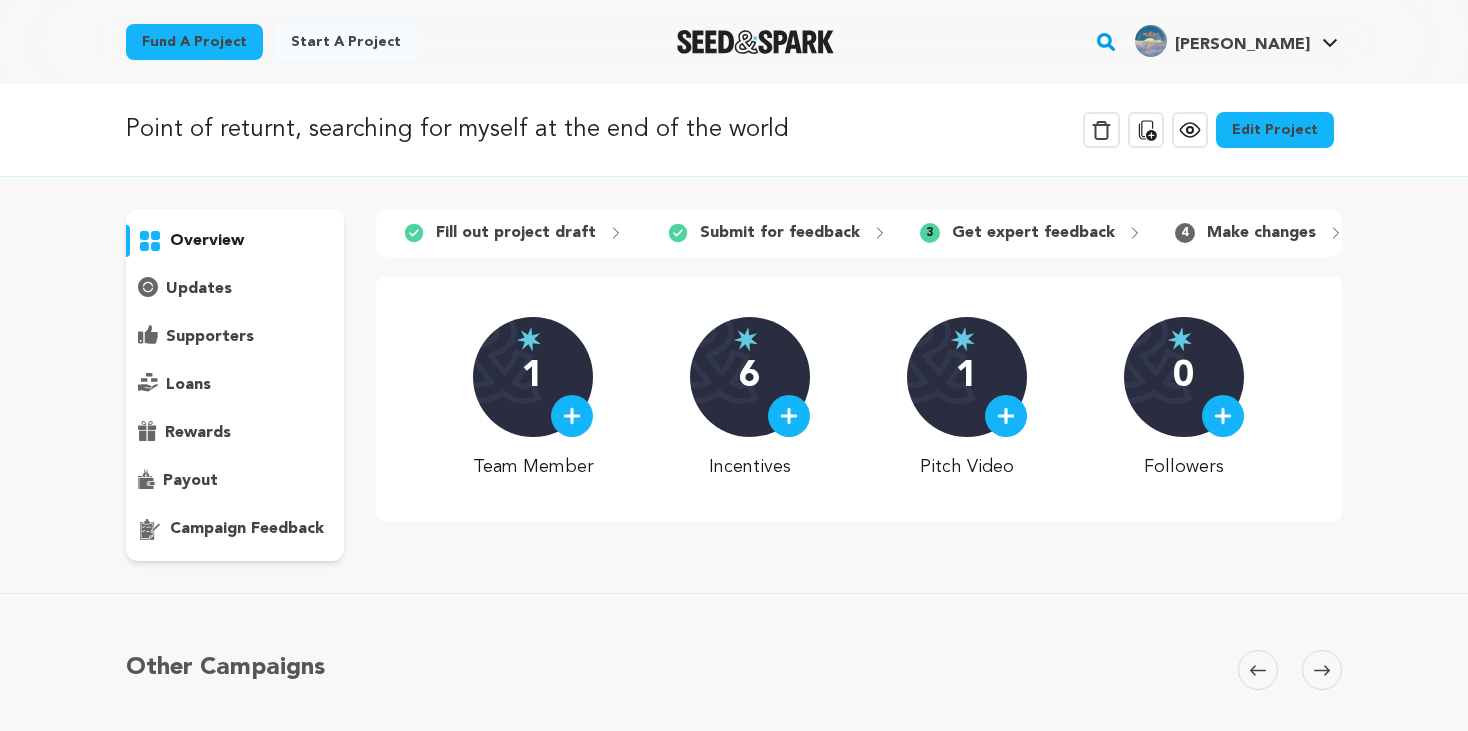 scroll, scrollTop: 0, scrollLeft: 0, axis: both 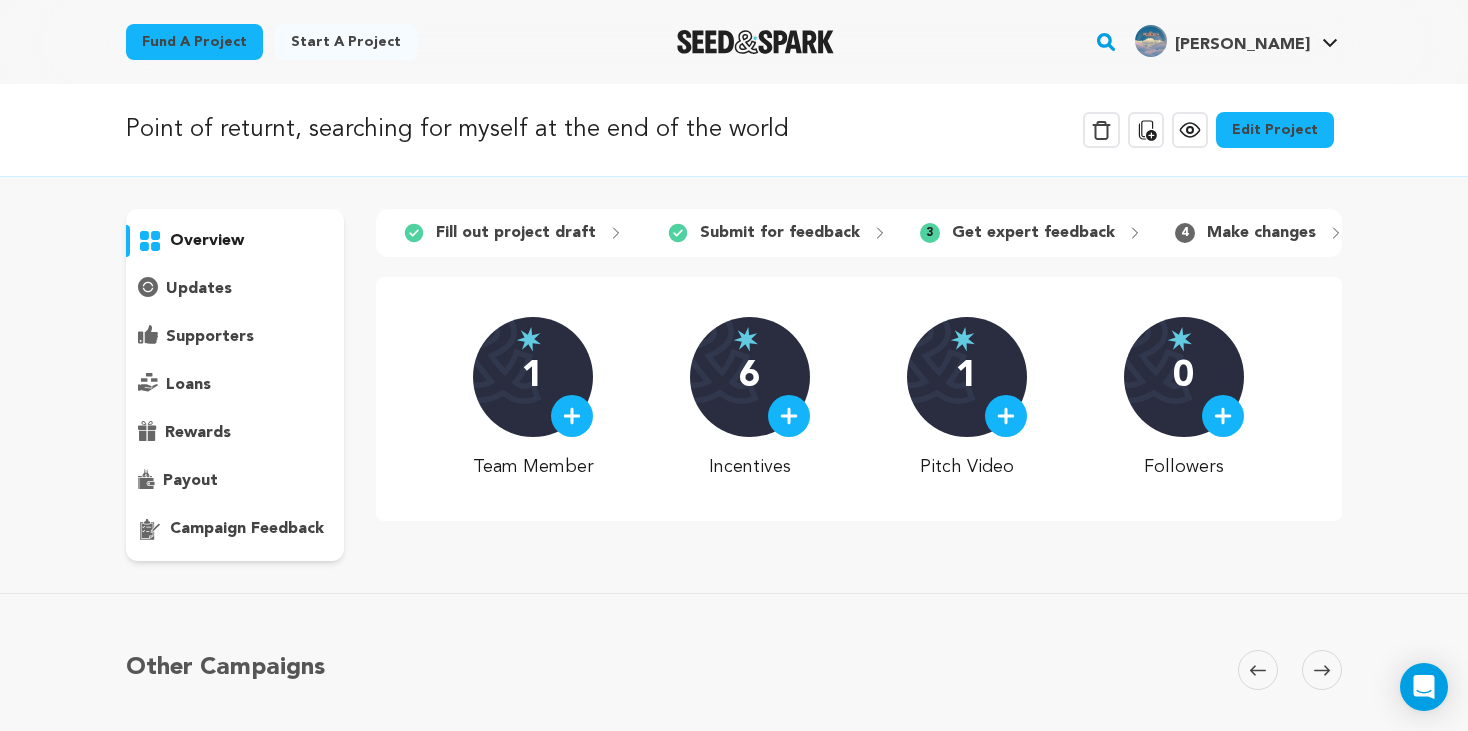 click on "Edit Project" at bounding box center [1275, 130] 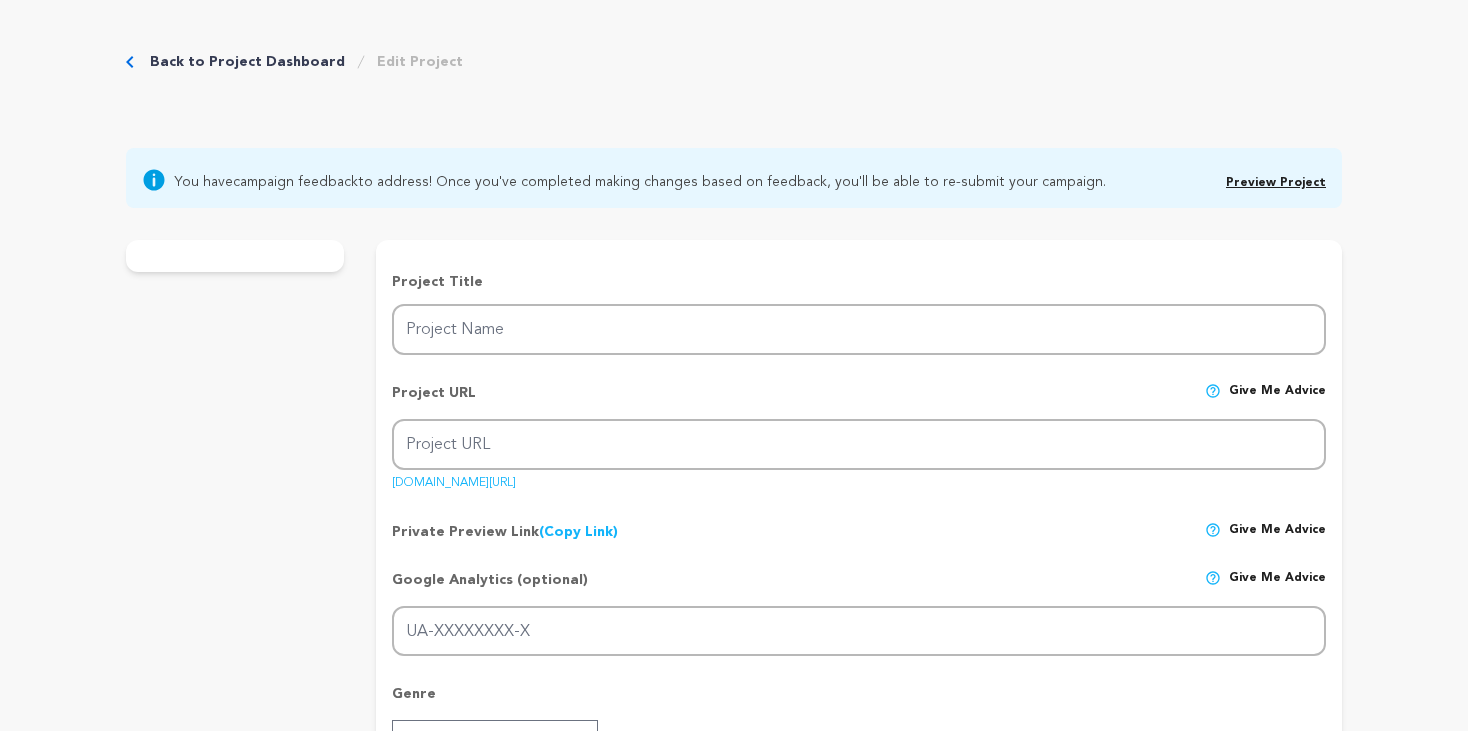 scroll, scrollTop: 0, scrollLeft: 0, axis: both 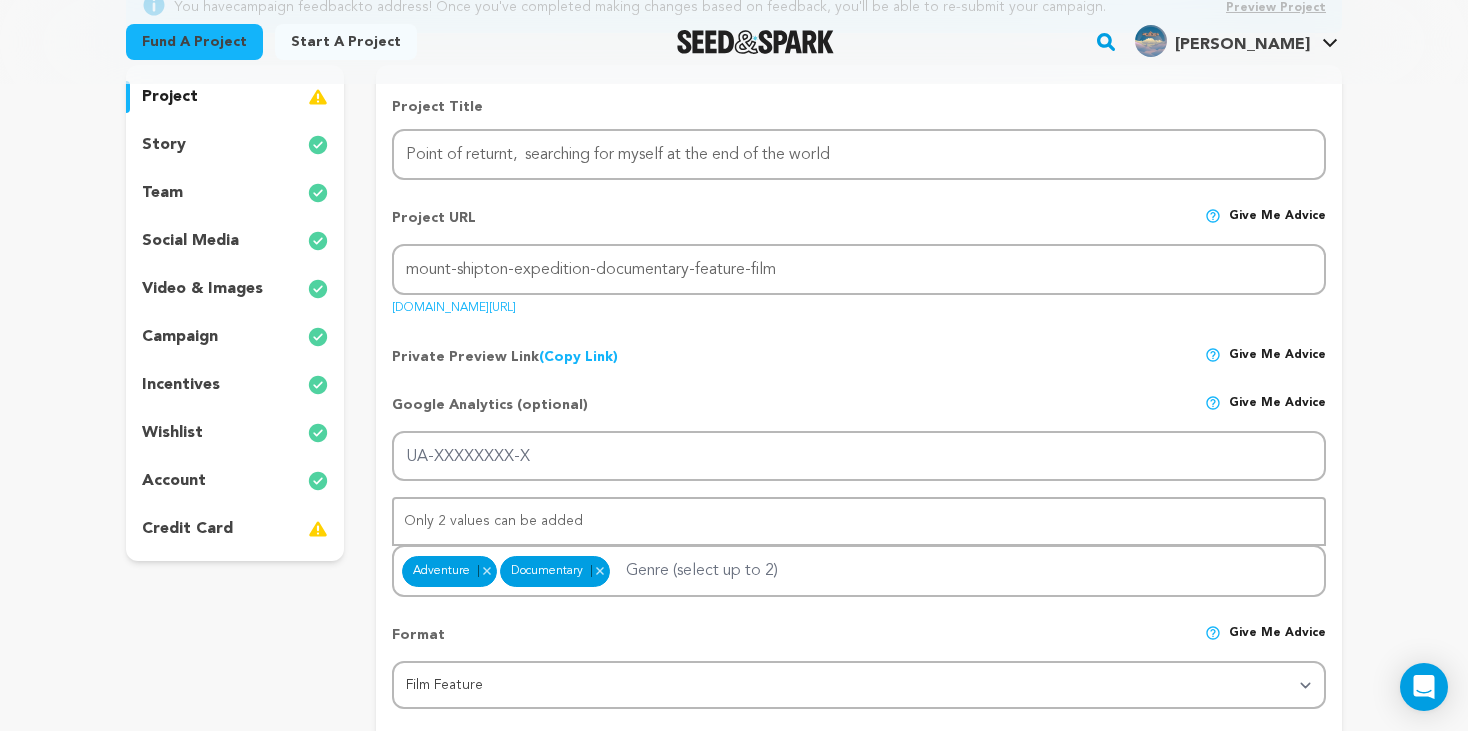click on "campaign" at bounding box center [180, 337] 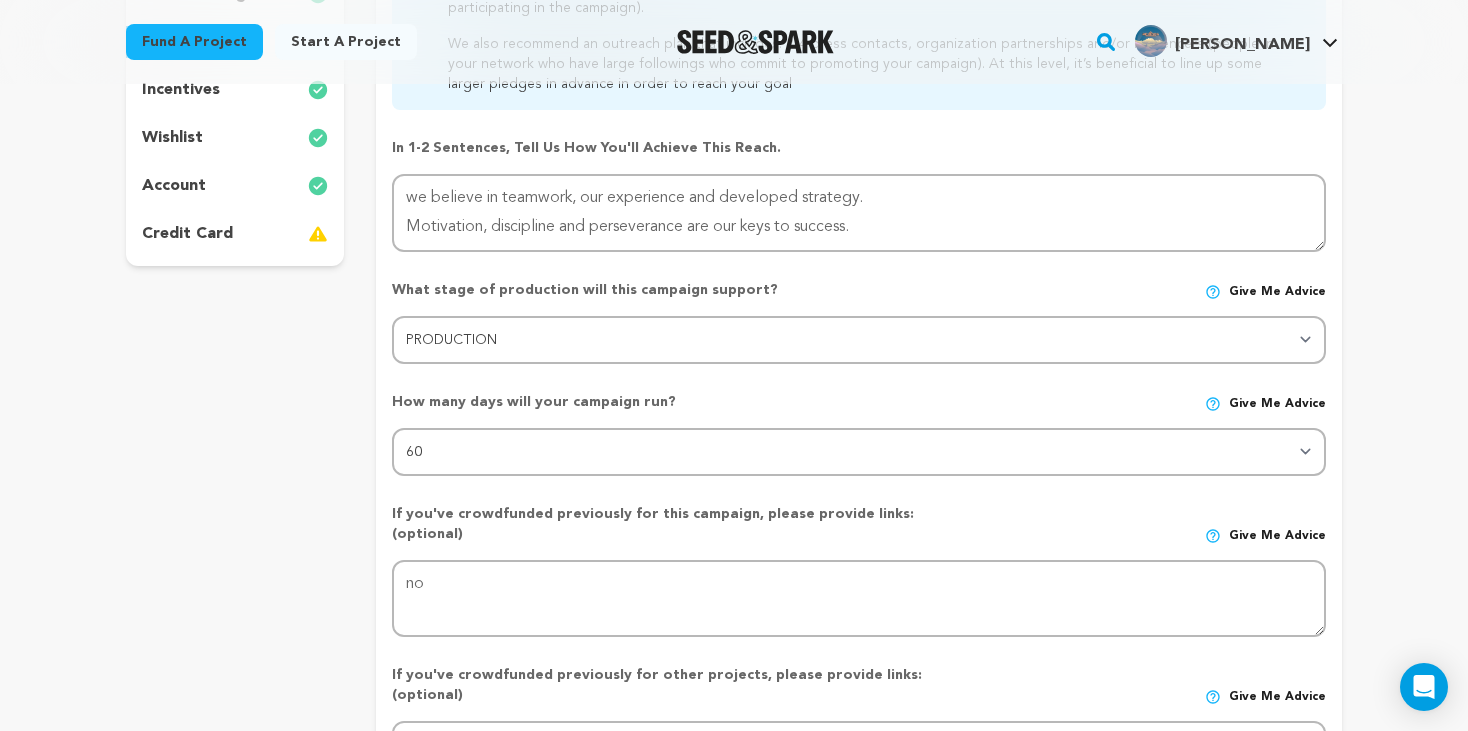 scroll, scrollTop: 557, scrollLeft: 0, axis: vertical 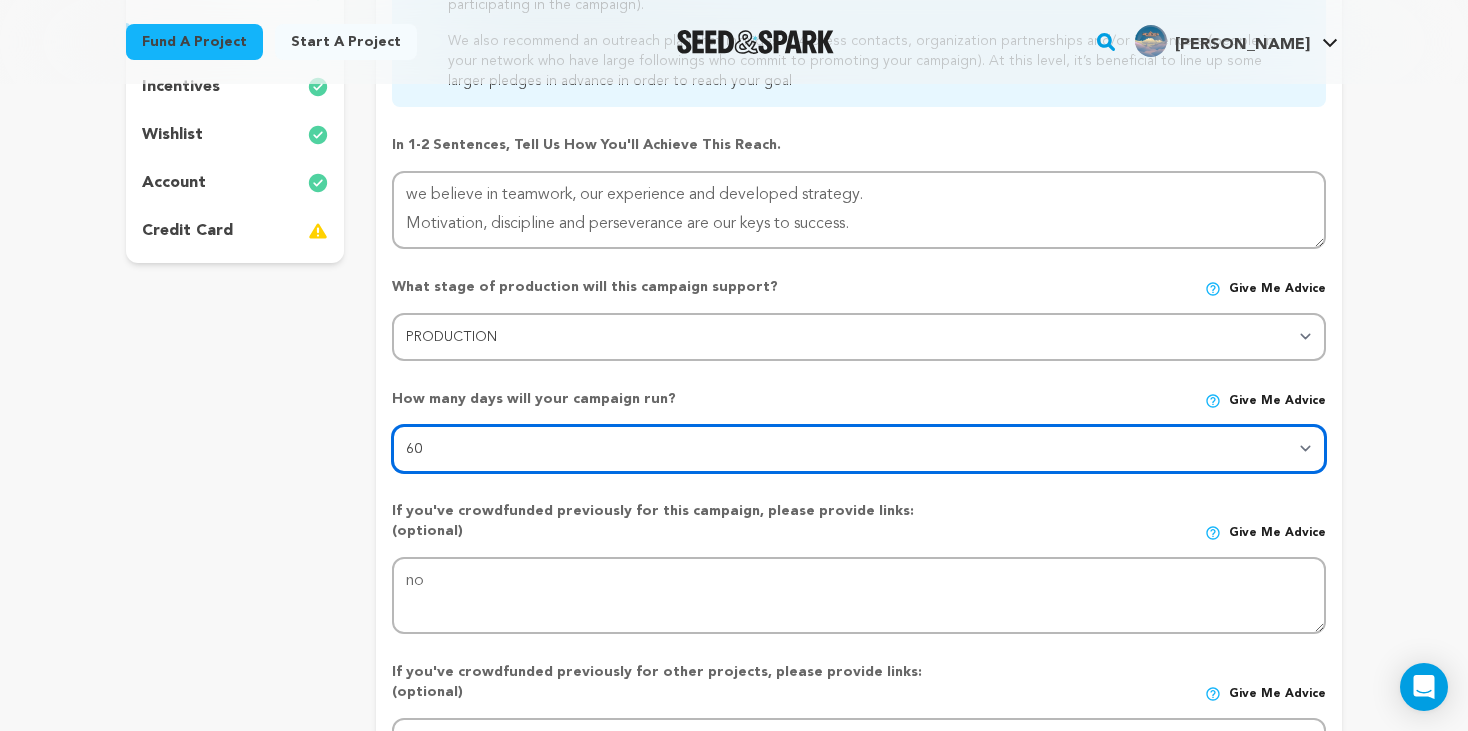 click on "30
45
60" at bounding box center (859, 449) 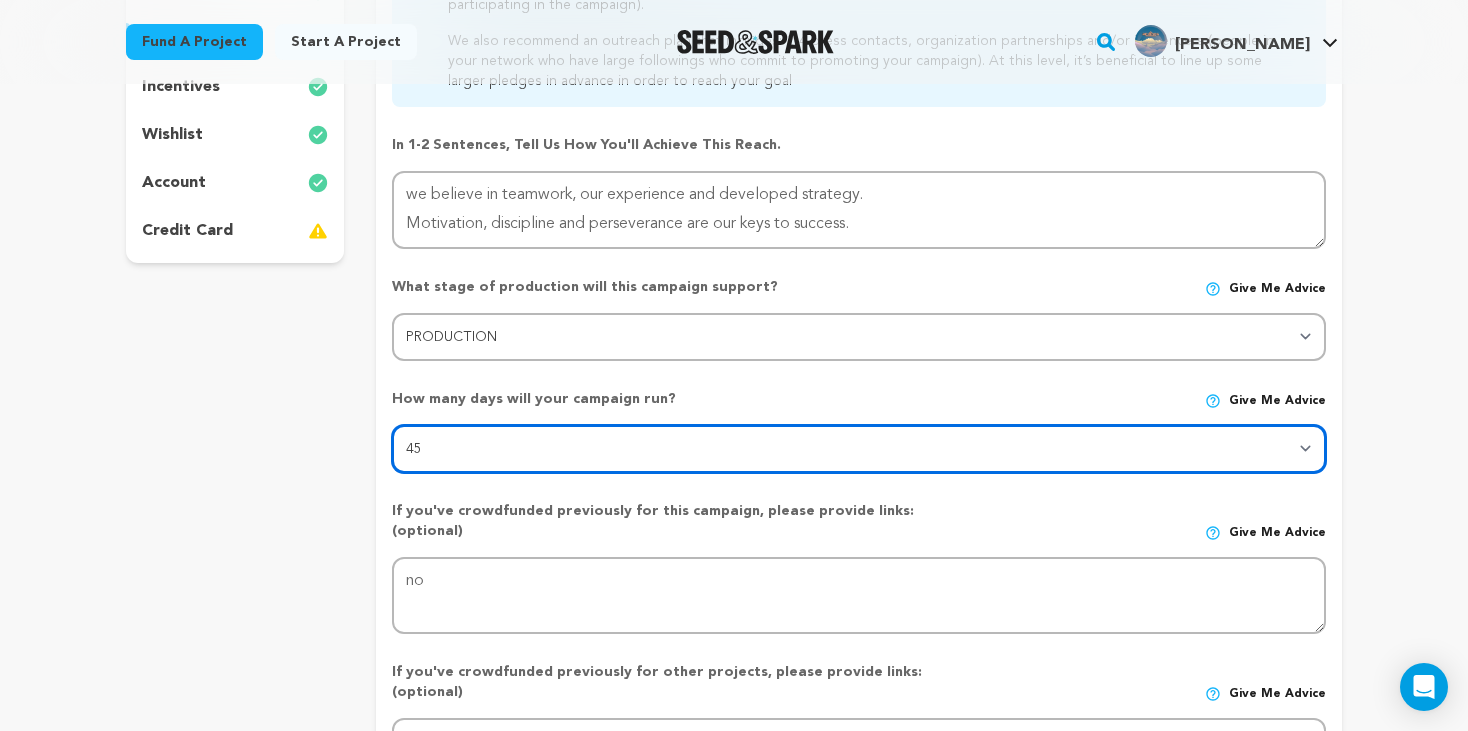 click on "30
45
60" at bounding box center (859, 449) 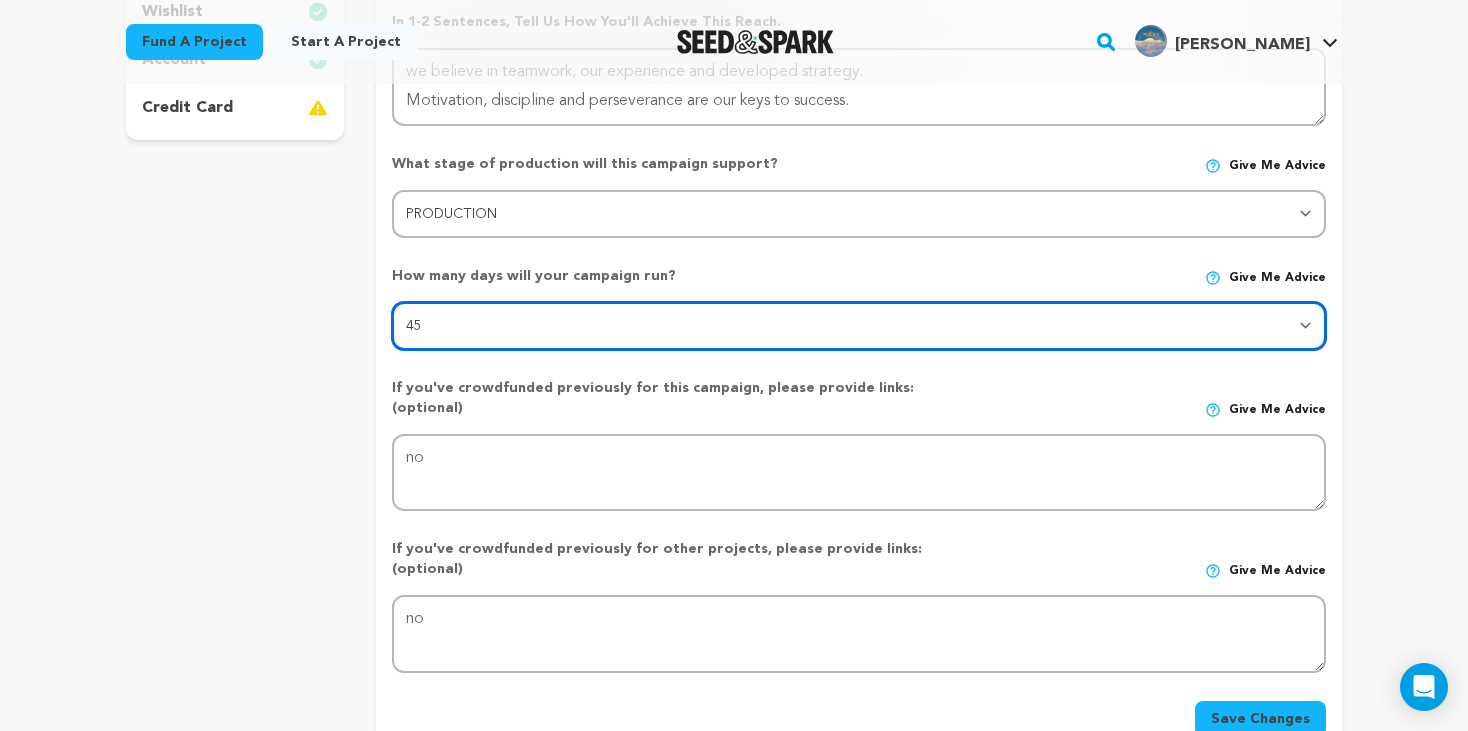 scroll, scrollTop: 674, scrollLeft: 0, axis: vertical 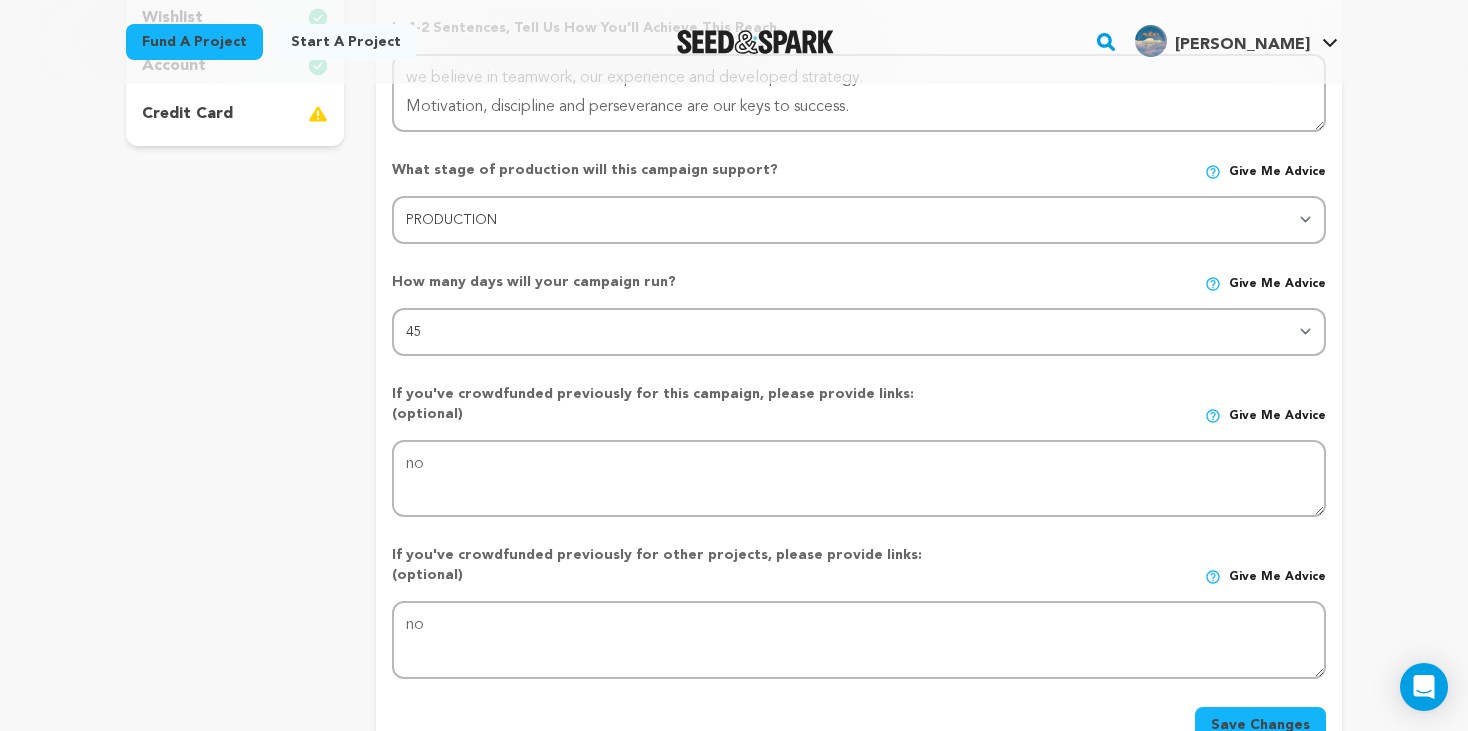click on "Save Changes" at bounding box center (1260, 725) 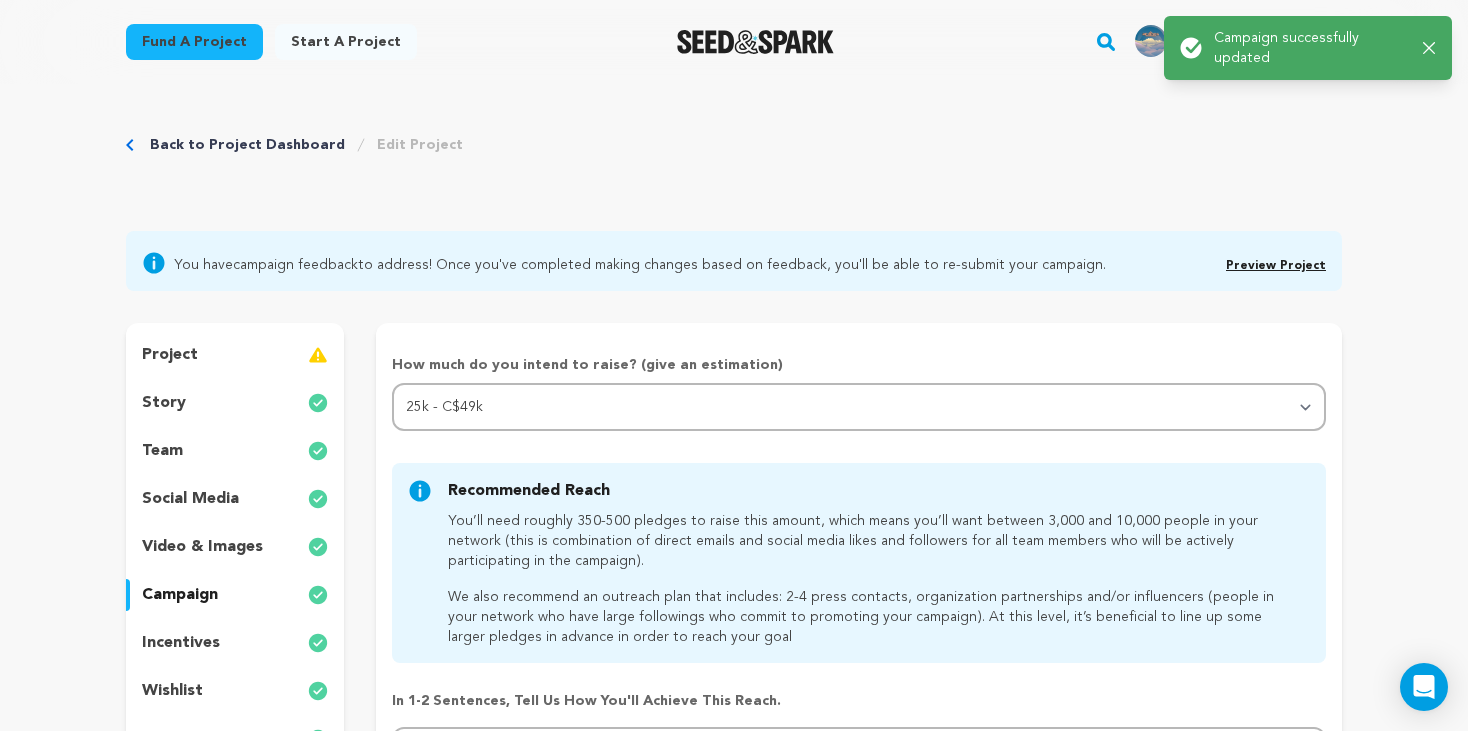 scroll, scrollTop: 0, scrollLeft: 0, axis: both 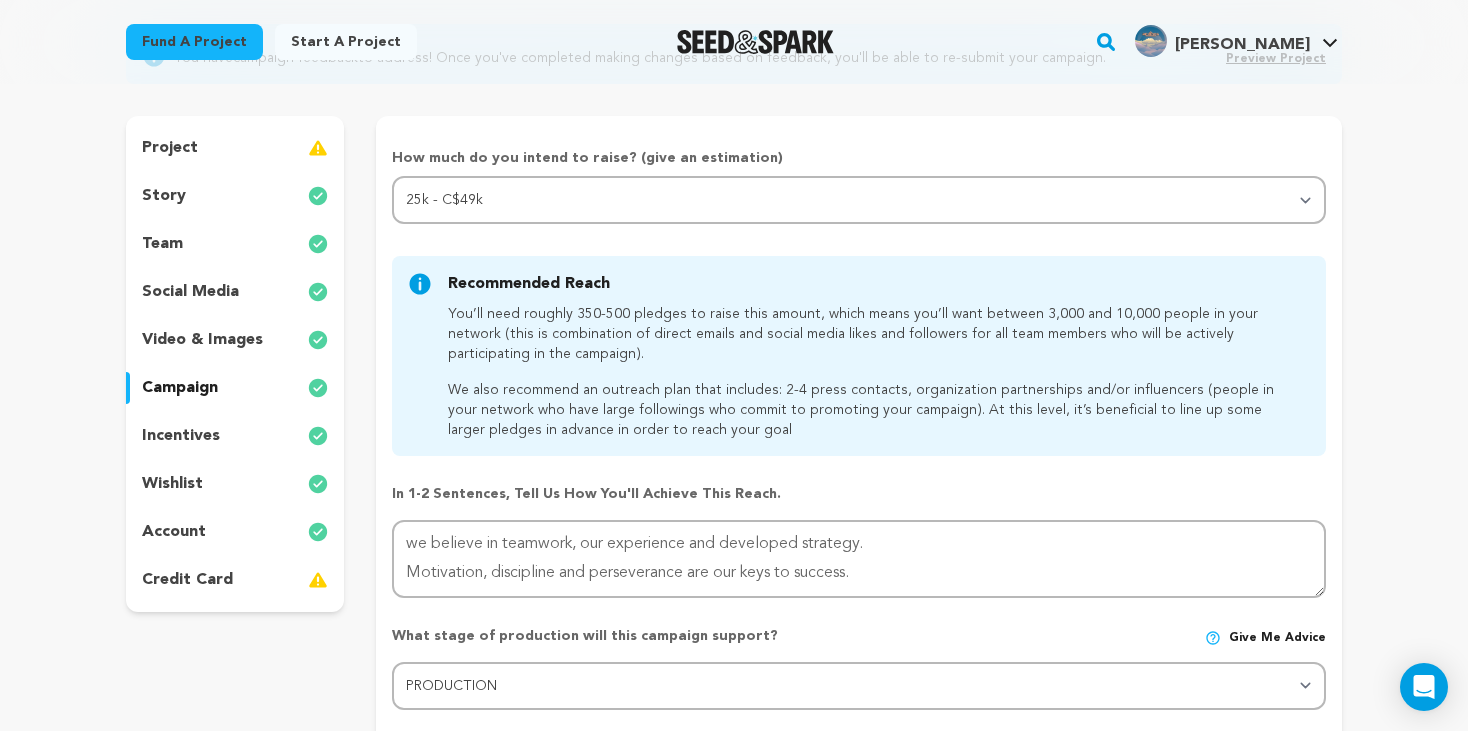 click on "wishlist" at bounding box center [172, 484] 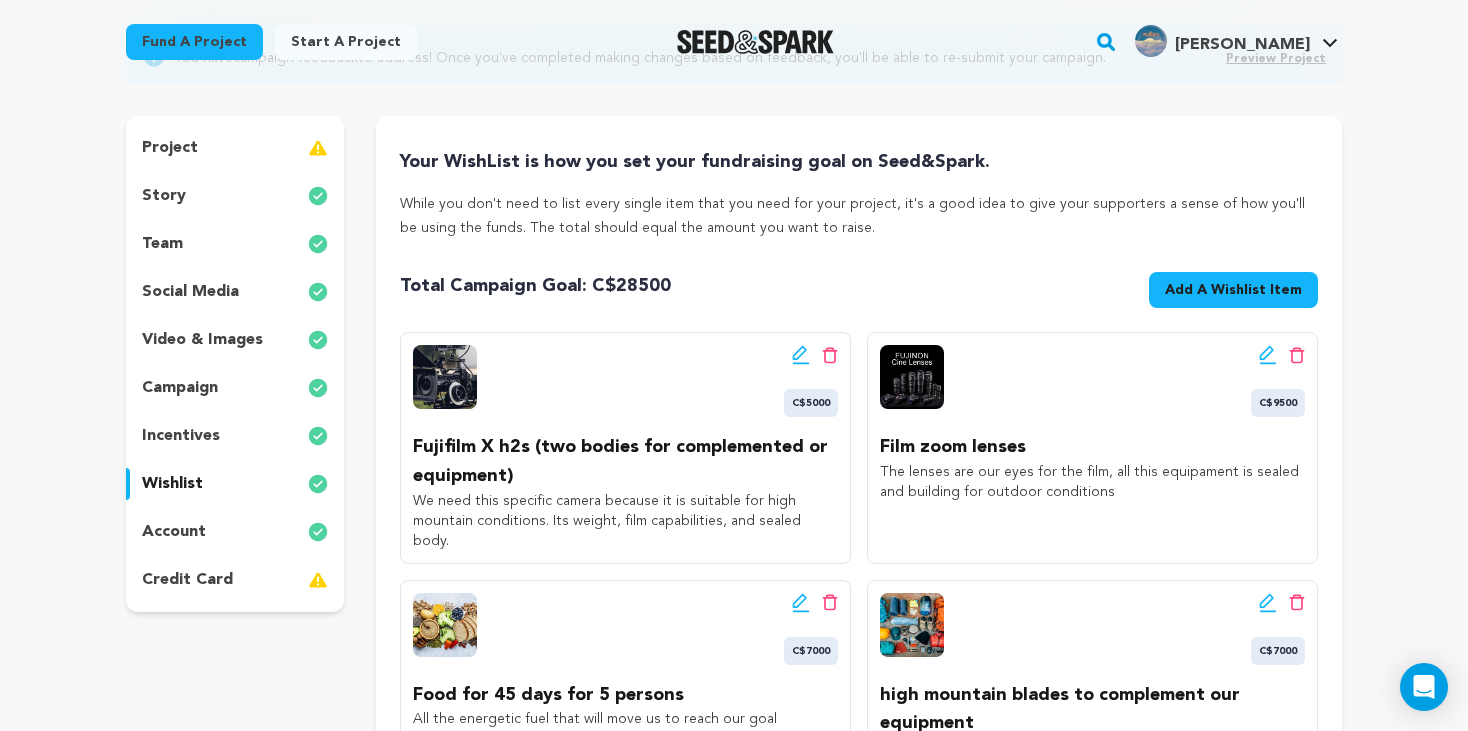 click 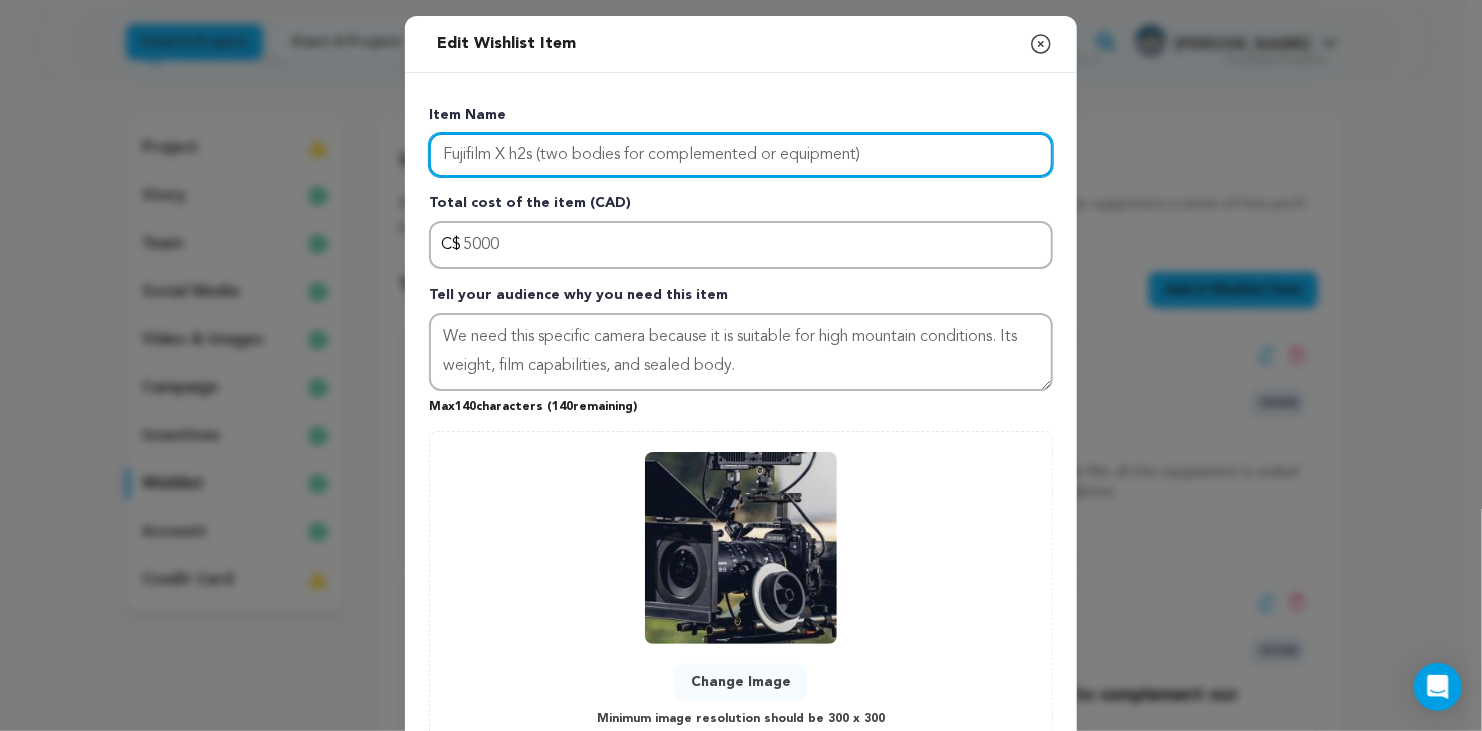 click on "Fujifilm X h2s (two bodies for complemented or equipment)" at bounding box center [741, 155] 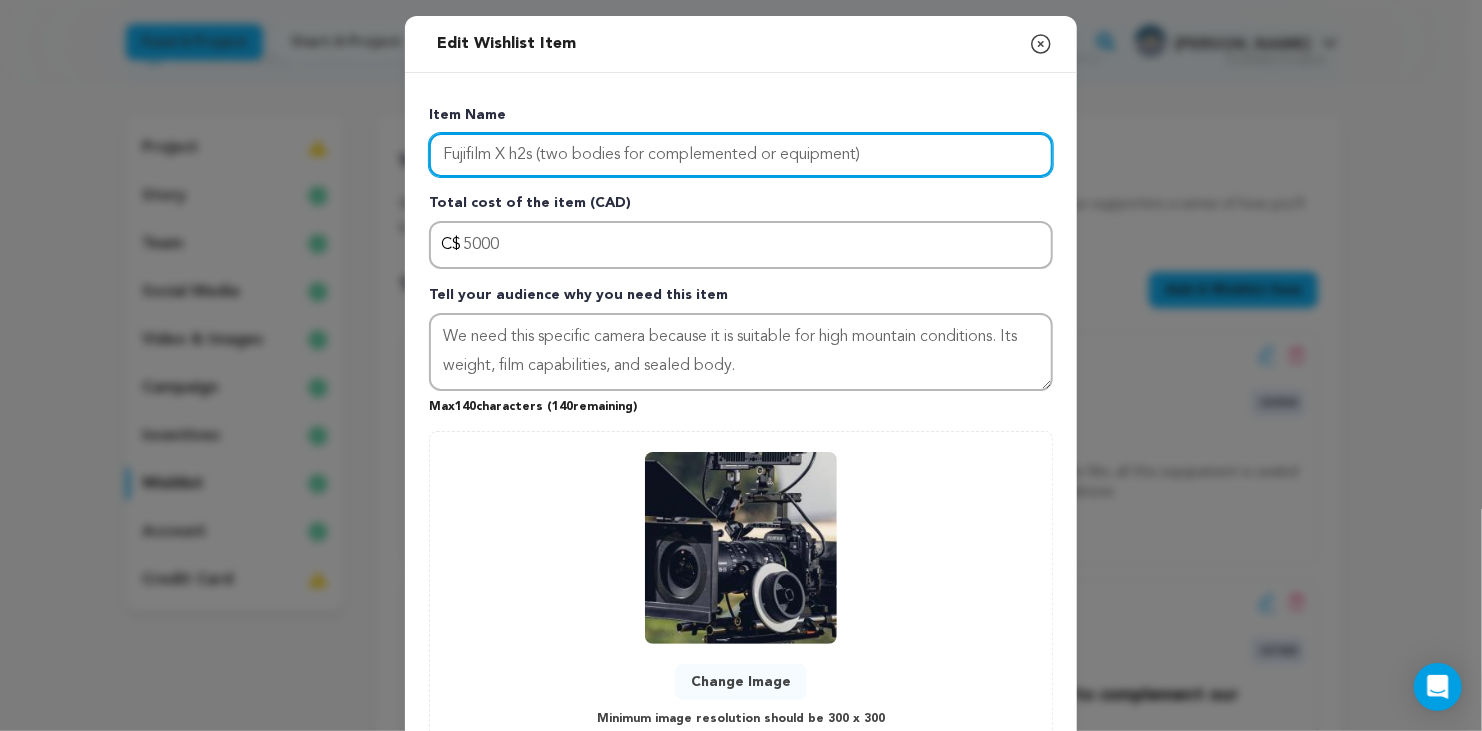 click on "Fujifilm X h2s (two bodies for complemented or equipment)" at bounding box center [741, 155] 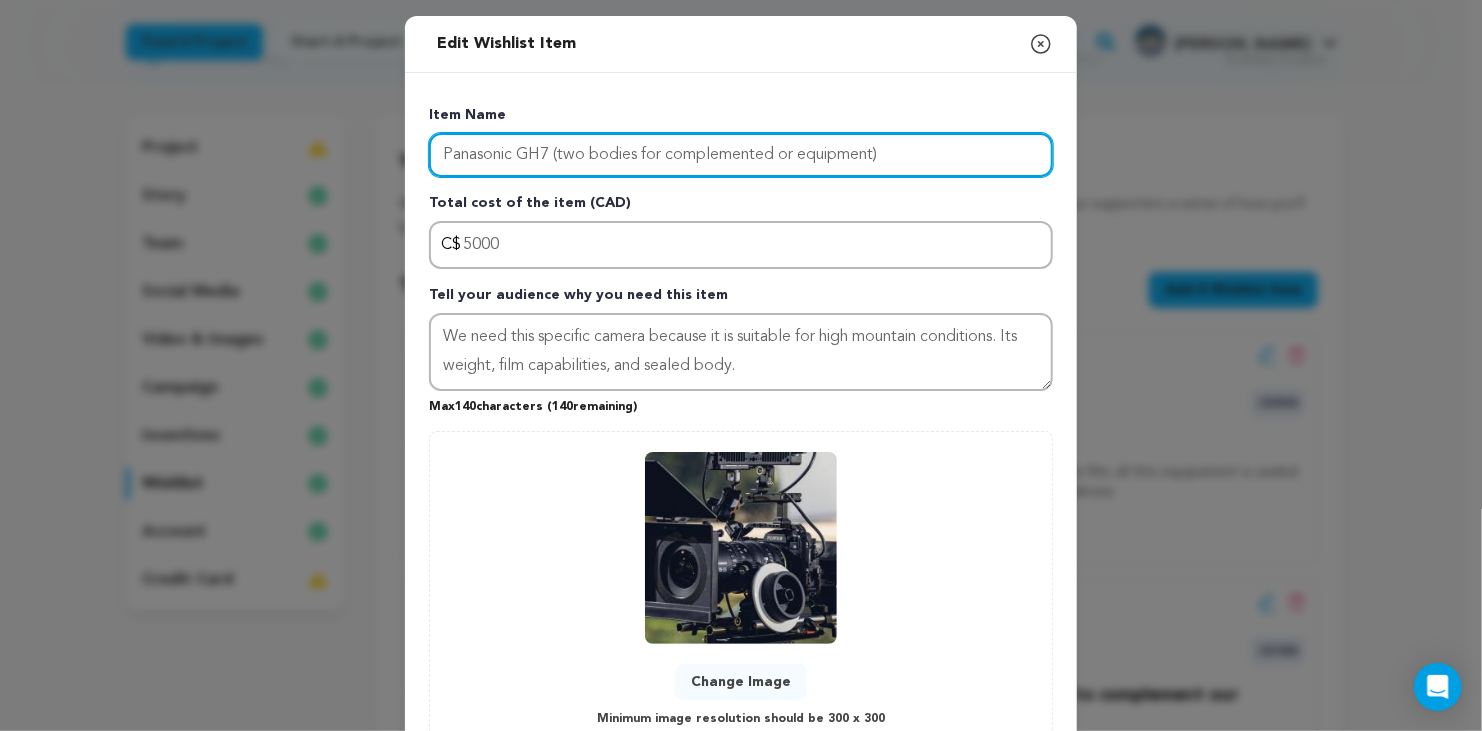 type on "Panasonic GH7 (two bodies for complemented or equipment)" 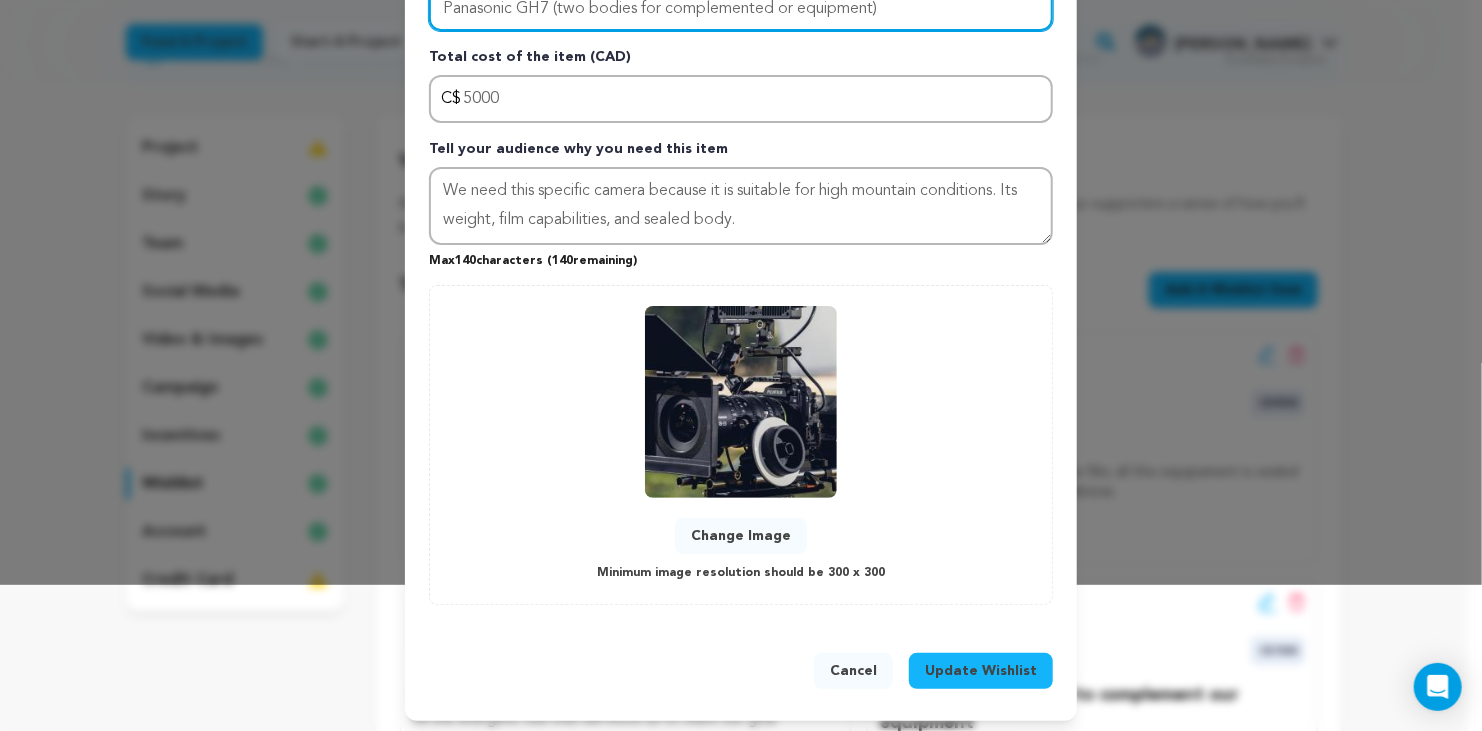 scroll, scrollTop: 149, scrollLeft: 0, axis: vertical 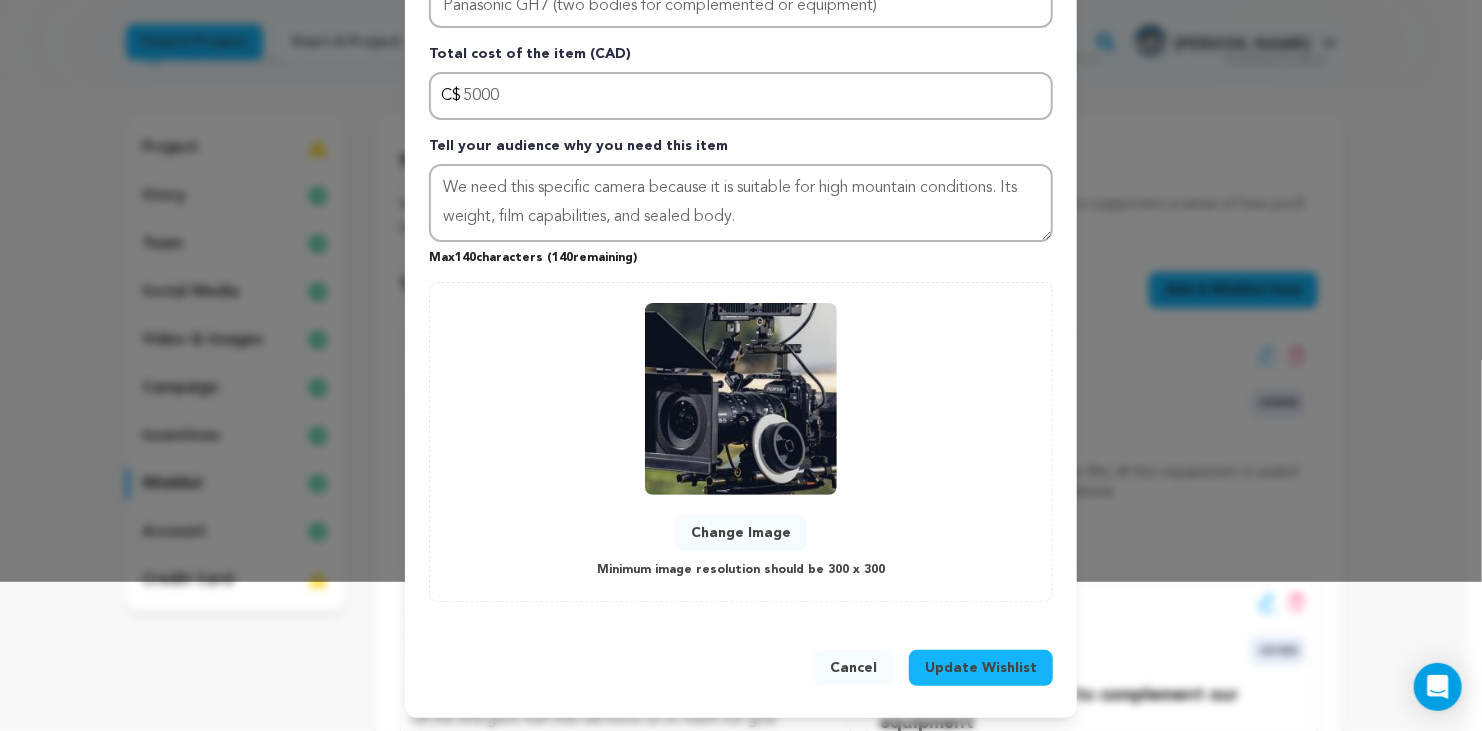 click on "Update Wishlist" at bounding box center [981, 668] 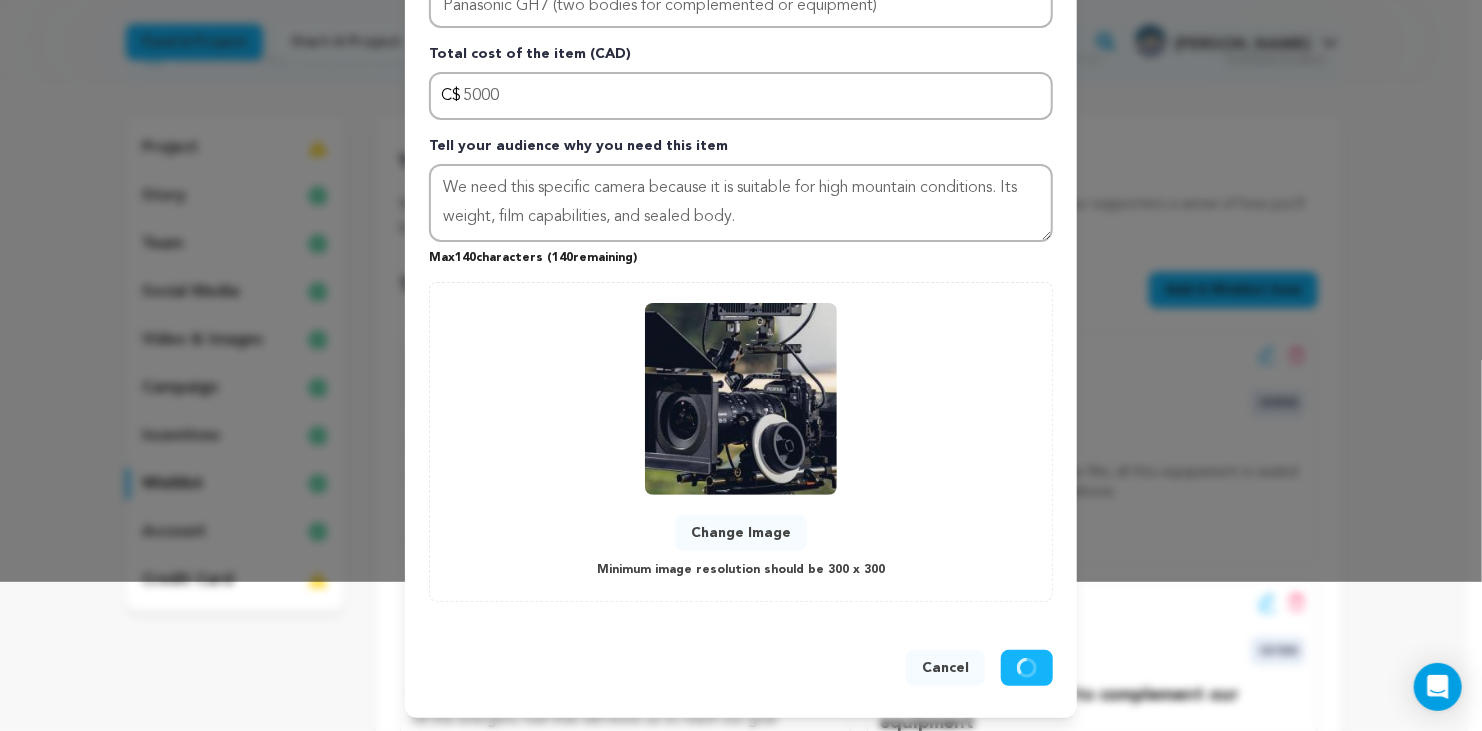 type 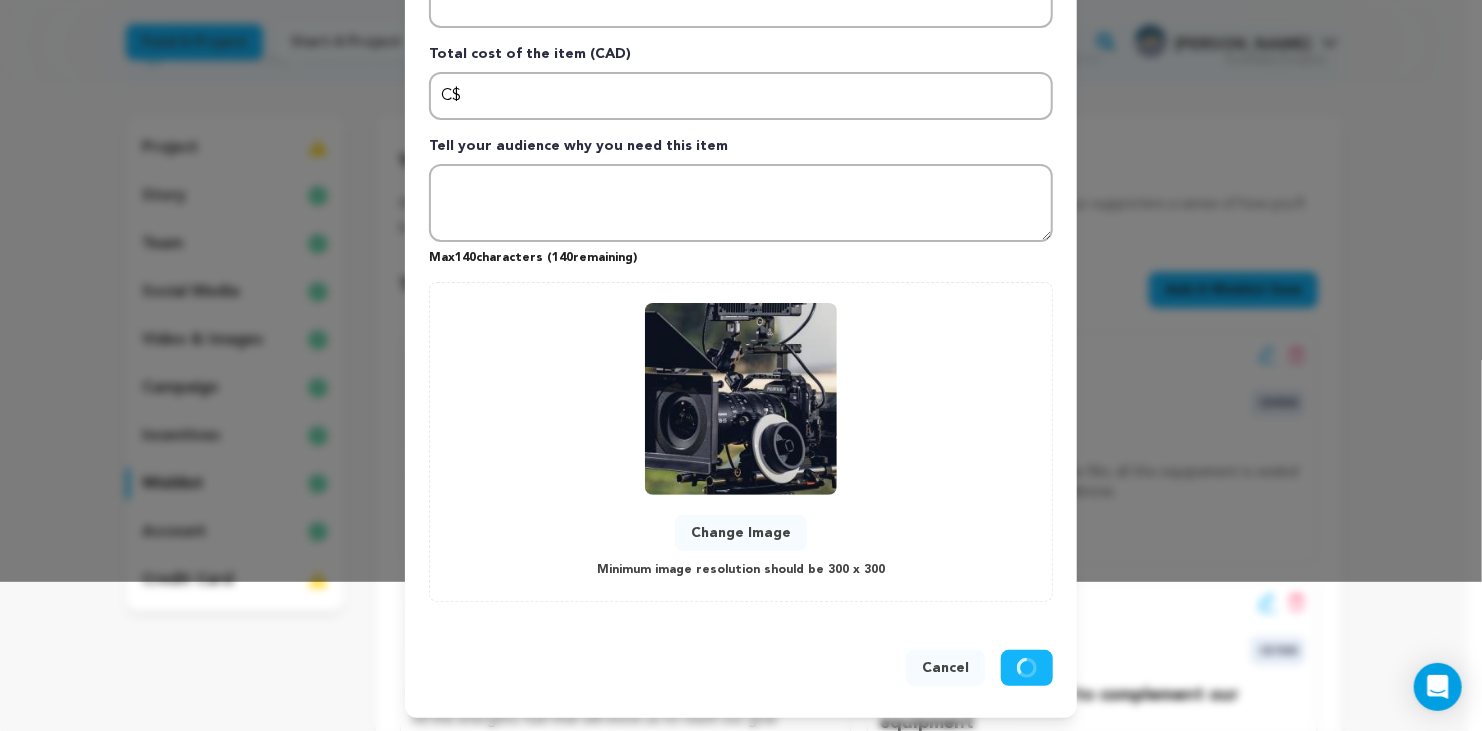 scroll, scrollTop: 0, scrollLeft: 0, axis: both 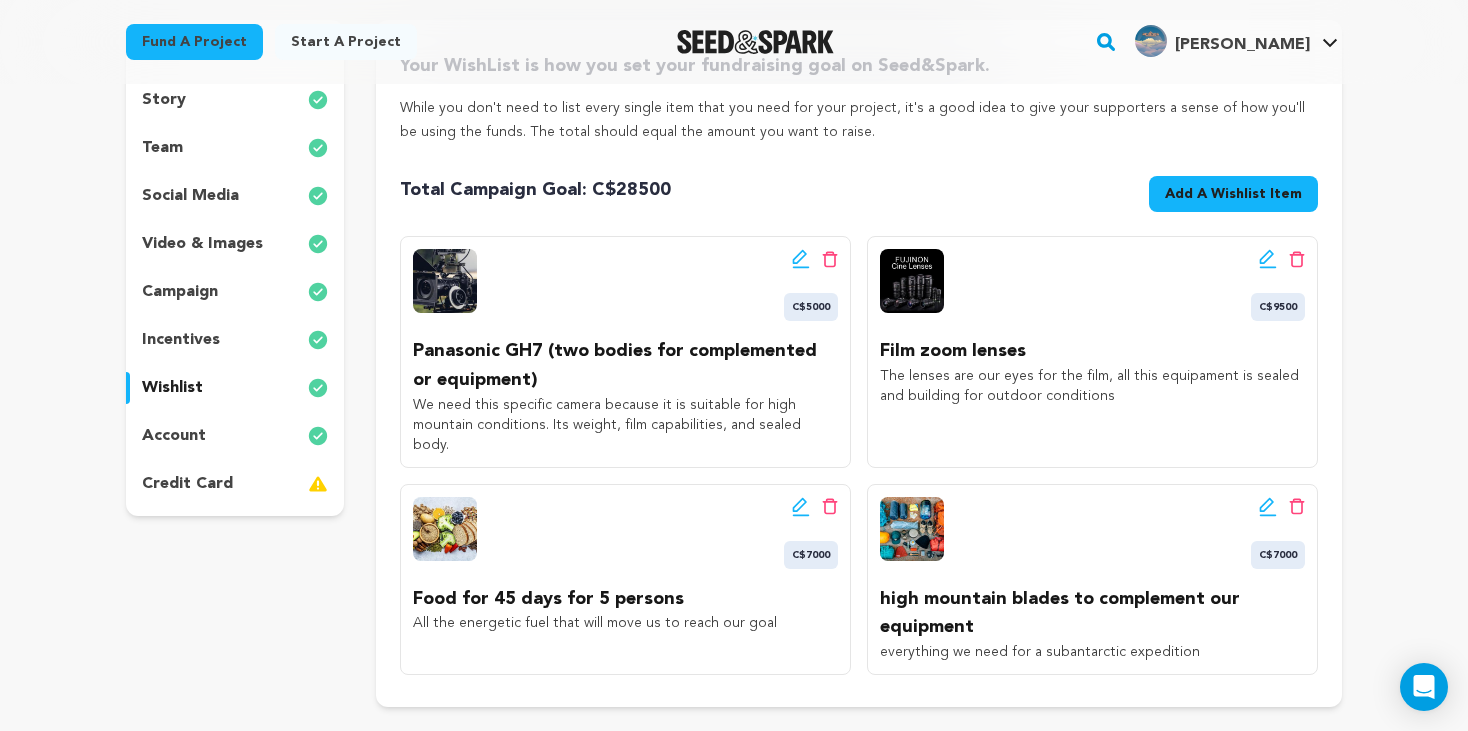 click 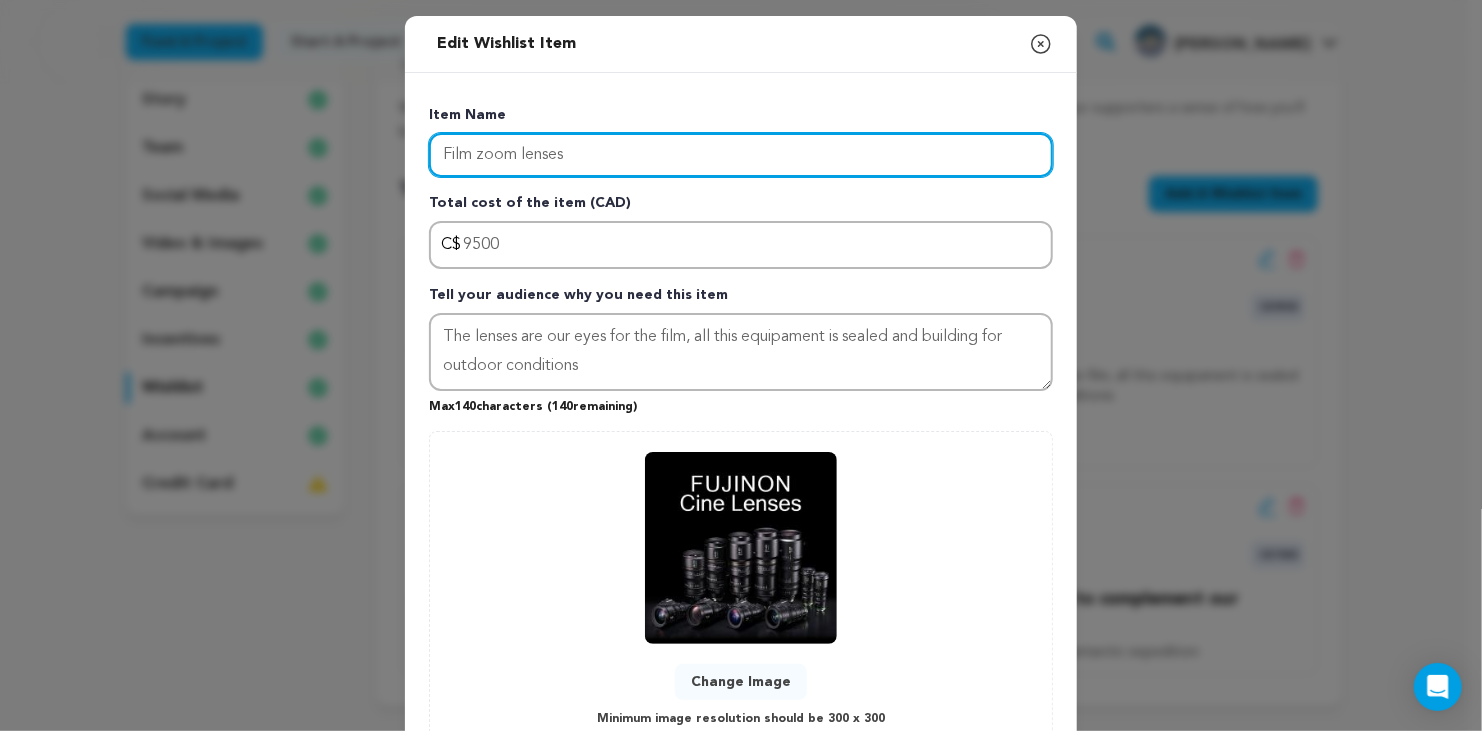 click on "Film zoom lenses" at bounding box center (741, 155) 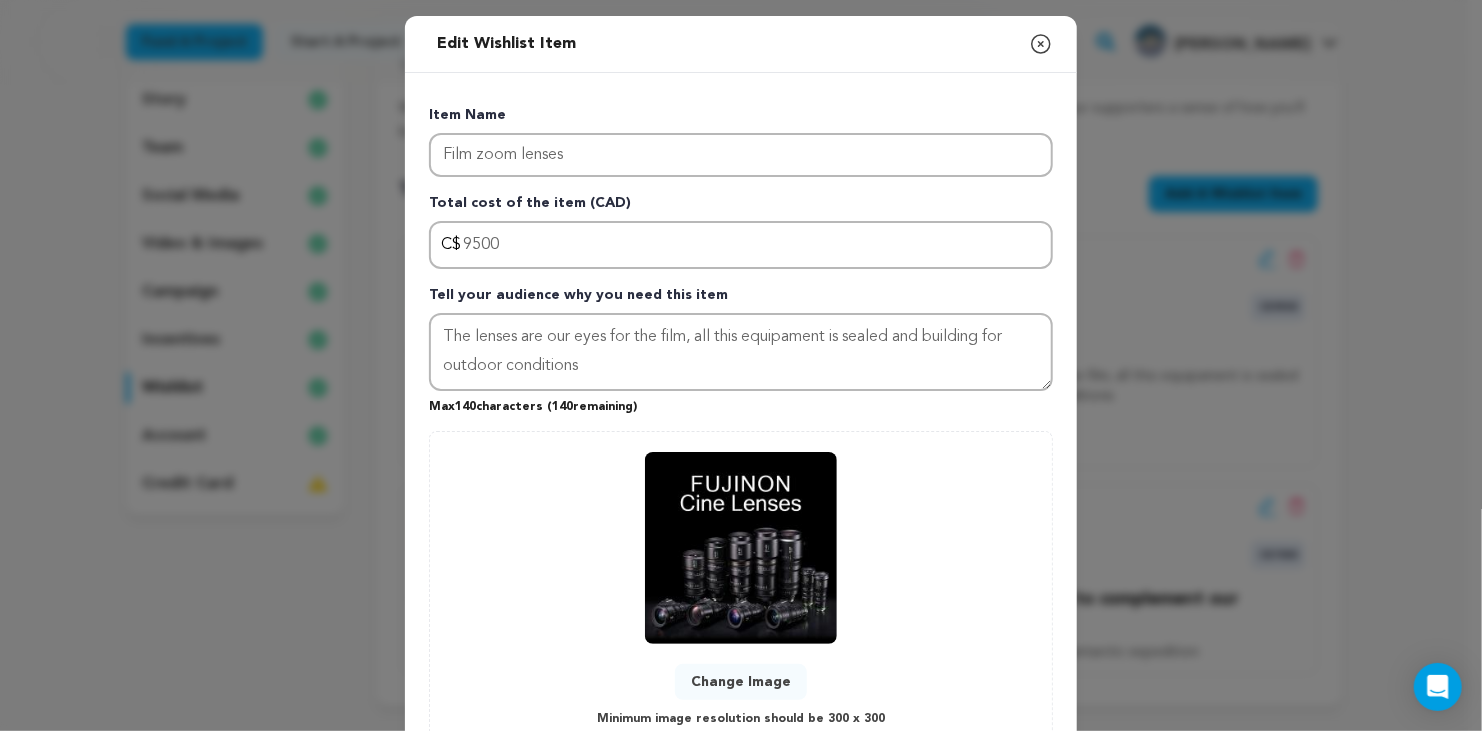 click on "Change Image" at bounding box center [741, 682] 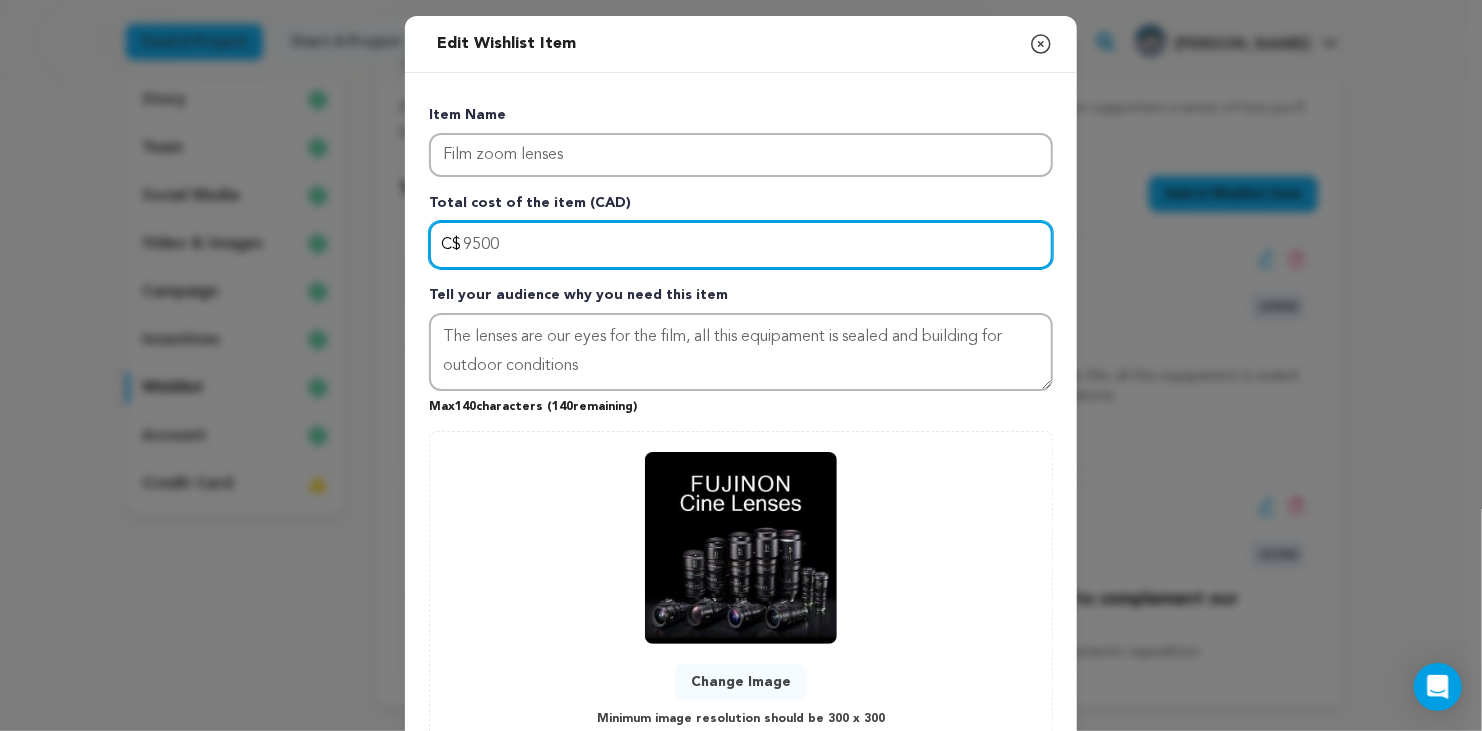 click on "9500" at bounding box center [741, 245] 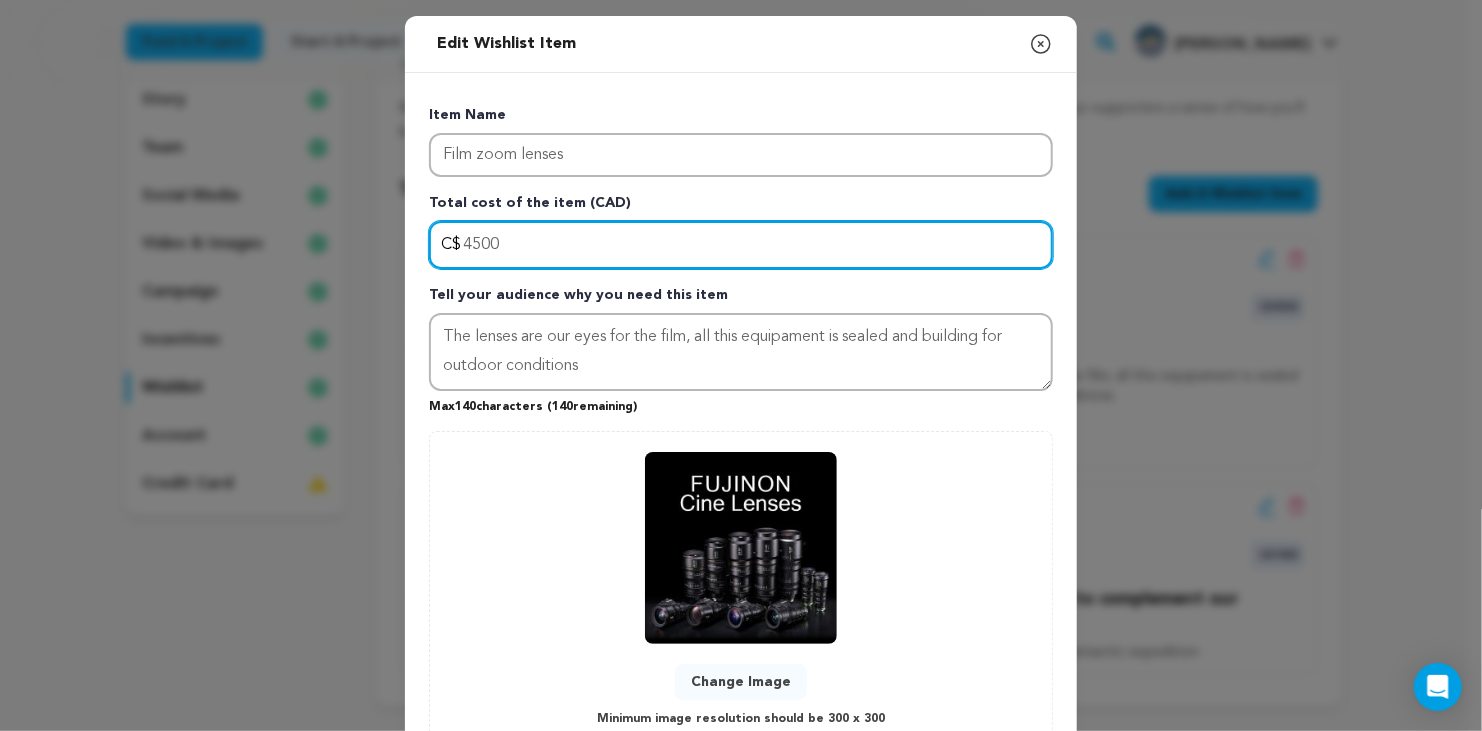 type on "4500" 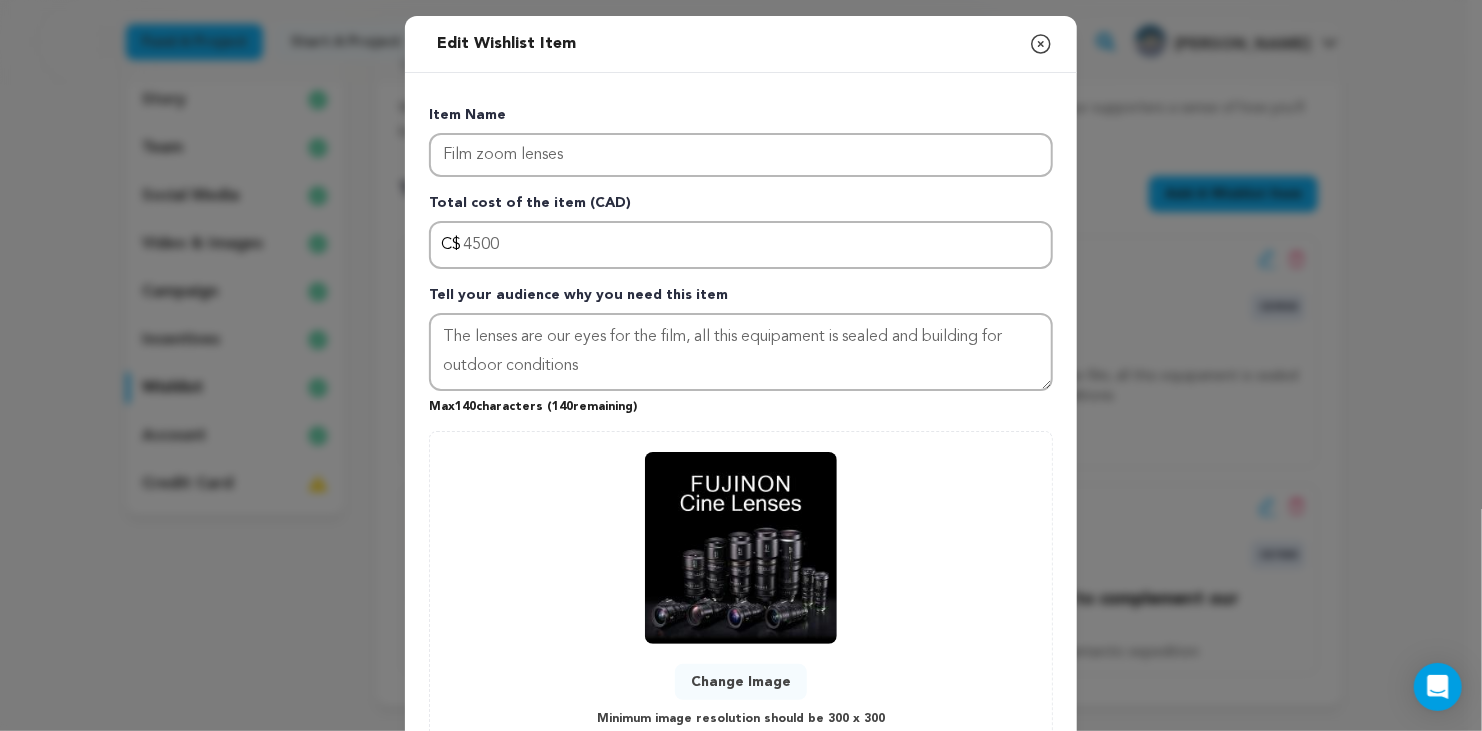 click on "Change Image" at bounding box center [741, 682] 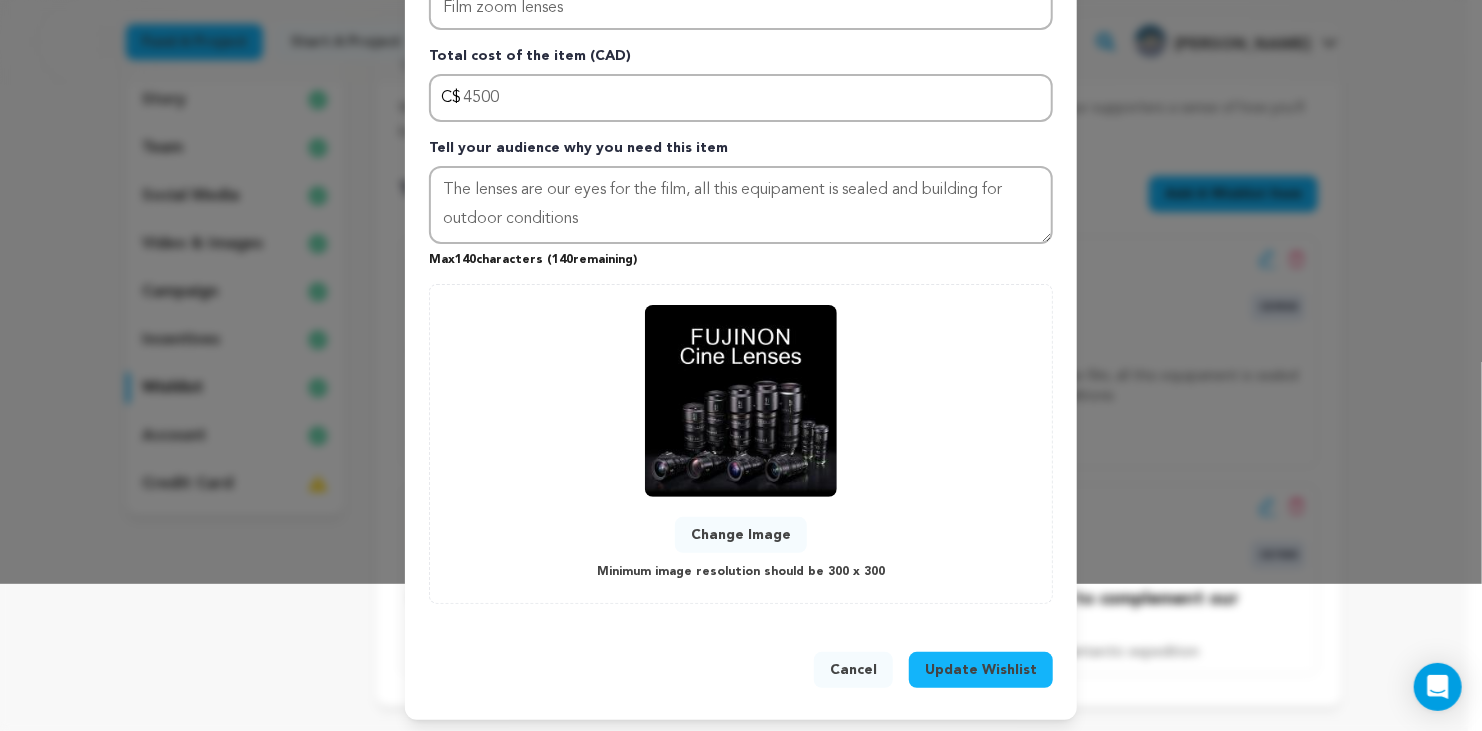 scroll, scrollTop: 149, scrollLeft: 0, axis: vertical 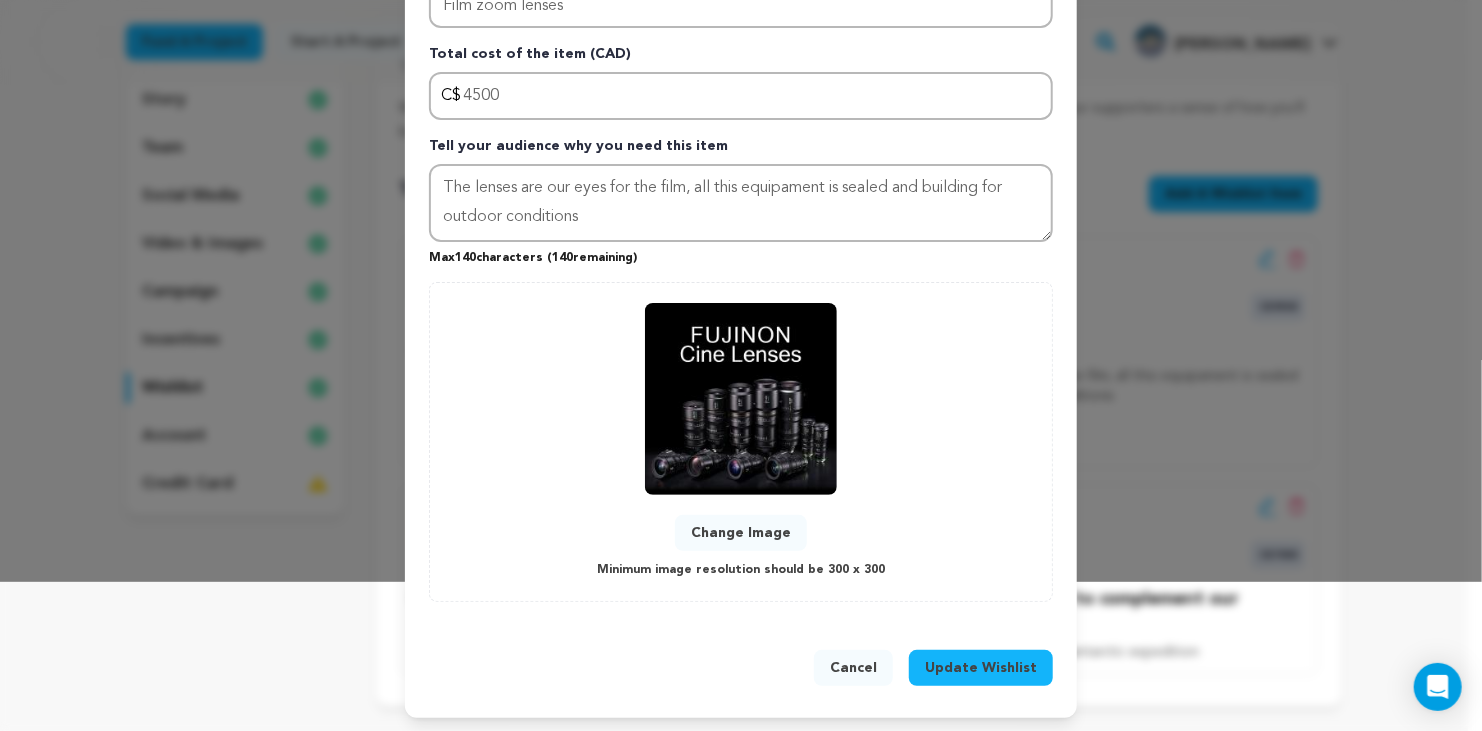 click on "Change Image" at bounding box center [741, 533] 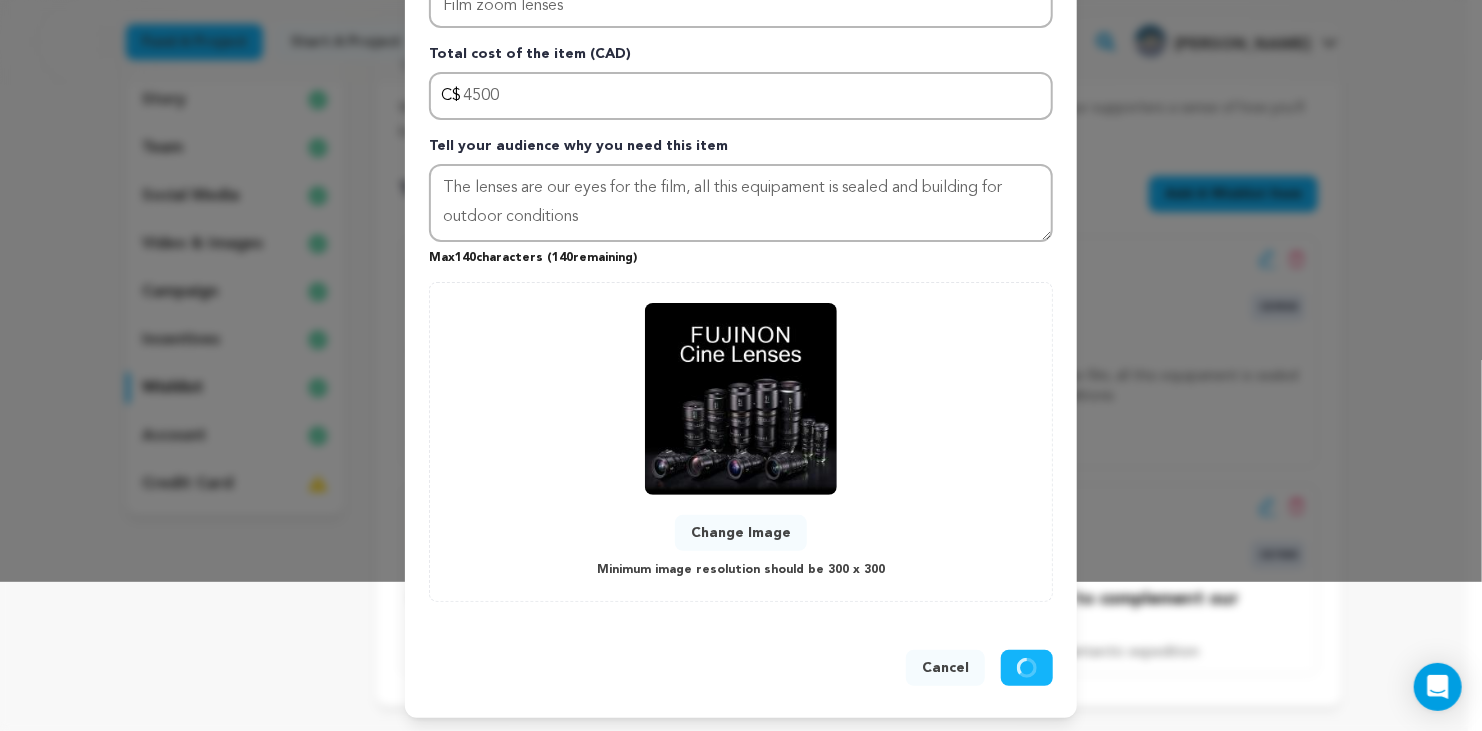 type 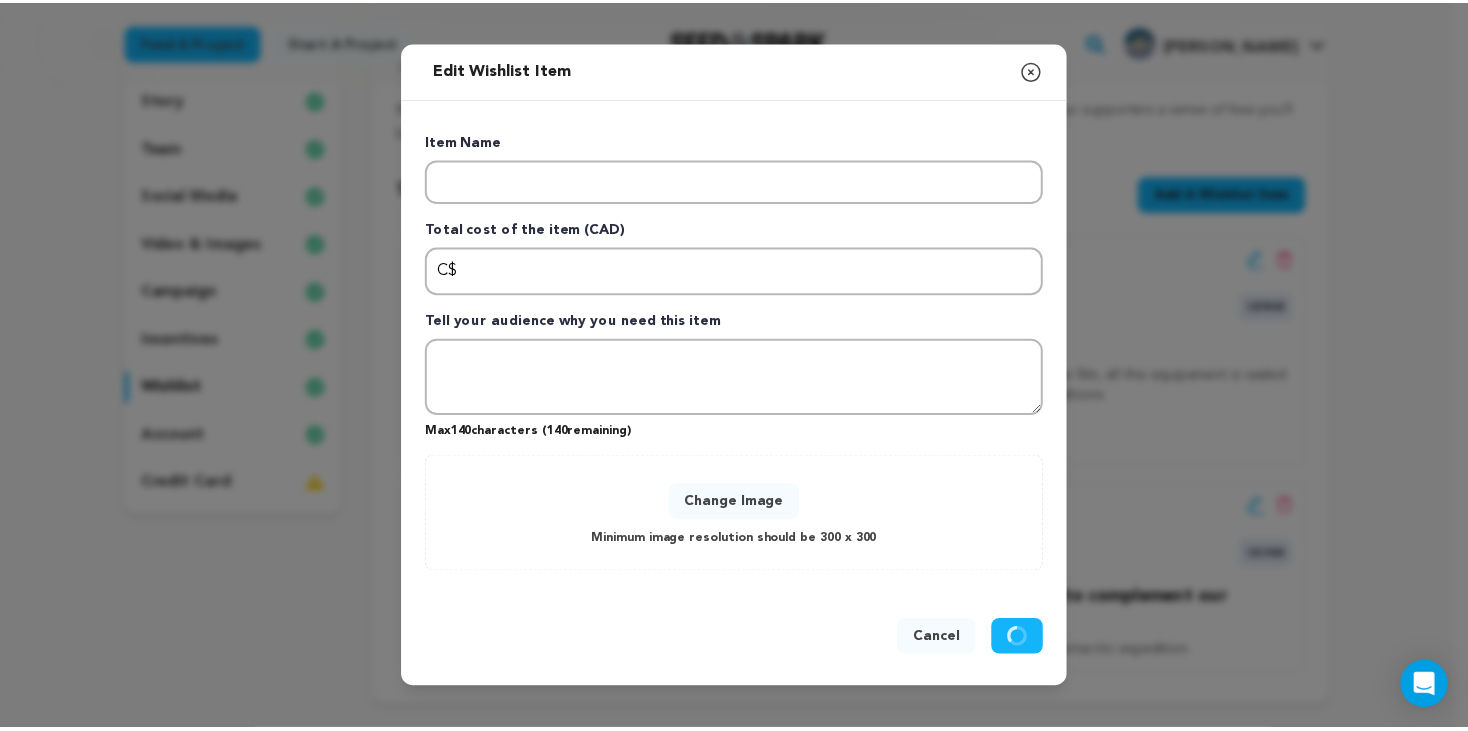 scroll, scrollTop: 0, scrollLeft: 0, axis: both 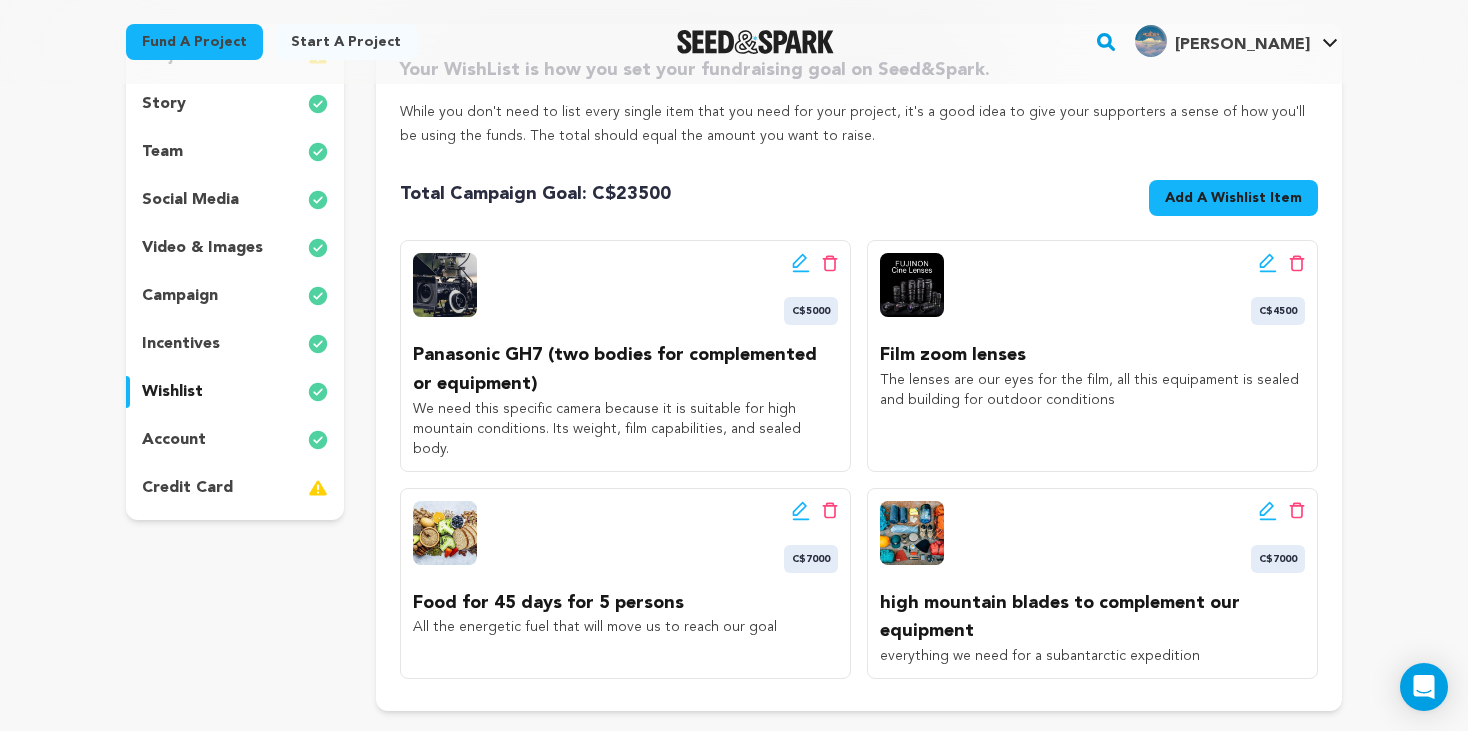 click 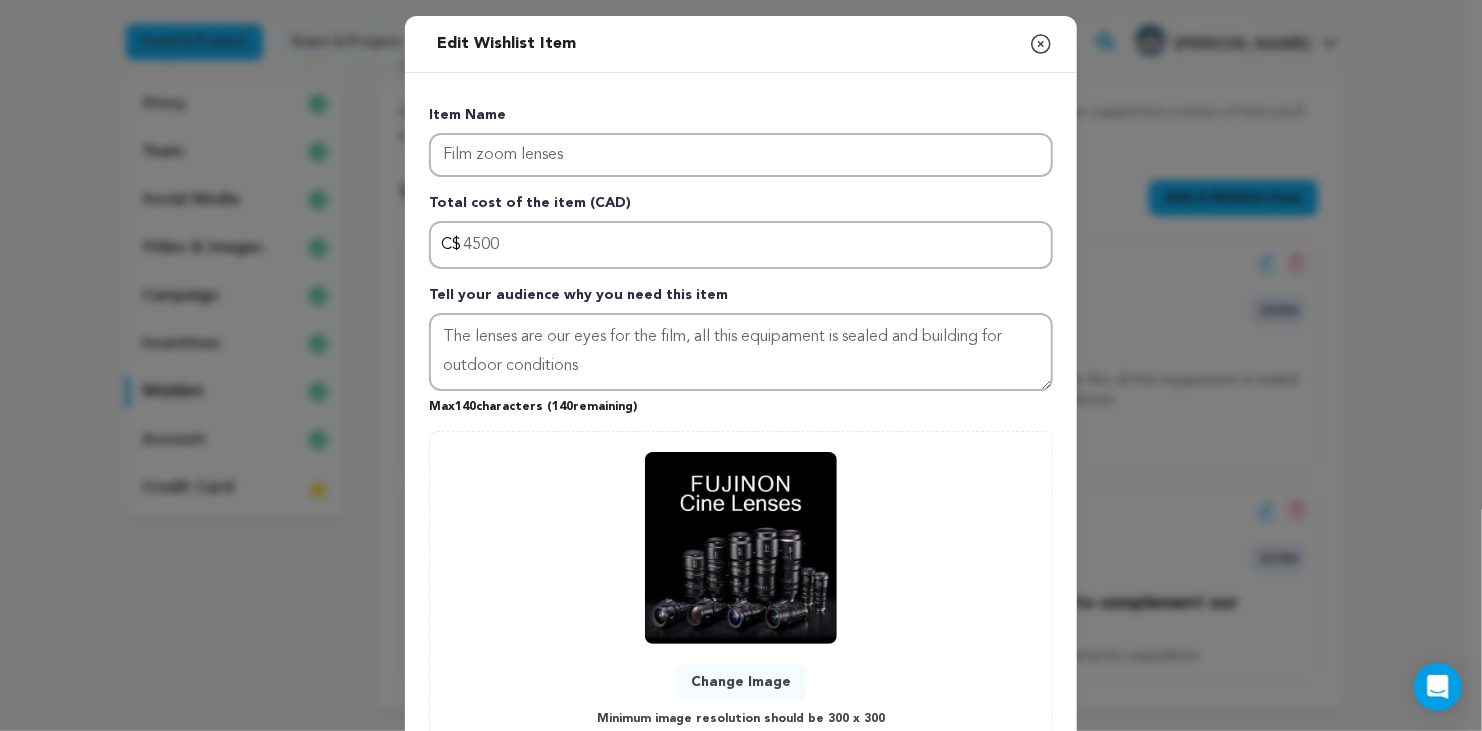click on "Change Image" at bounding box center (741, 682) 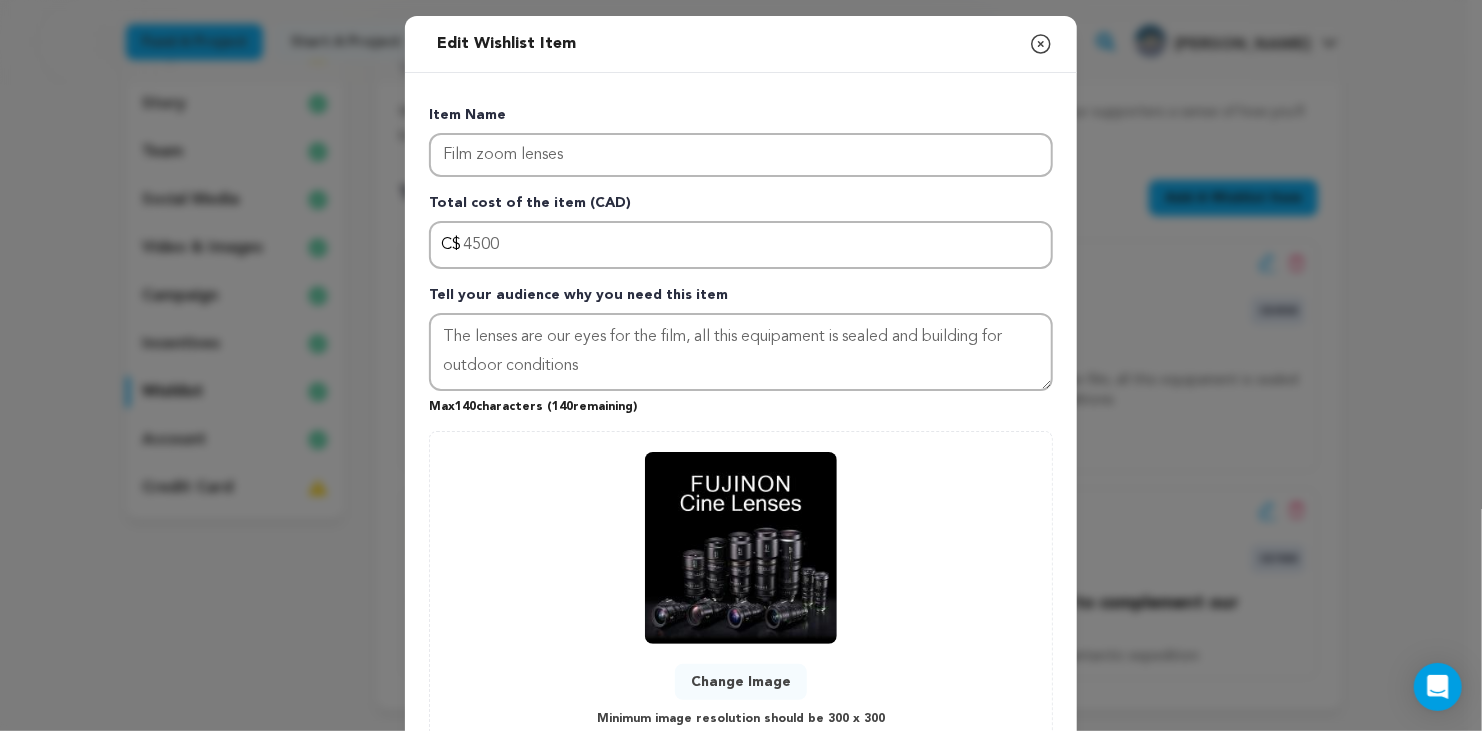 click on "Change Image" at bounding box center (741, 682) 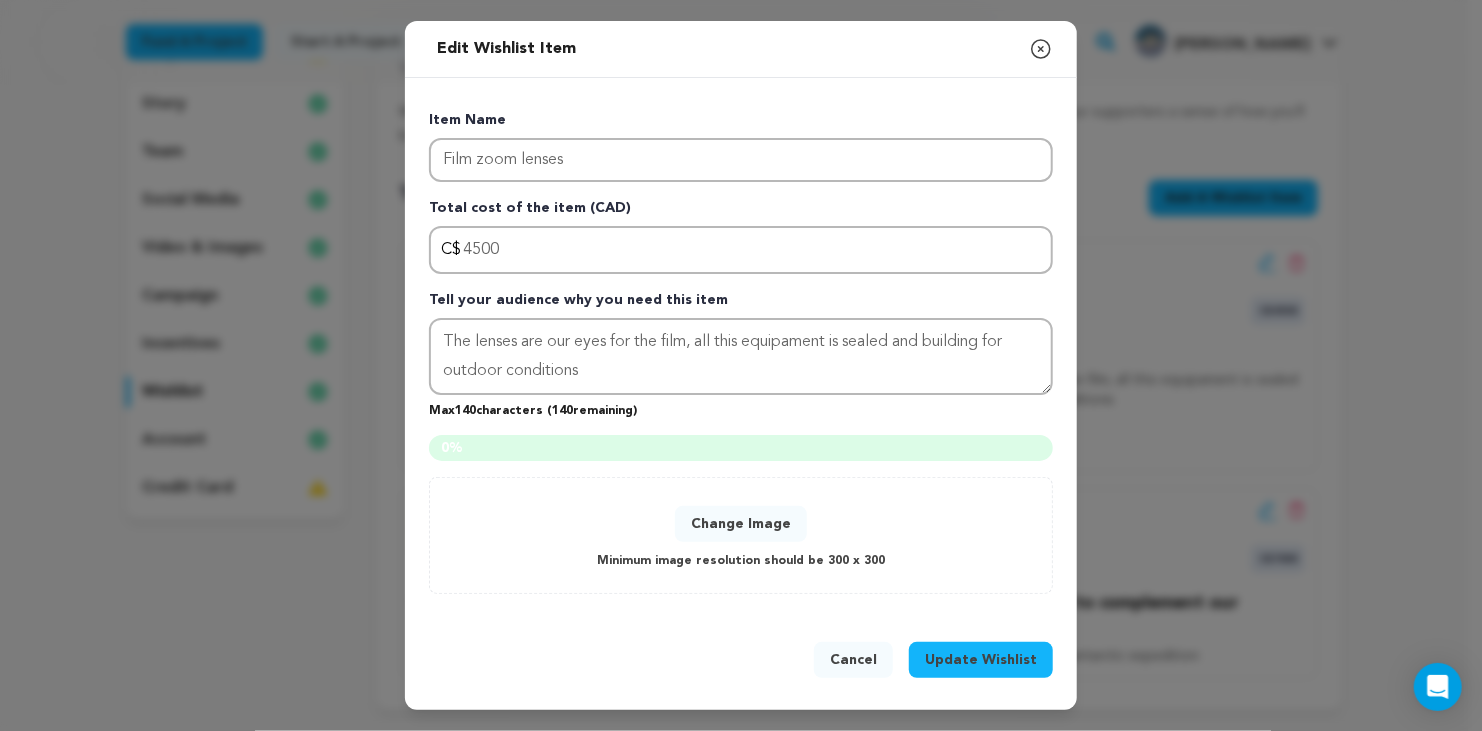 click on "Cancel" at bounding box center [853, 660] 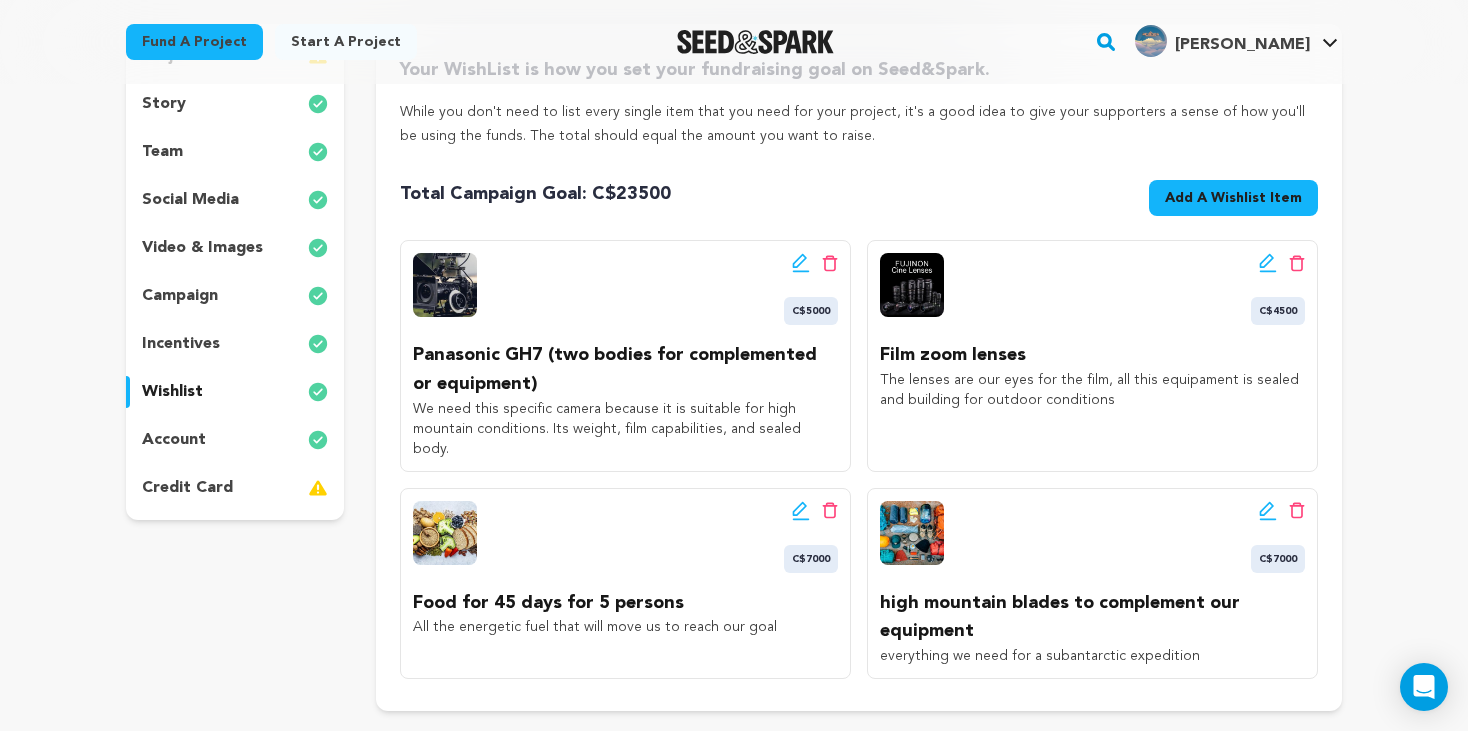 click 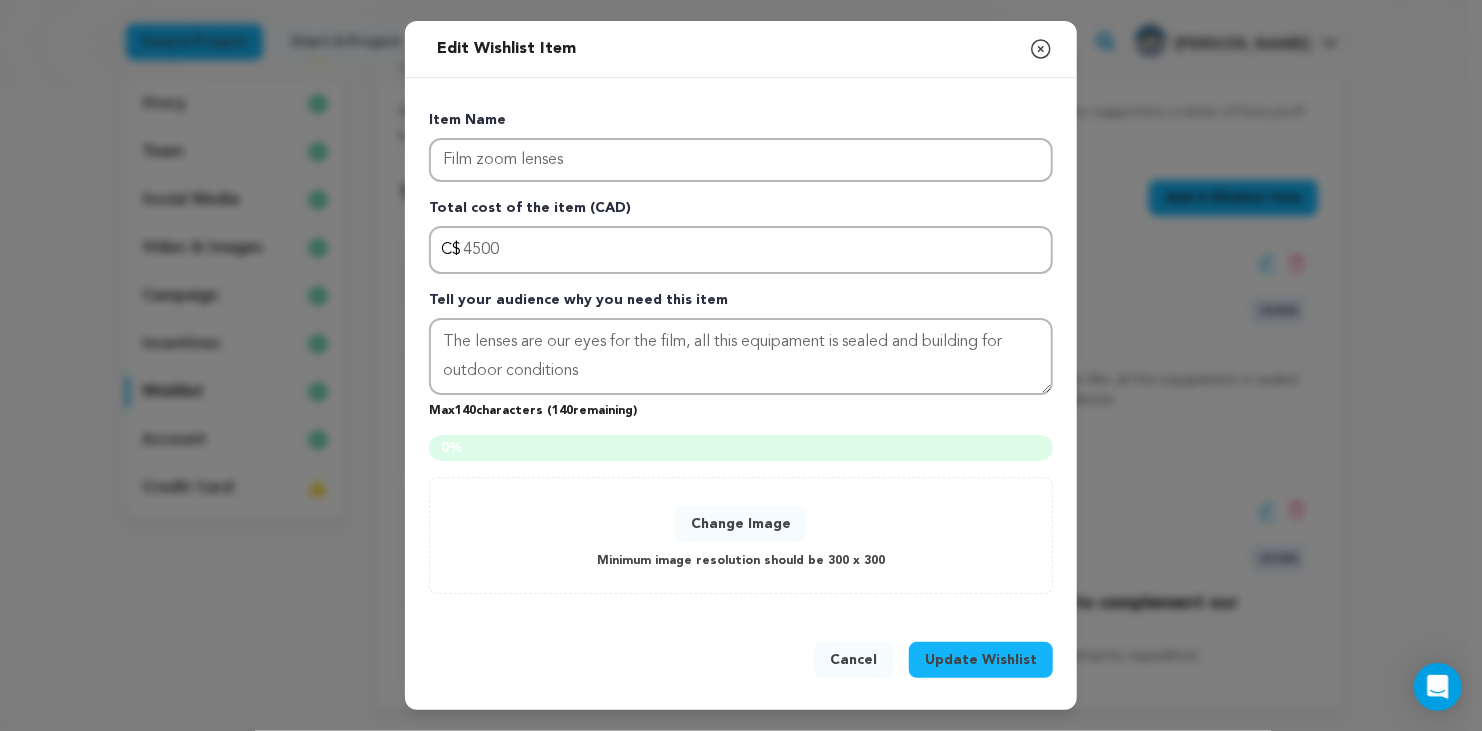 click on "Change Image" at bounding box center (741, 524) 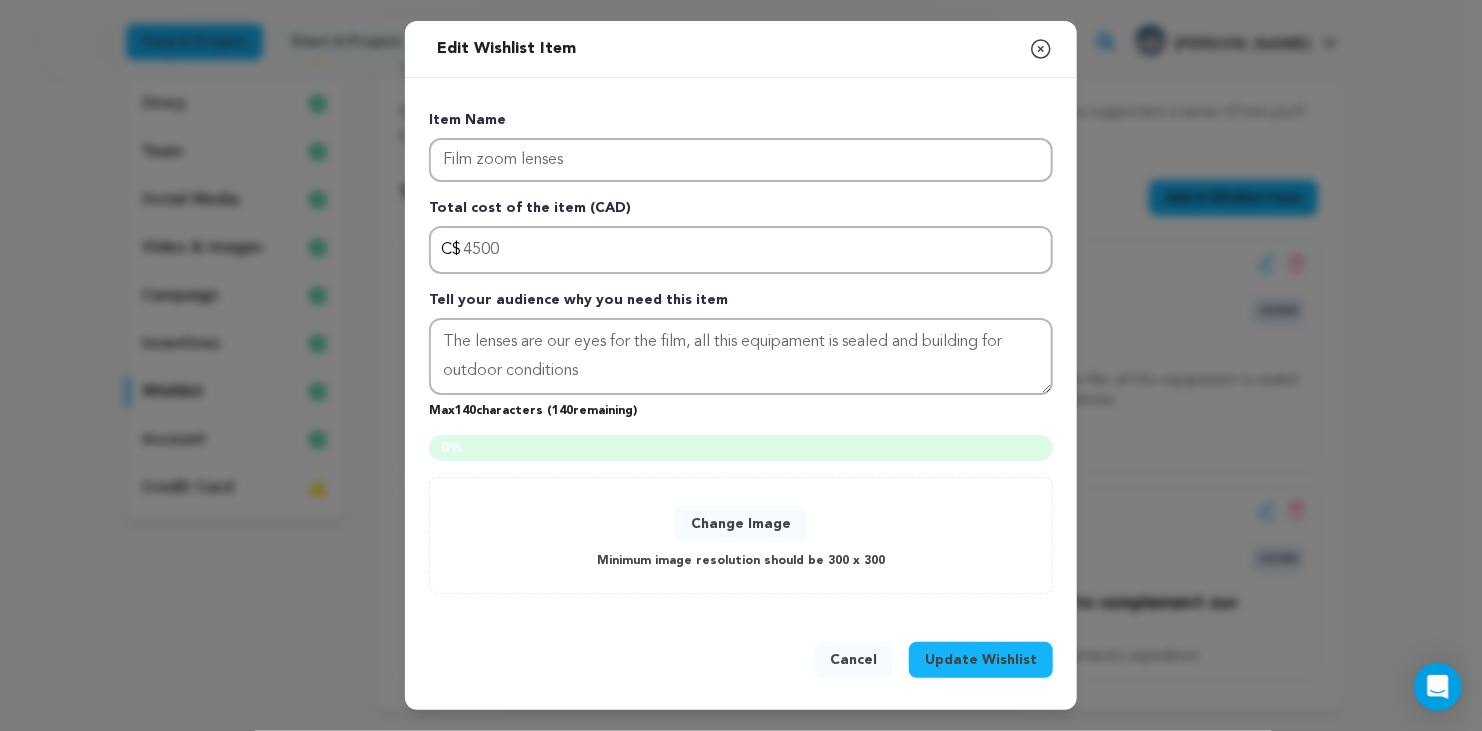 click on "Cancel" at bounding box center (853, 660) 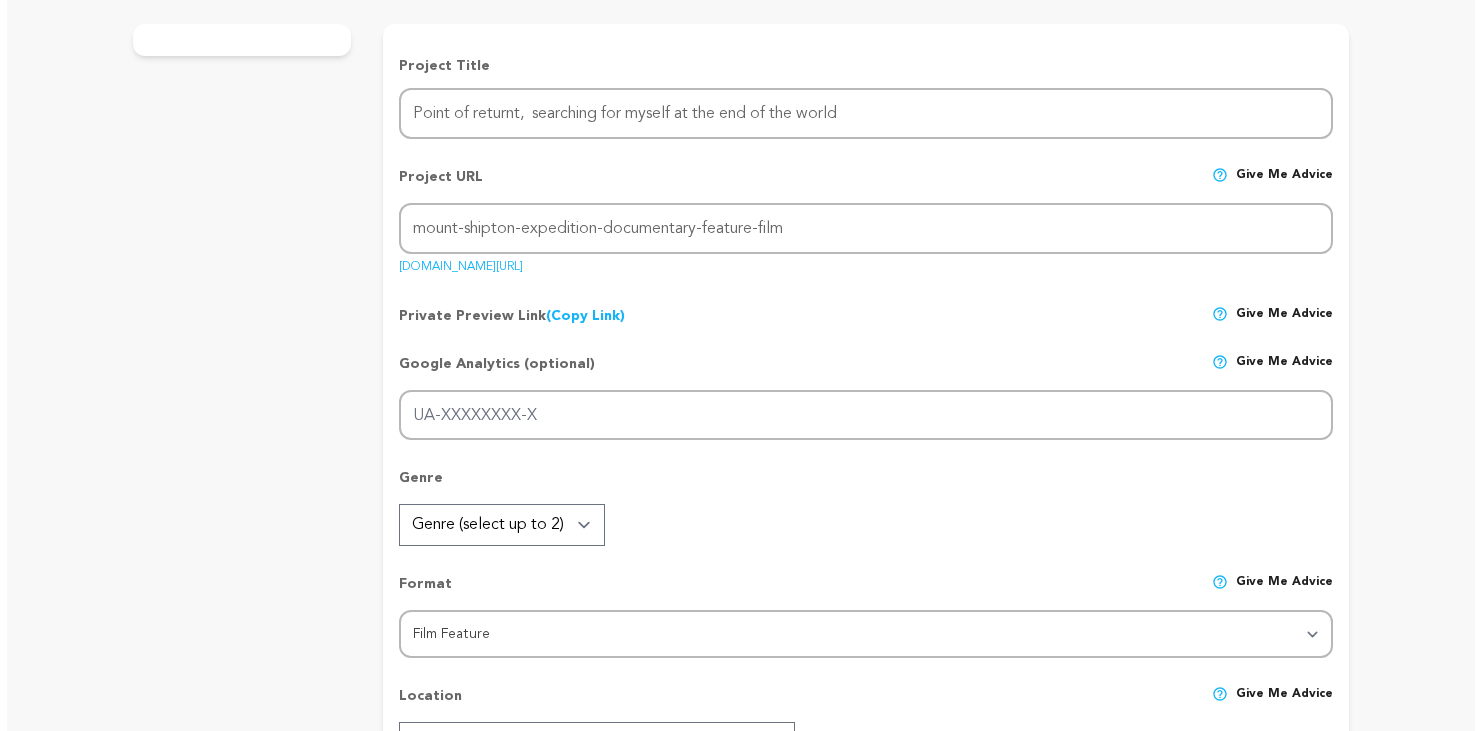scroll, scrollTop: 300, scrollLeft: 0, axis: vertical 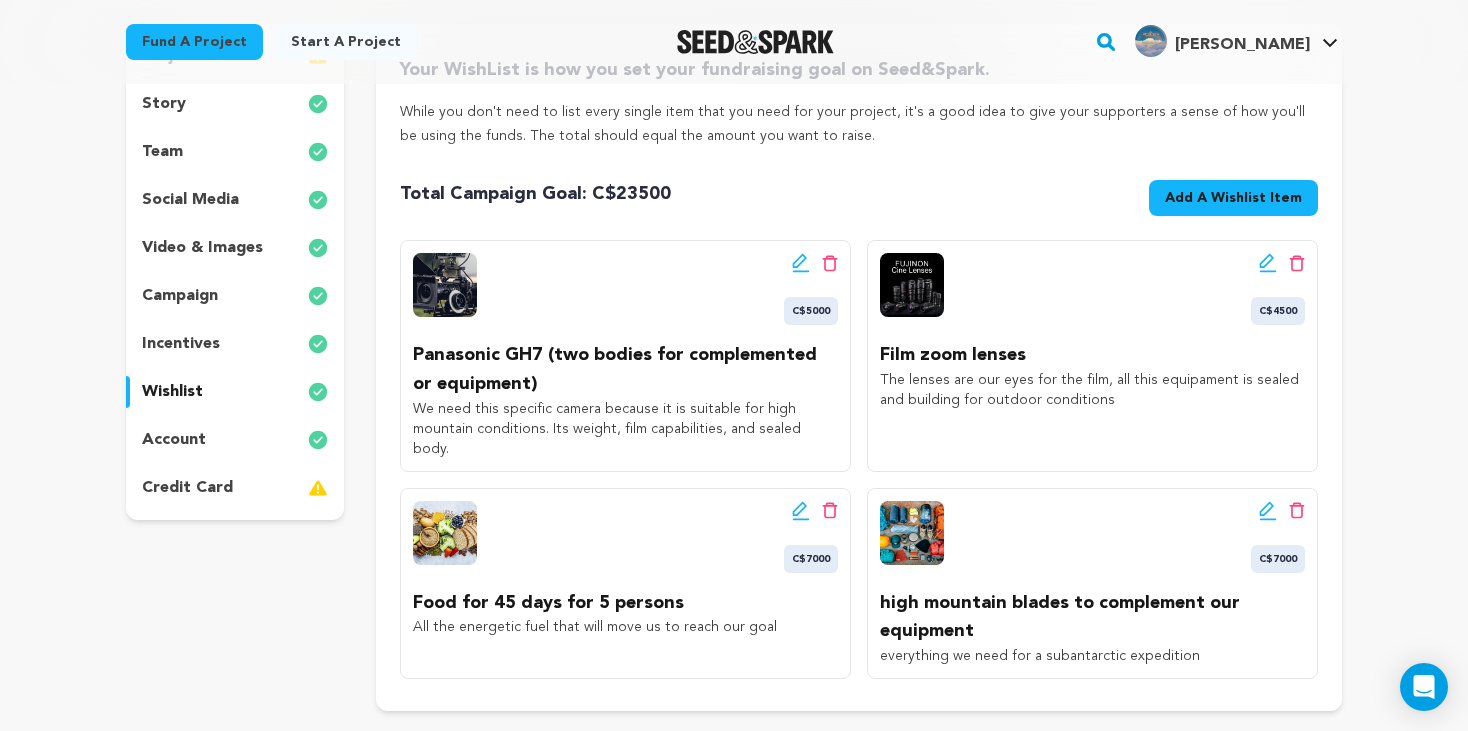 click 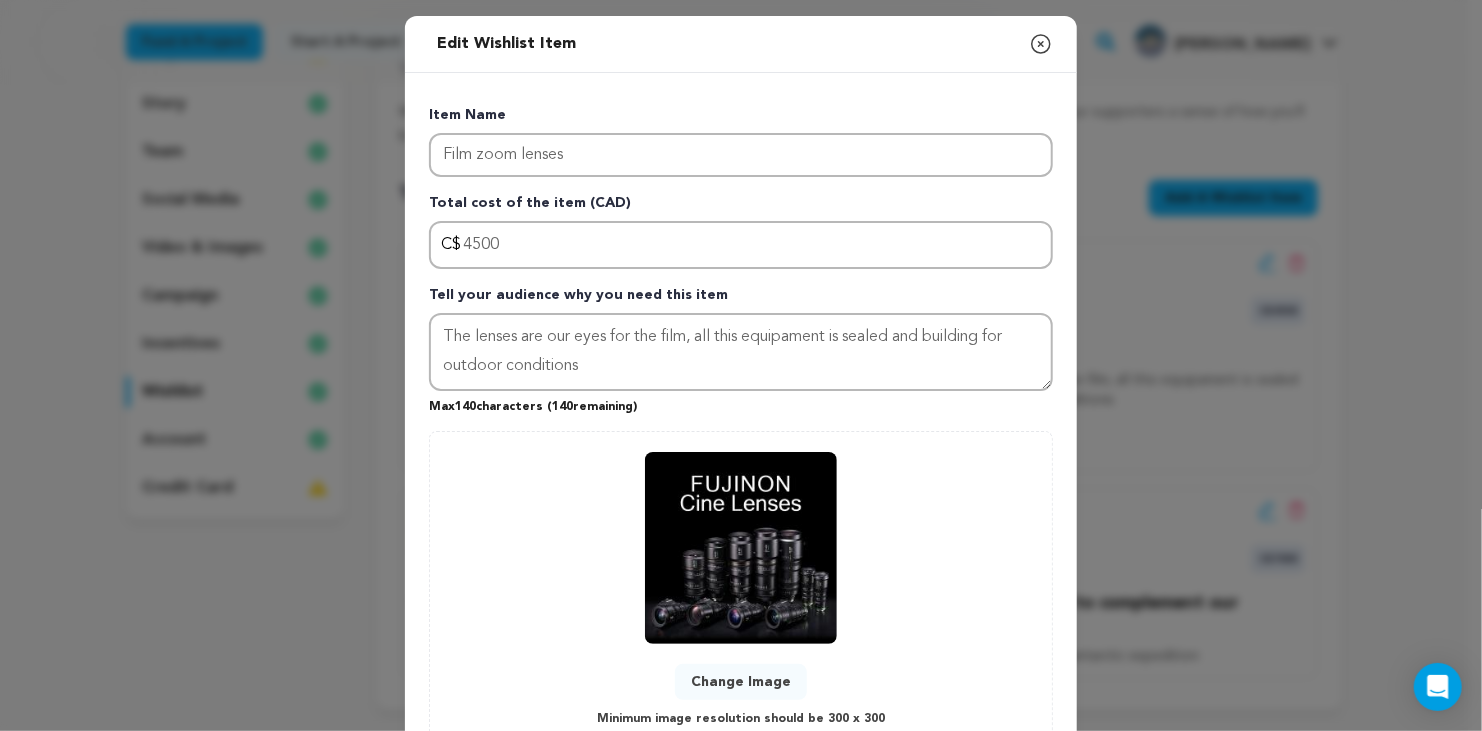 click on "Change Image" at bounding box center (741, 682) 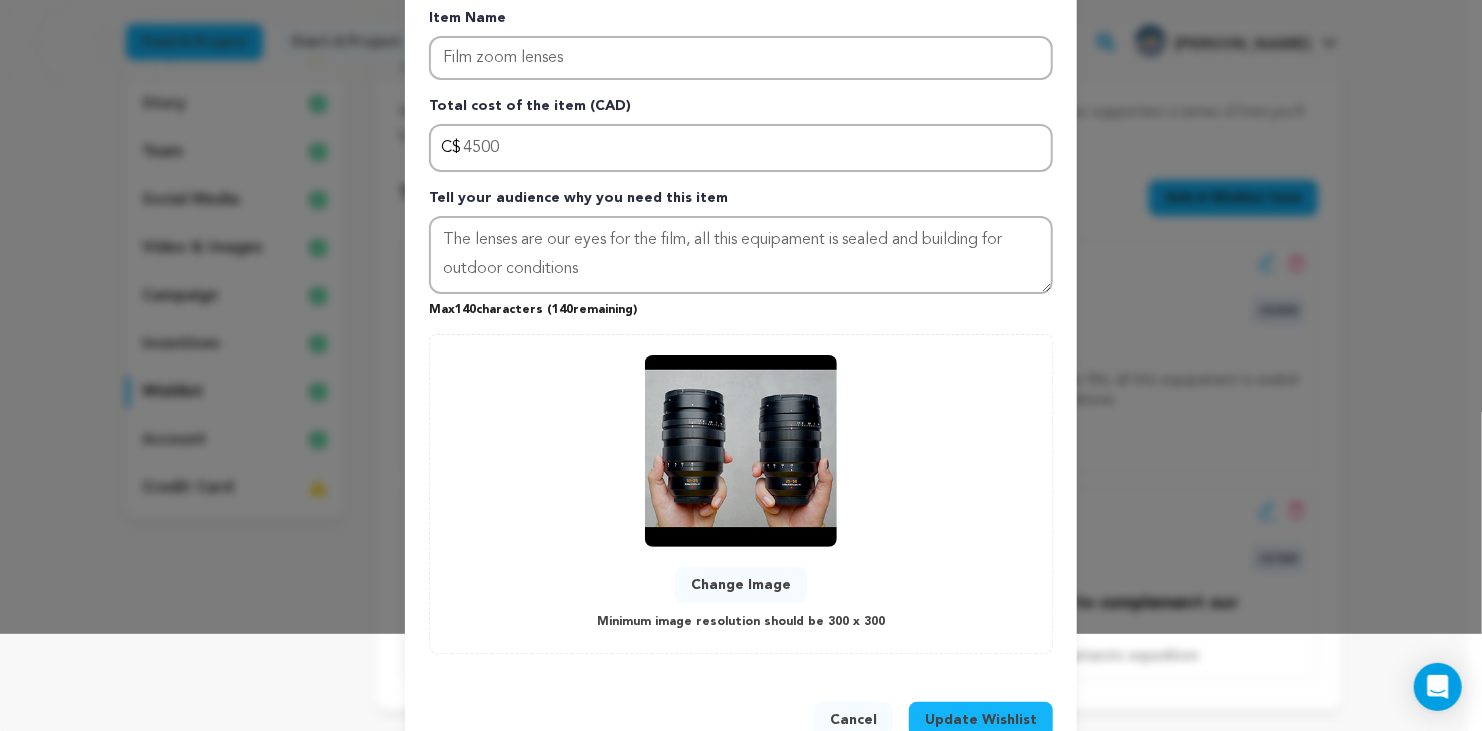 scroll, scrollTop: 134, scrollLeft: 0, axis: vertical 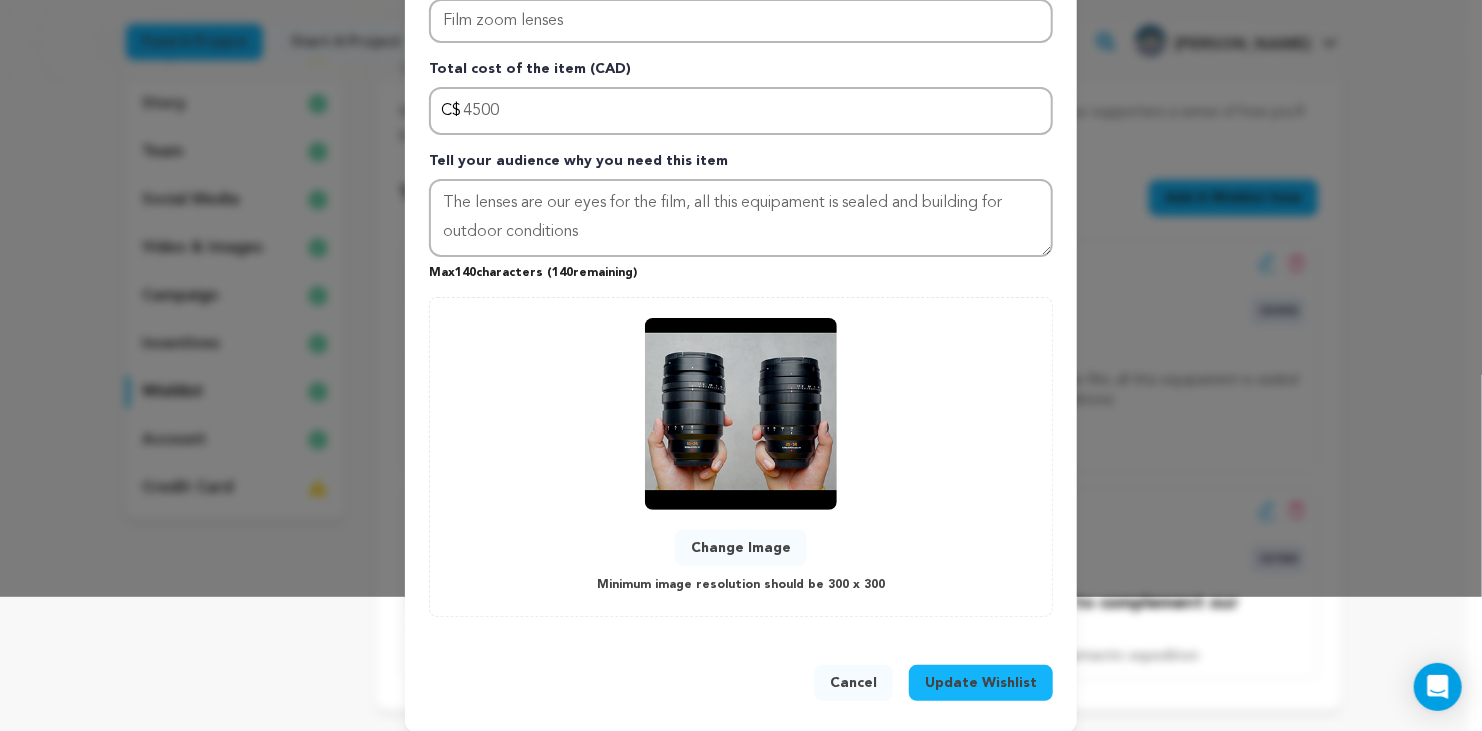 click on "Update Wishlist" at bounding box center (981, 683) 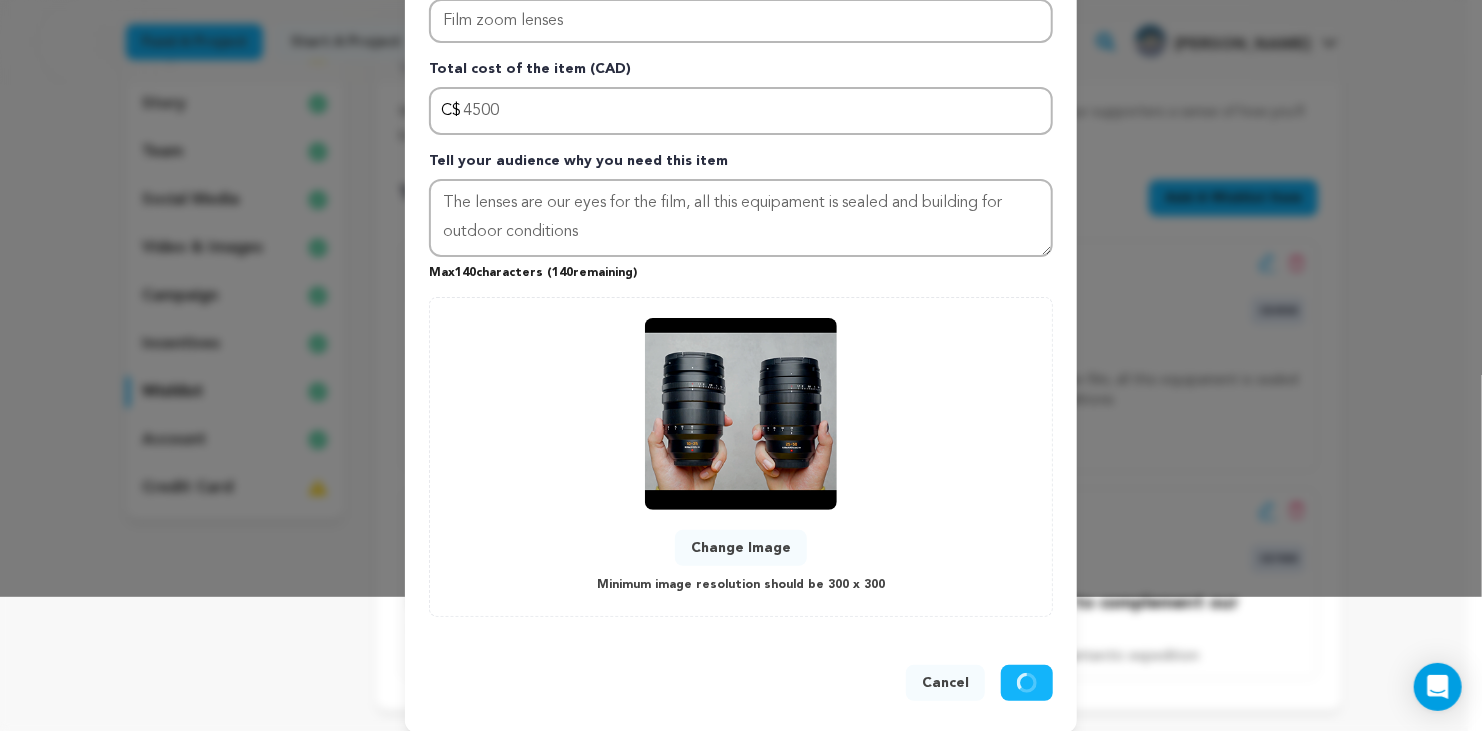 type 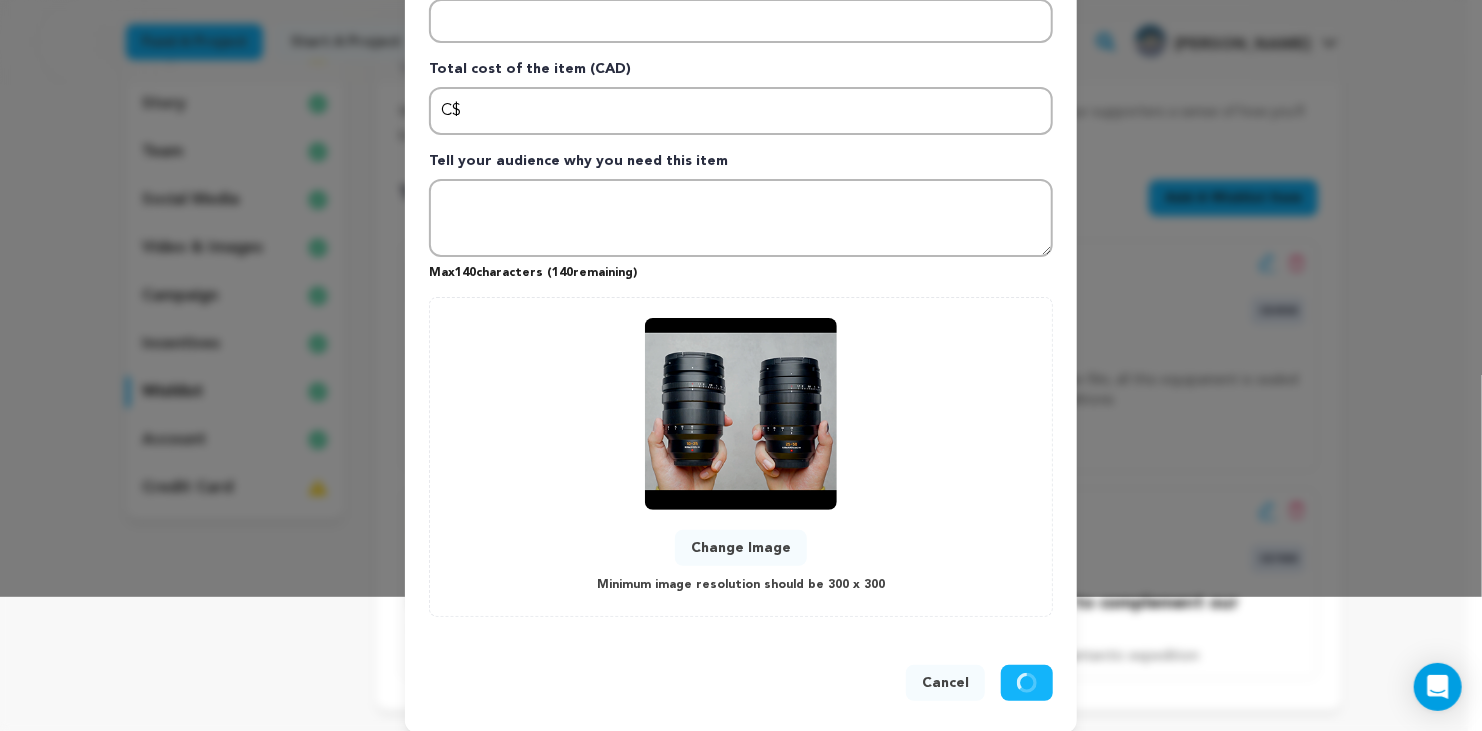 scroll, scrollTop: 0, scrollLeft: 0, axis: both 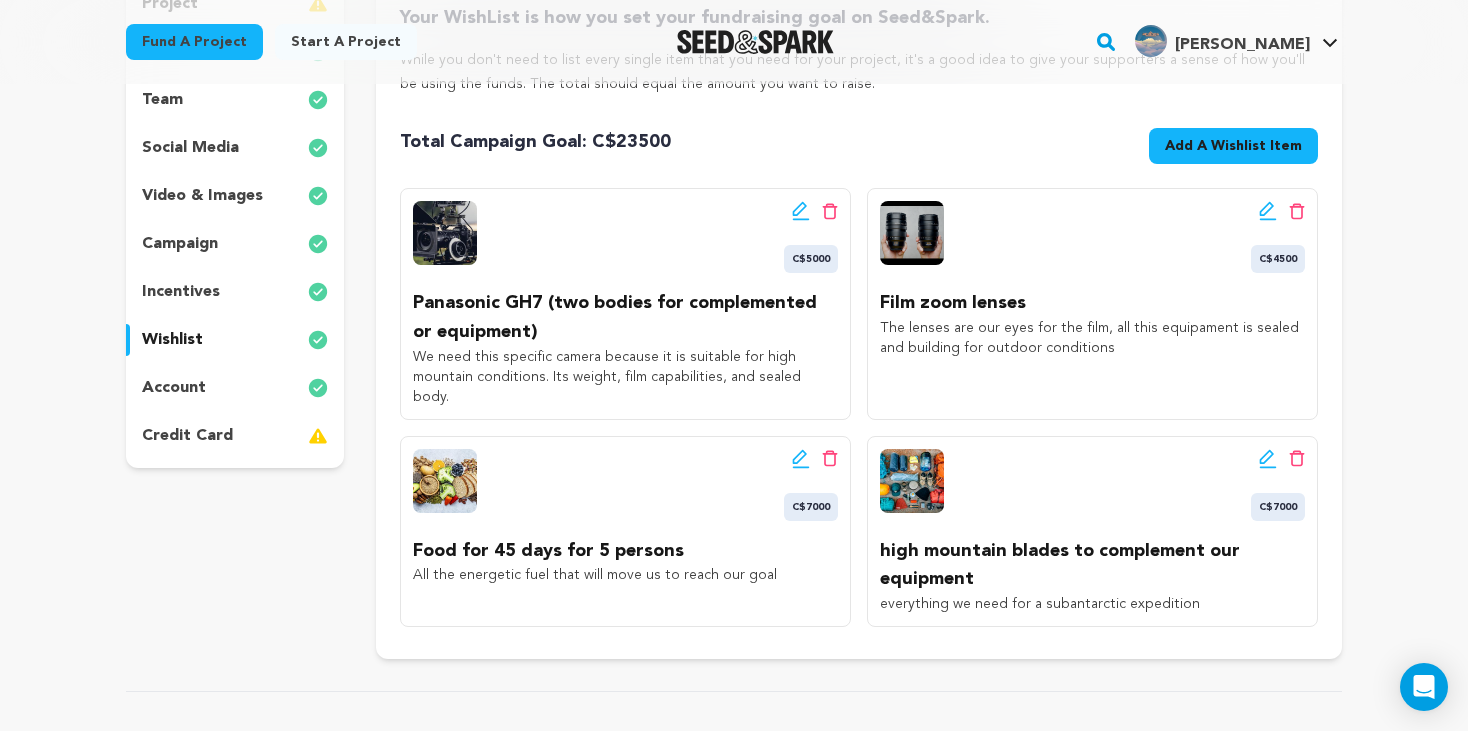 click 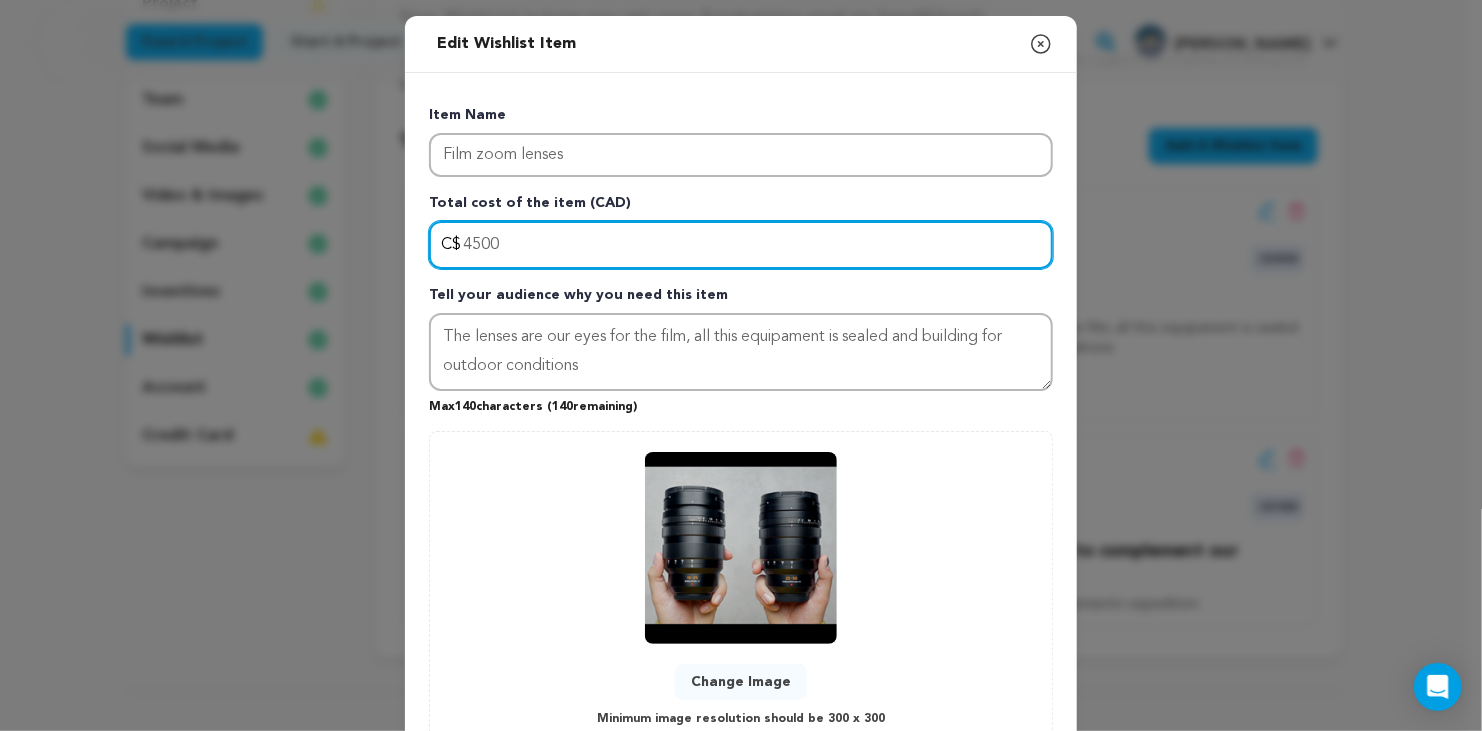 click on "4500" at bounding box center (741, 245) 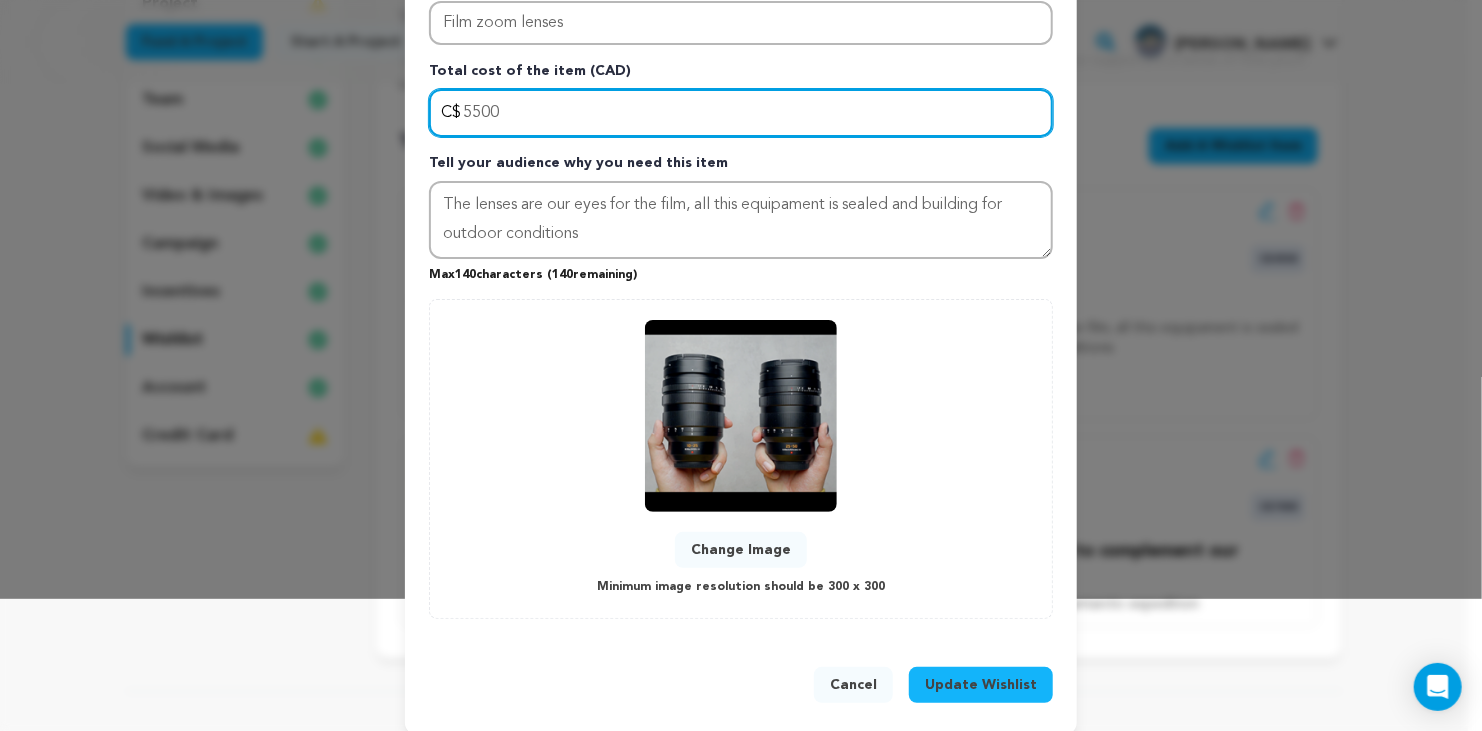 scroll, scrollTop: 129, scrollLeft: 0, axis: vertical 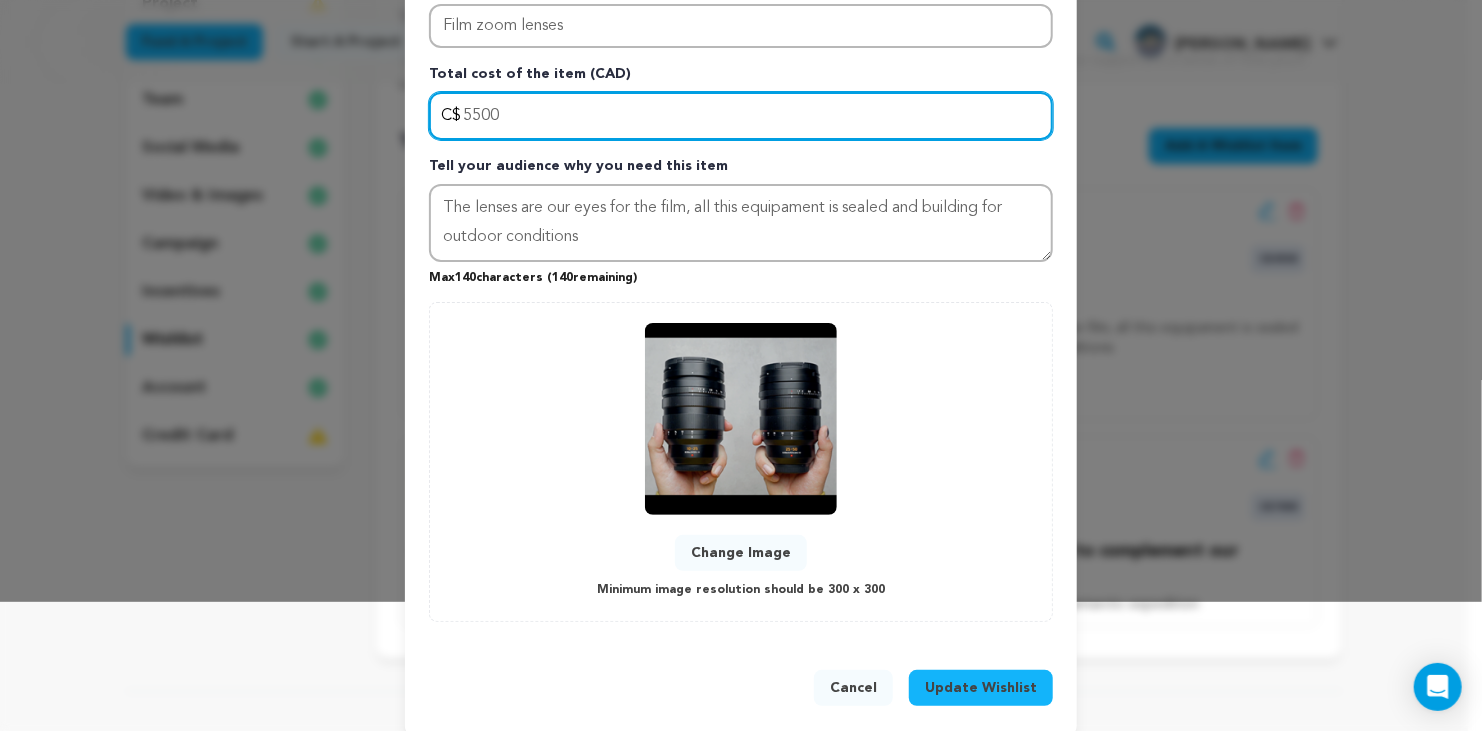 type on "5500" 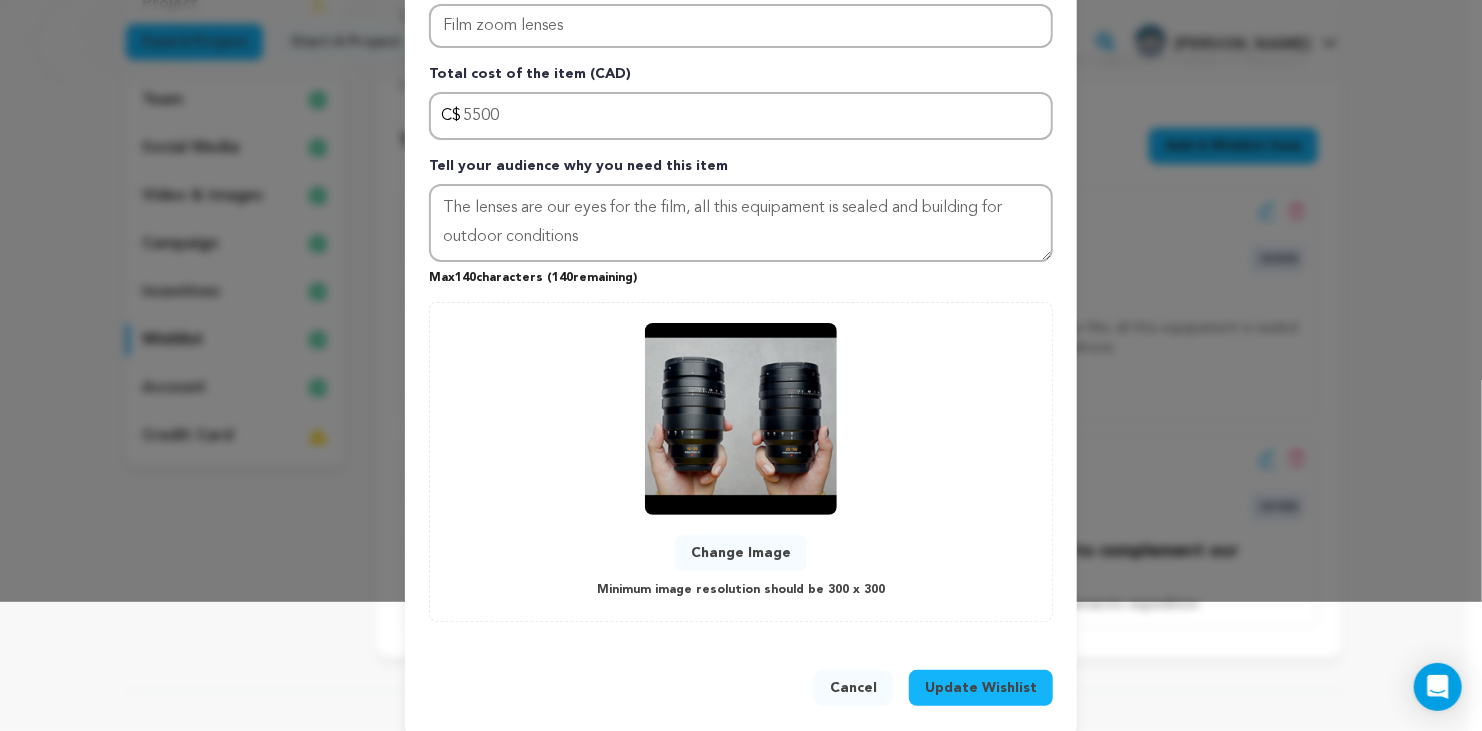 click on "Update Wishlist" at bounding box center (981, 688) 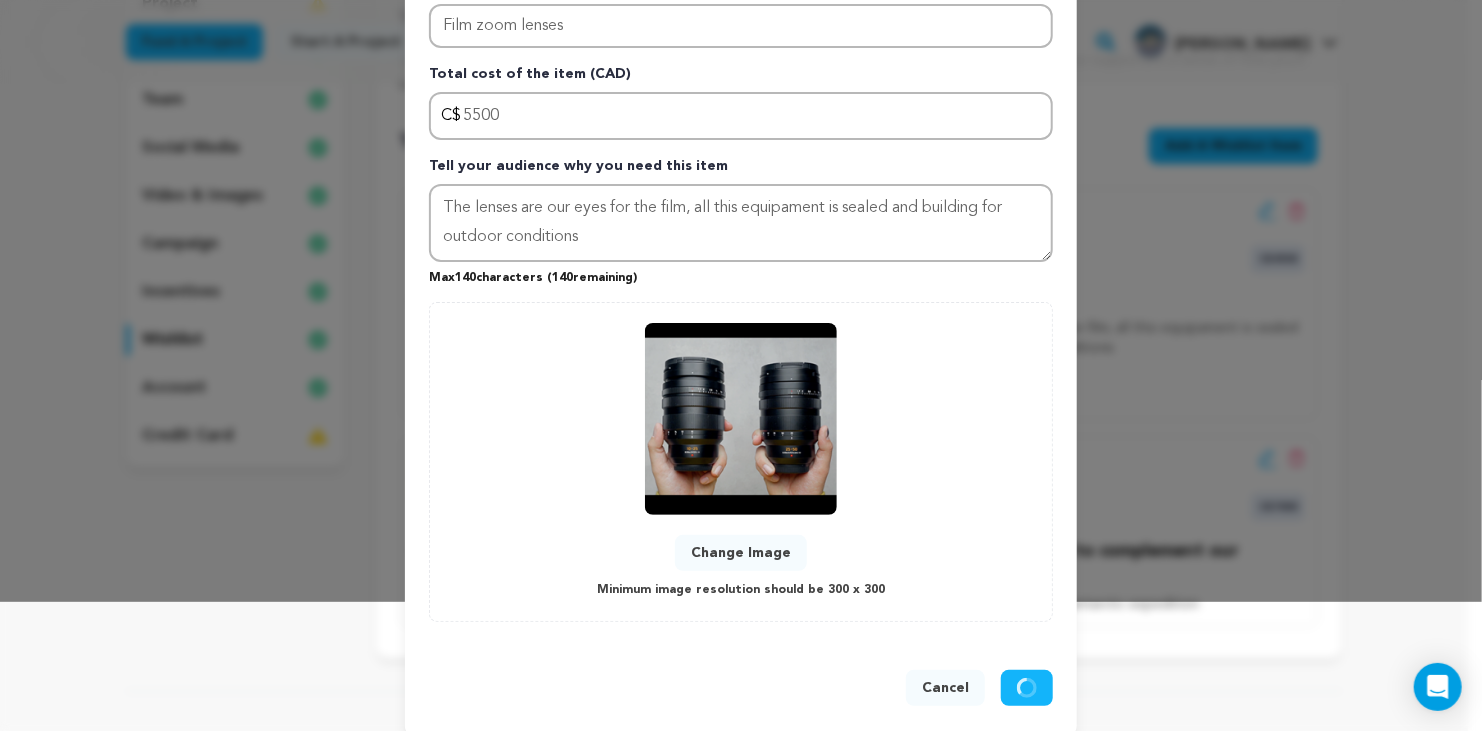 type 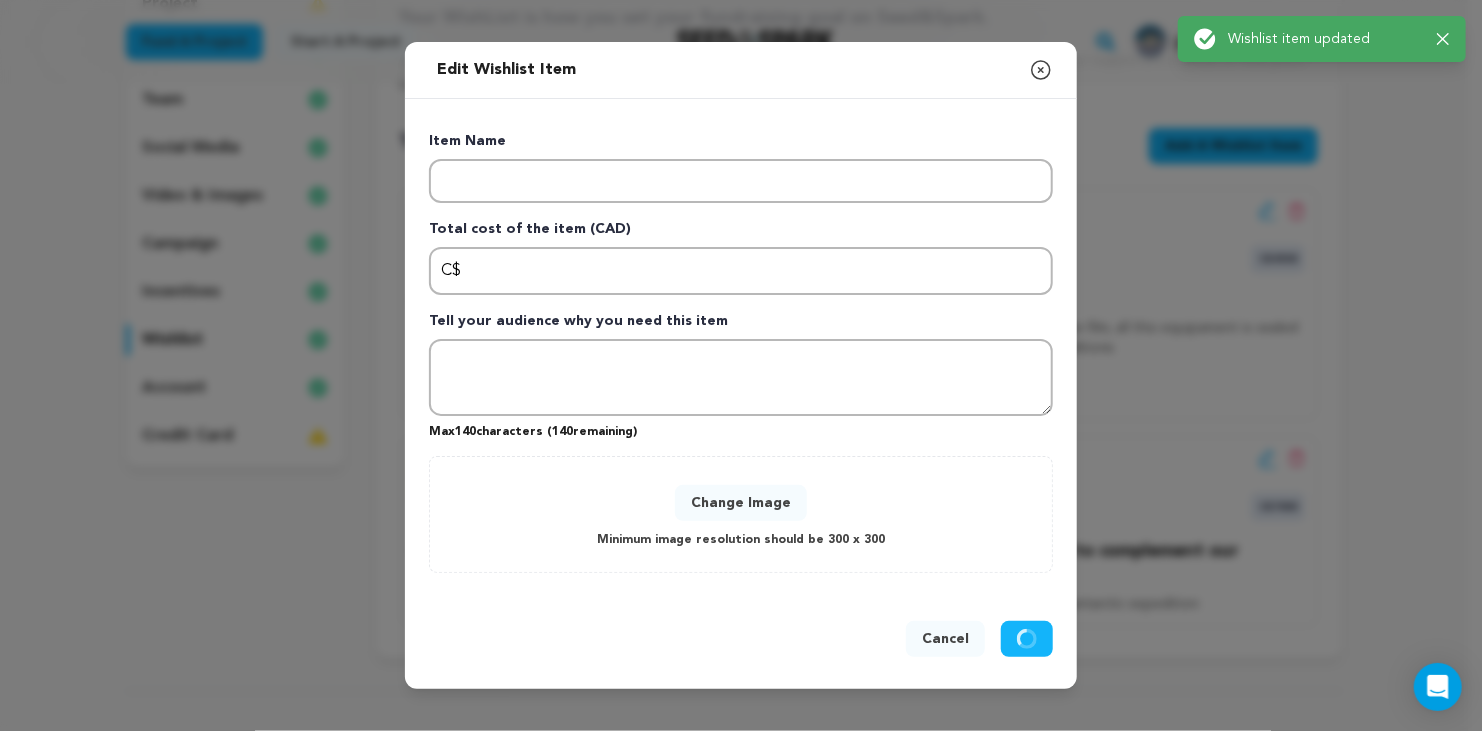 scroll, scrollTop: 0, scrollLeft: 0, axis: both 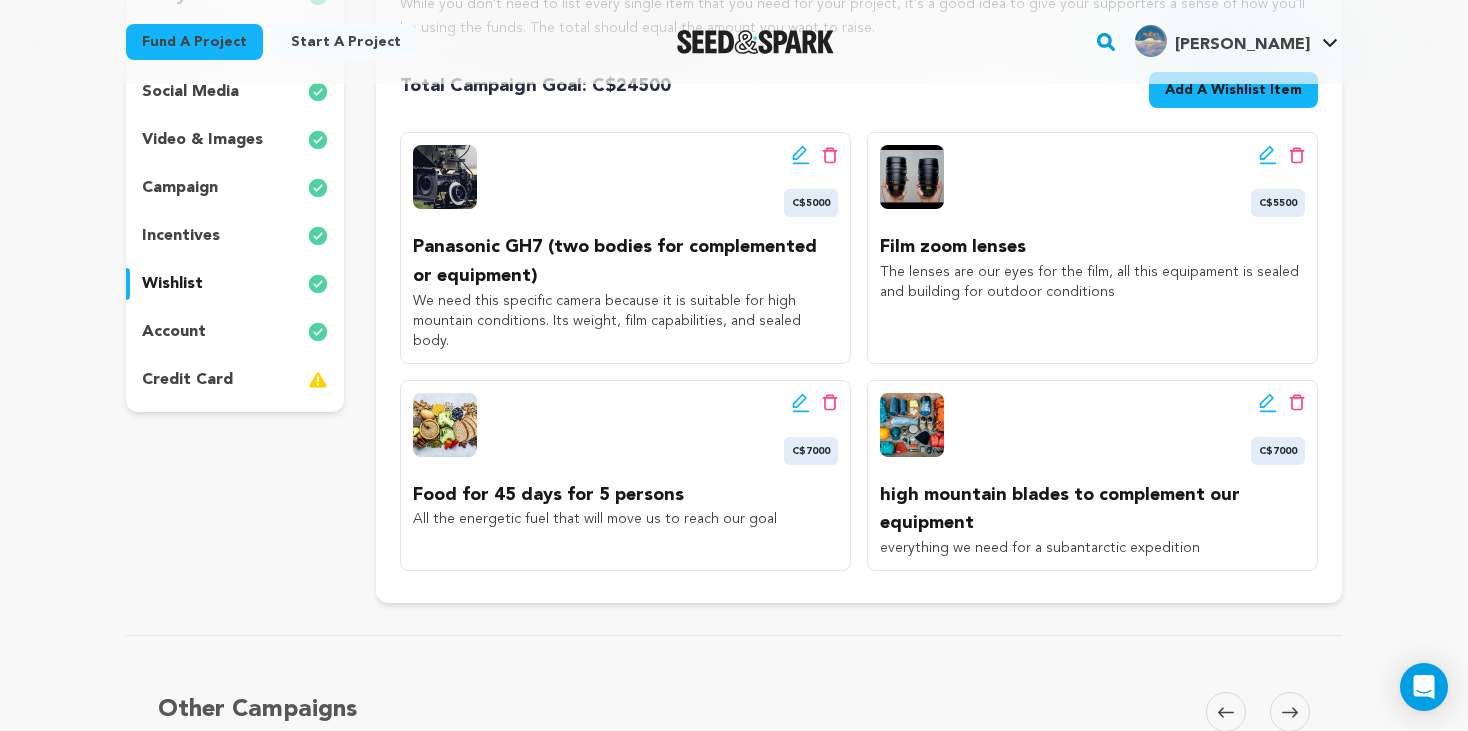 click on "Add A Wishlist Item" at bounding box center [1233, 90] 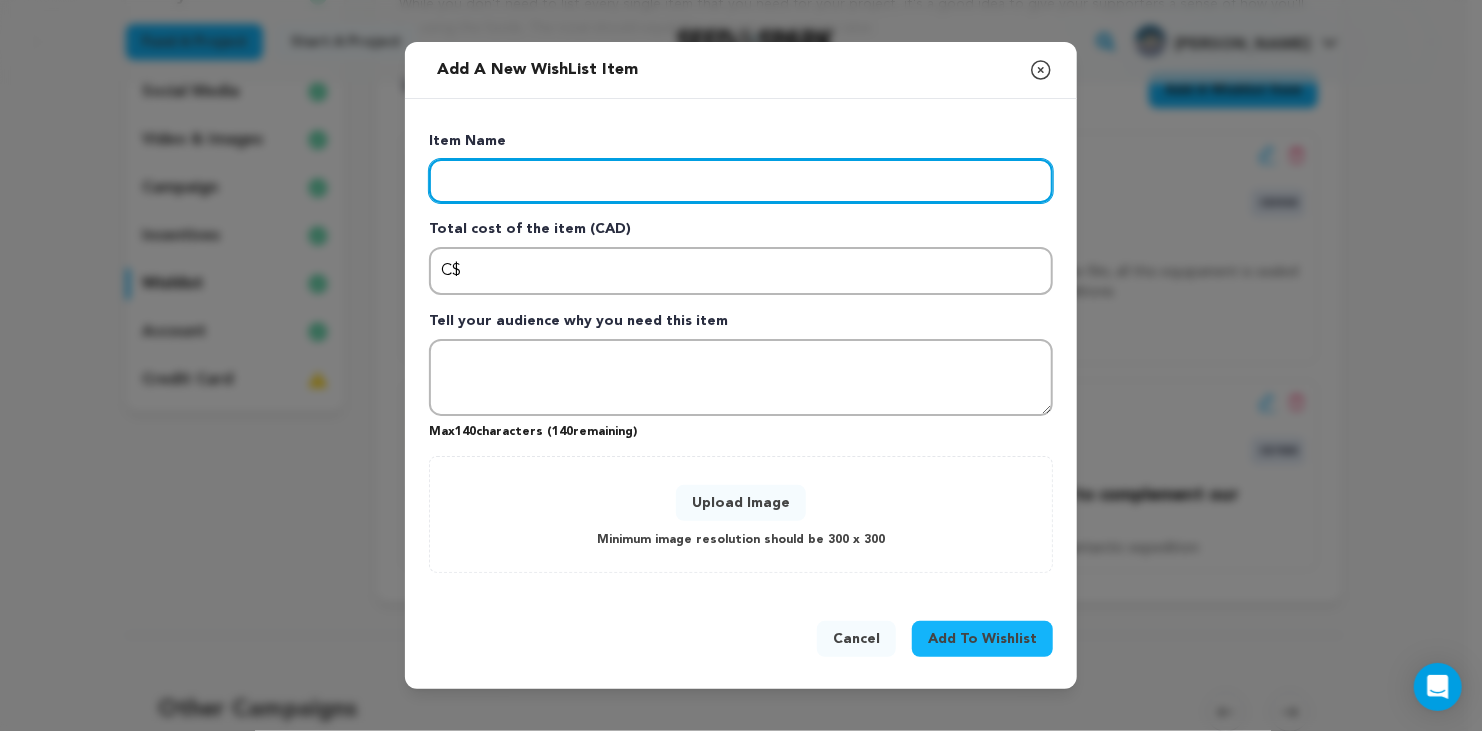 click at bounding box center [741, 181] 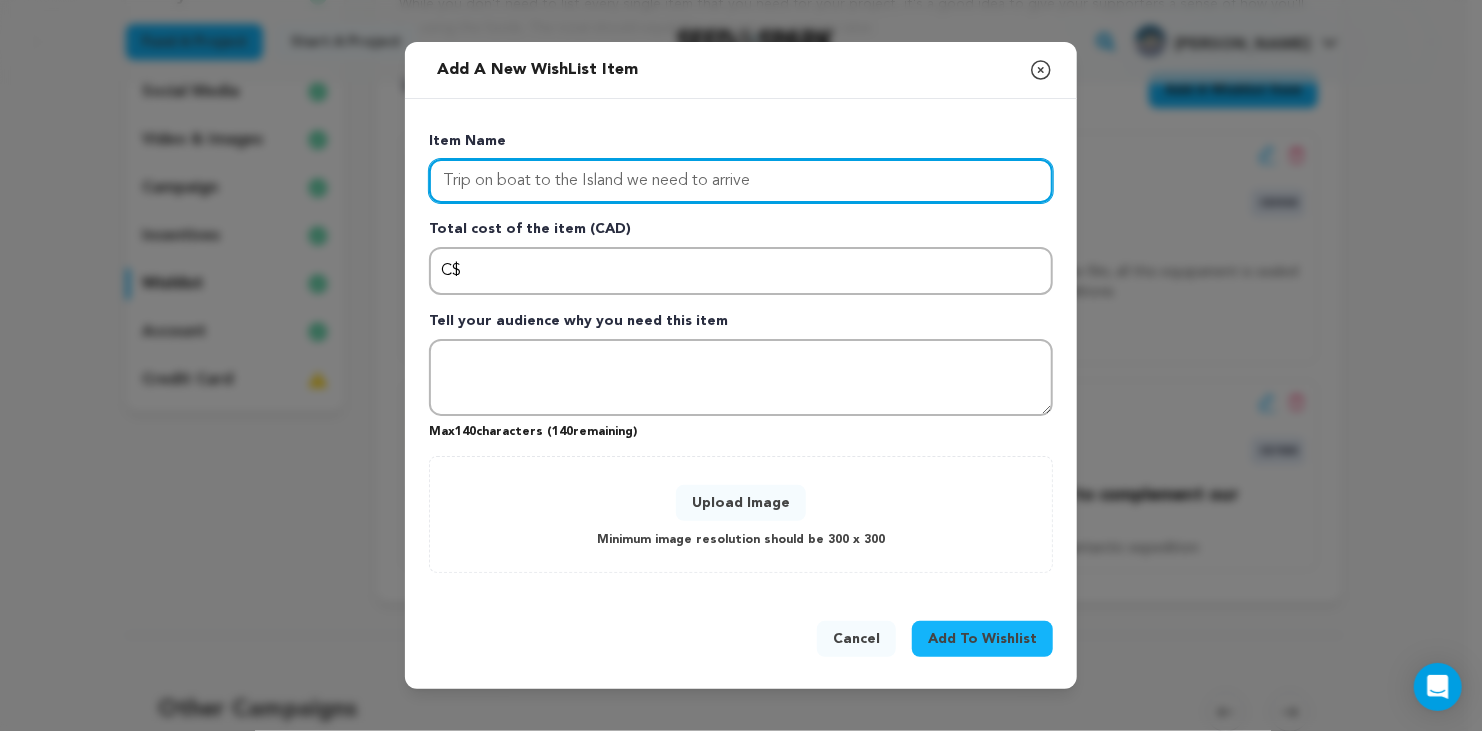 drag, startPoint x: 779, startPoint y: 189, endPoint x: 412, endPoint y: 224, distance: 368.66516 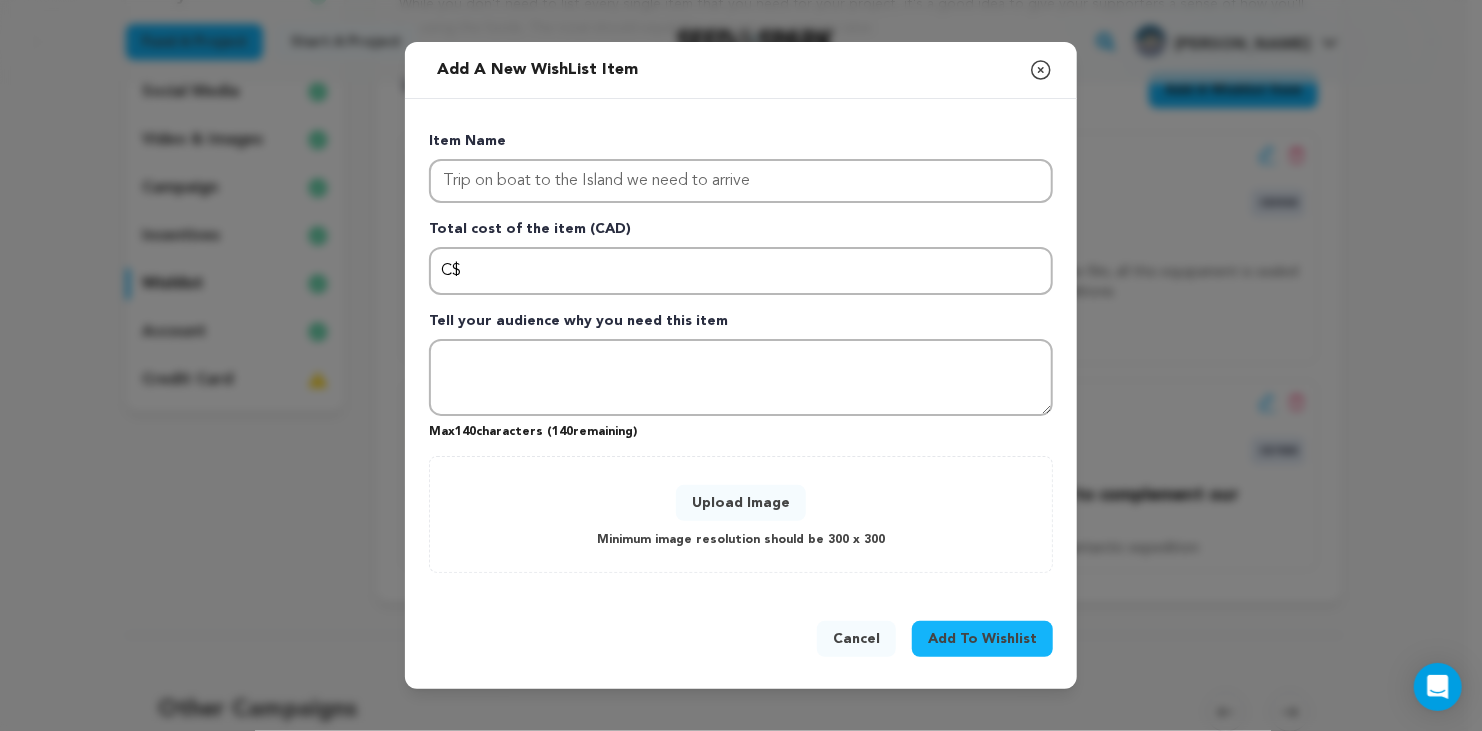 click on "Add a new WishList item
Close modal
Item Name
Trip on boat to the Island we need to arrive
Total cost of the item (CAD)
C$
Amount
Tell your audience why you need this item
Max  140  characters
( 140" at bounding box center (741, 365) 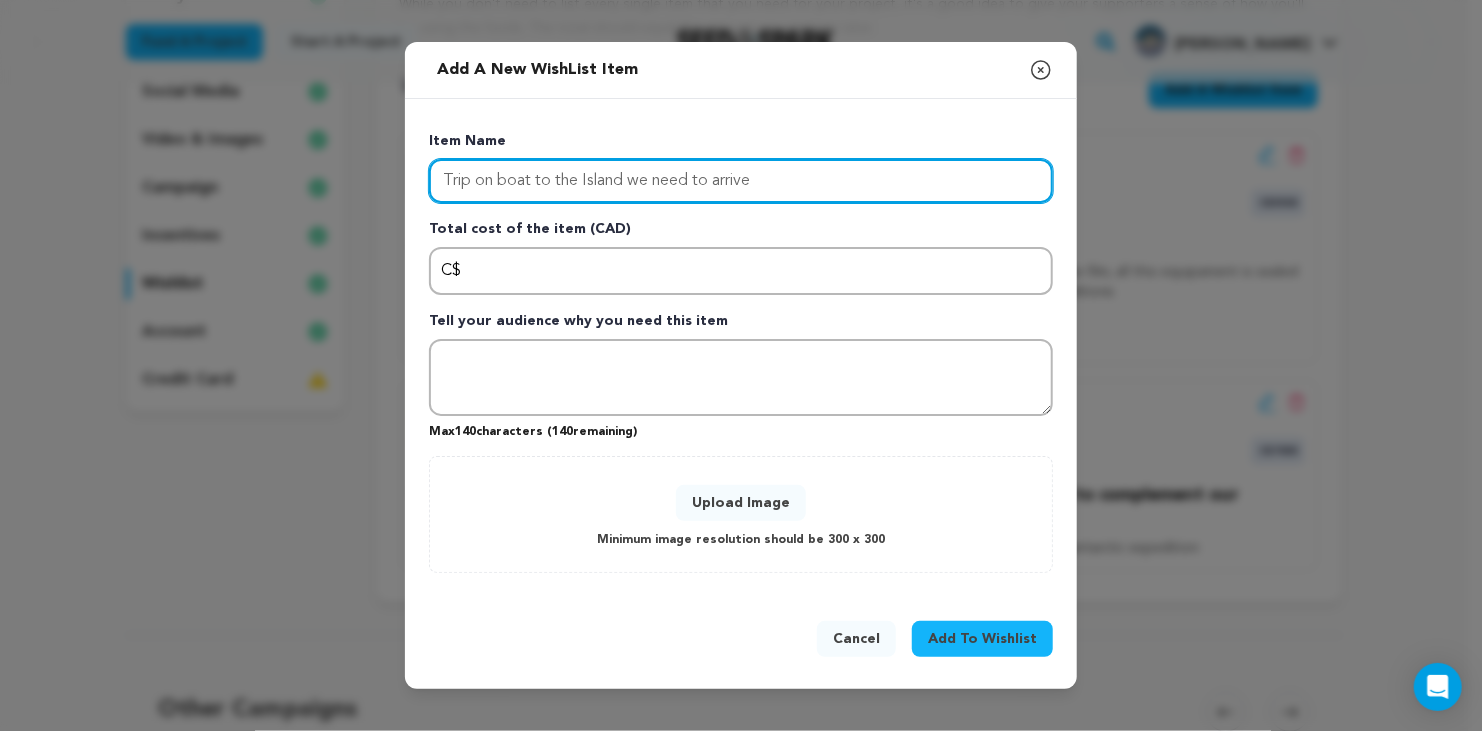 drag, startPoint x: 773, startPoint y: 177, endPoint x: 359, endPoint y: 208, distance: 415.159 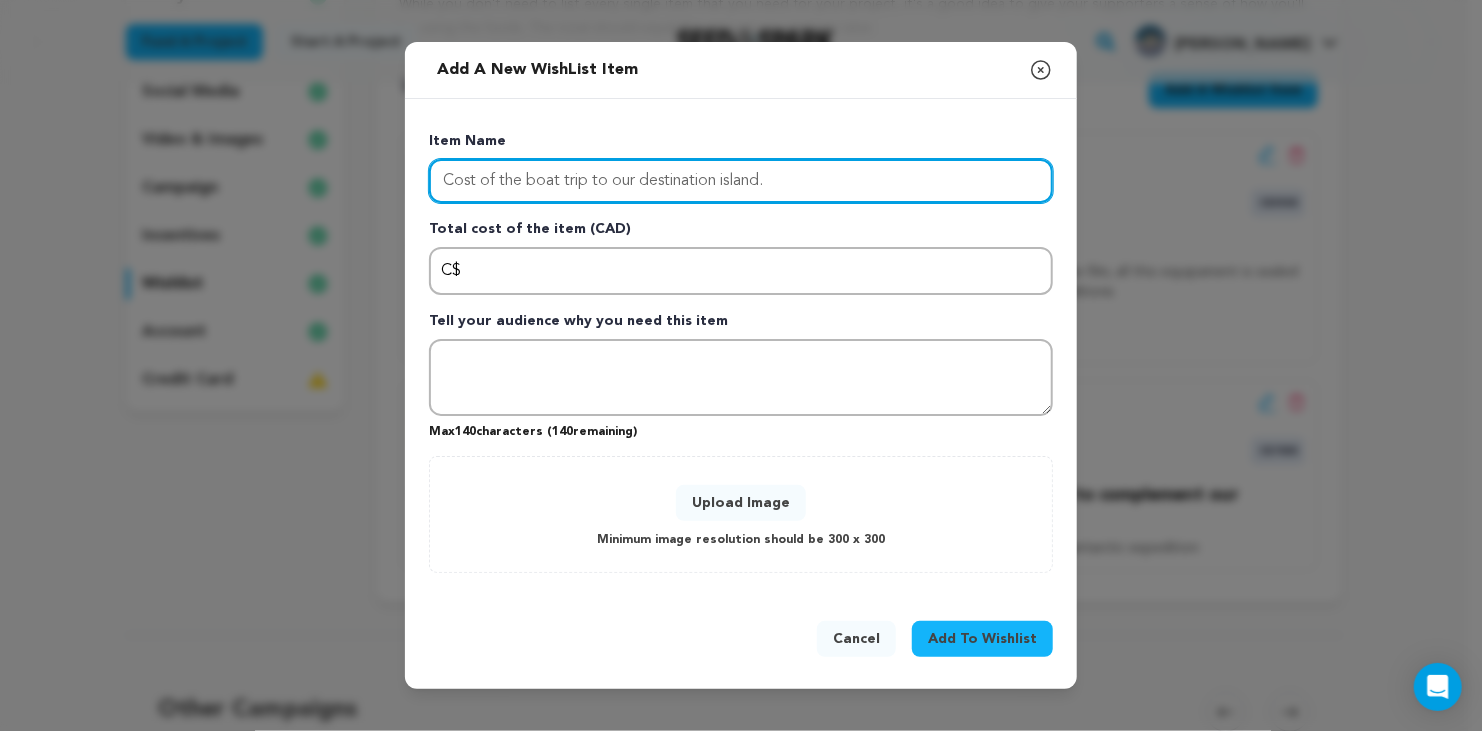 type on "Cost of the boat trip to our destination island." 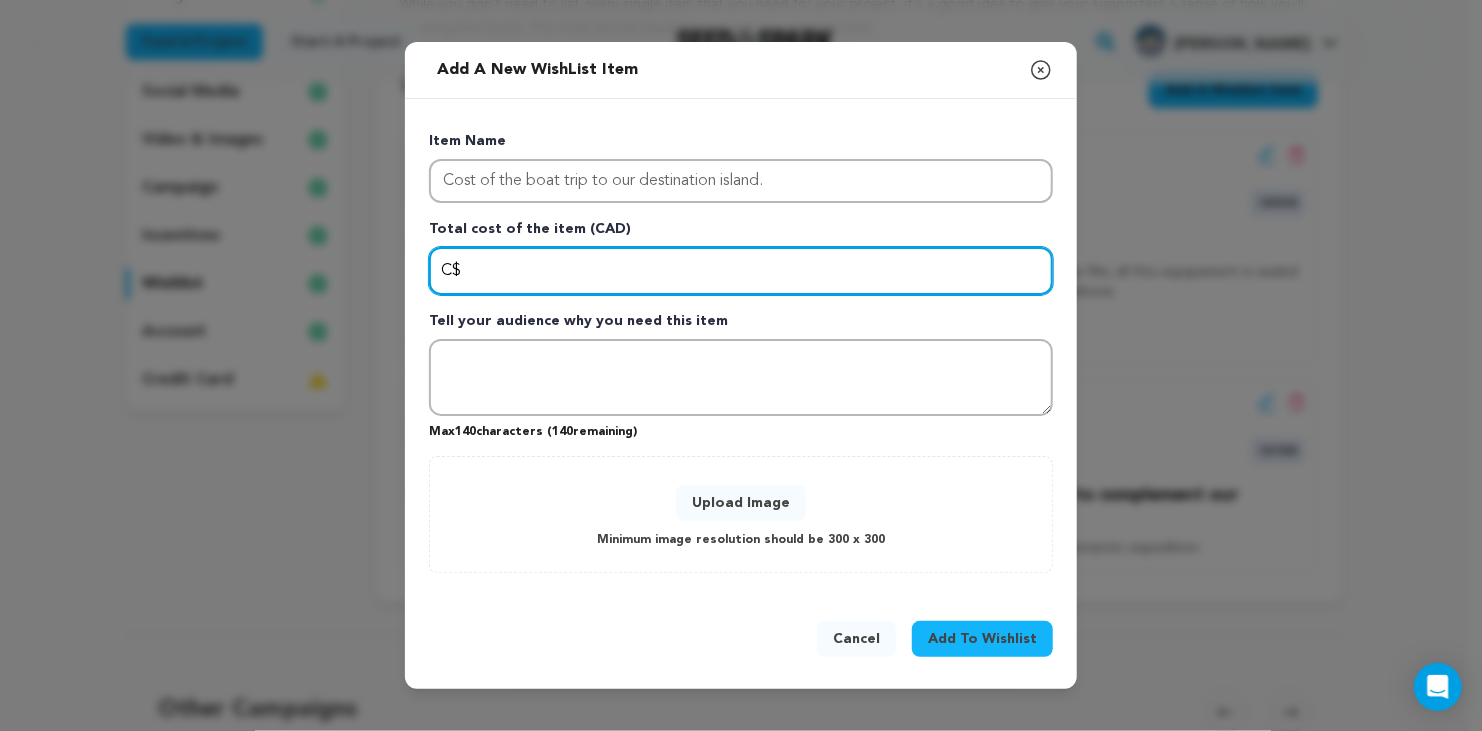 click at bounding box center [741, 271] 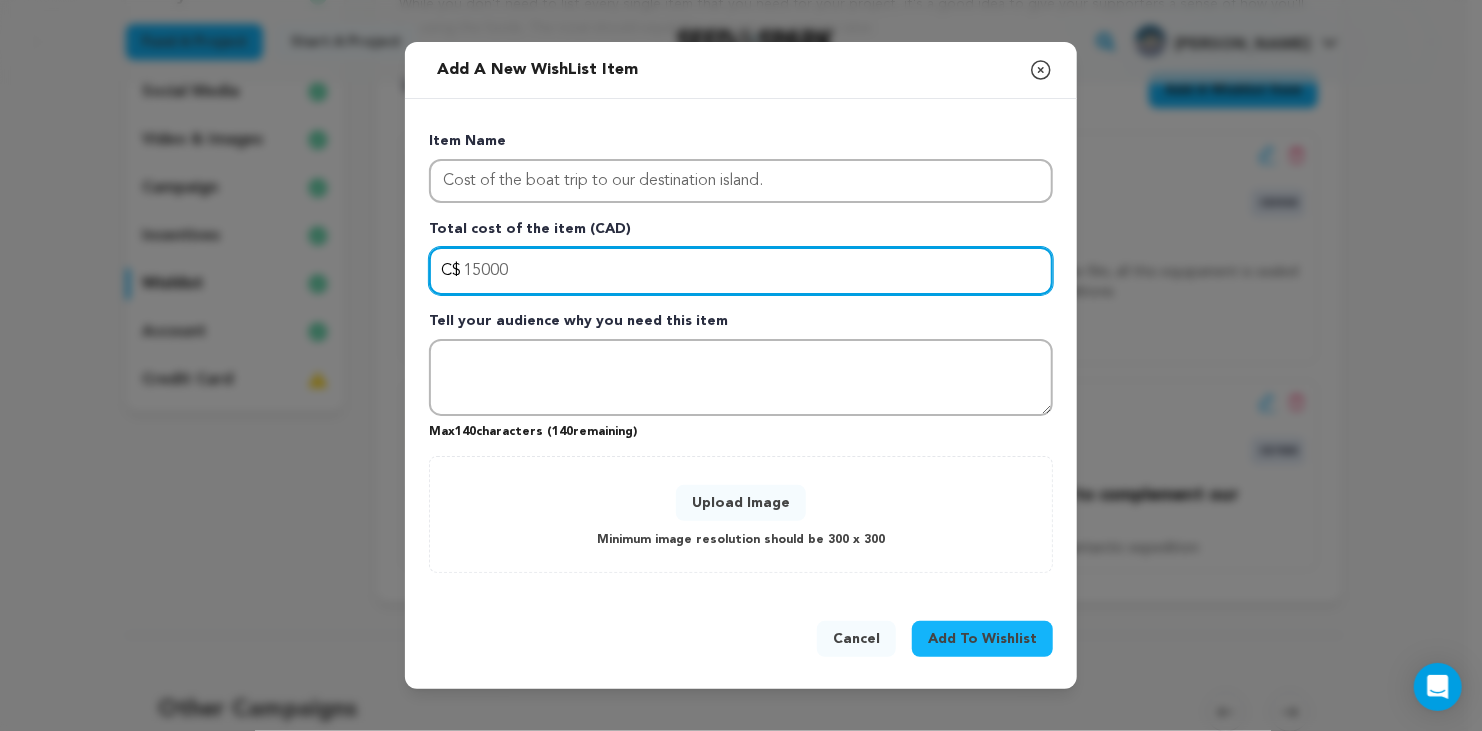 type on "15000" 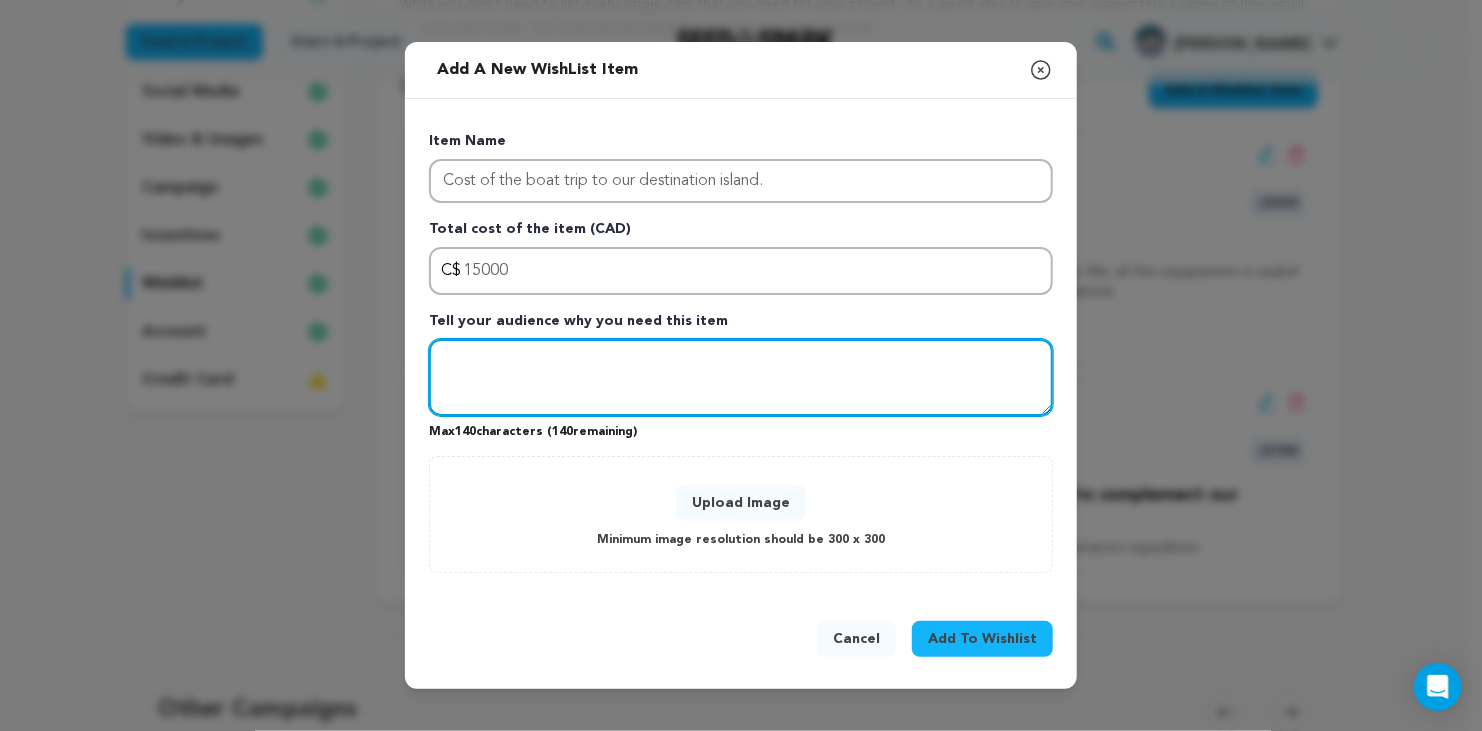 click at bounding box center [741, 378] 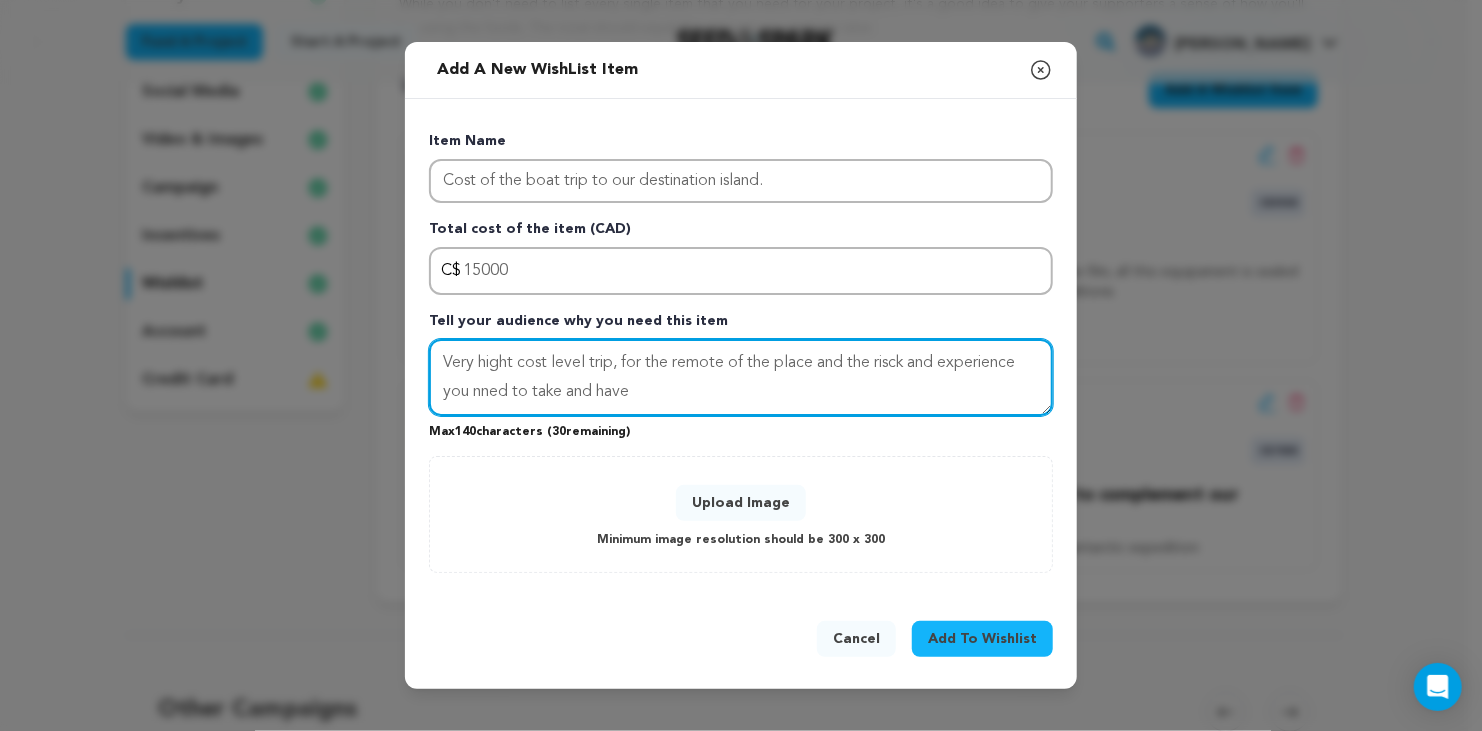 click on "Very hight cost level trip, for the remote of the place and the risck and experience you nned to take and have" at bounding box center [741, 378] 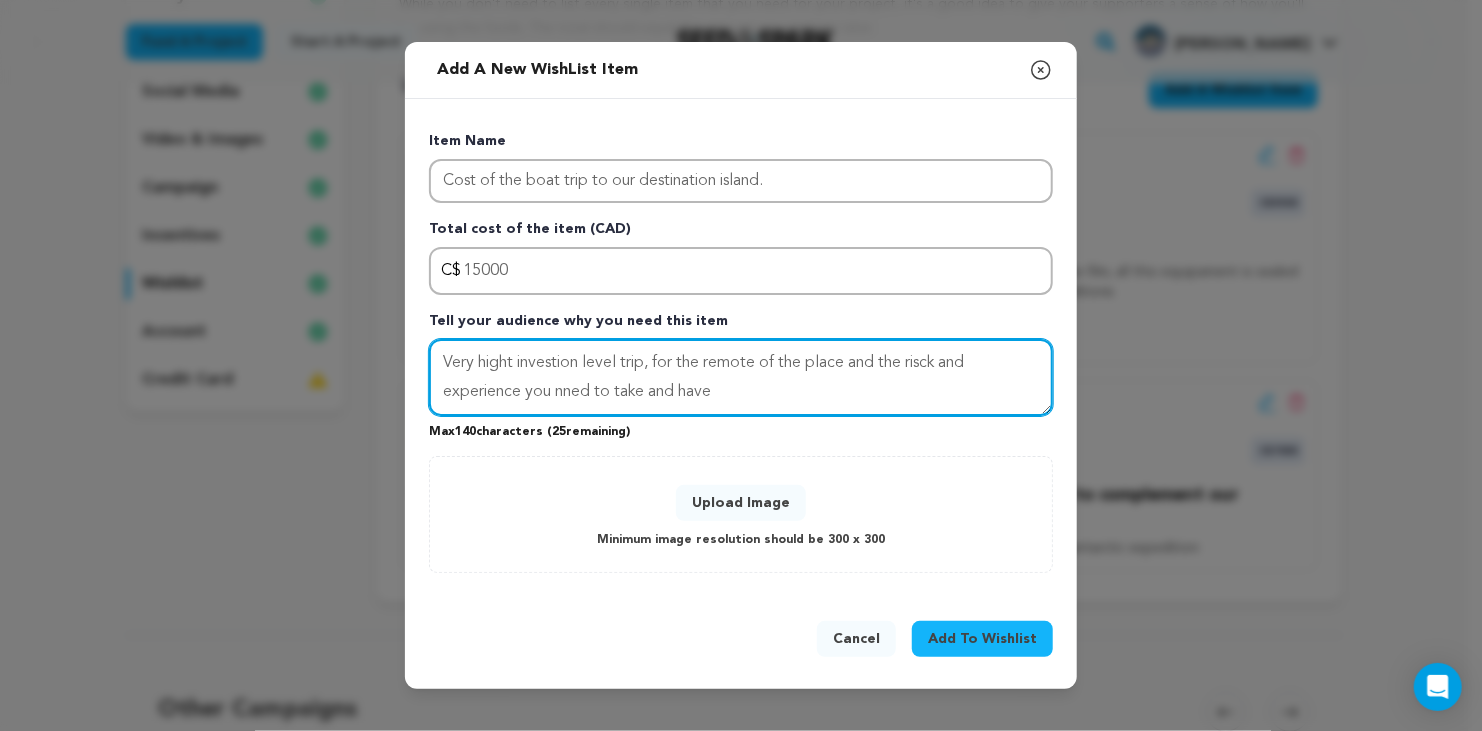 click on "Very hight investion level trip, for the remote of the place and the risck and experience you nned to take and have" at bounding box center [741, 378] 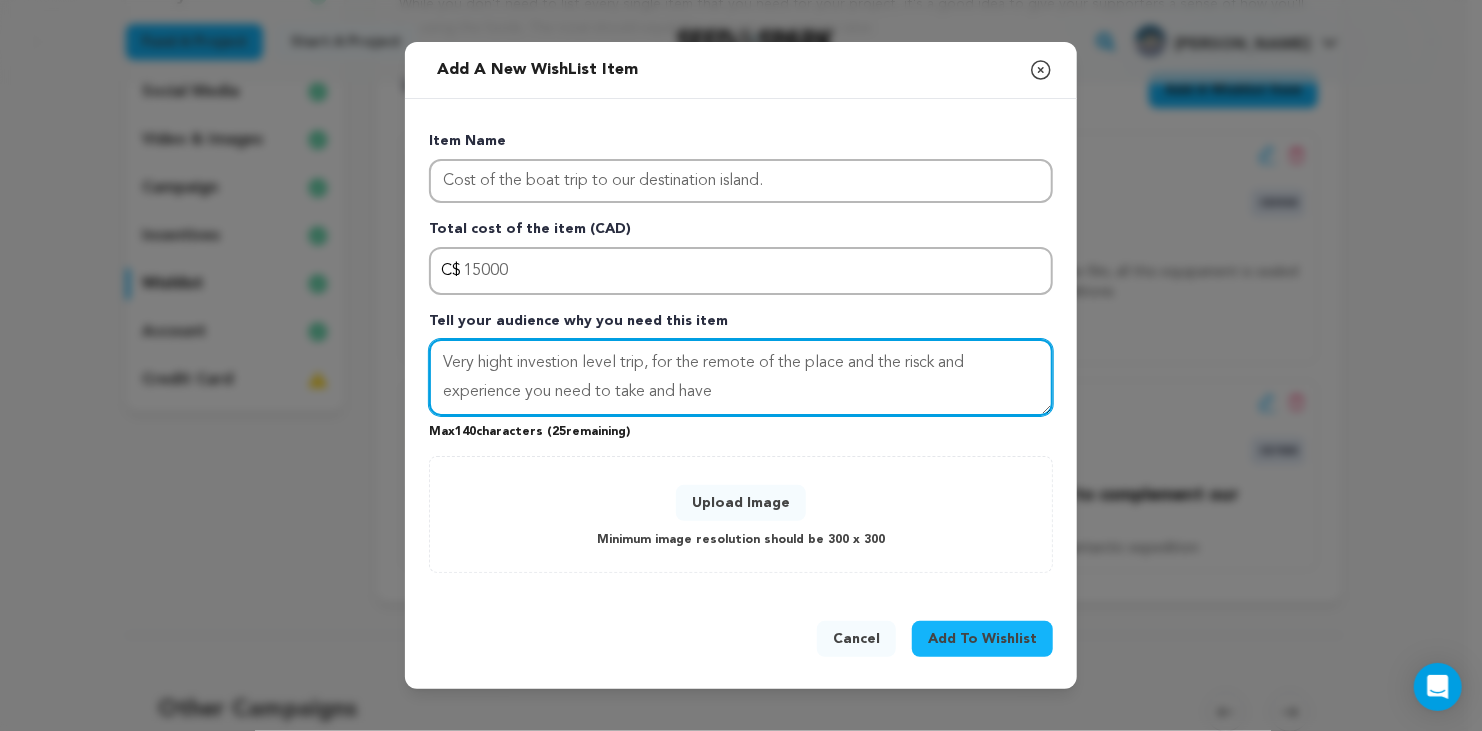 click on "Very hight investion level trip, for the remote of the place and the risck and experience you need to take and have" at bounding box center (741, 378) 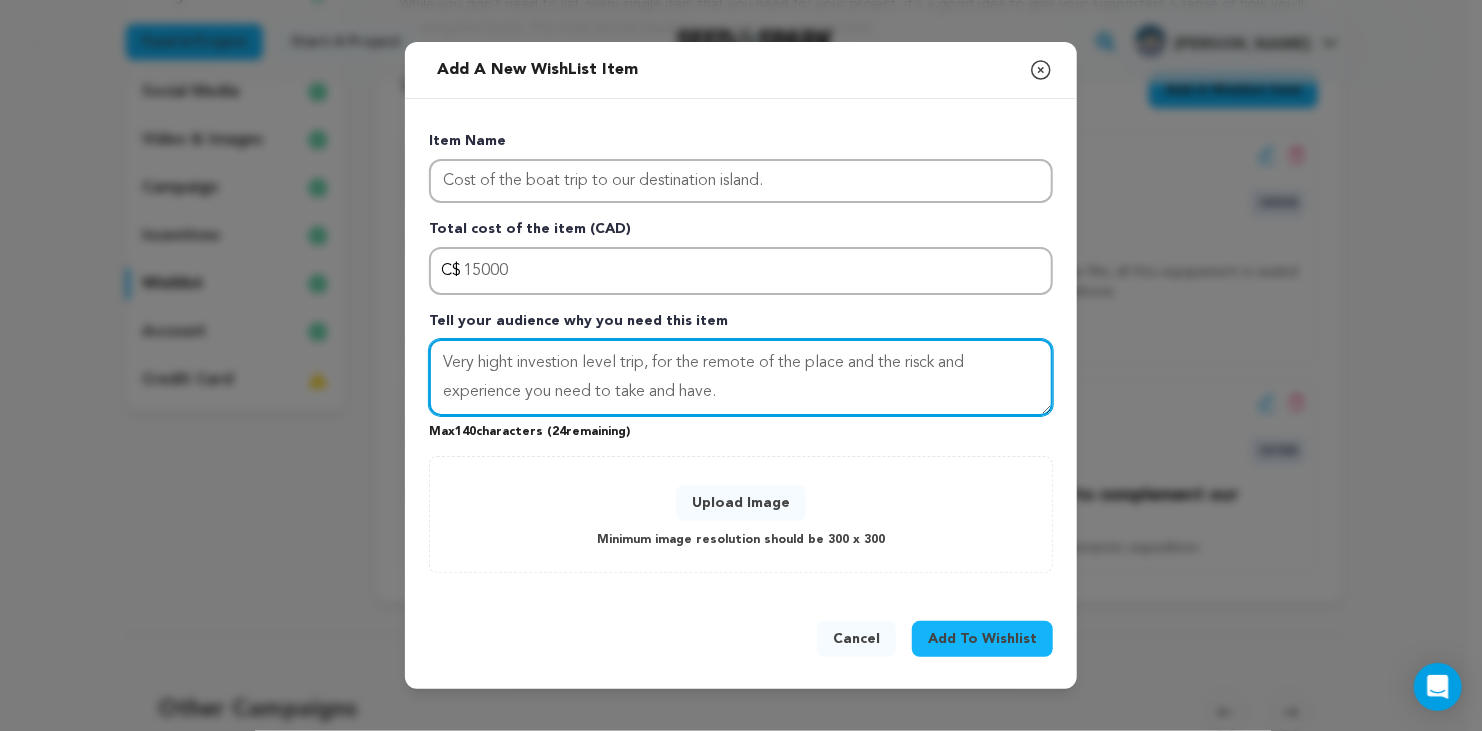 type on "Very hight investion level trip, for the remote of the place and the risck and experience you need to take and have." 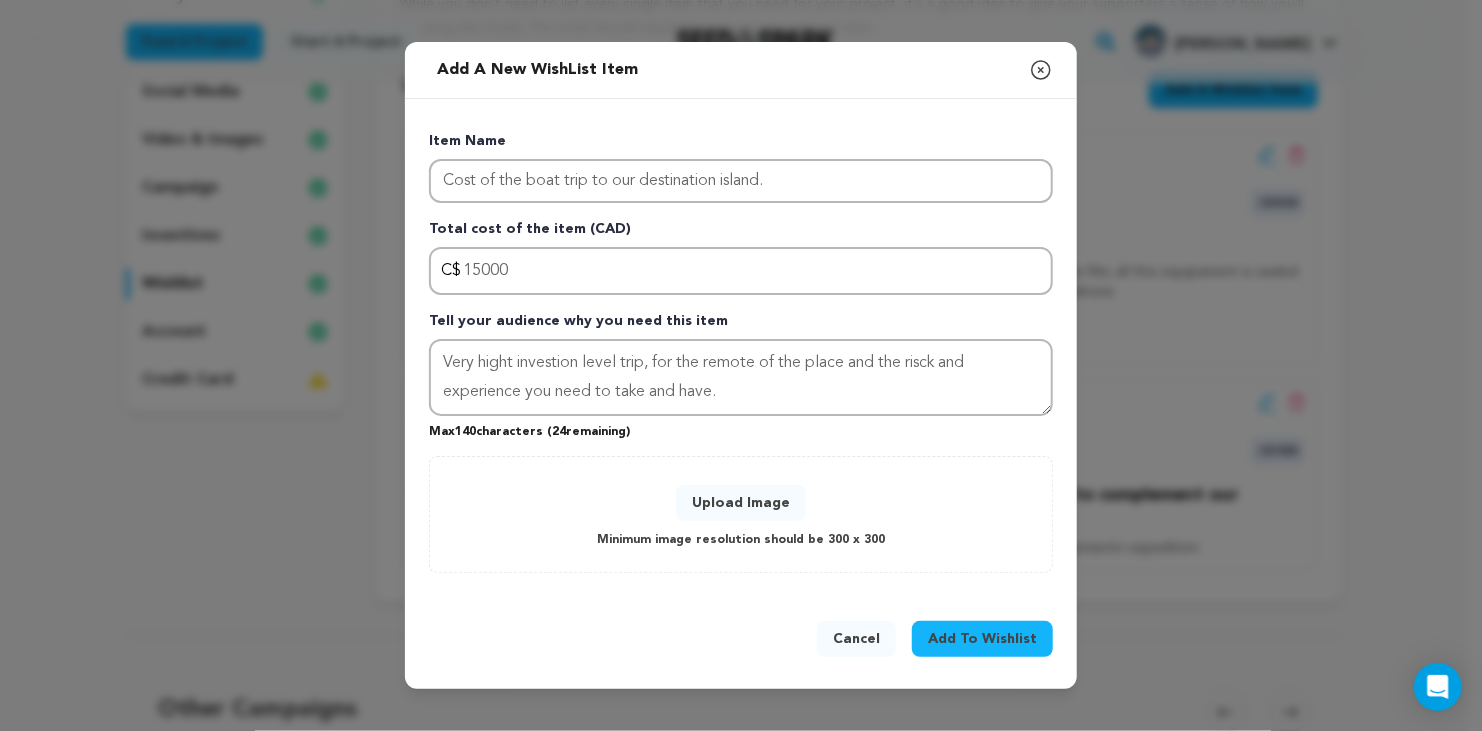 click on "Add To Wishlist" at bounding box center (982, 639) 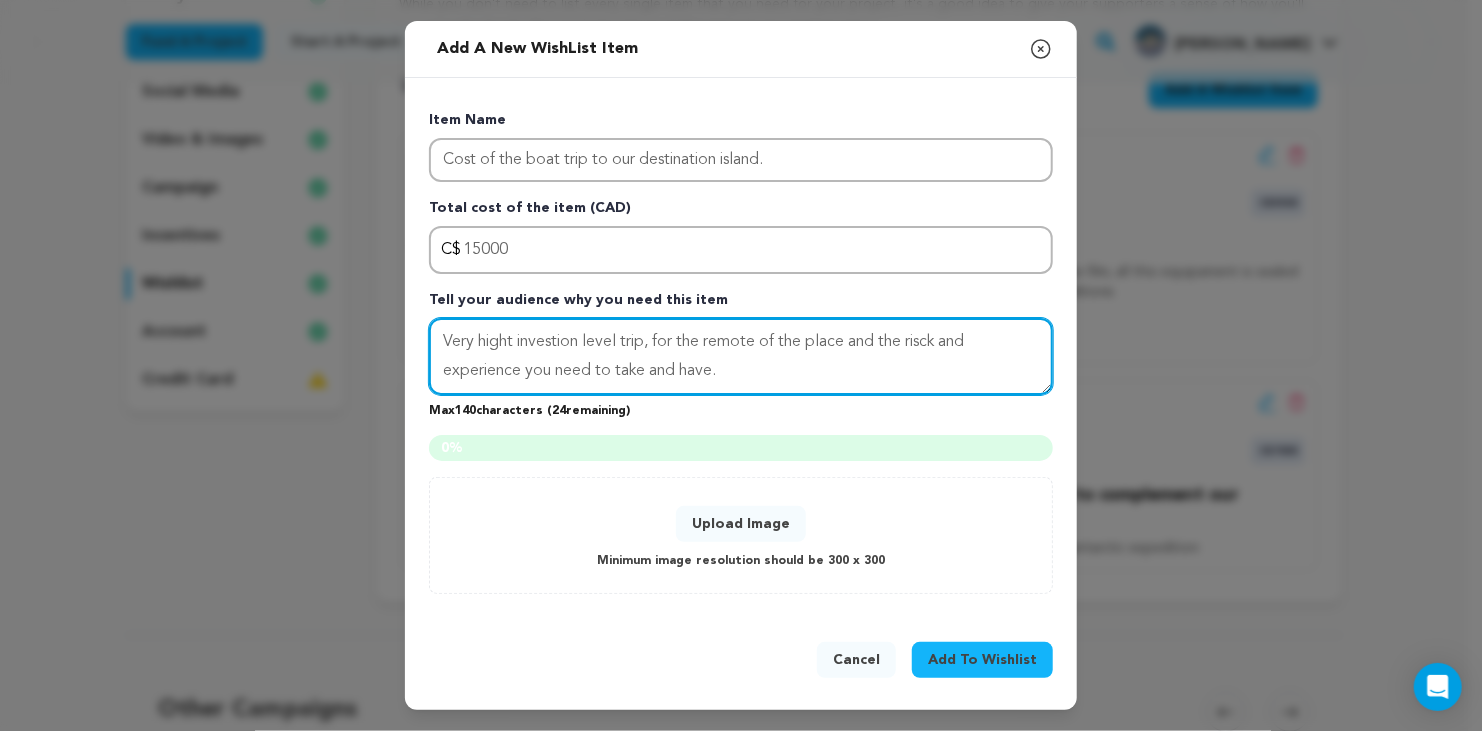 drag, startPoint x: 765, startPoint y: 368, endPoint x: 419, endPoint y: 336, distance: 347.47662 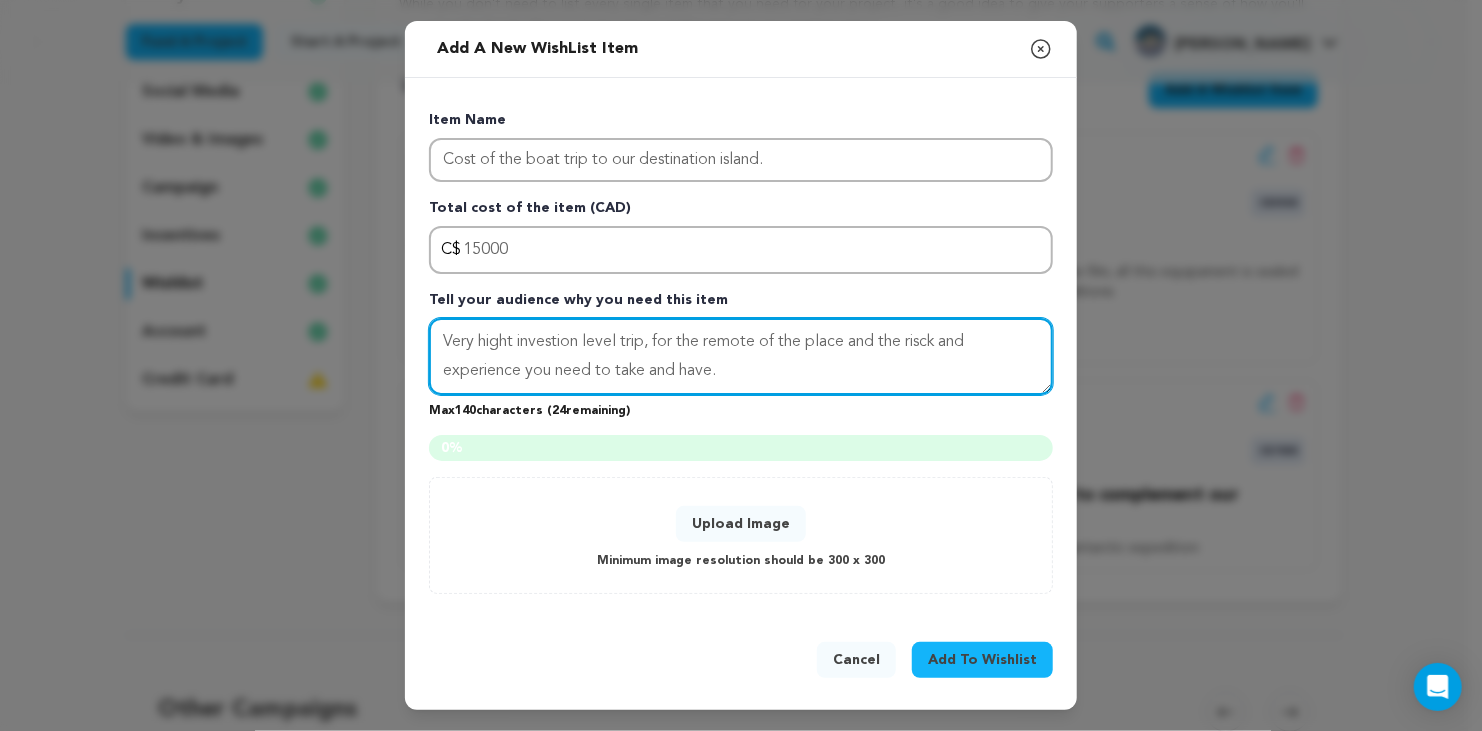 click on "Item Name
Cost of the boat trip to our destination island.
Total cost of the item (CAD)
C$
Amount
15000
Tell your audience why you need this item
Very hight investion level trip, for the remote of the place and the risck and experience you need to take and have.
Max  140  characters
( 24  remaining)
0 0" at bounding box center (741, 348) 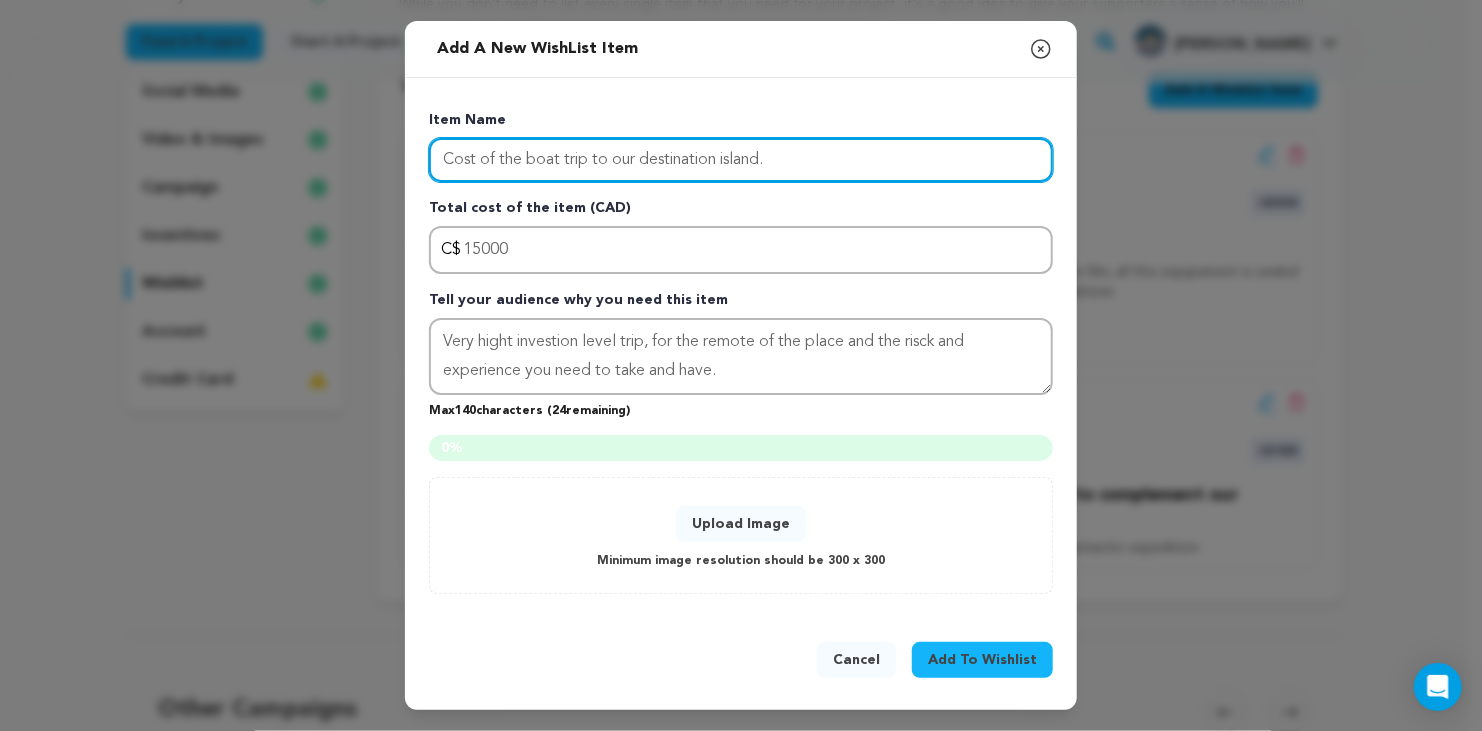 drag, startPoint x: 781, startPoint y: 160, endPoint x: 367, endPoint y: 200, distance: 415.9279 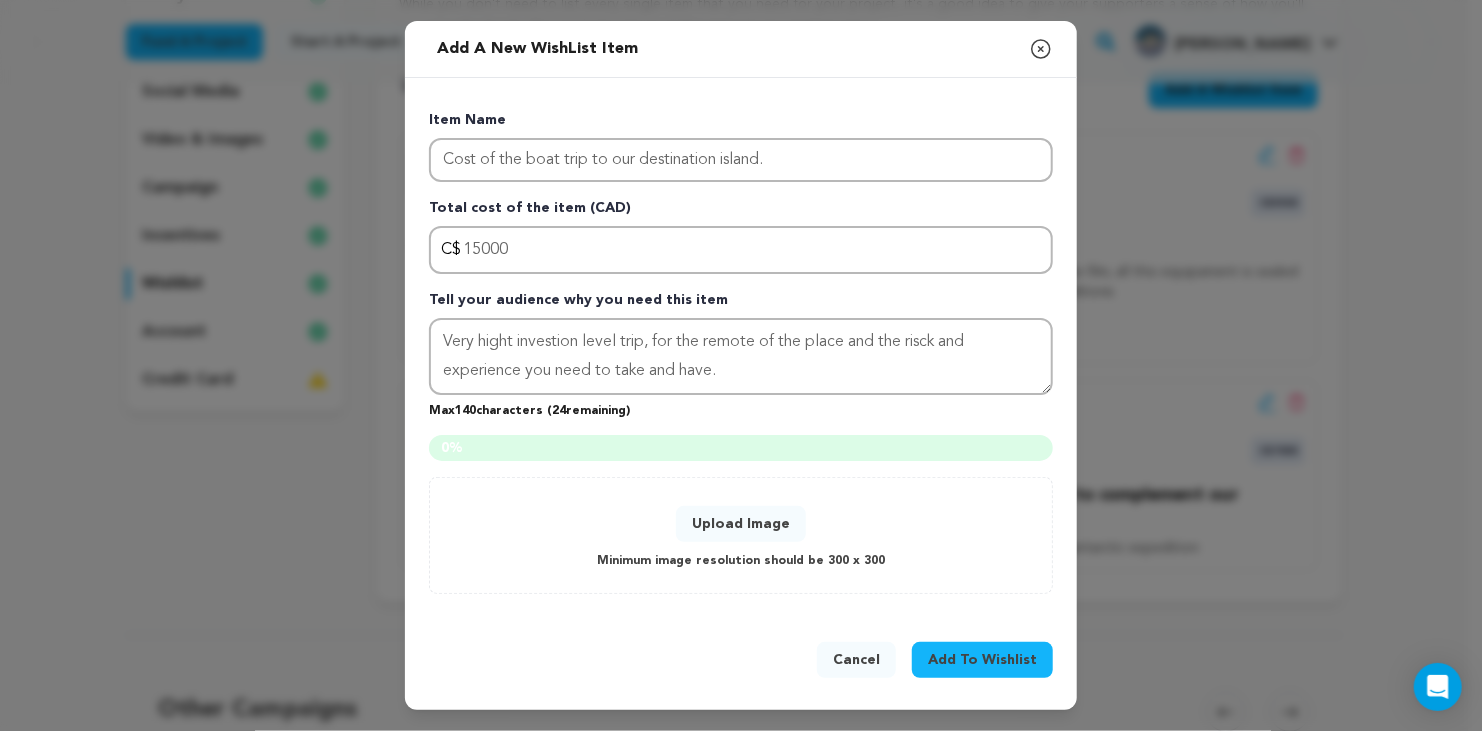 click on "Cancel" at bounding box center [856, 660] 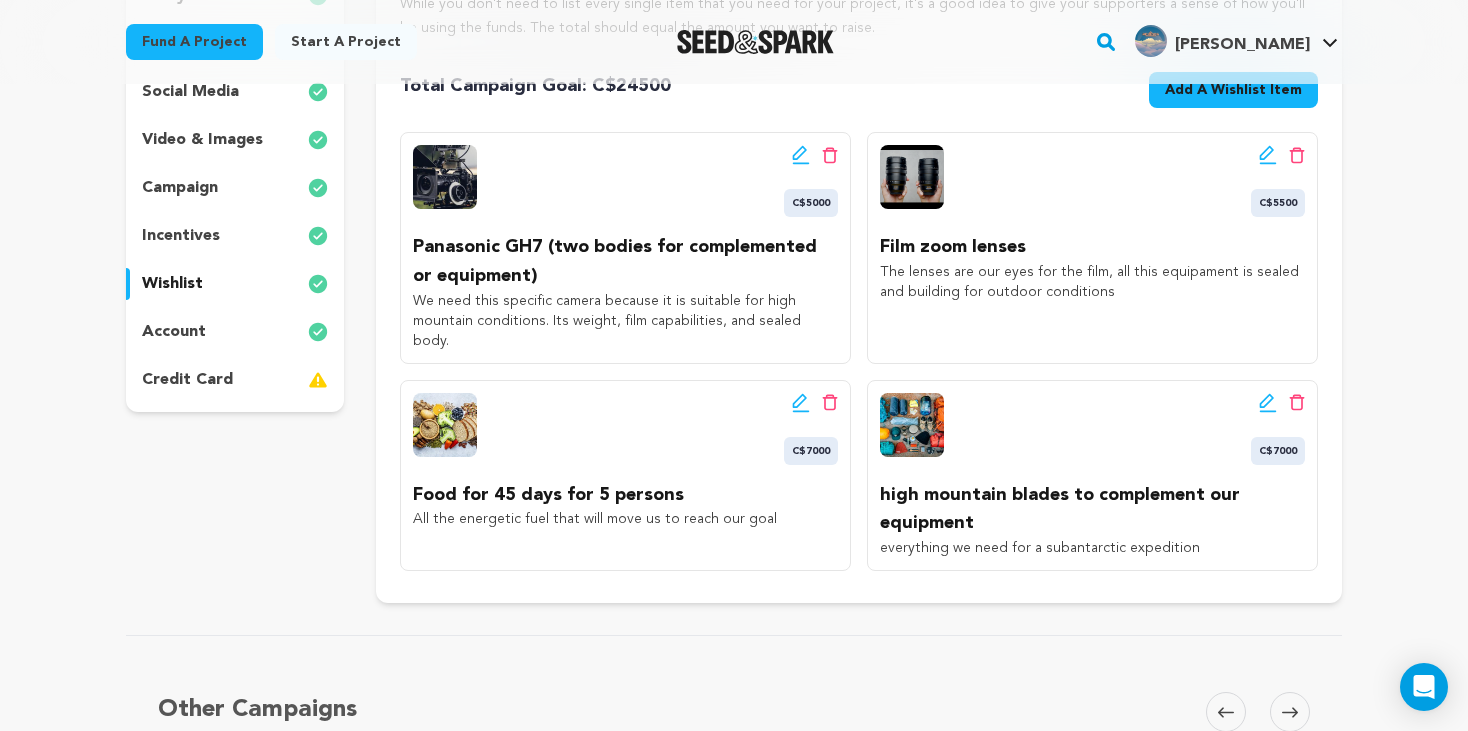 click on "Add A Wishlist Item" at bounding box center (1233, 90) 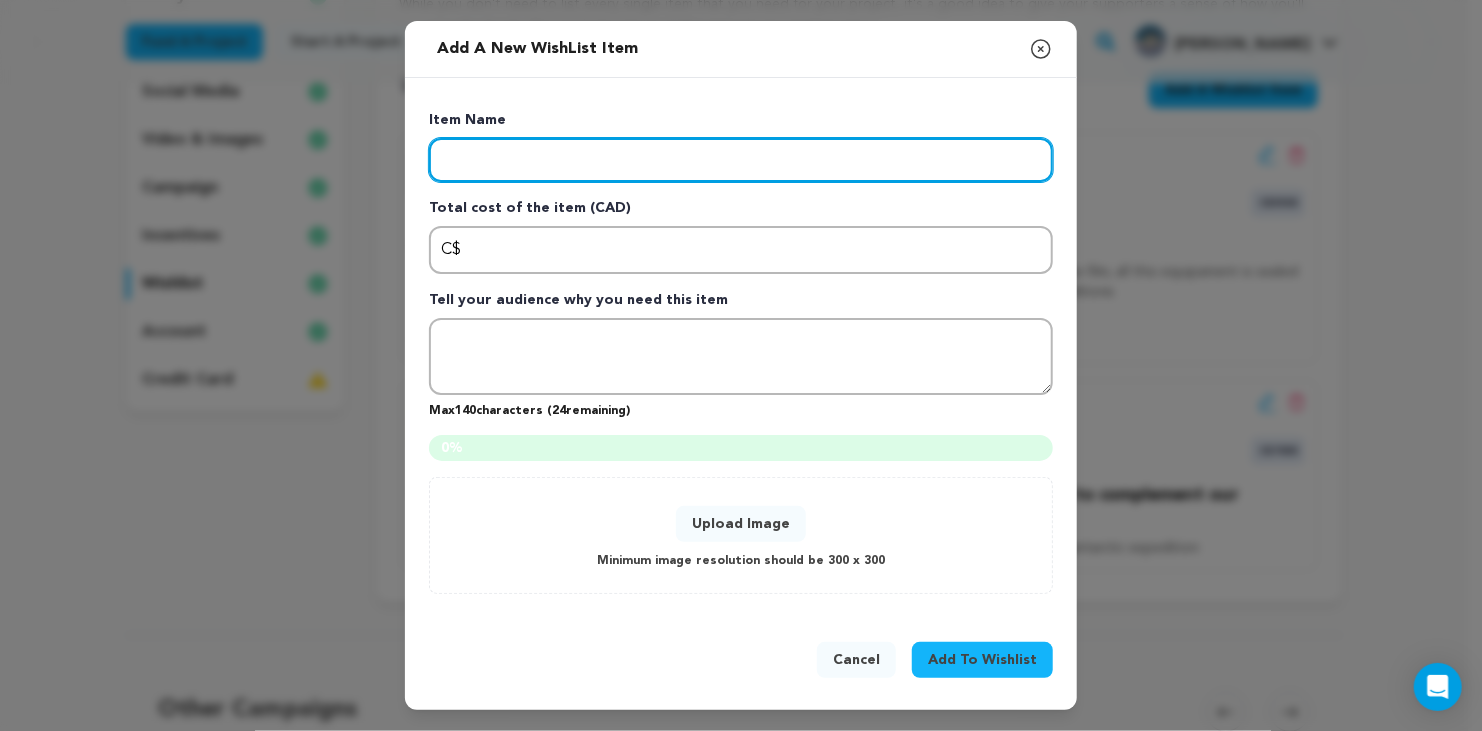 click at bounding box center [741, 160] 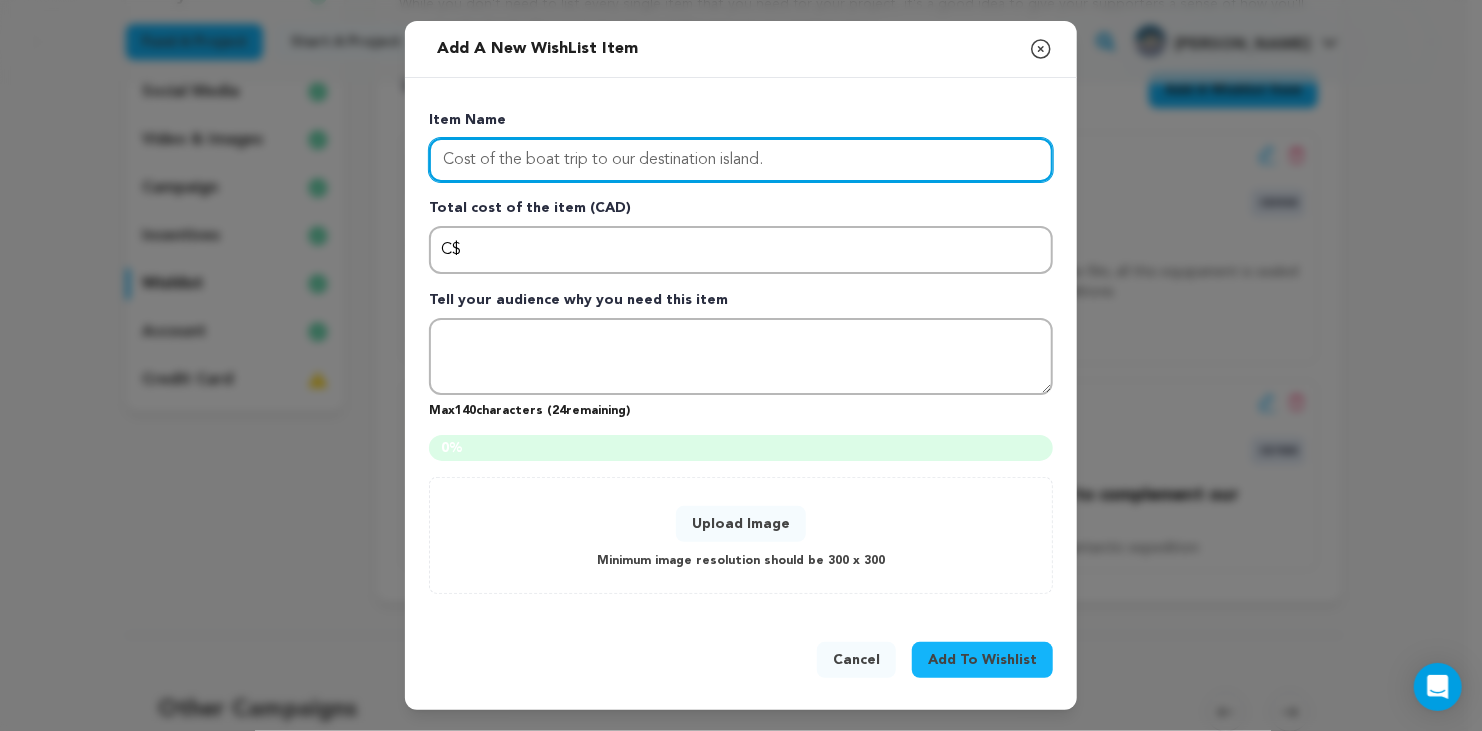 type on "Cost of the boat trip to our destination island." 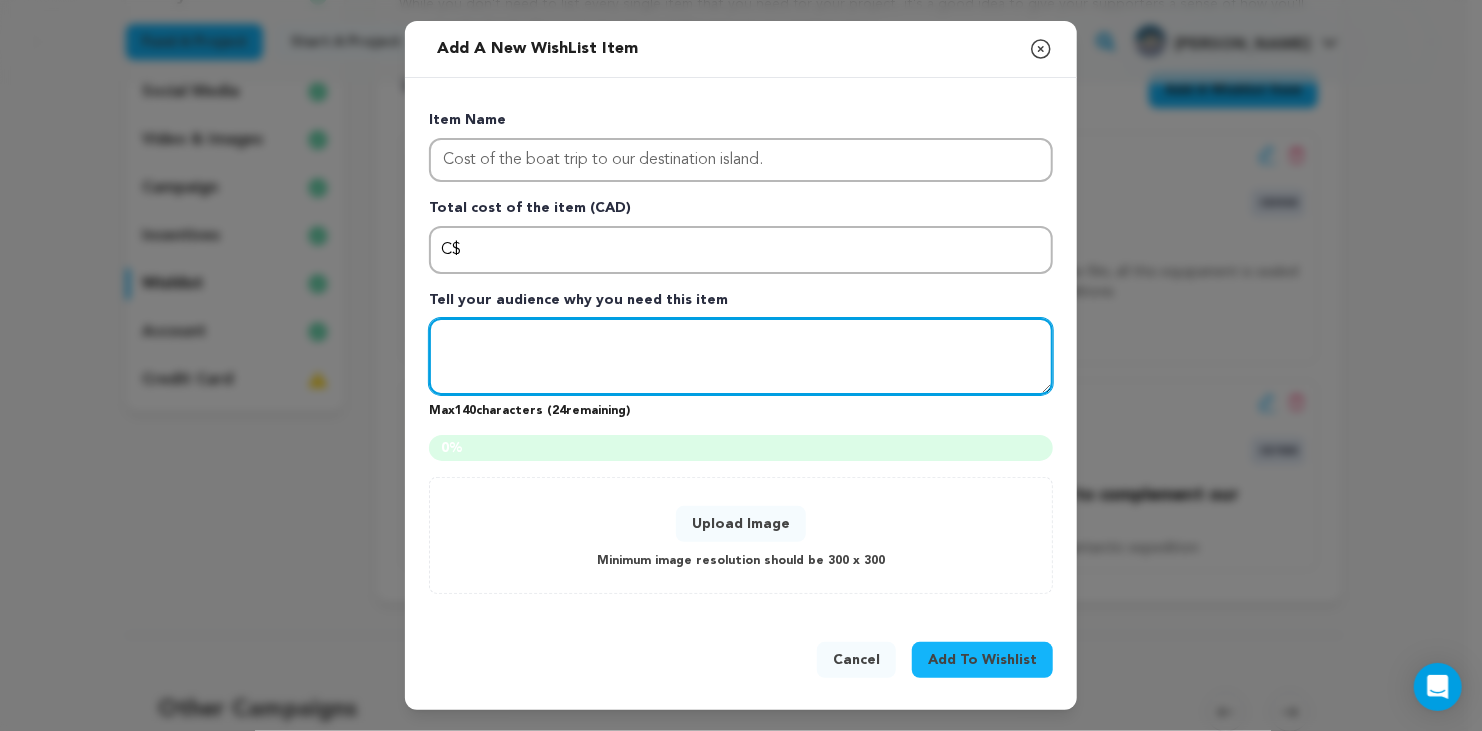 click at bounding box center (741, 357) 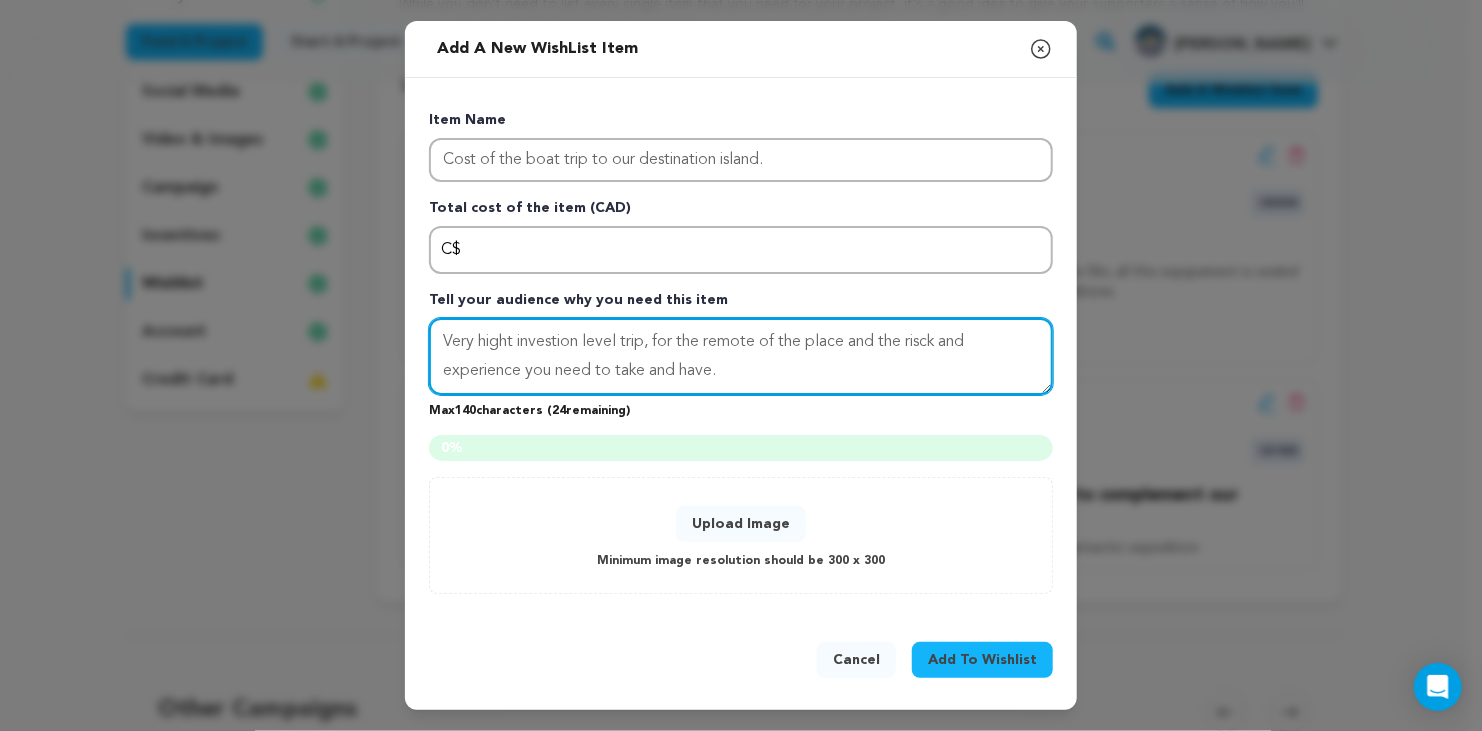 type on "Very hight investion level trip, for the remote of the place and the risck and experience you need to take and have." 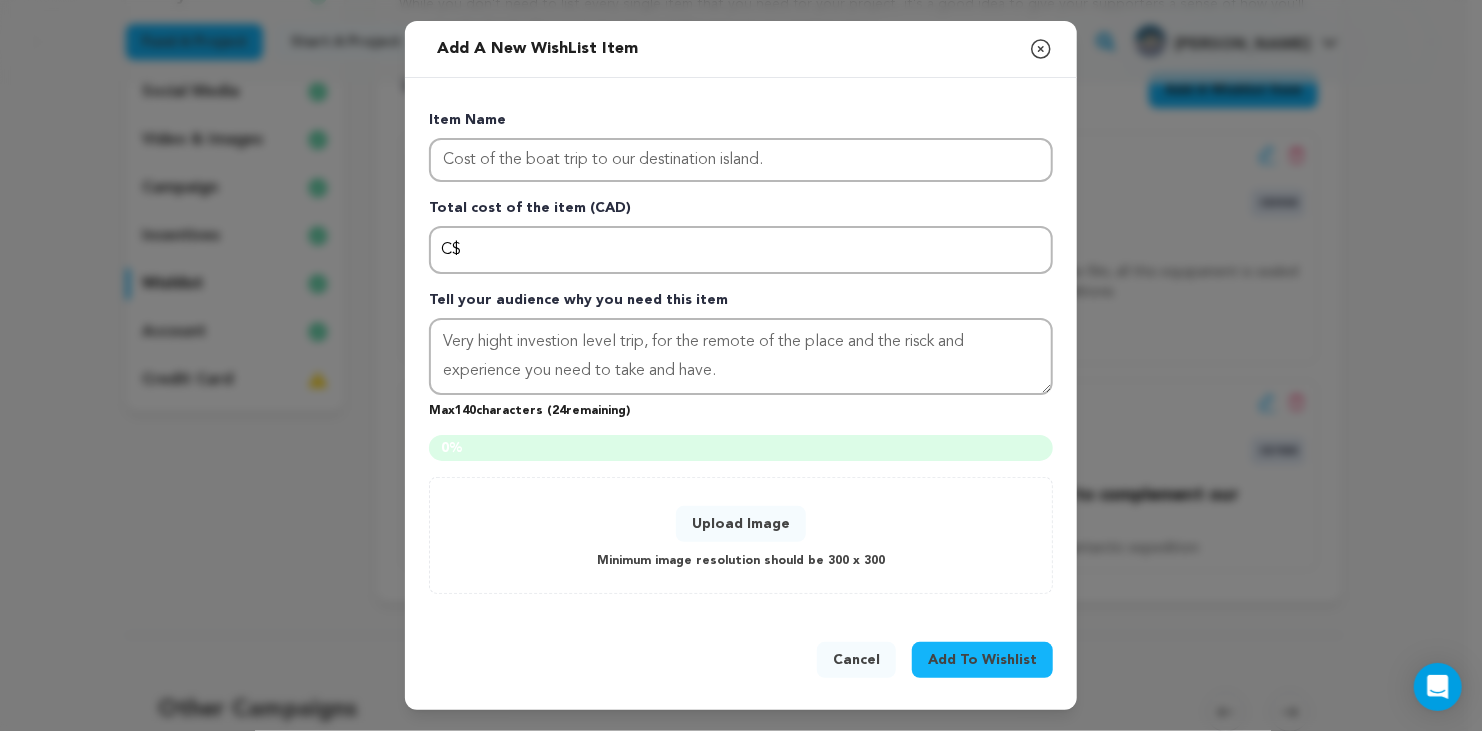 click on "Upload Image" at bounding box center (741, 524) 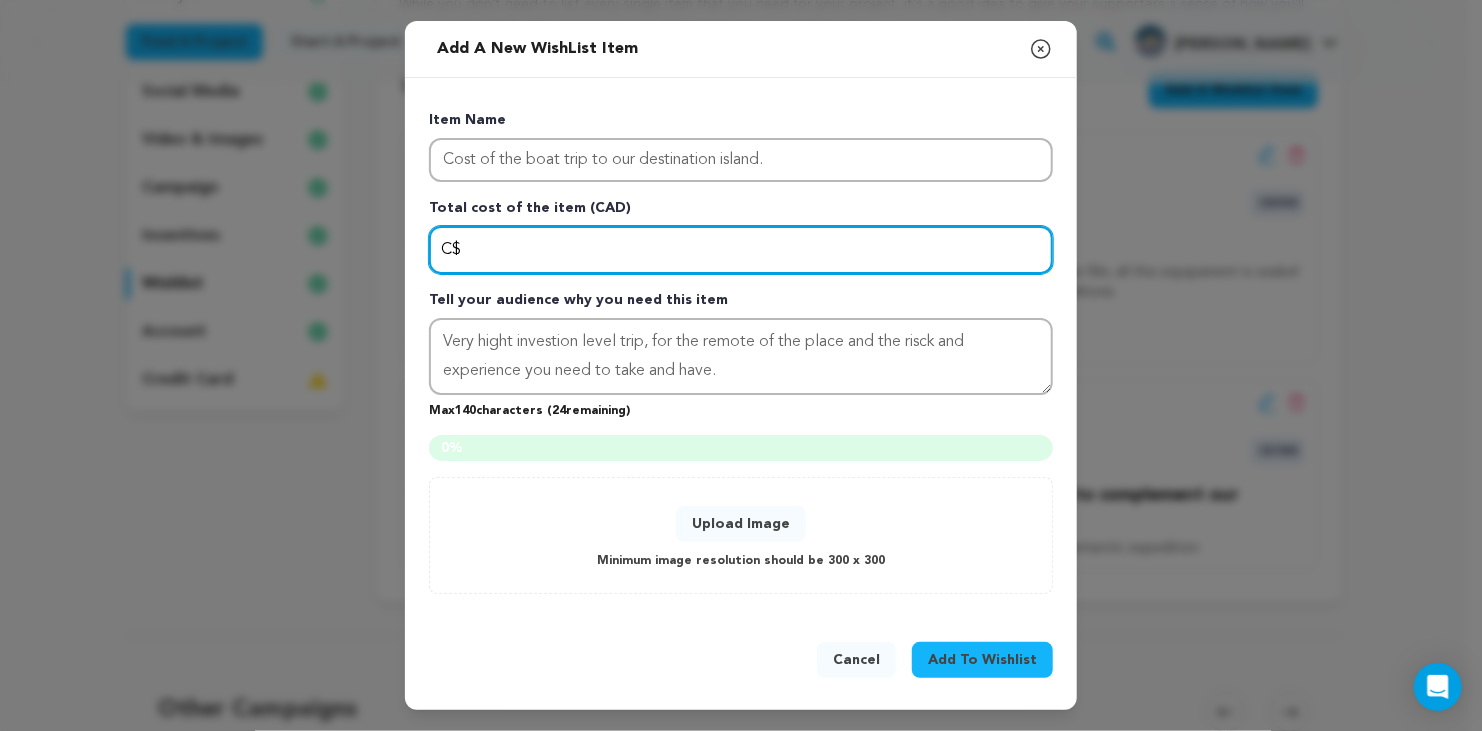 click at bounding box center [741, 250] 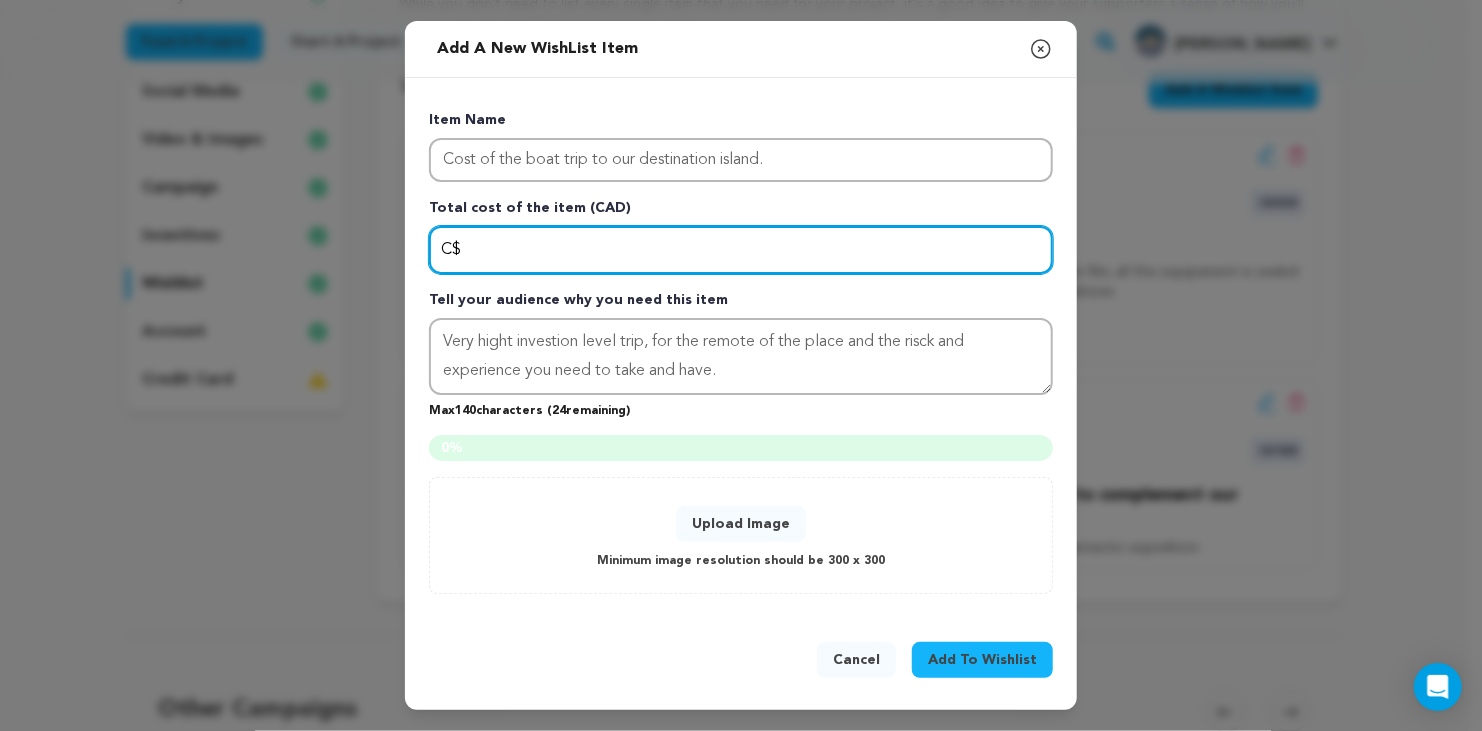 type on "15000" 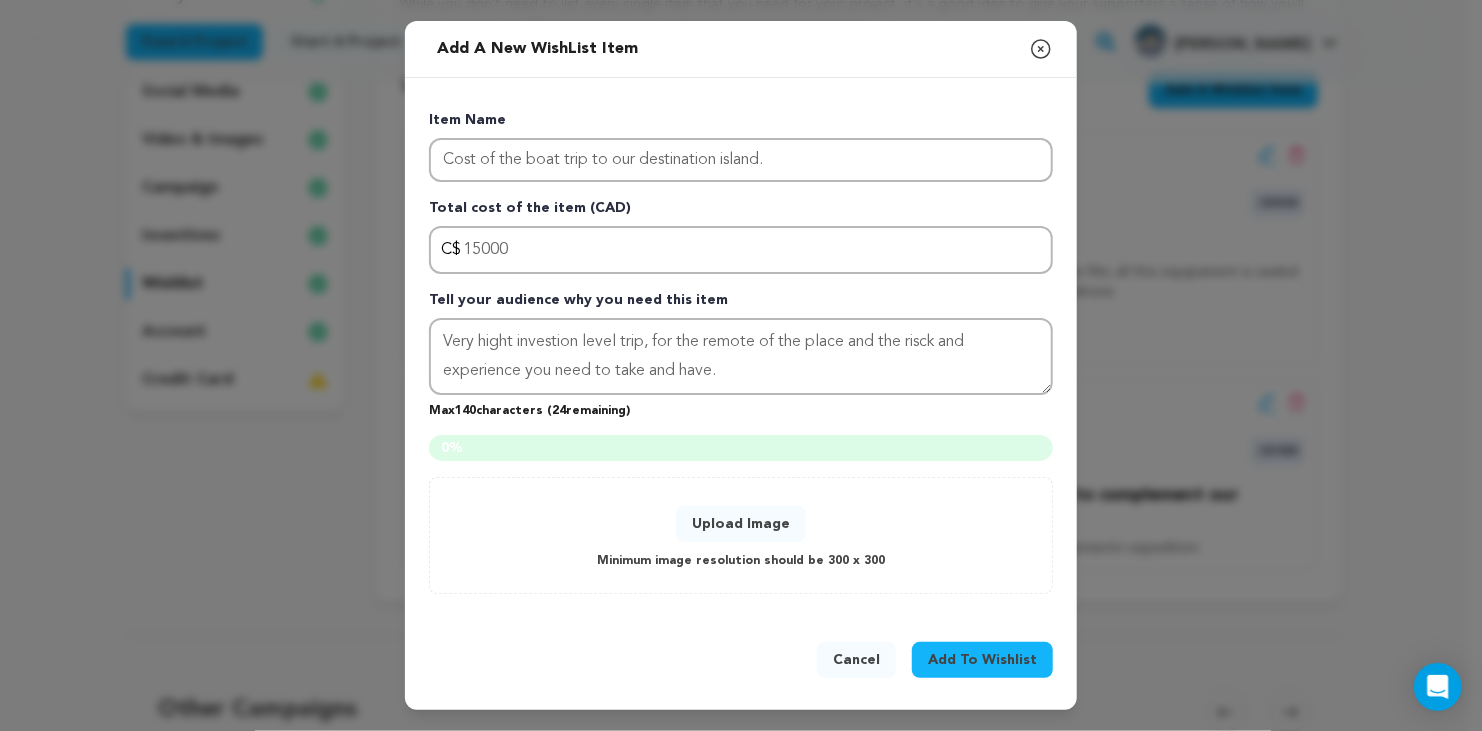 click on "Upload Image" at bounding box center (741, 524) 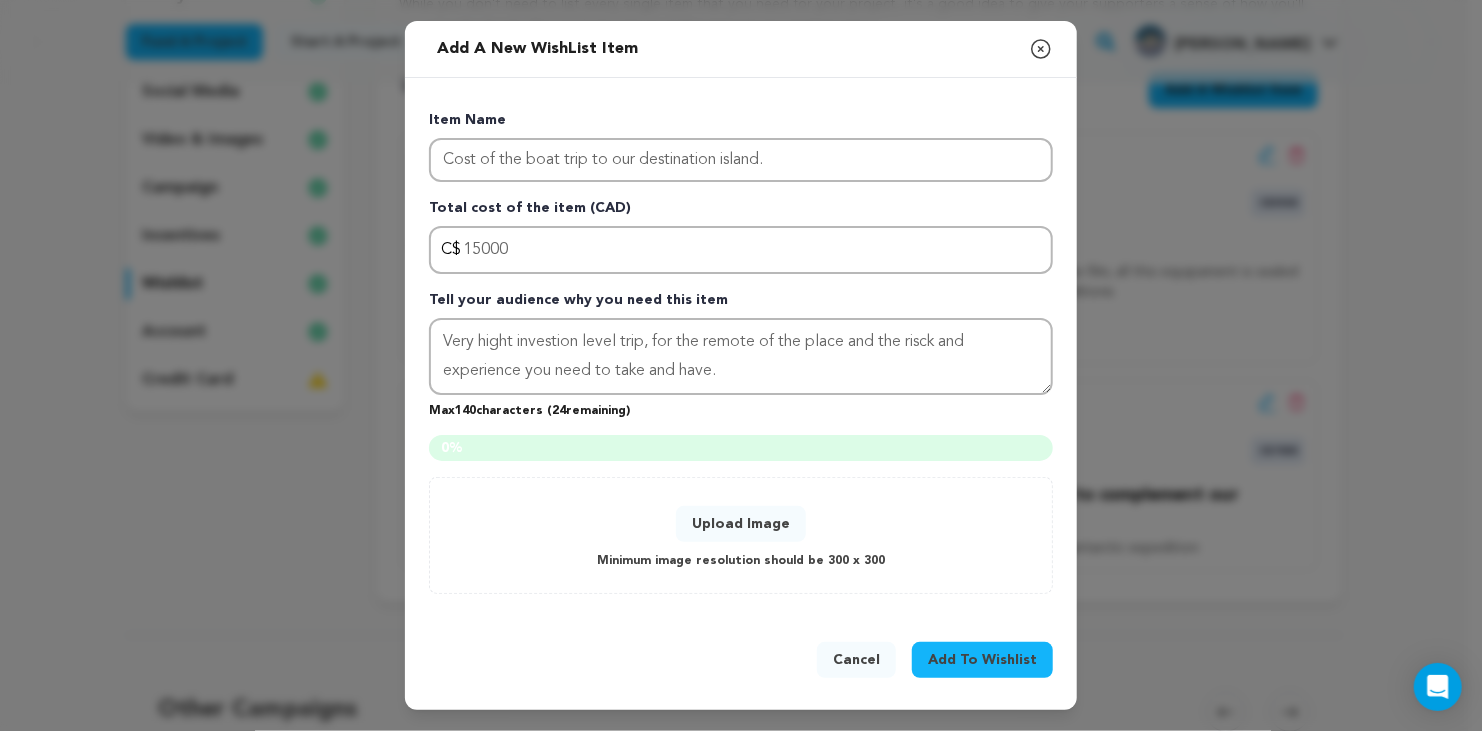 click on "0 %" at bounding box center [741, 448] 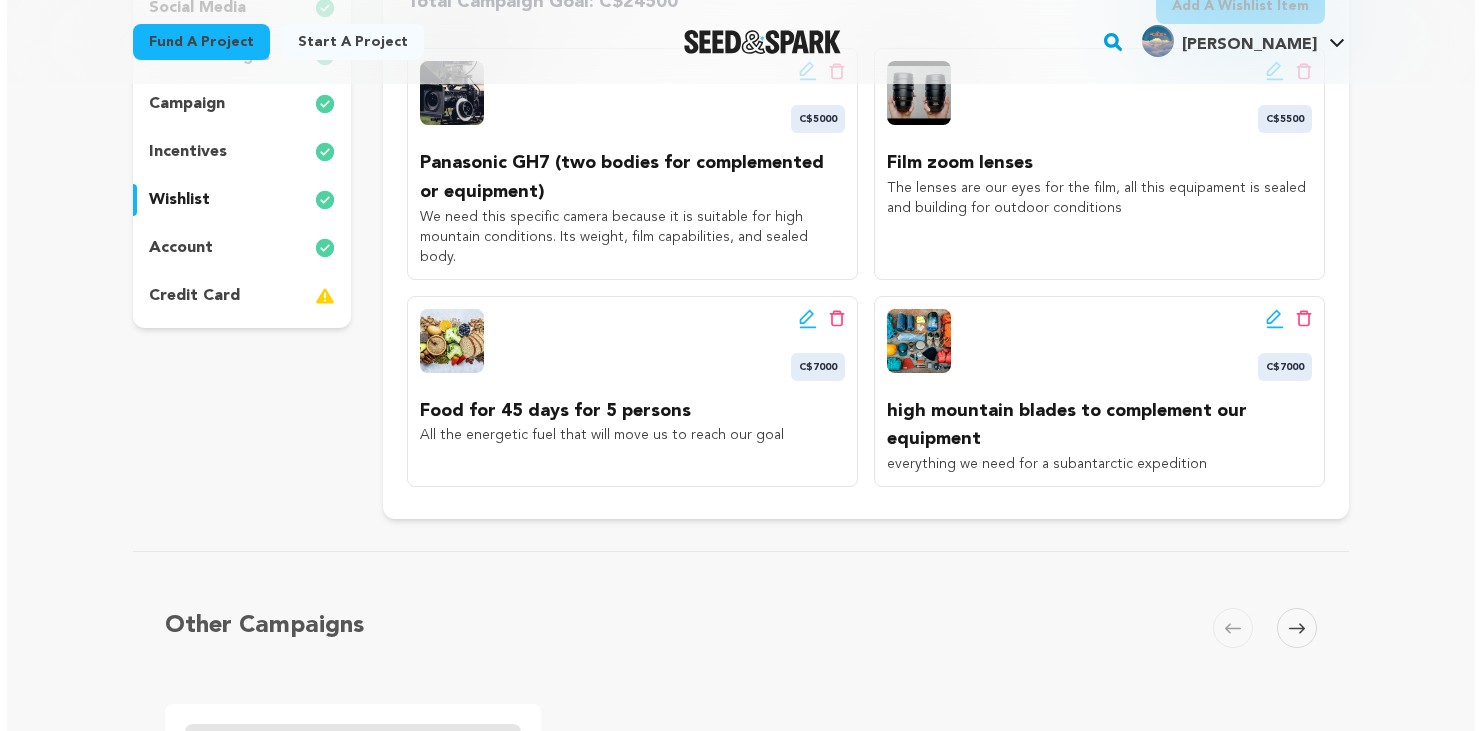 scroll, scrollTop: 408, scrollLeft: 0, axis: vertical 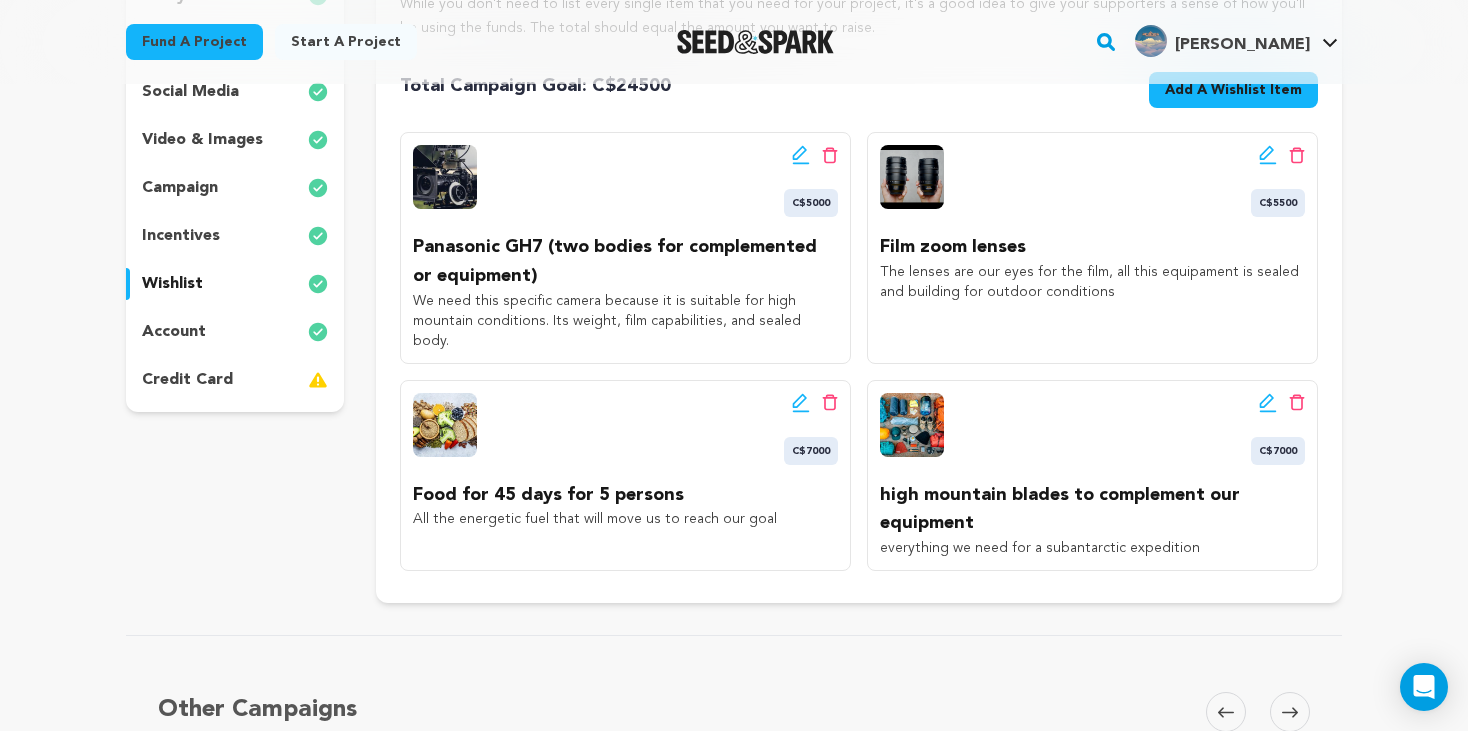 click on "Add A Wishlist Item" at bounding box center (1233, 90) 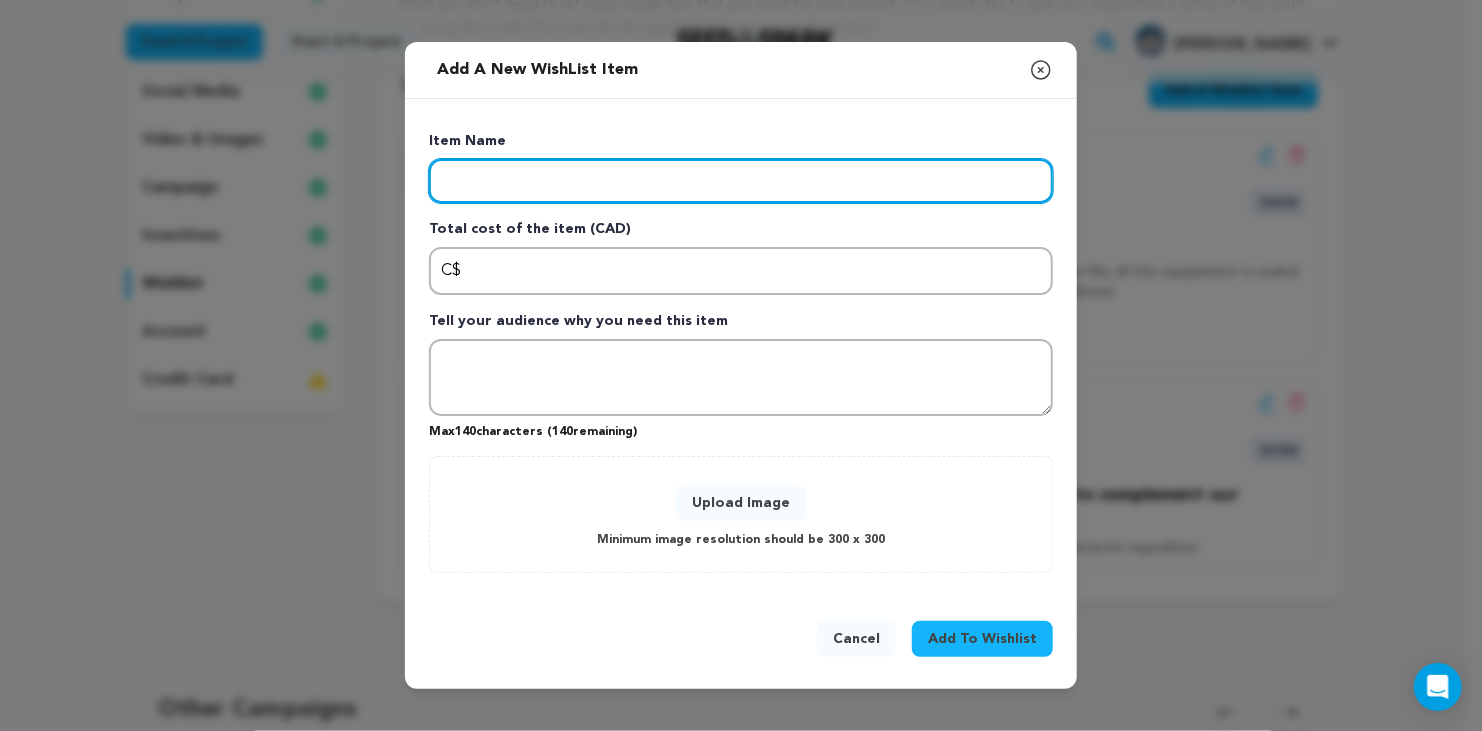 click at bounding box center (741, 181) 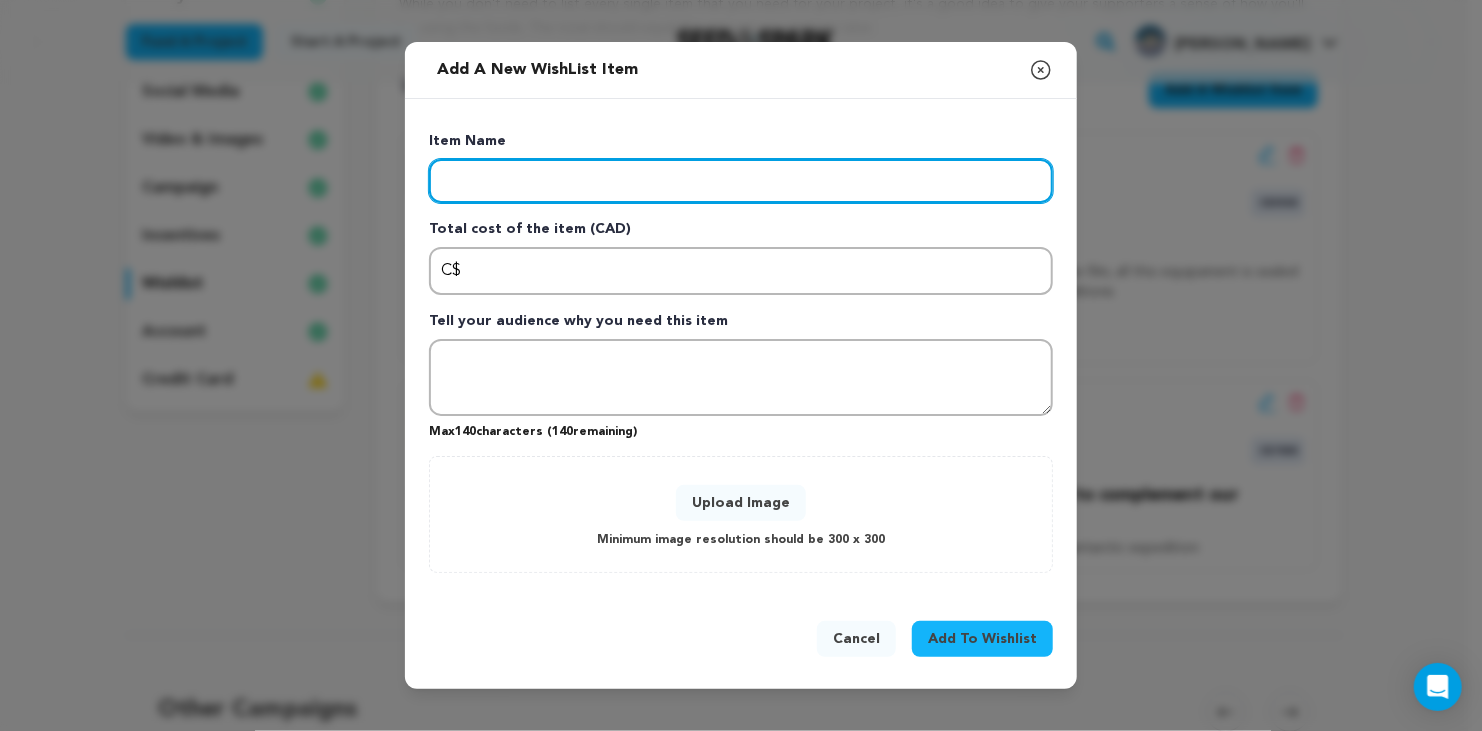 paste on "Very hight investion level trip, for the remote of the place and the risck and experience you need to take and have." 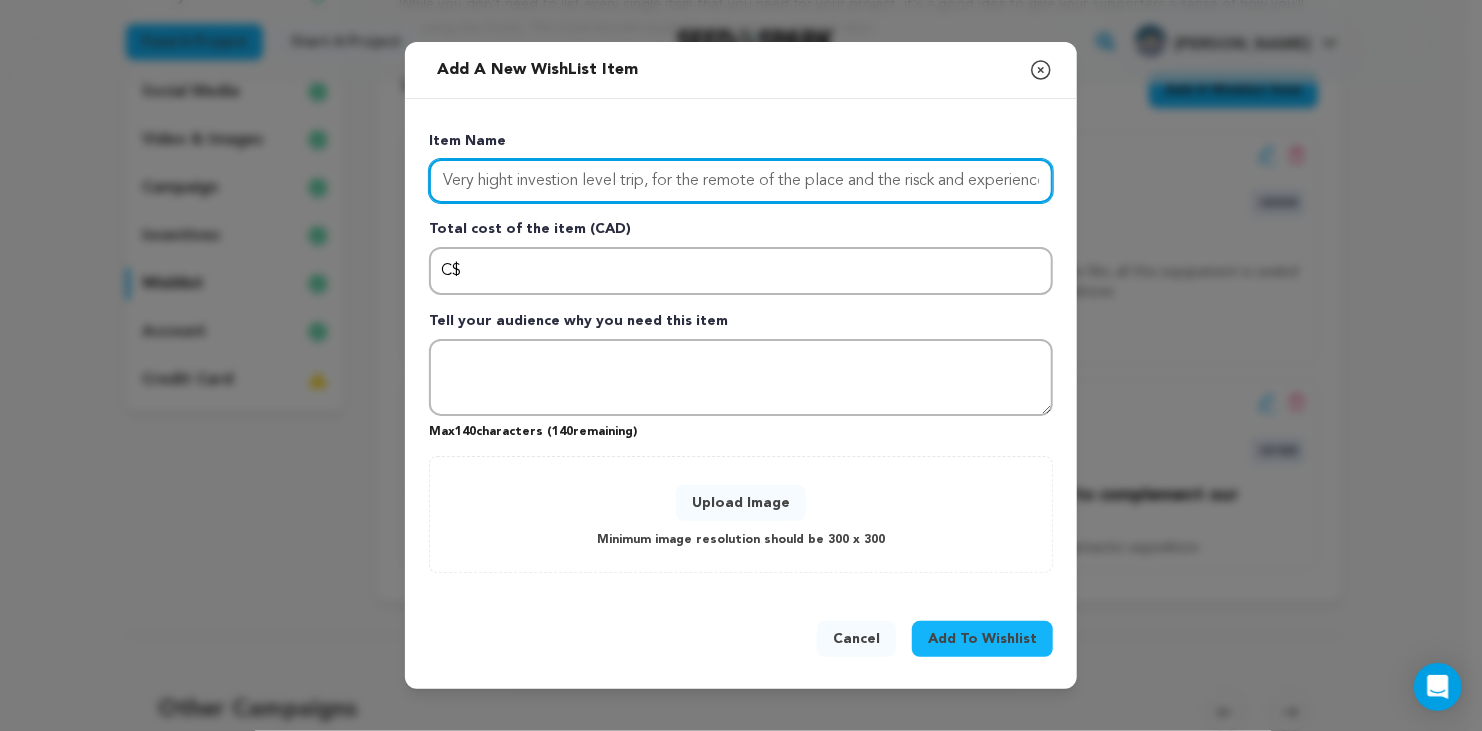 scroll, scrollTop: 0, scrollLeft: 219, axis: horizontal 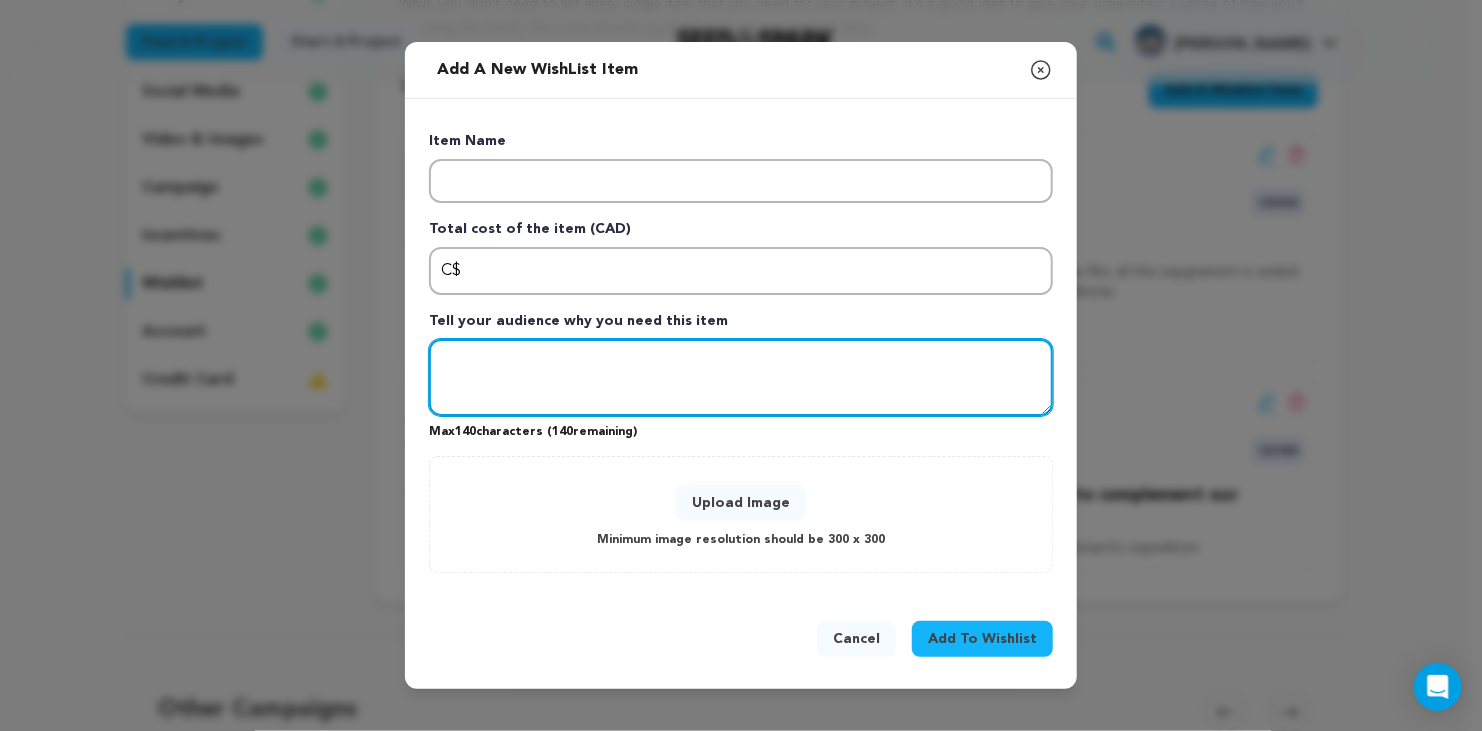 click at bounding box center [741, 378] 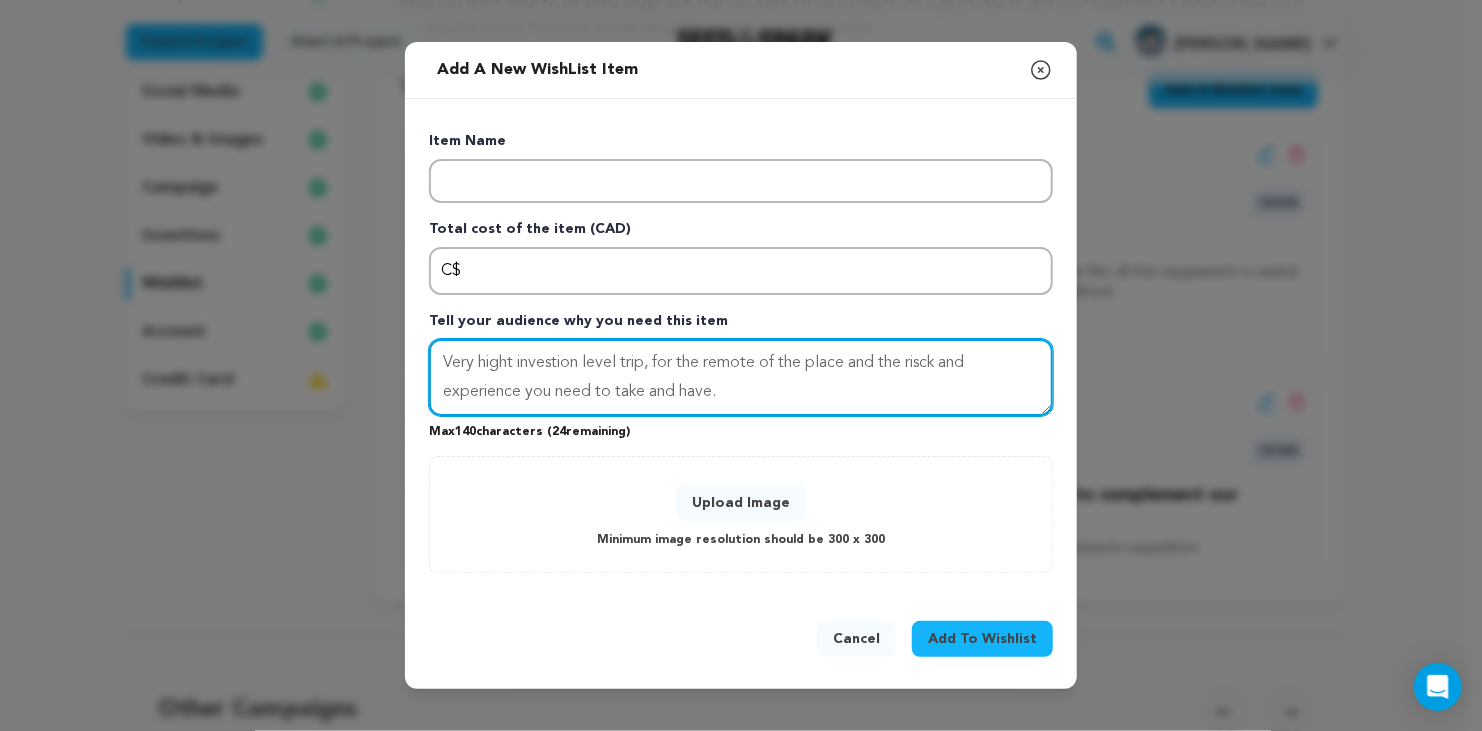 type on "Very hight investion level trip, for the remote of the place and the risck and experience you need to take and have." 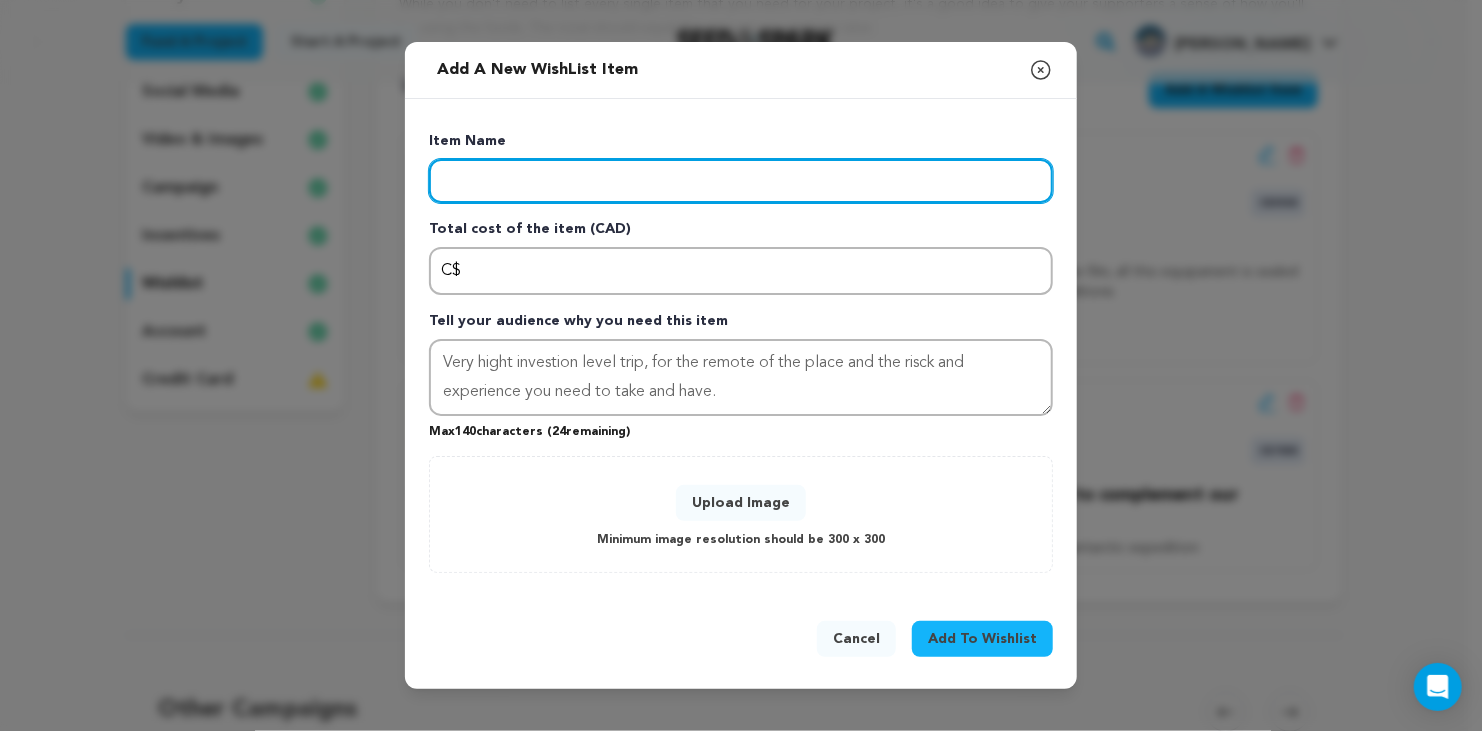 click at bounding box center (741, 181) 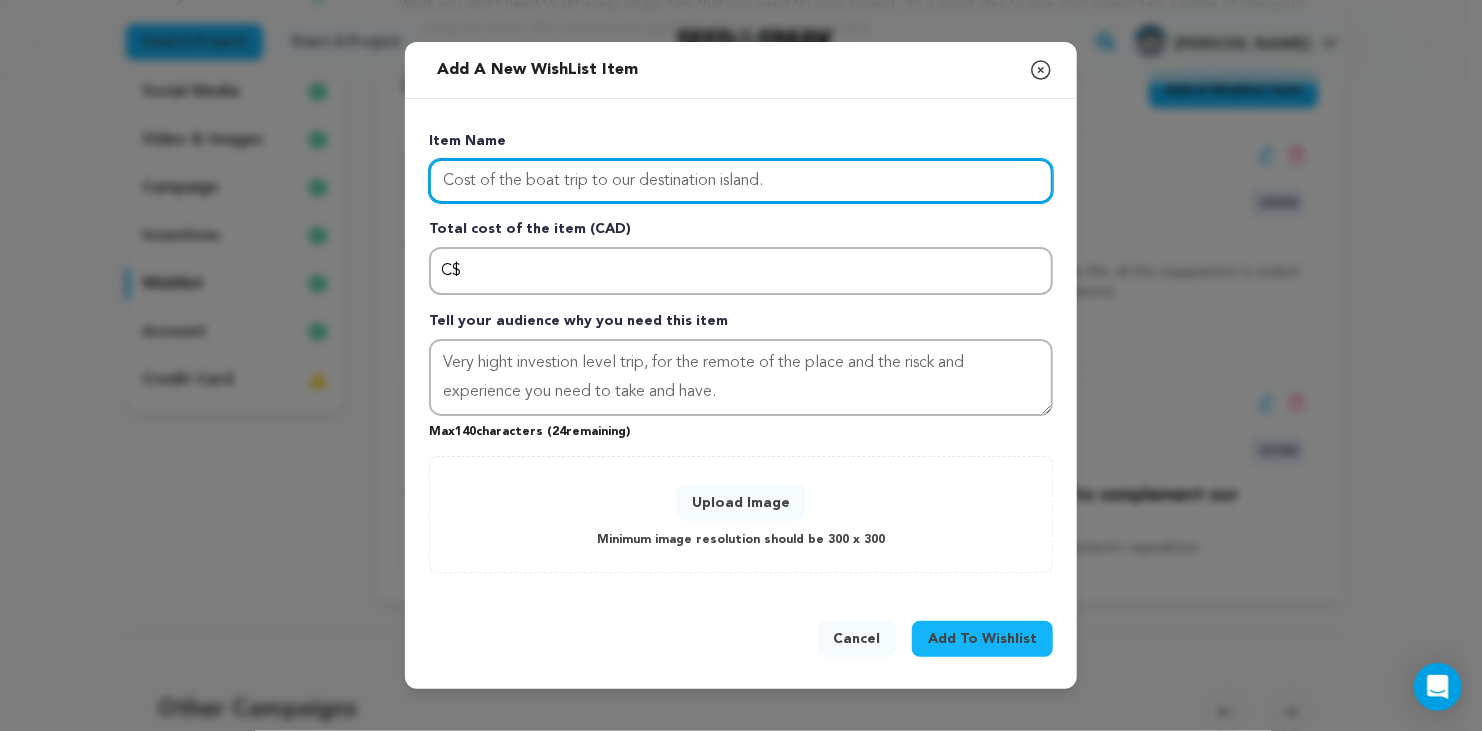 type on "Cost of the boat trip to our destination island." 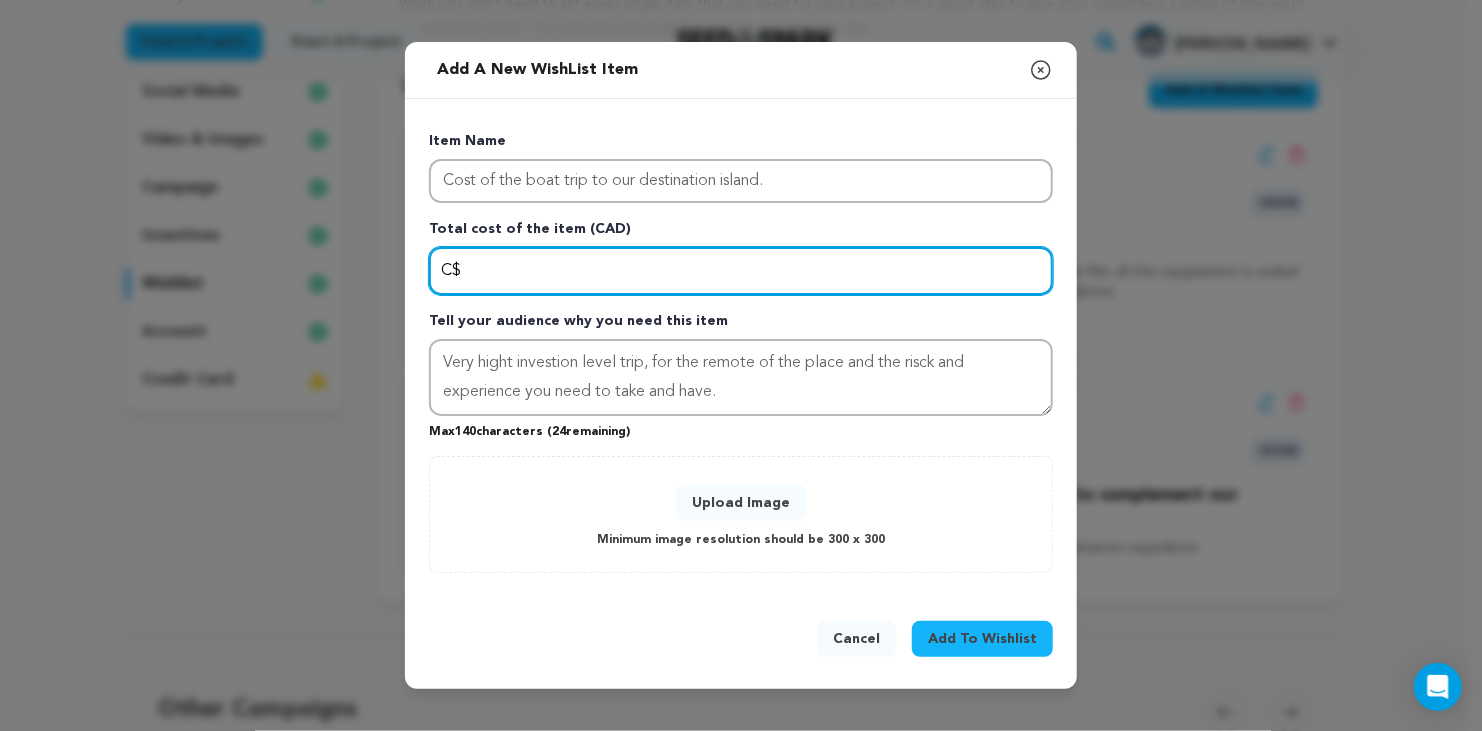 click at bounding box center (741, 271) 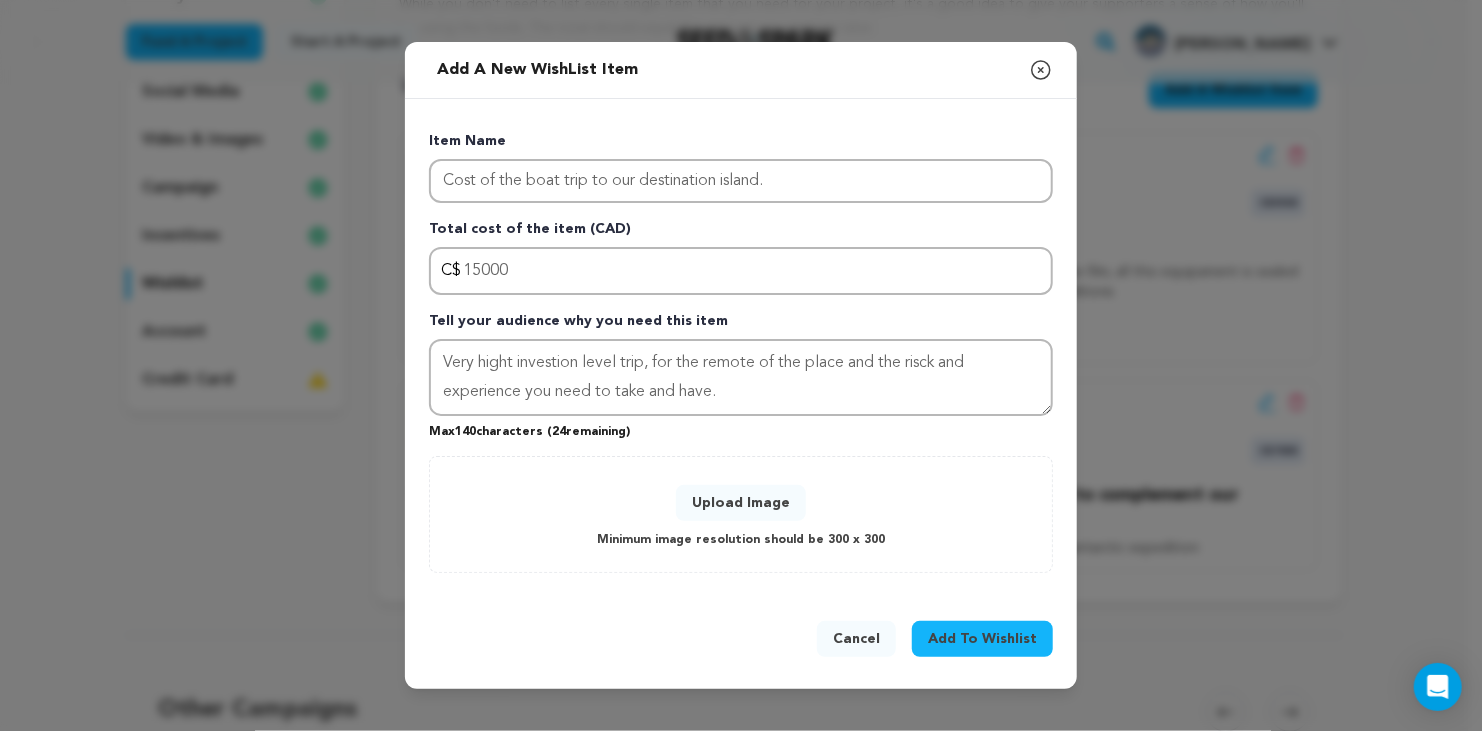 click on "Upload Image" at bounding box center [741, 503] 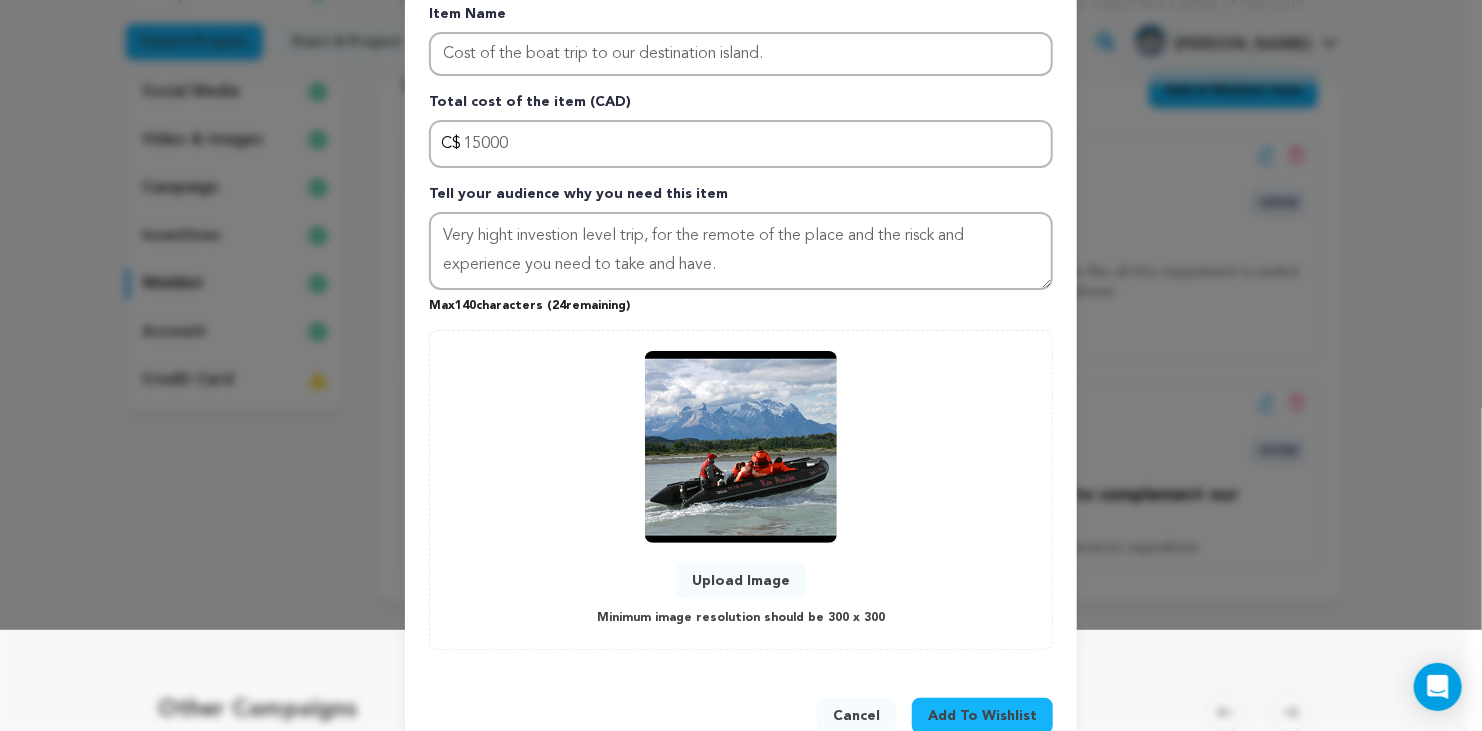 scroll, scrollTop: 149, scrollLeft: 0, axis: vertical 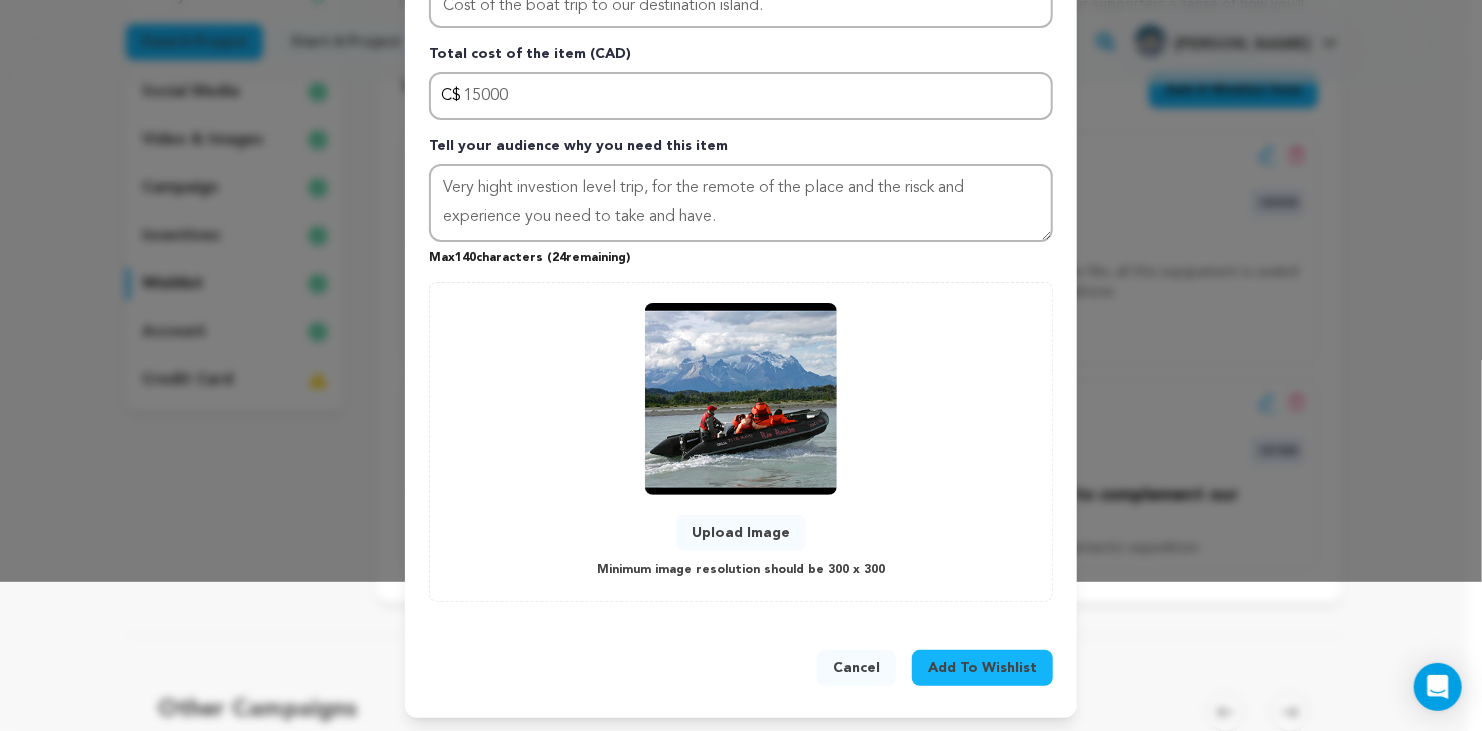 click on "Add To Wishlist" at bounding box center [982, 668] 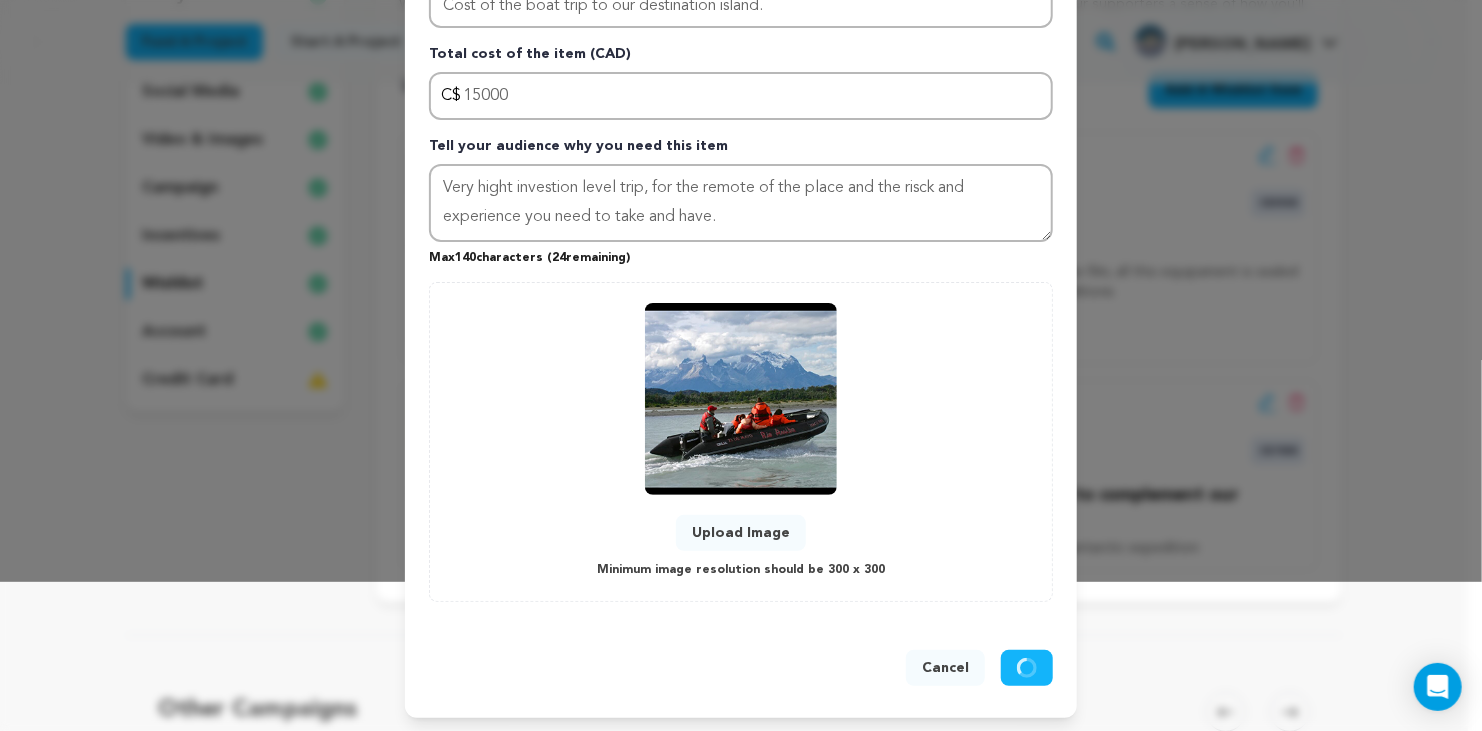 type 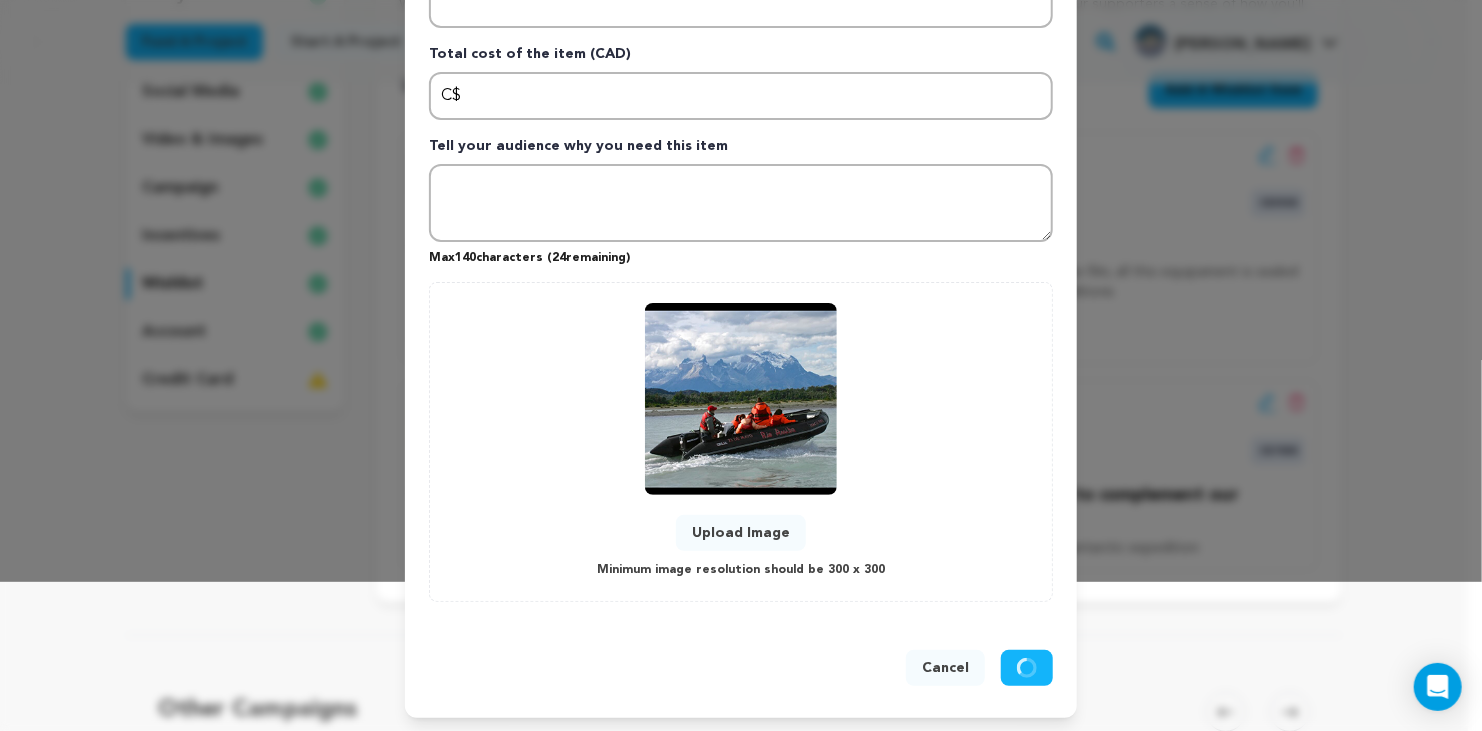 scroll, scrollTop: 0, scrollLeft: 0, axis: both 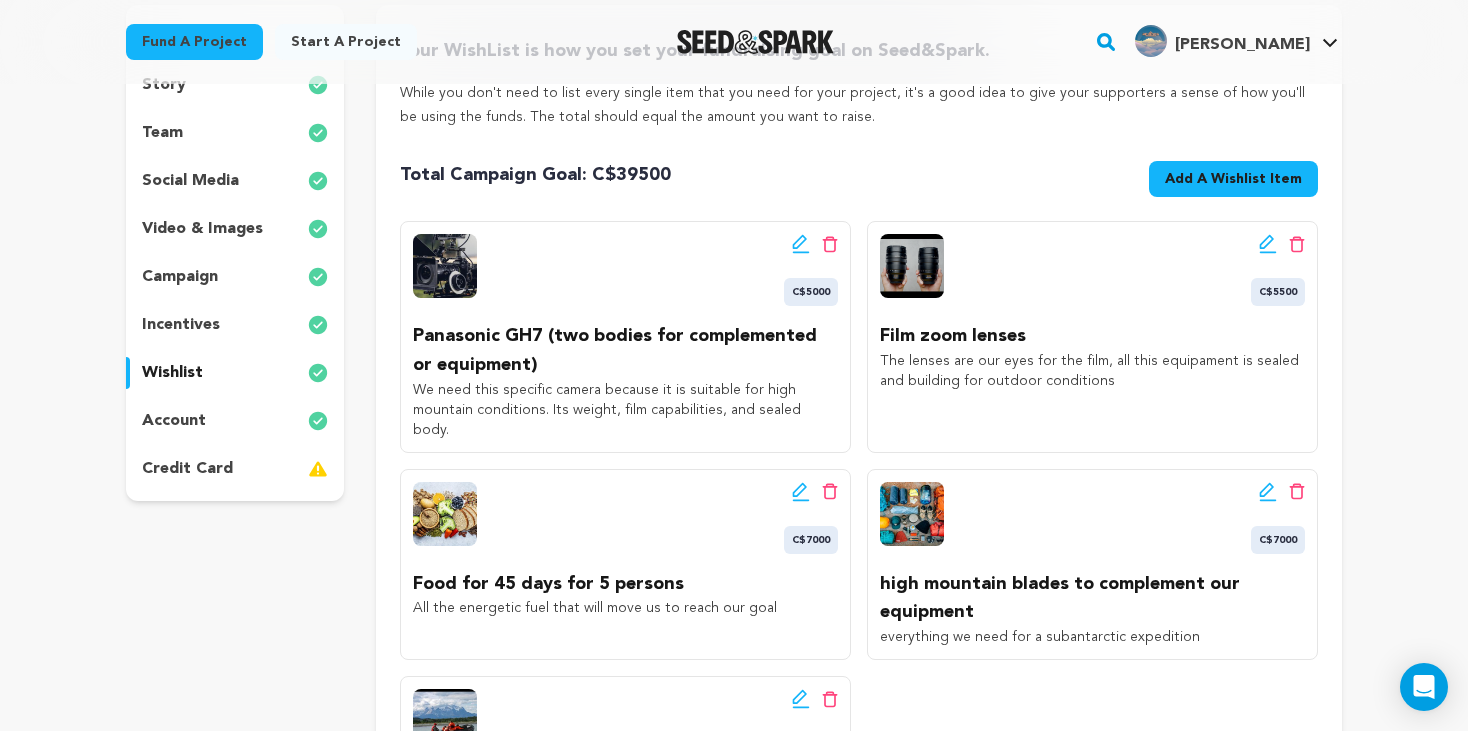 click on "Add A Wishlist Item
New Wishlist Item" at bounding box center [1233, 179] 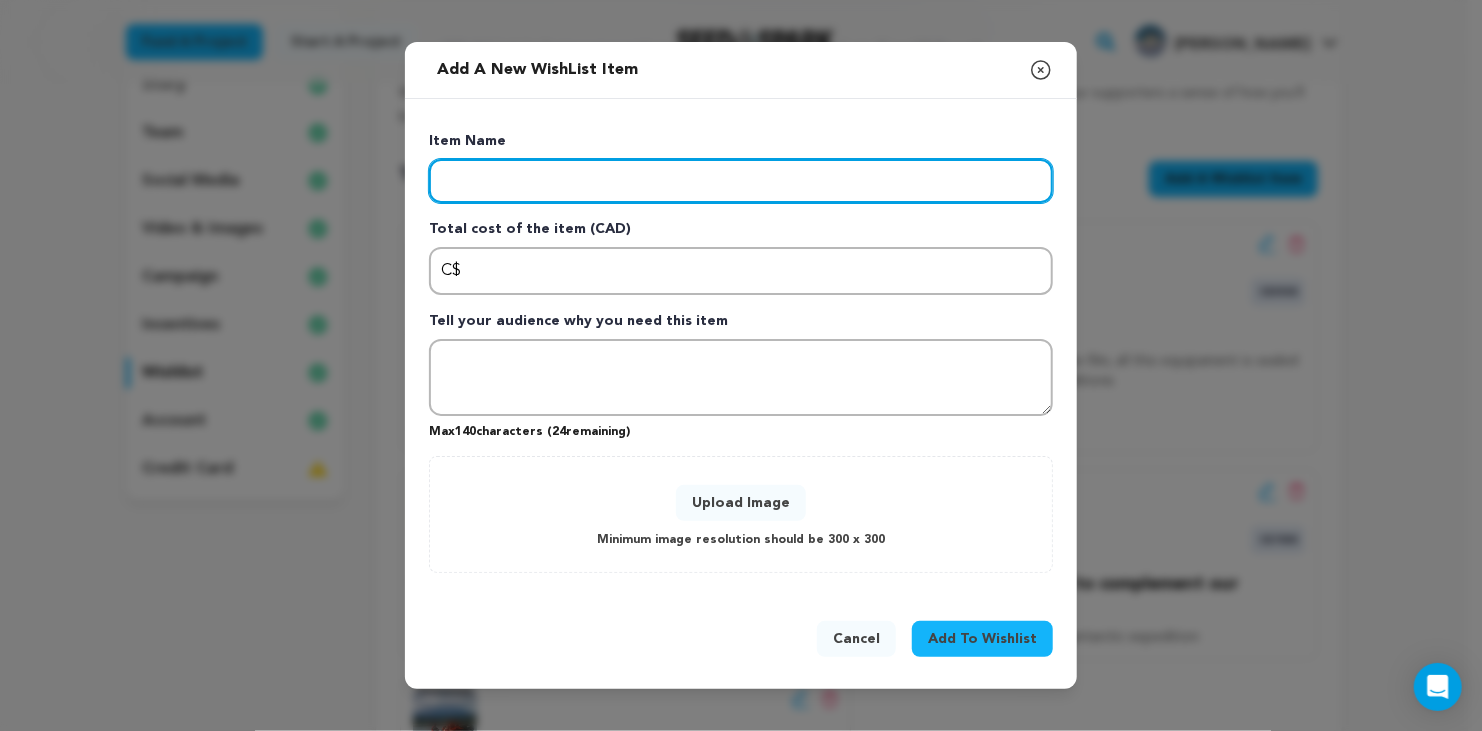 click at bounding box center (741, 181) 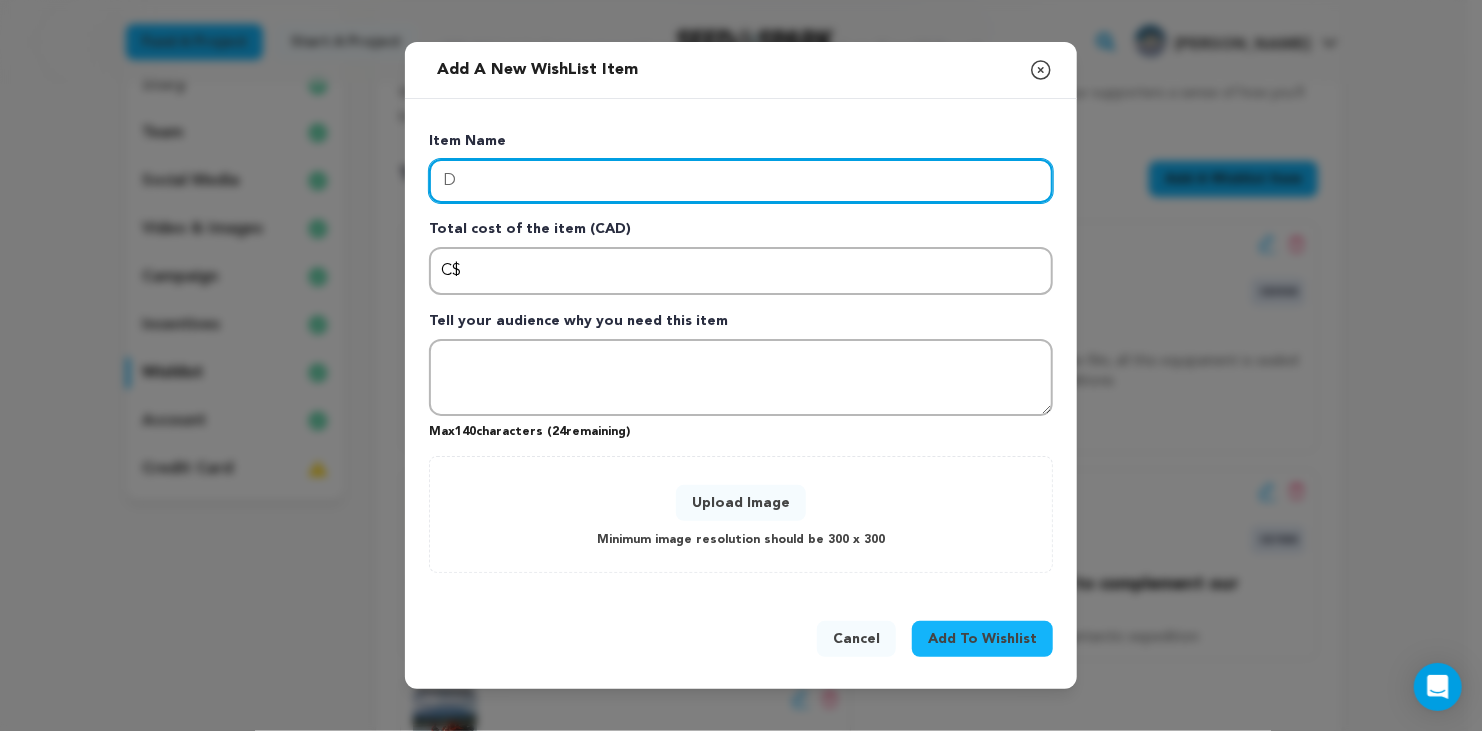type on "D" 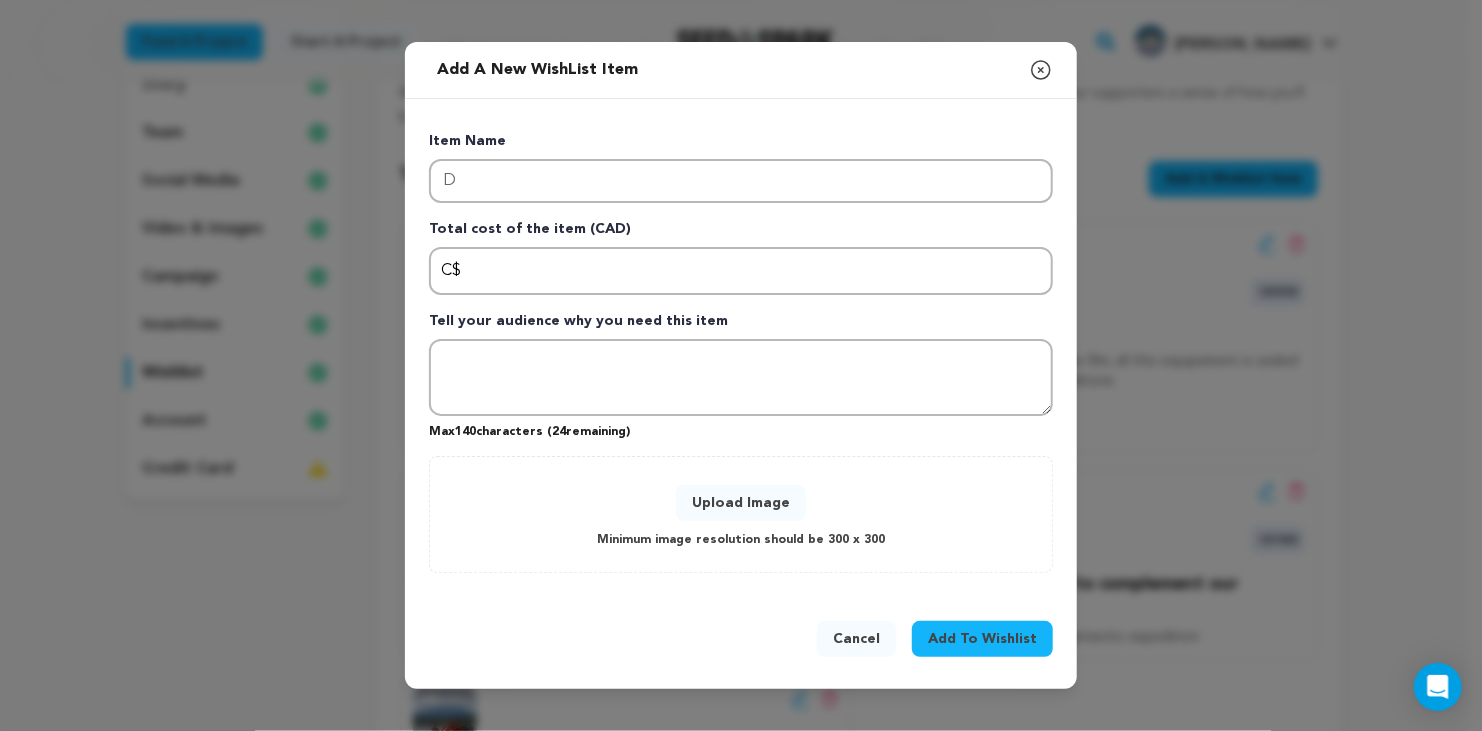 click on "Cancel" at bounding box center (856, 639) 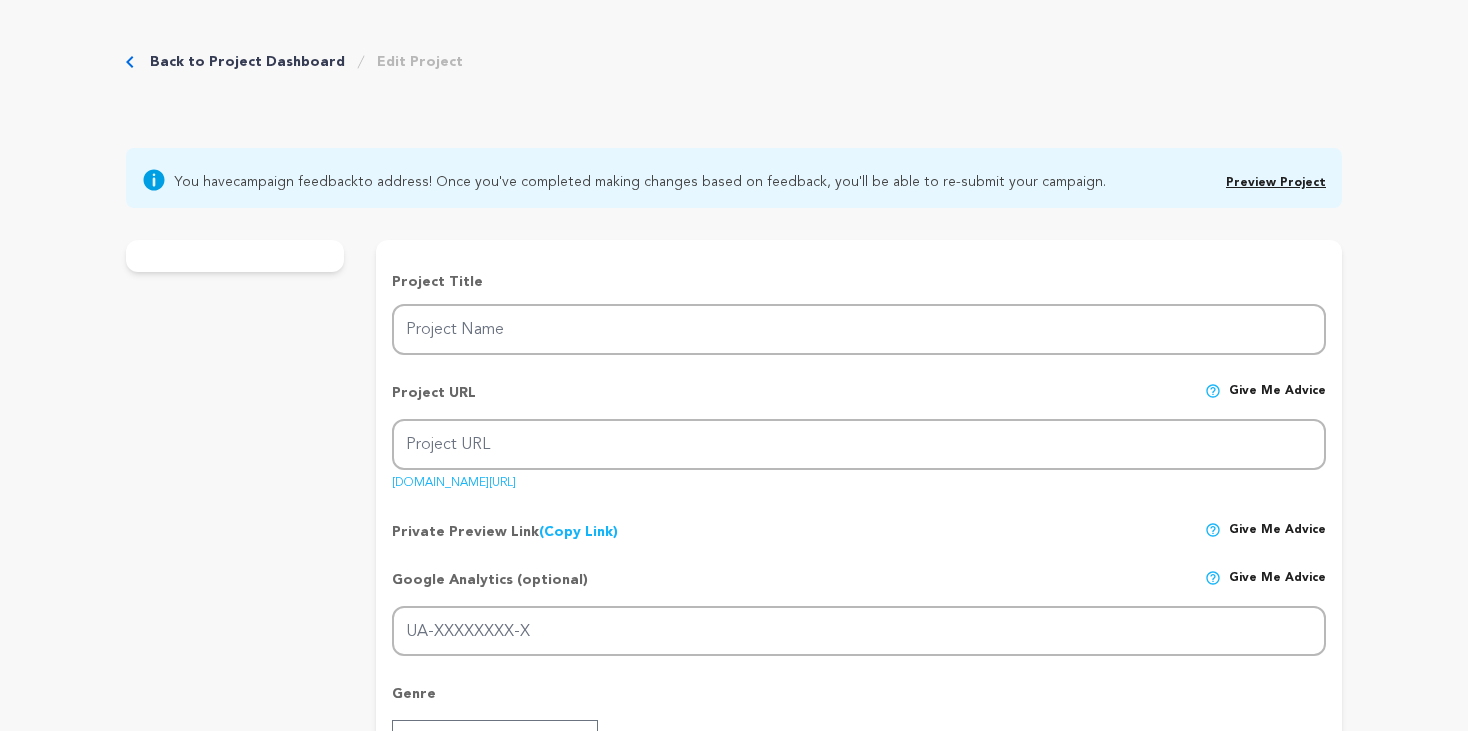 scroll, scrollTop: 0, scrollLeft: 0, axis: both 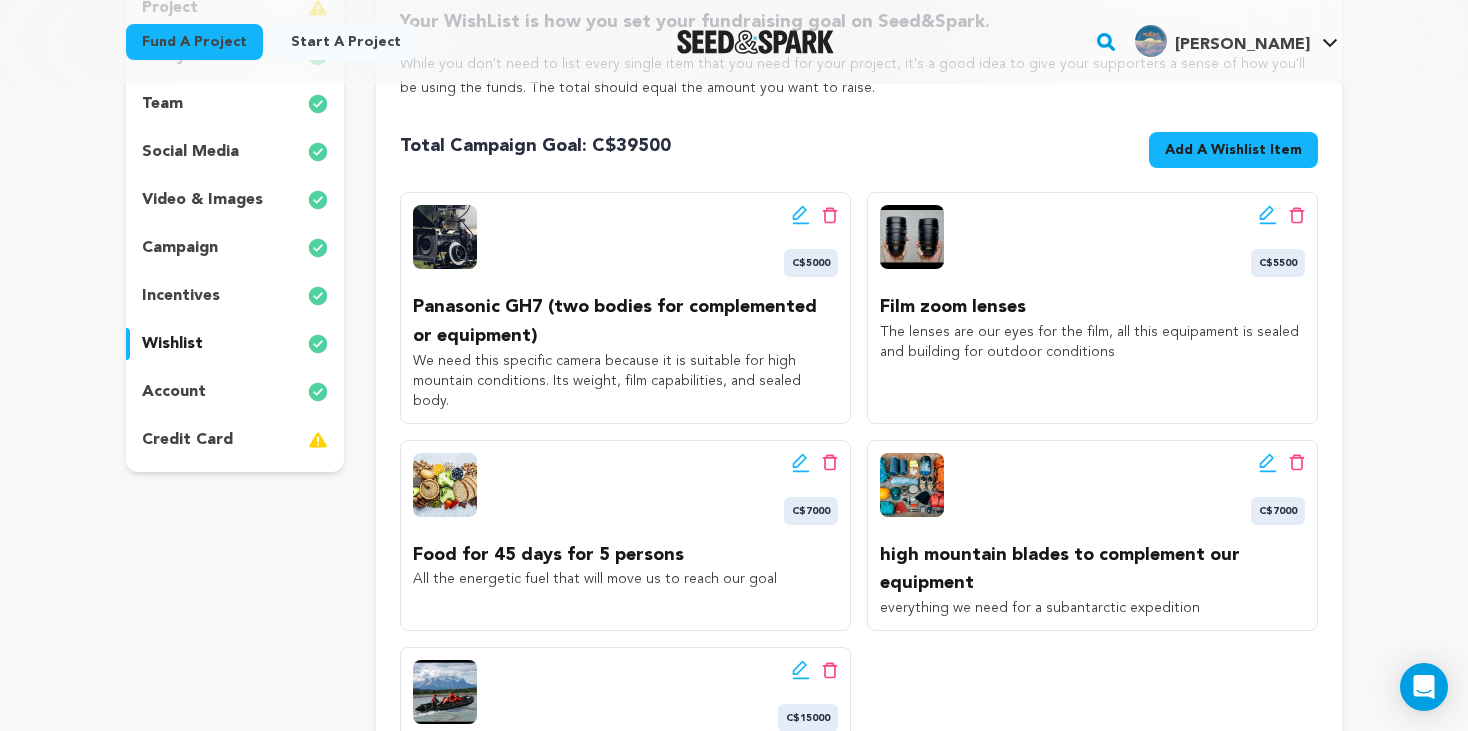 click on "Add A Wishlist Item
New Wishlist Item" at bounding box center (1233, 150) 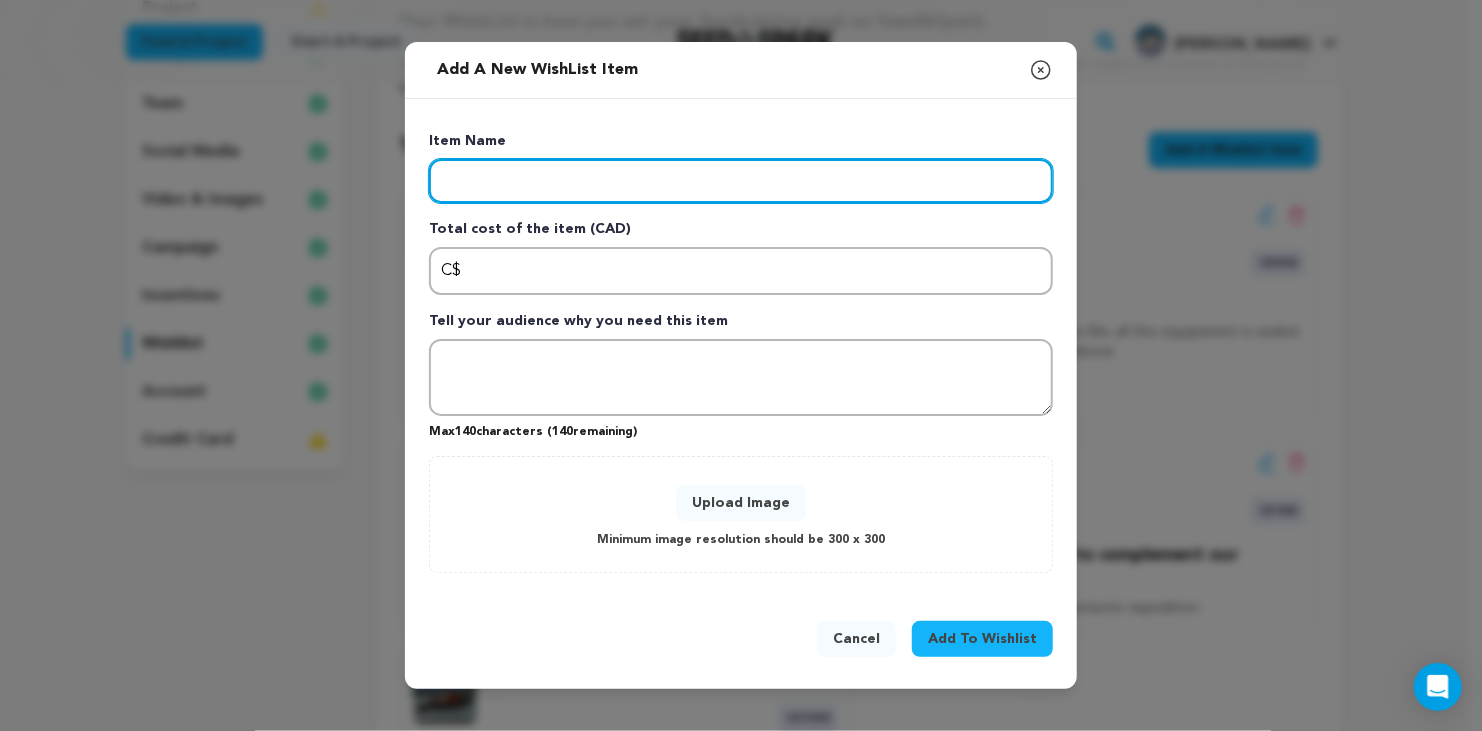 click at bounding box center (741, 181) 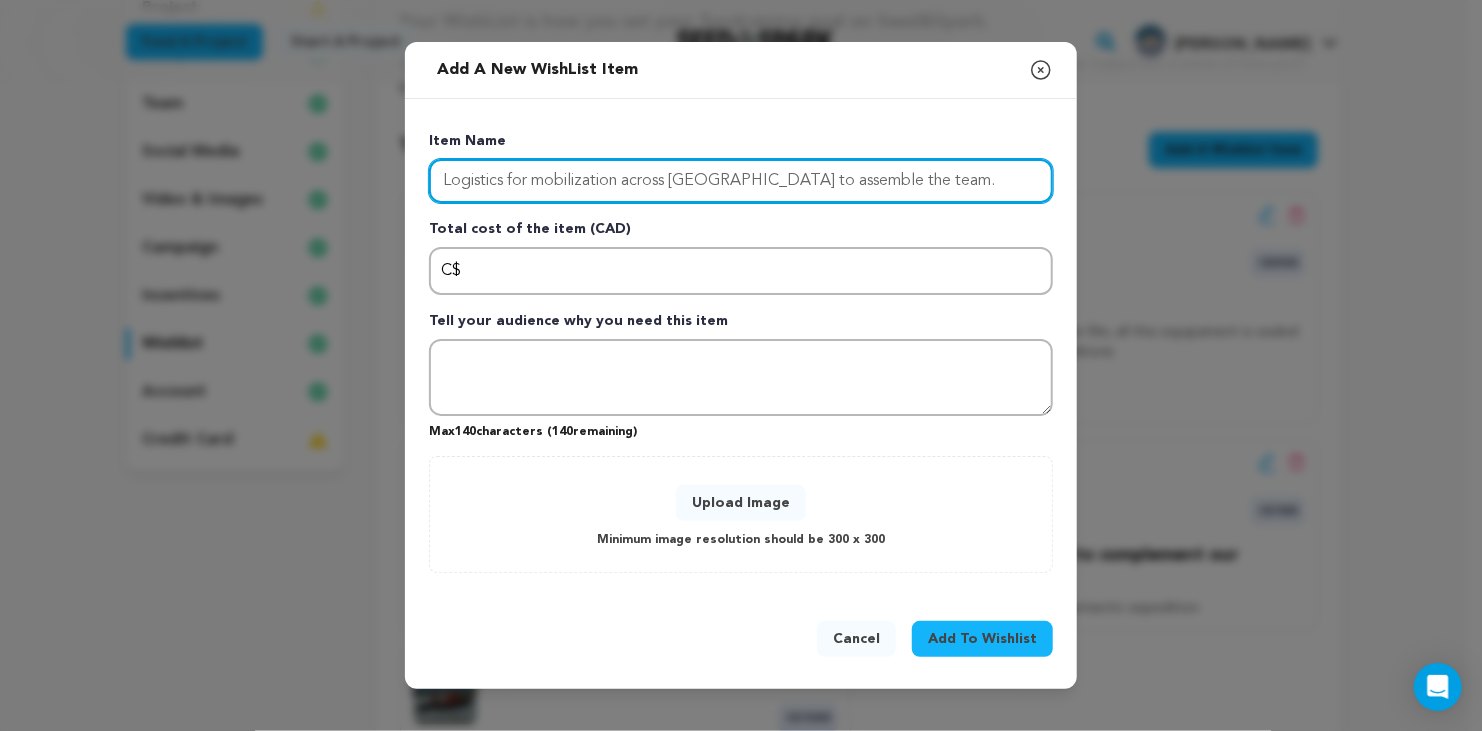 type on "Logistics for mobilization across South American territory to assemble the team." 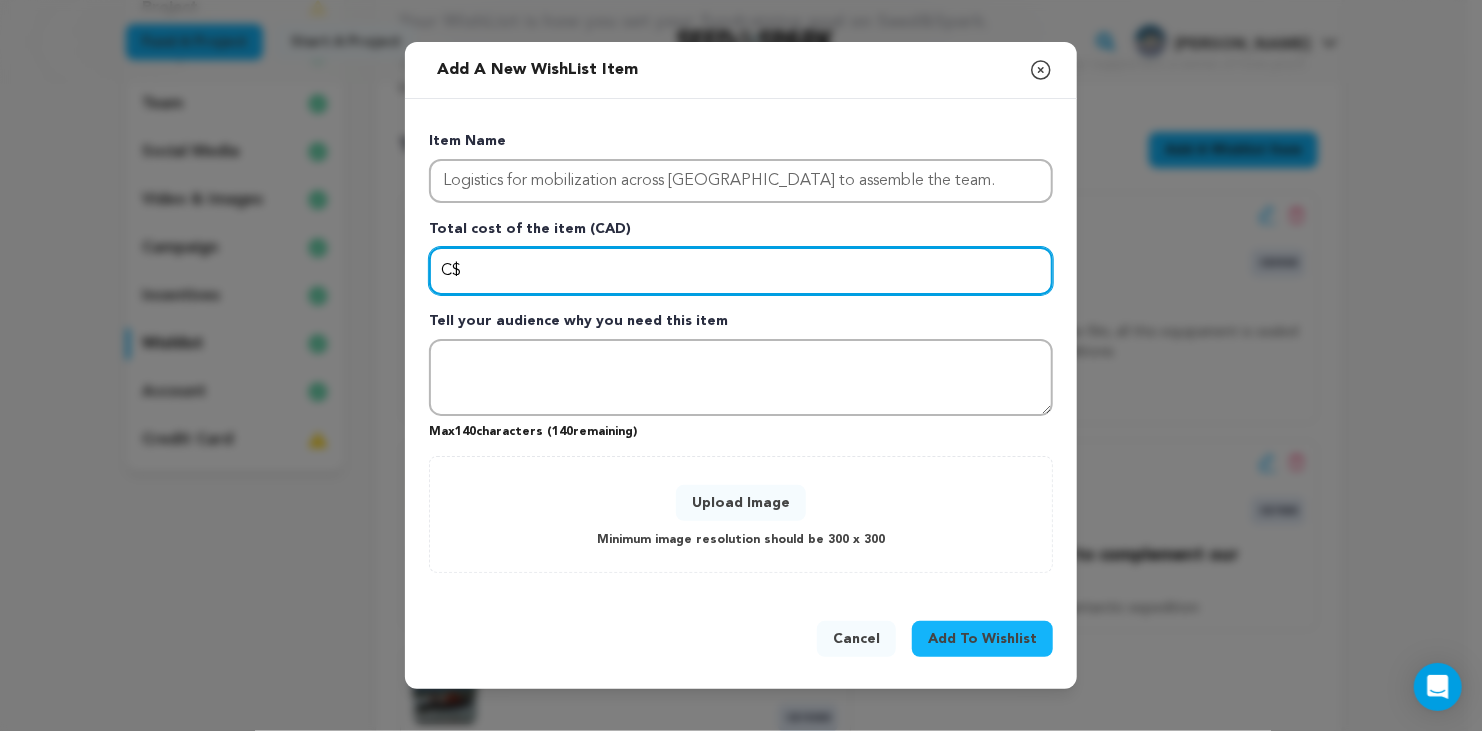 click at bounding box center [741, 271] 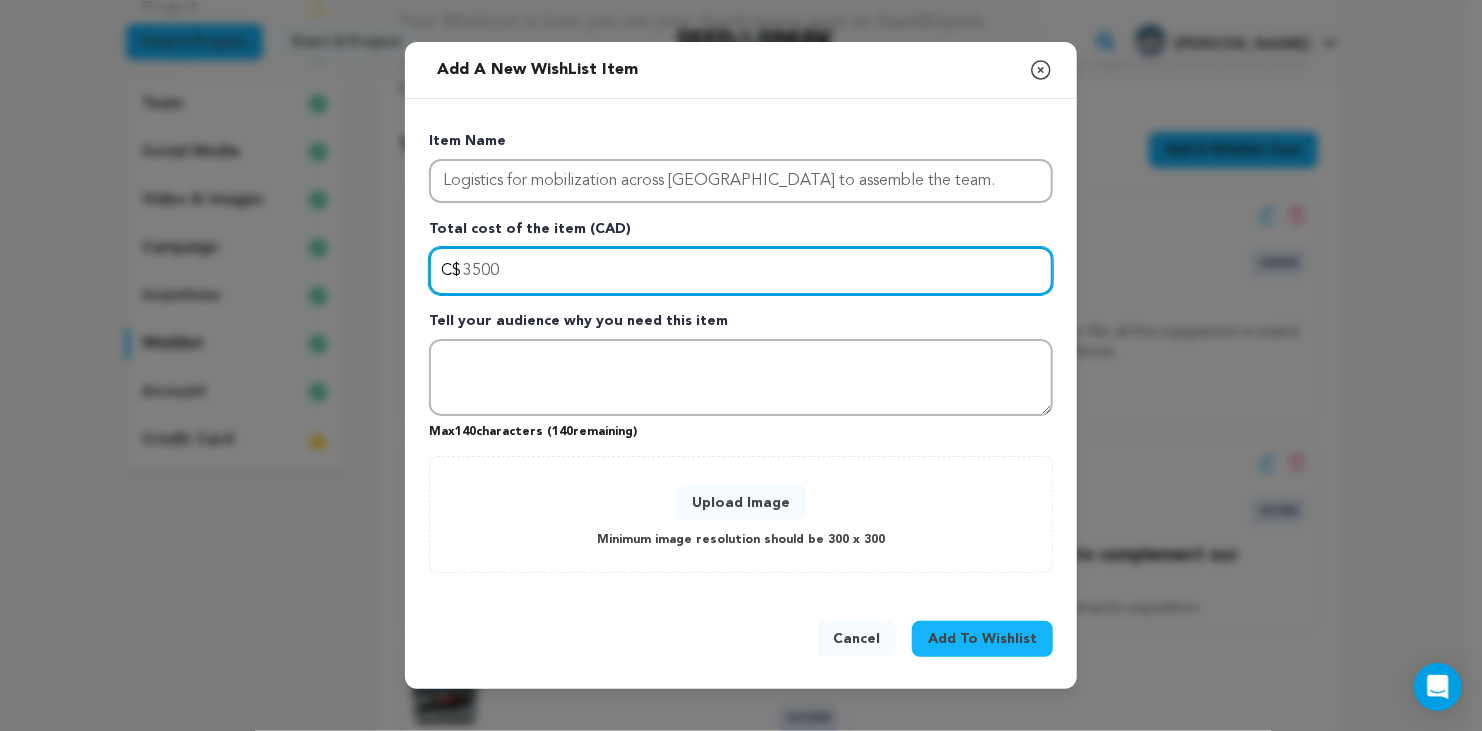 type on "3500" 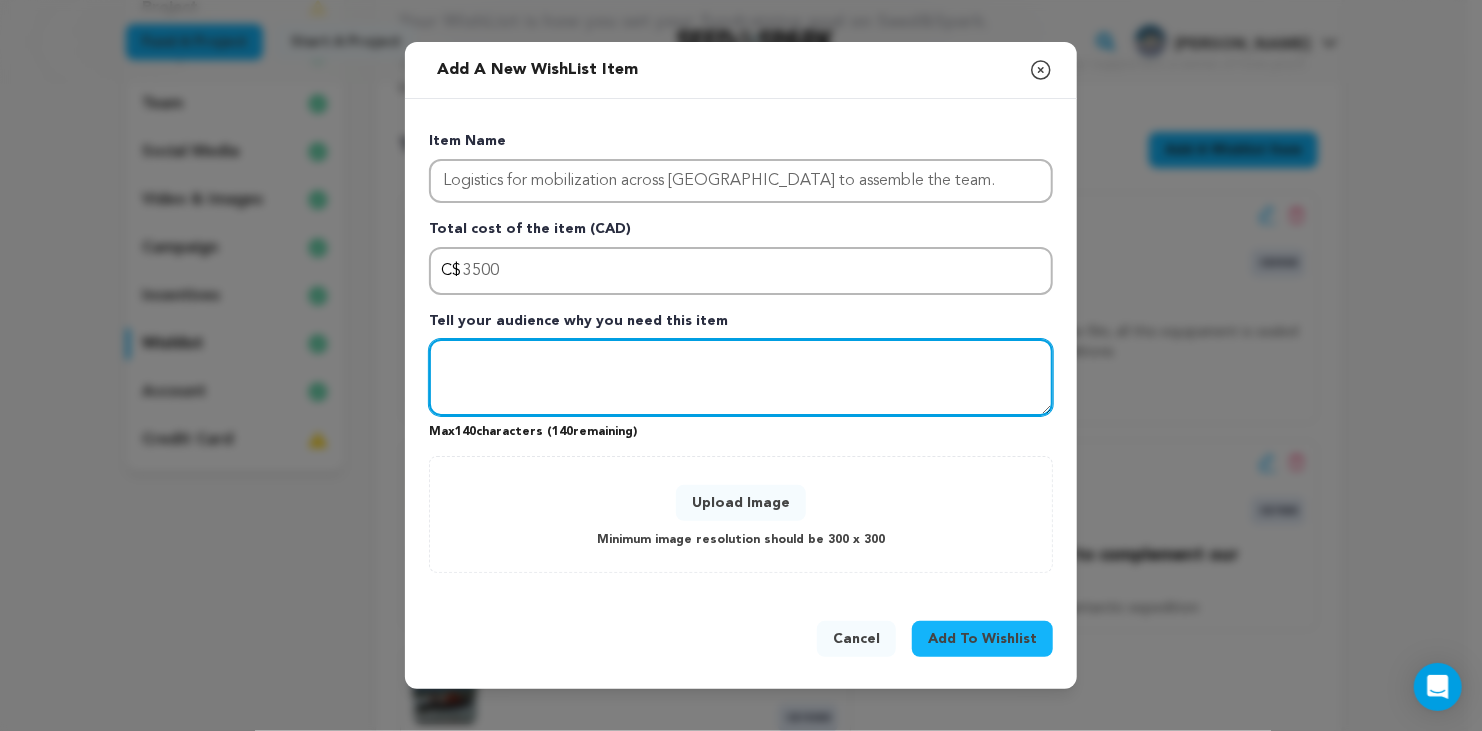 click at bounding box center [741, 378] 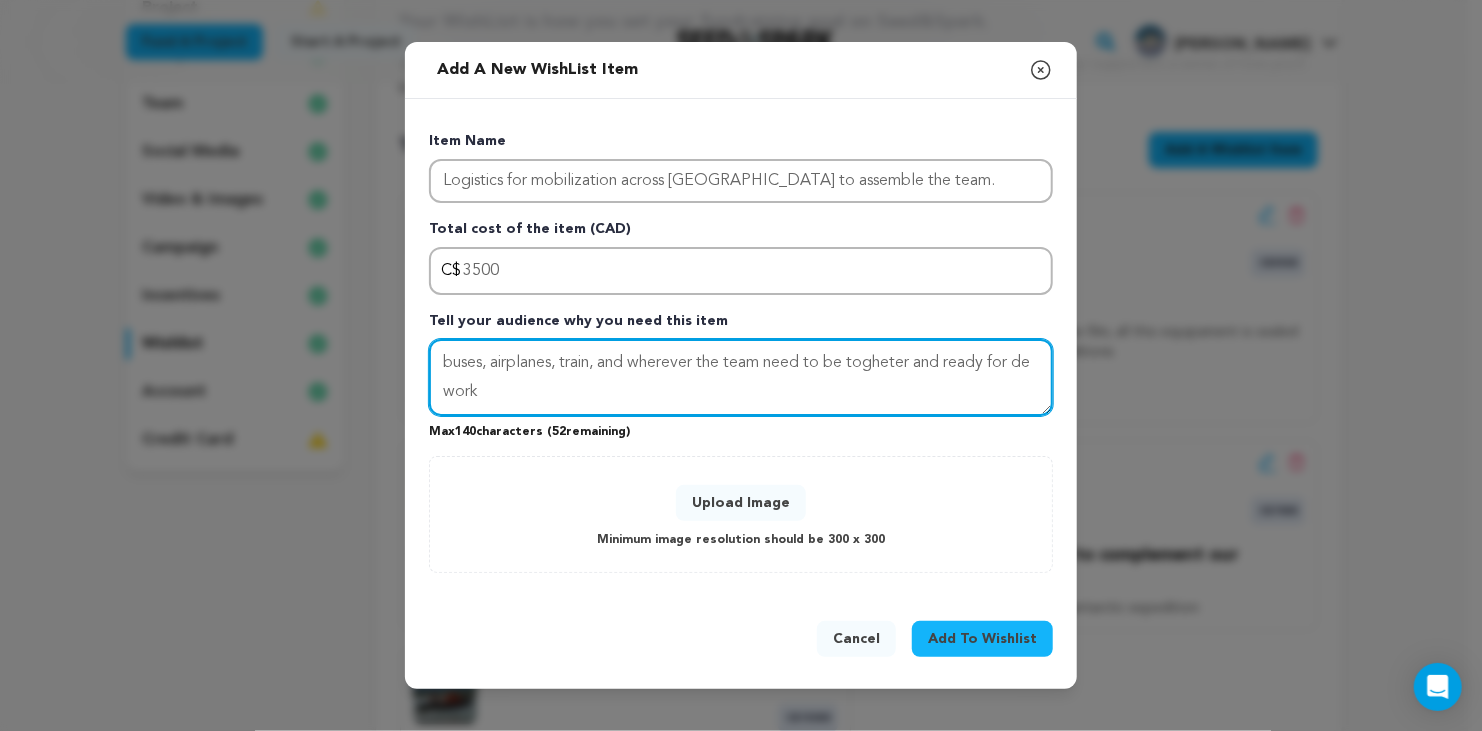 click on "buses, airplanes, train, and wherever the team need to be togheter and ready for de work" at bounding box center (741, 378) 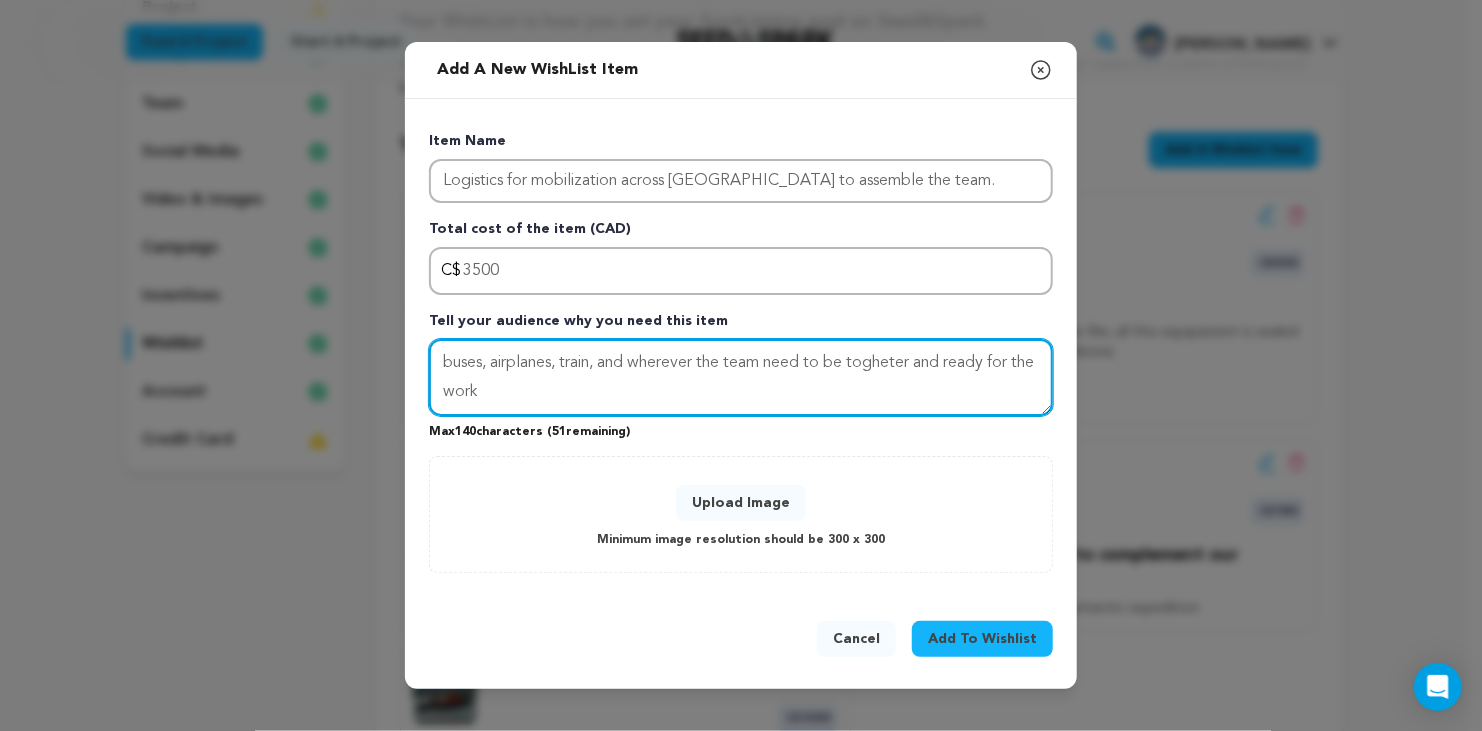 drag, startPoint x: 521, startPoint y: 392, endPoint x: 423, endPoint y: 339, distance: 111.41364 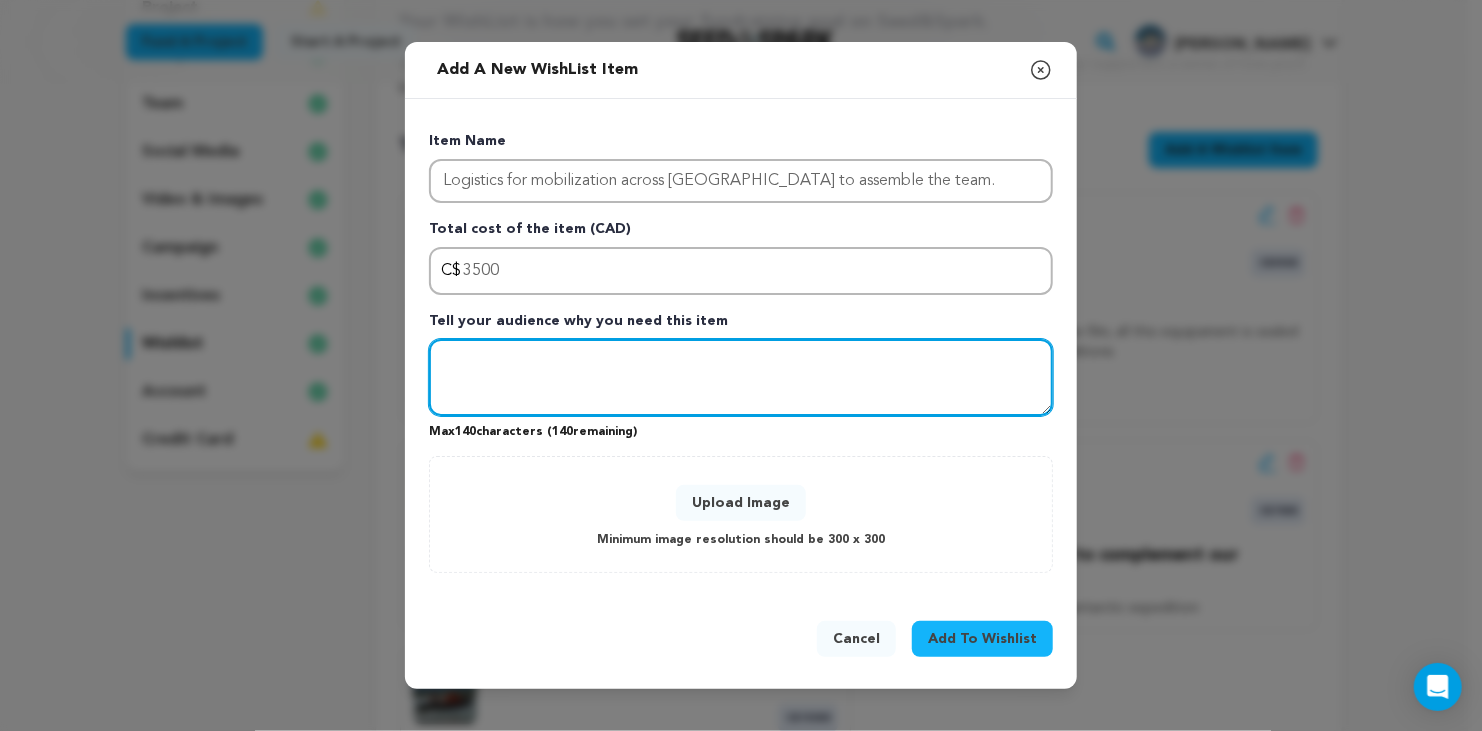 paste on "Buses, airplanes, trains—any means necessary to get the team together and ready to work." 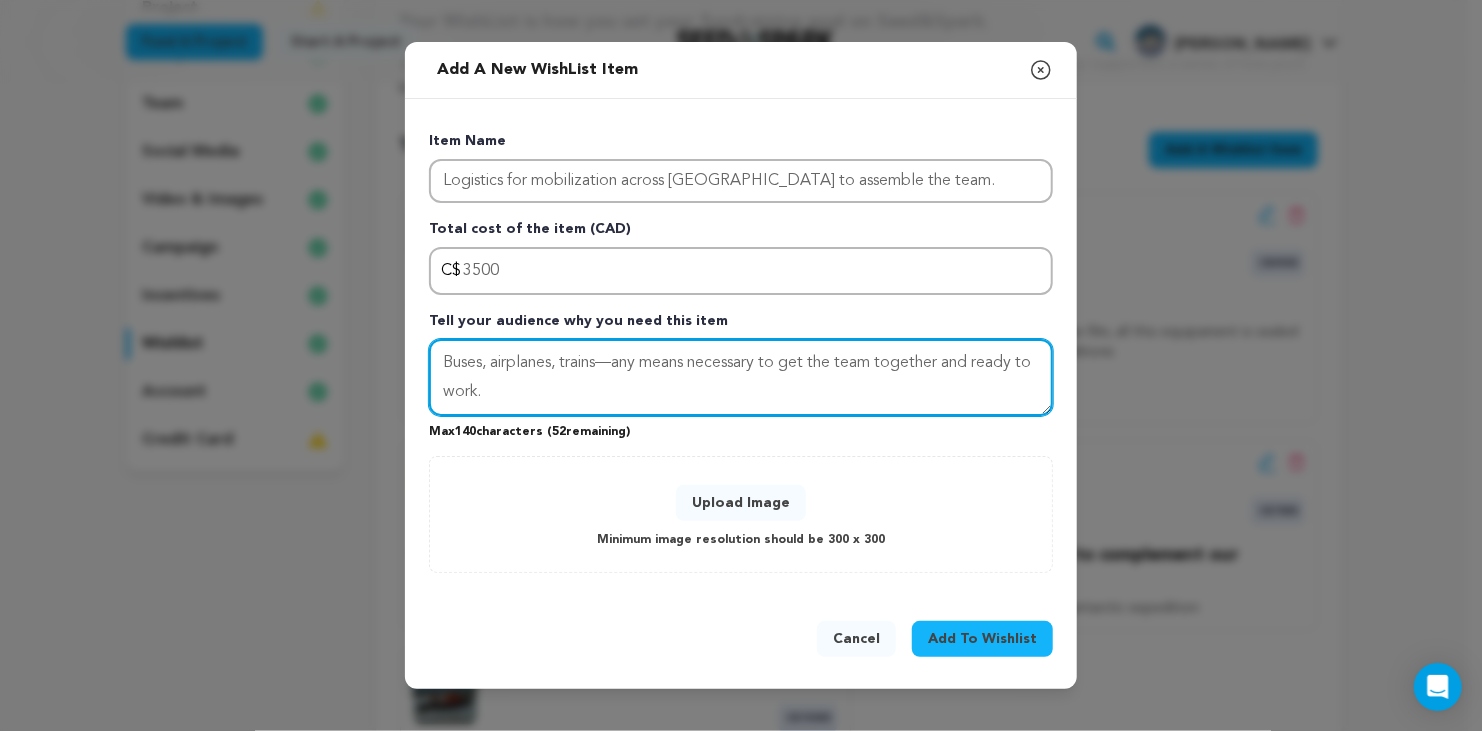 type on "Buses, airplanes, trains—any means necessary to get the team together and ready to work." 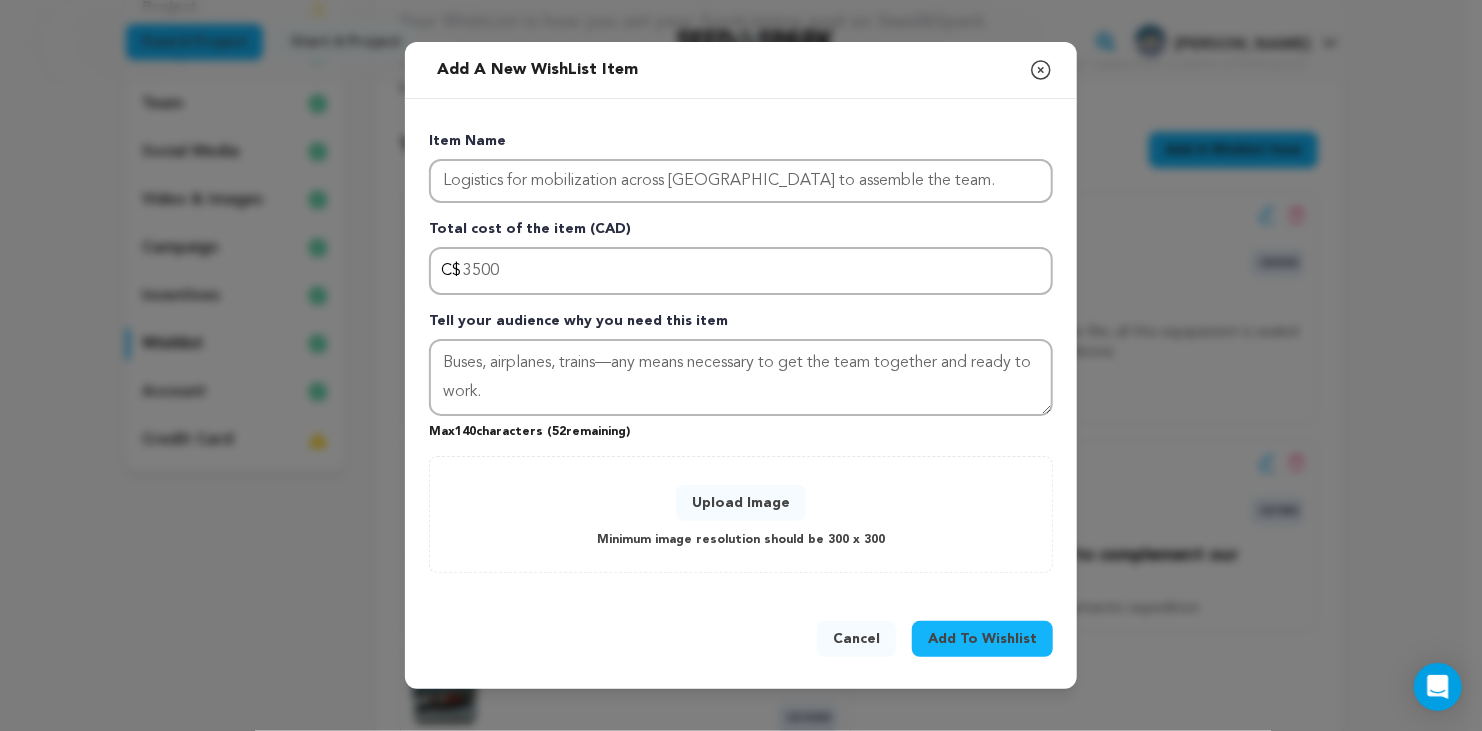 click on "Upload Image" at bounding box center [741, 503] 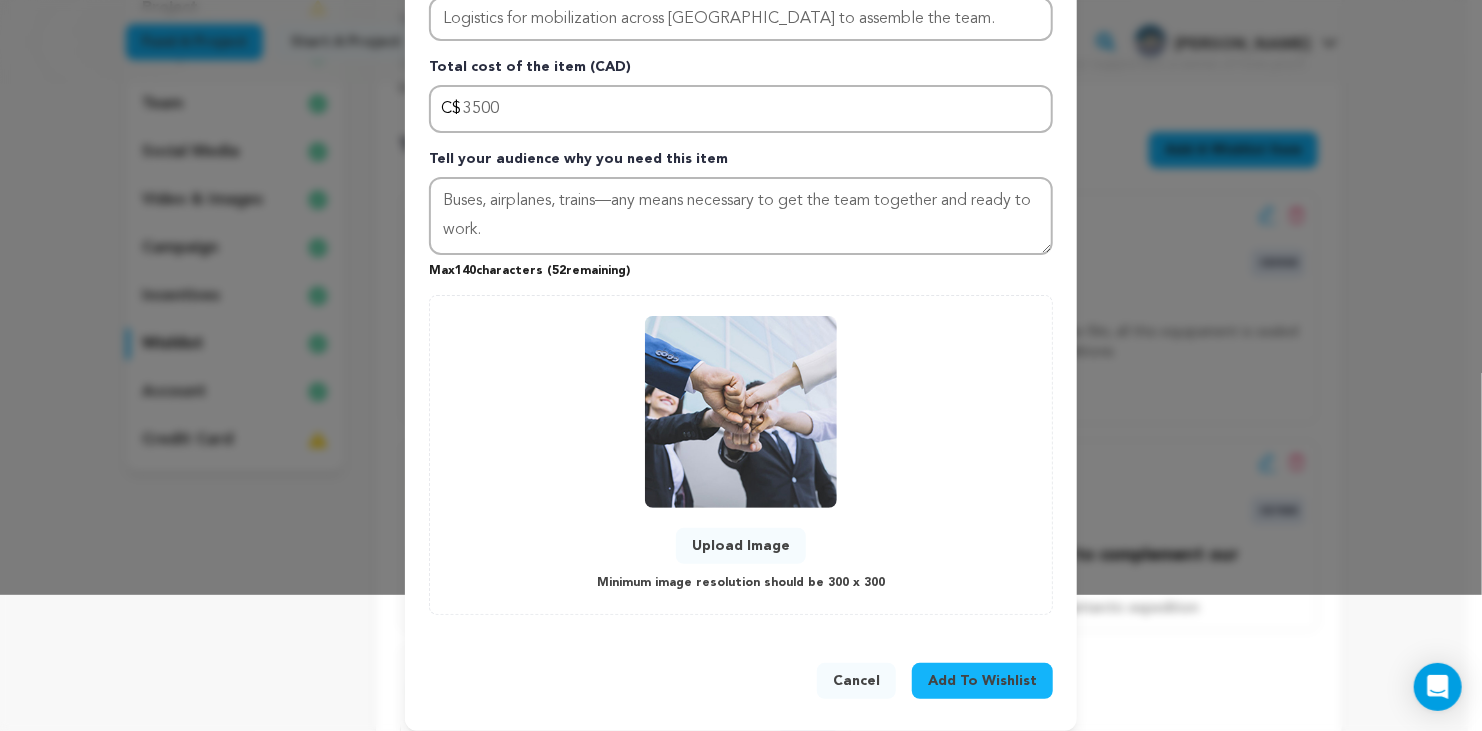 scroll, scrollTop: 149, scrollLeft: 0, axis: vertical 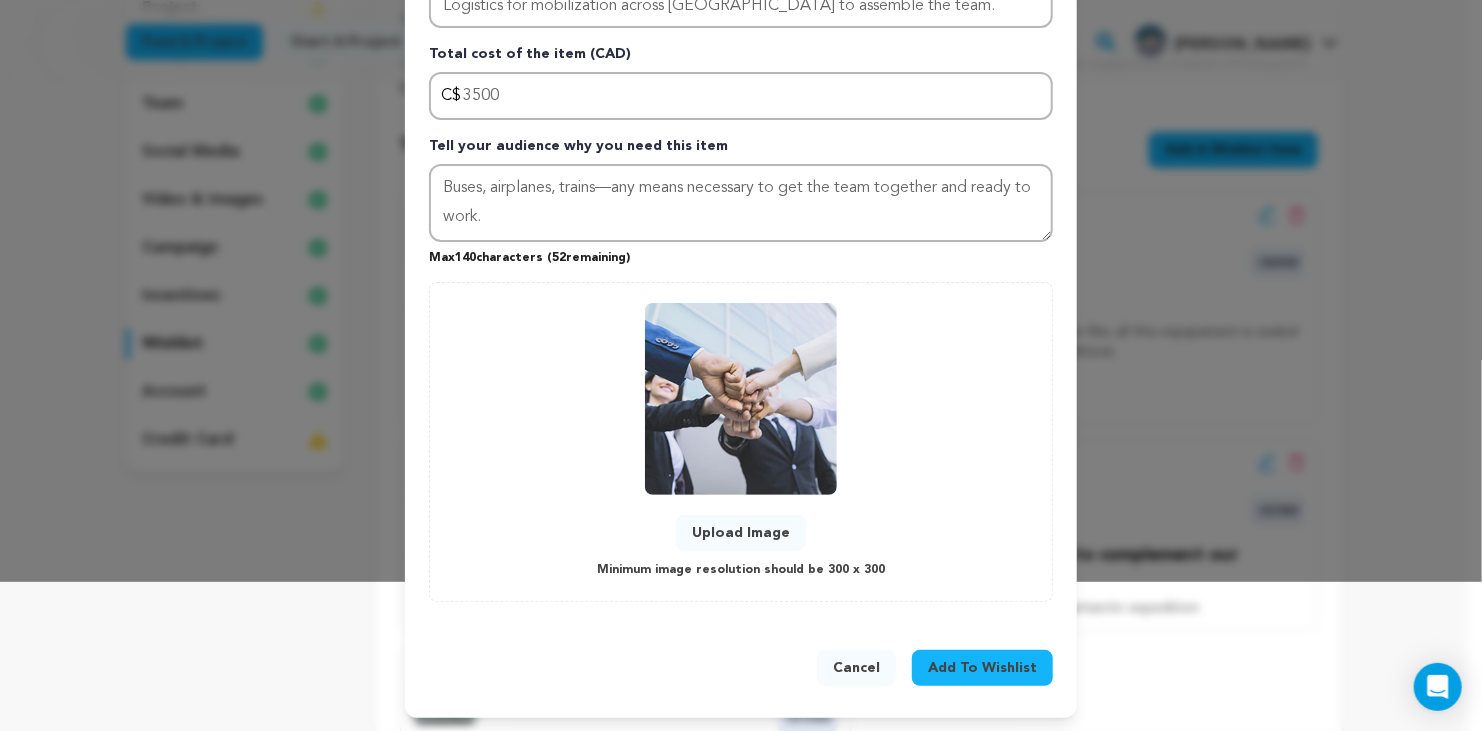 click on "Add To Wishlist" at bounding box center [982, 668] 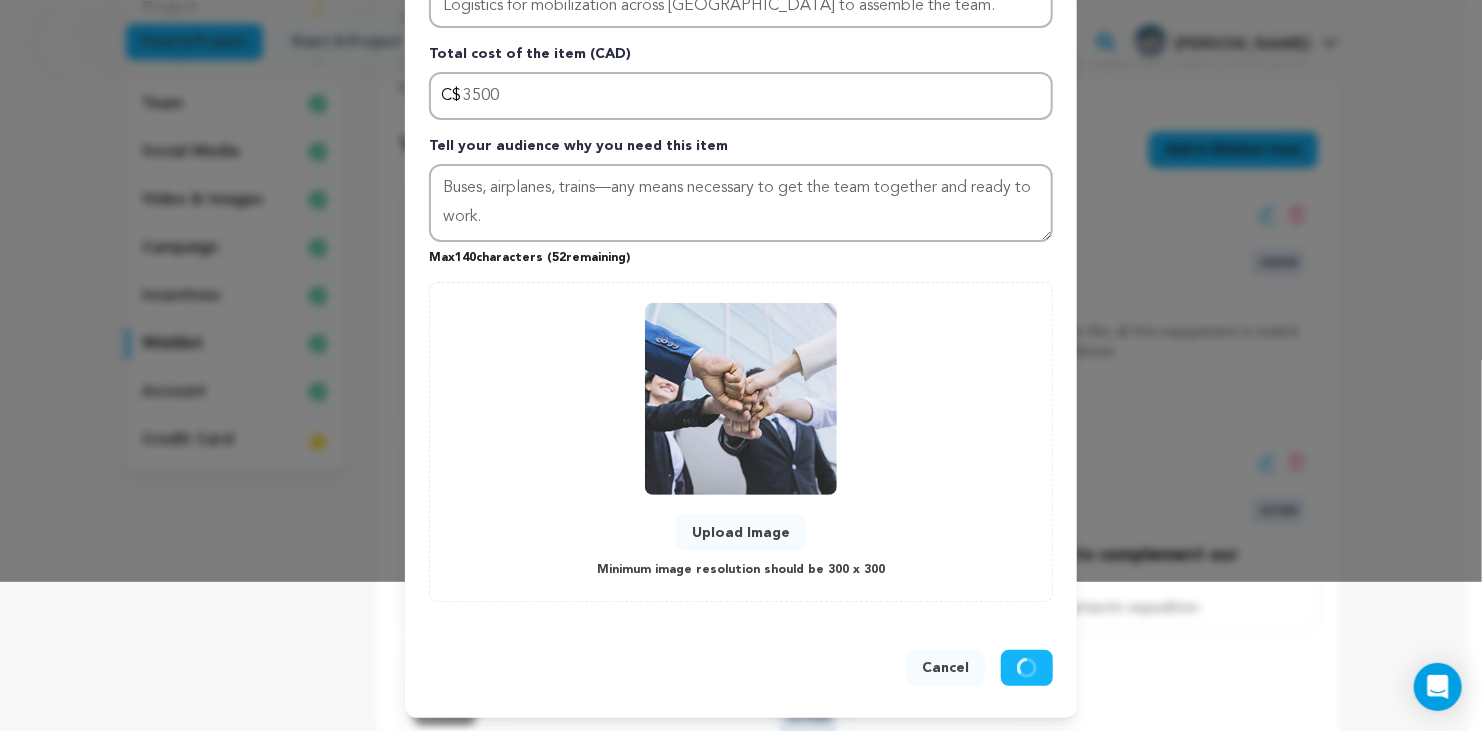 type 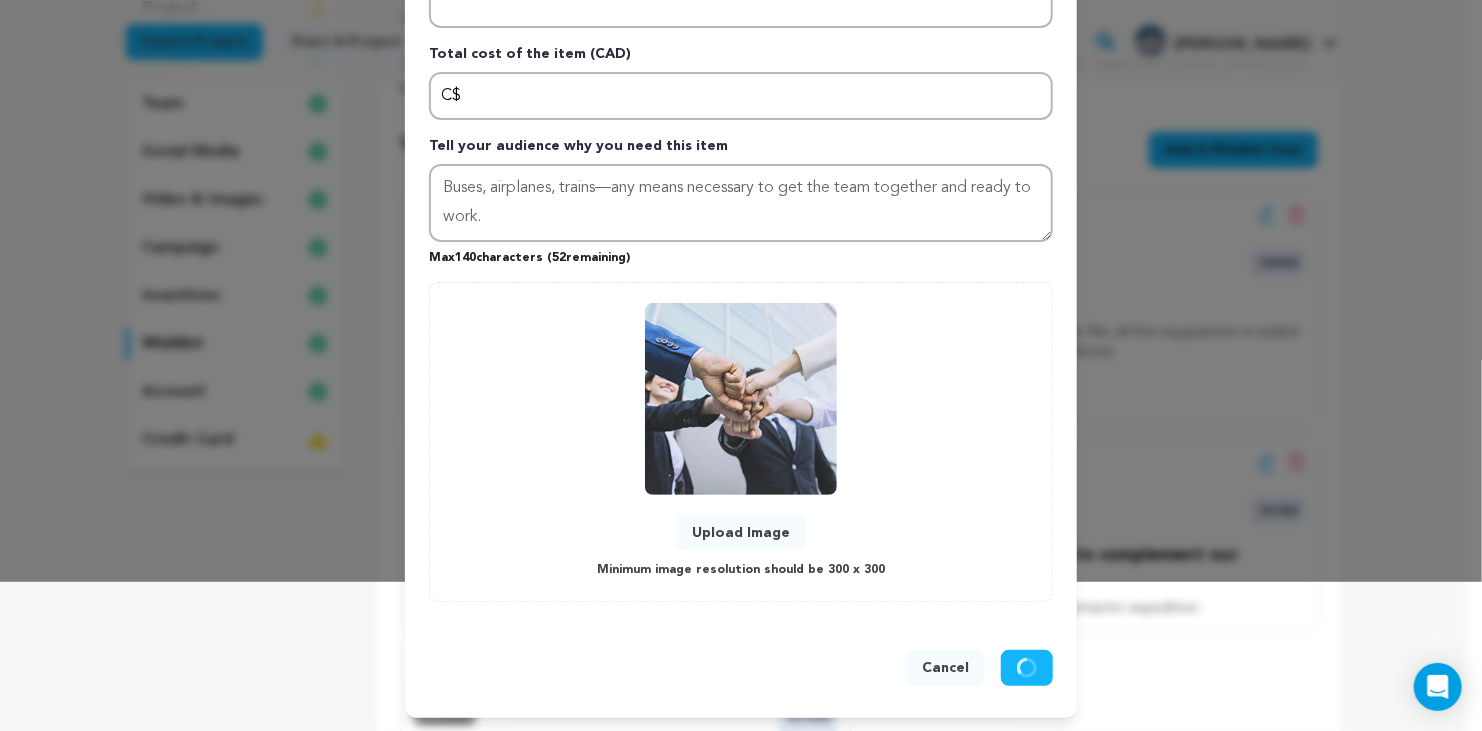 type 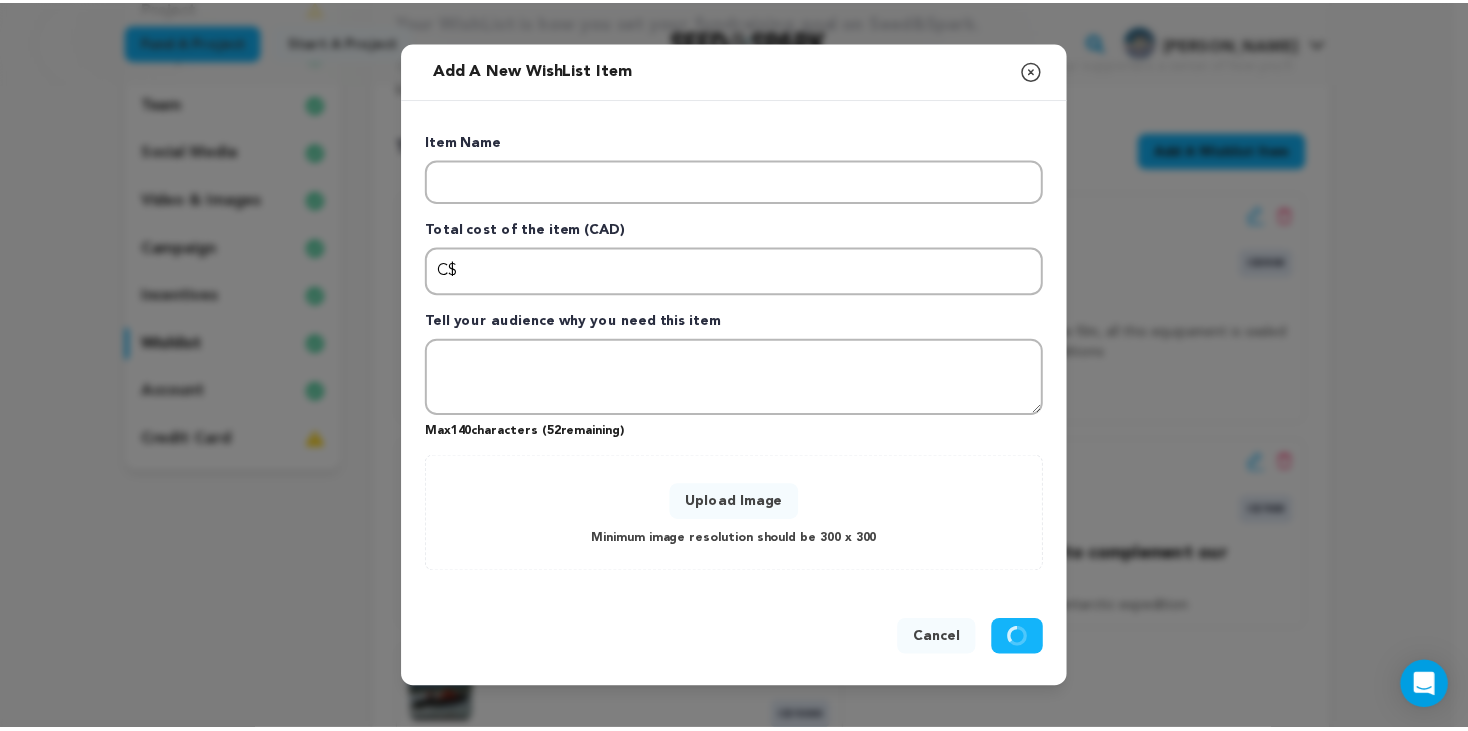 scroll, scrollTop: 0, scrollLeft: 0, axis: both 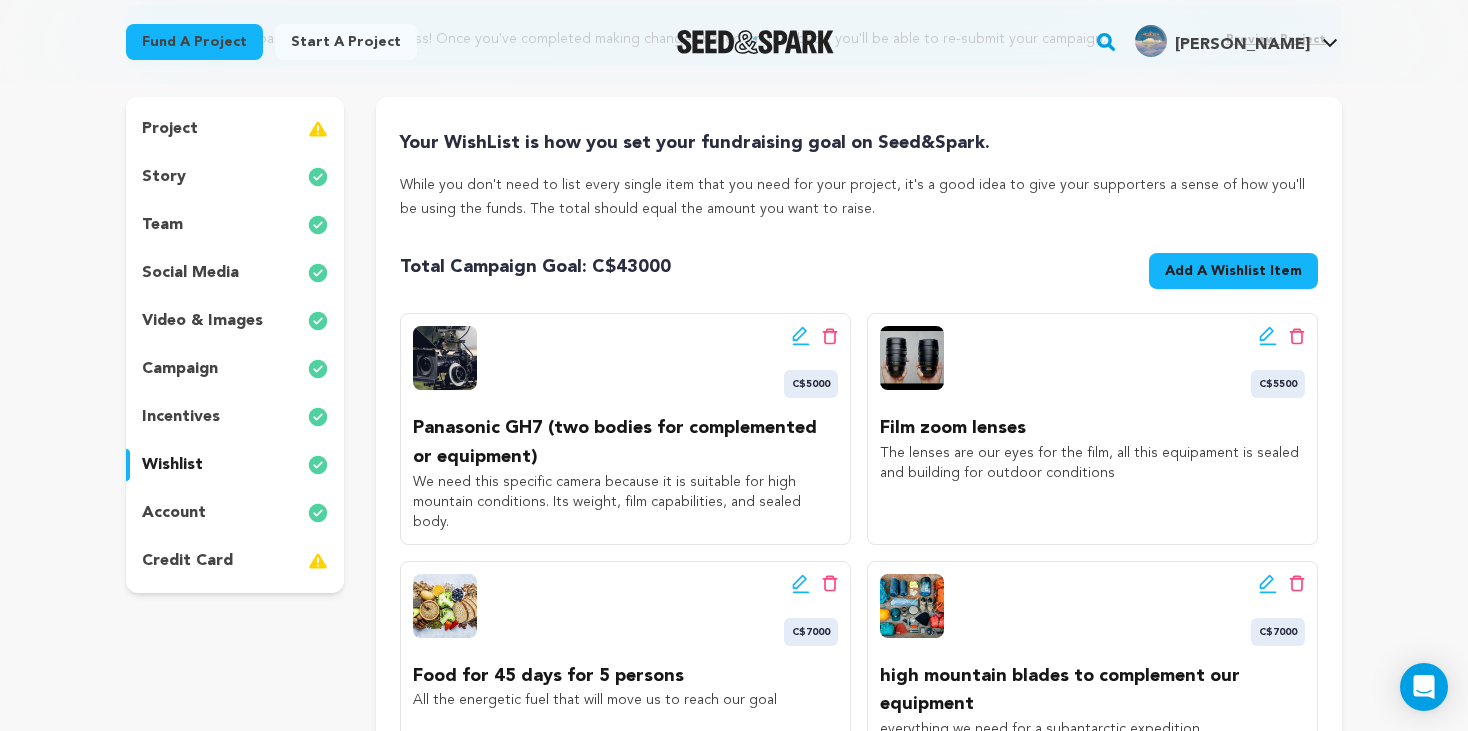 click on "account" at bounding box center [174, 513] 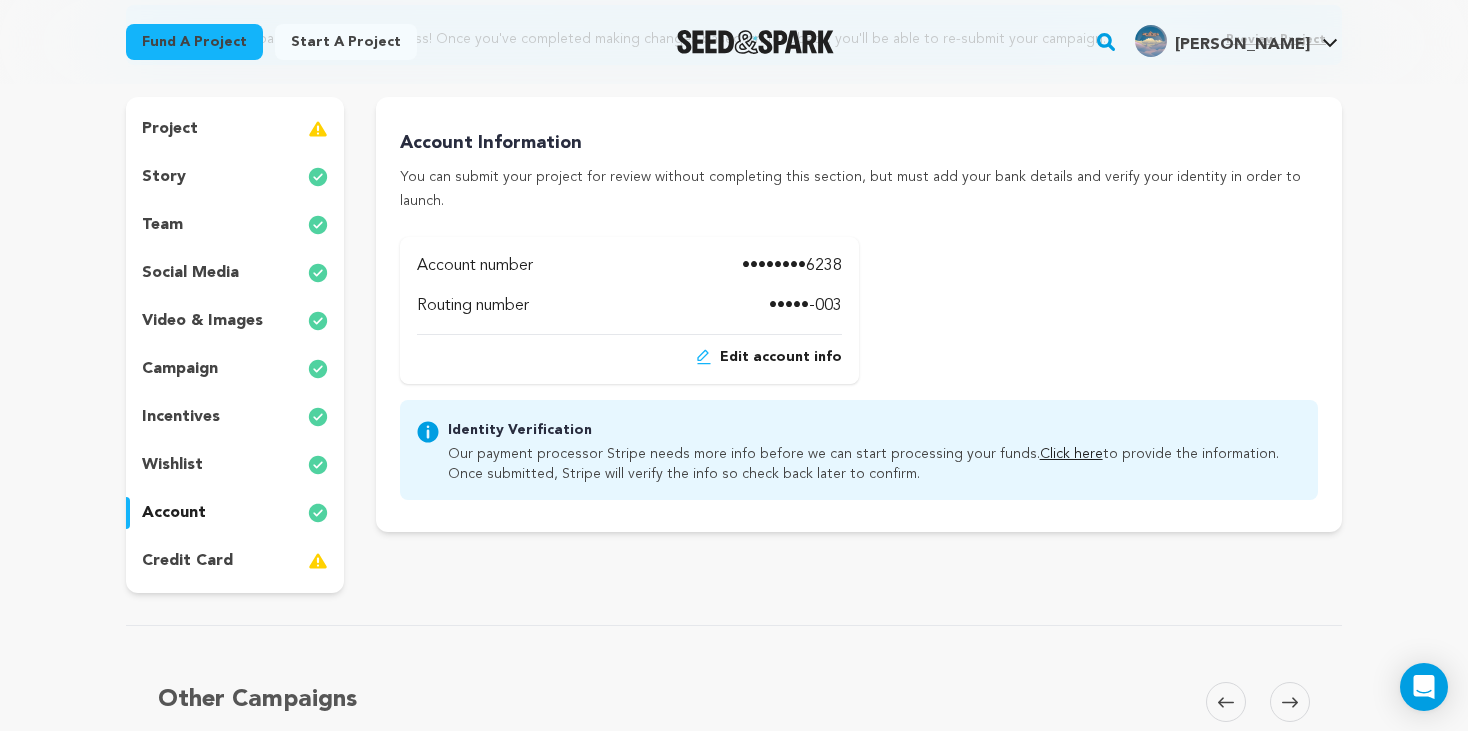 click on "wishlist" at bounding box center (172, 465) 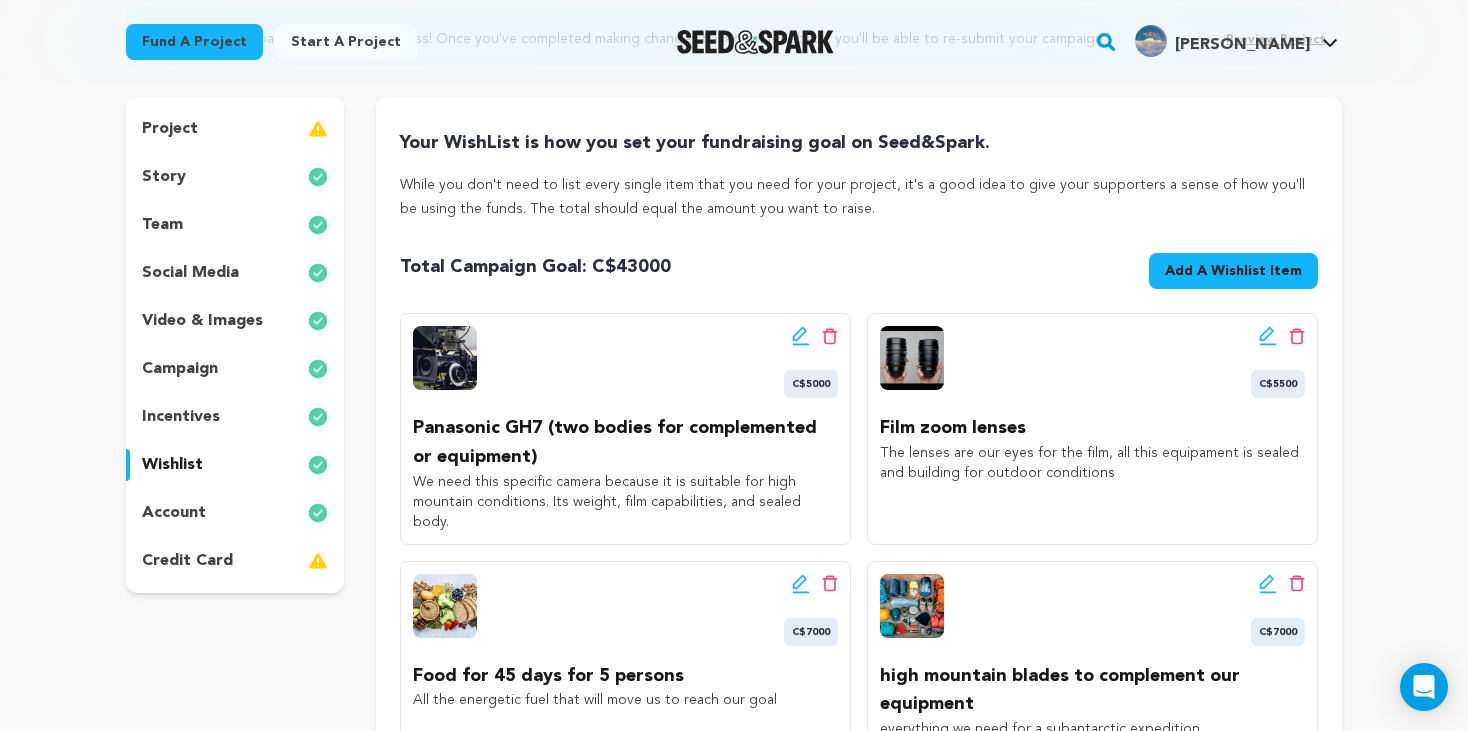 click on "incentives" at bounding box center (181, 417) 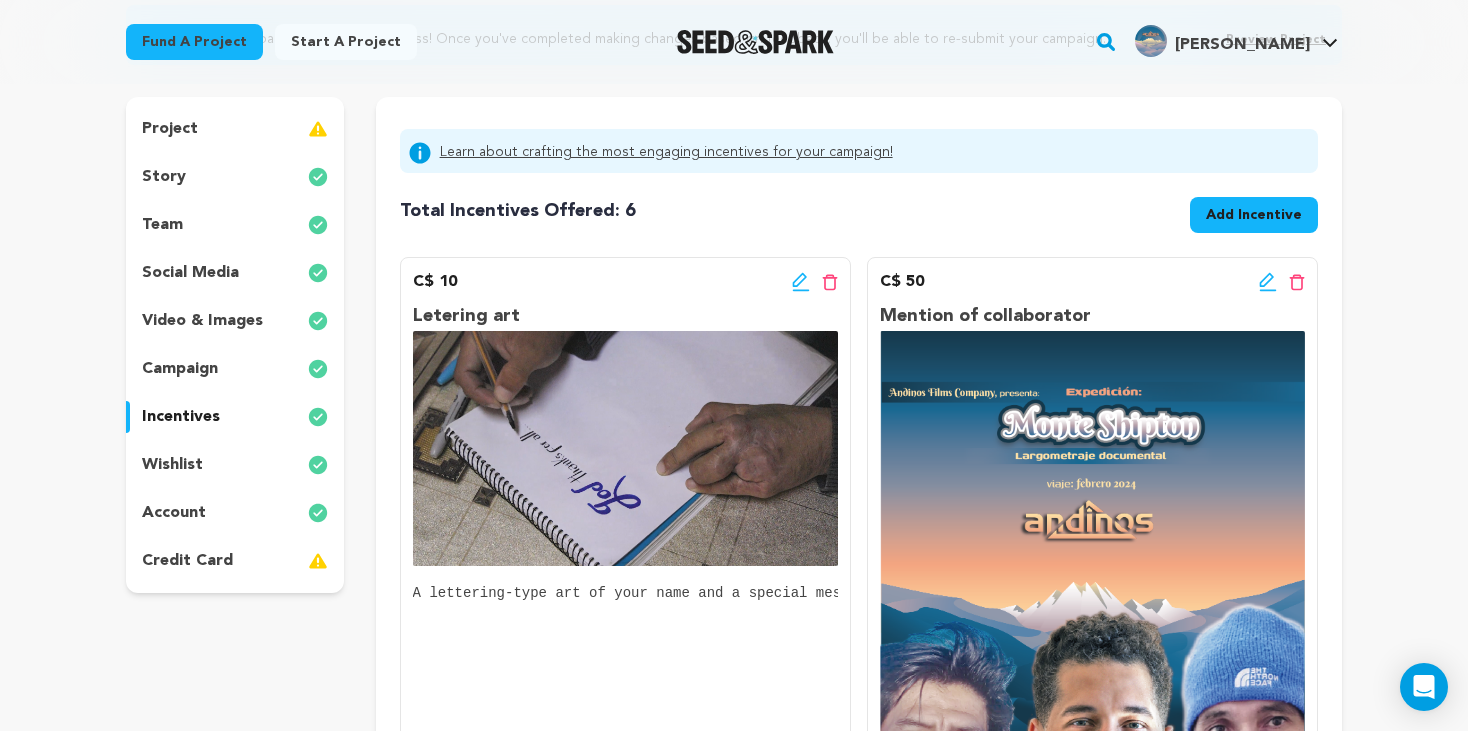 click on "campaign" at bounding box center (180, 369) 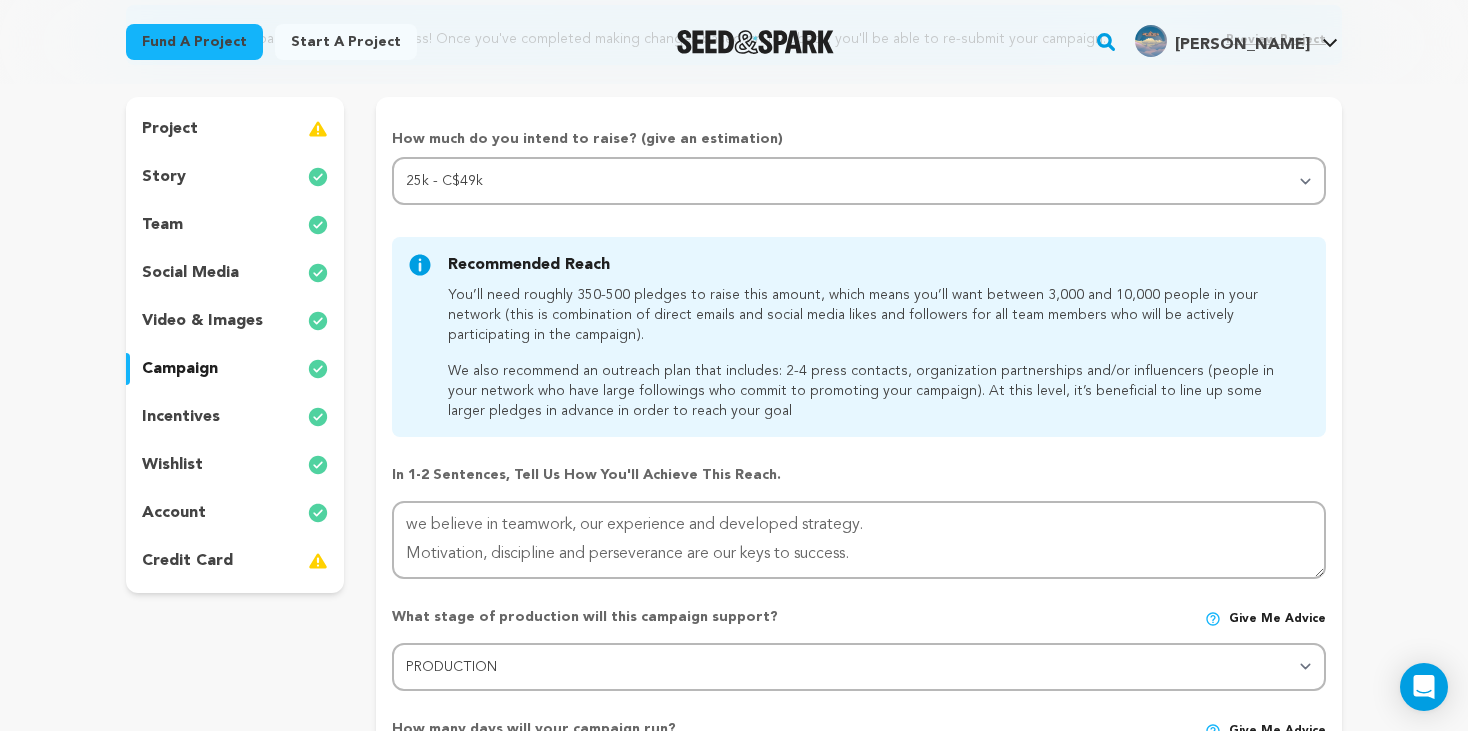 click on "video & images" at bounding box center [202, 321] 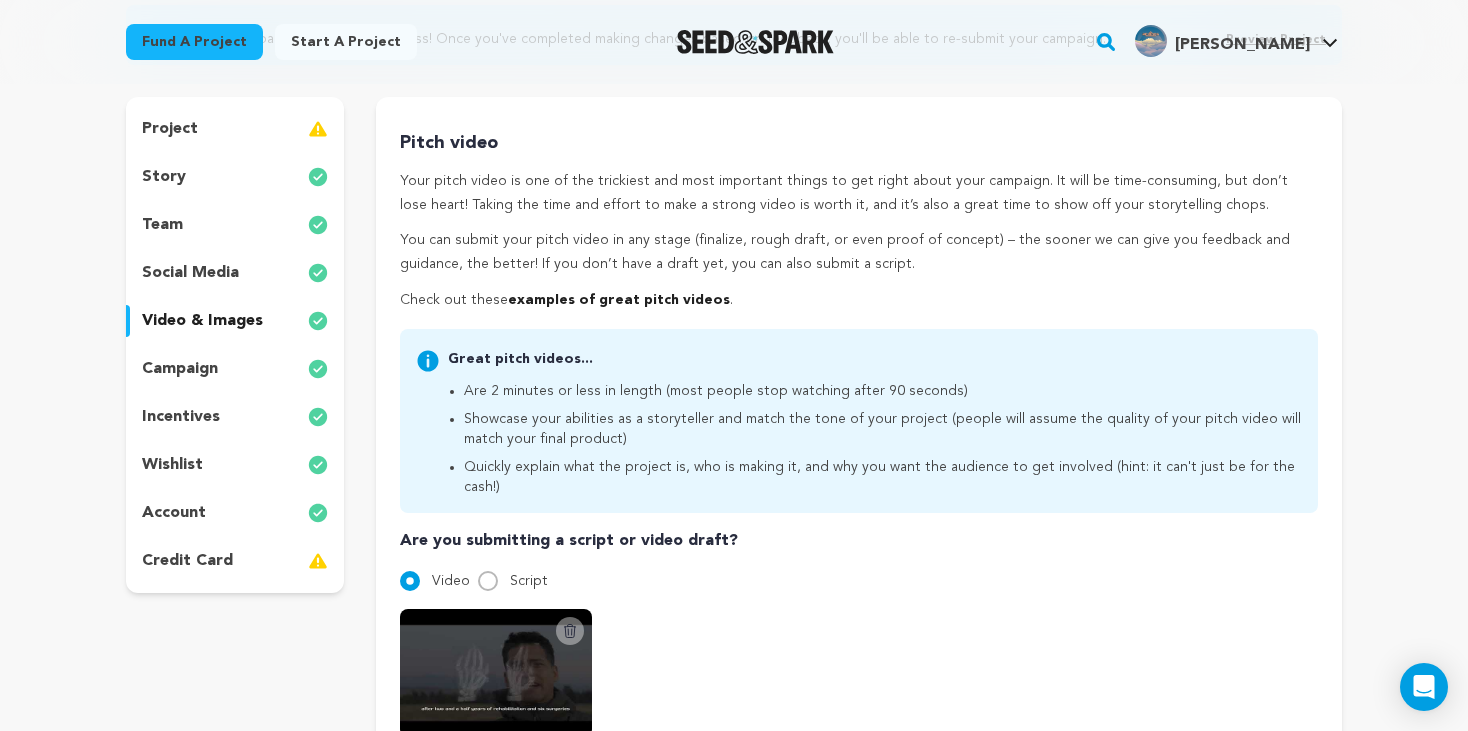 click on "social media" at bounding box center [190, 273] 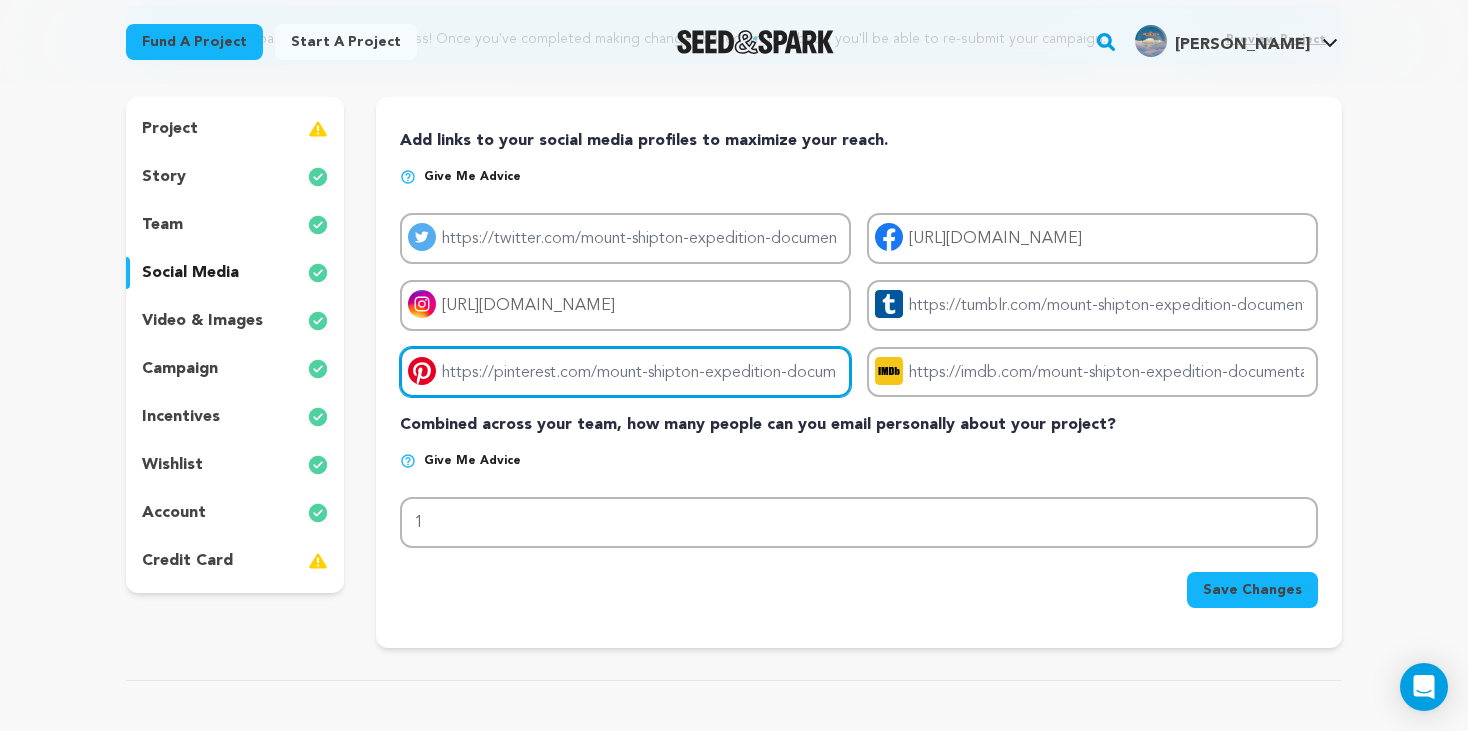 click on "Project pinterest link" at bounding box center (625, 372) 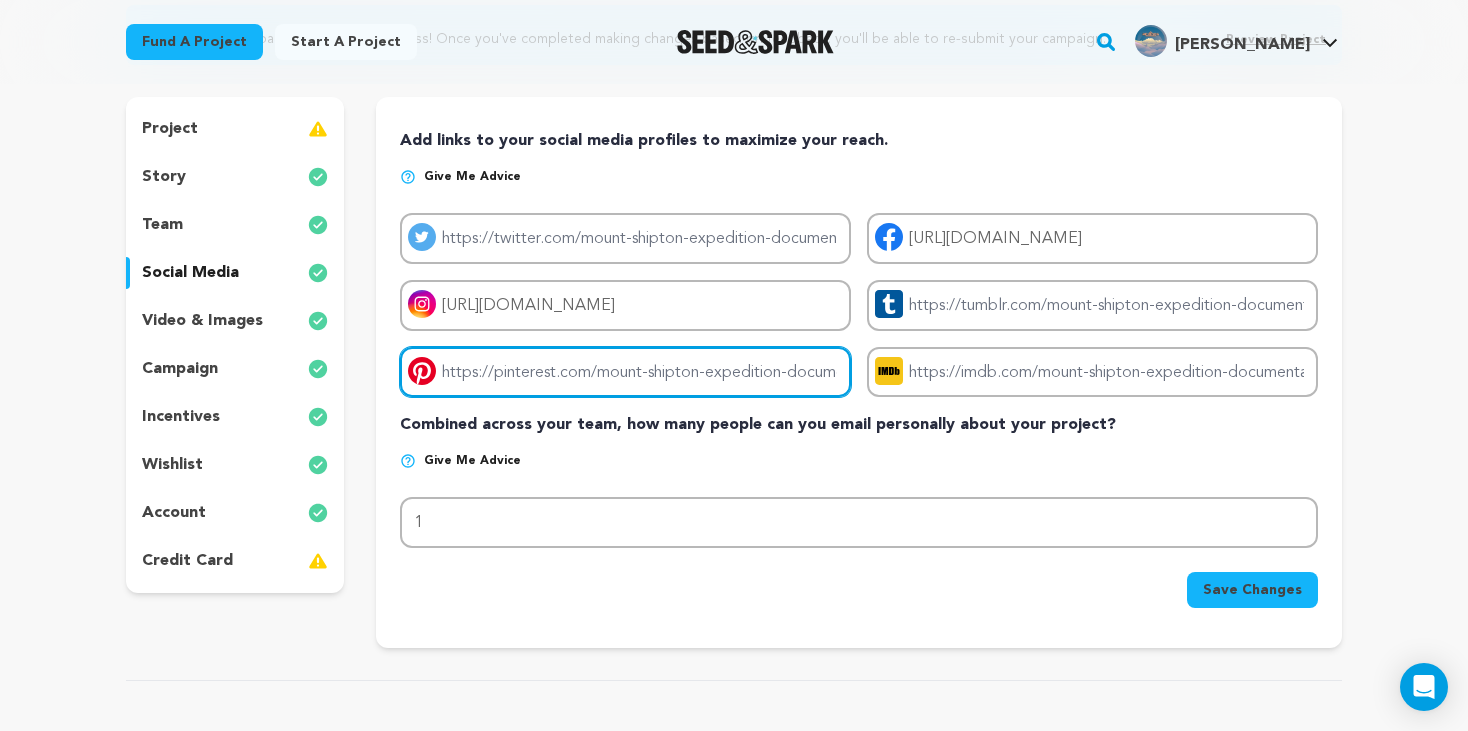 drag, startPoint x: 442, startPoint y: 366, endPoint x: 737, endPoint y: 369, distance: 295.01526 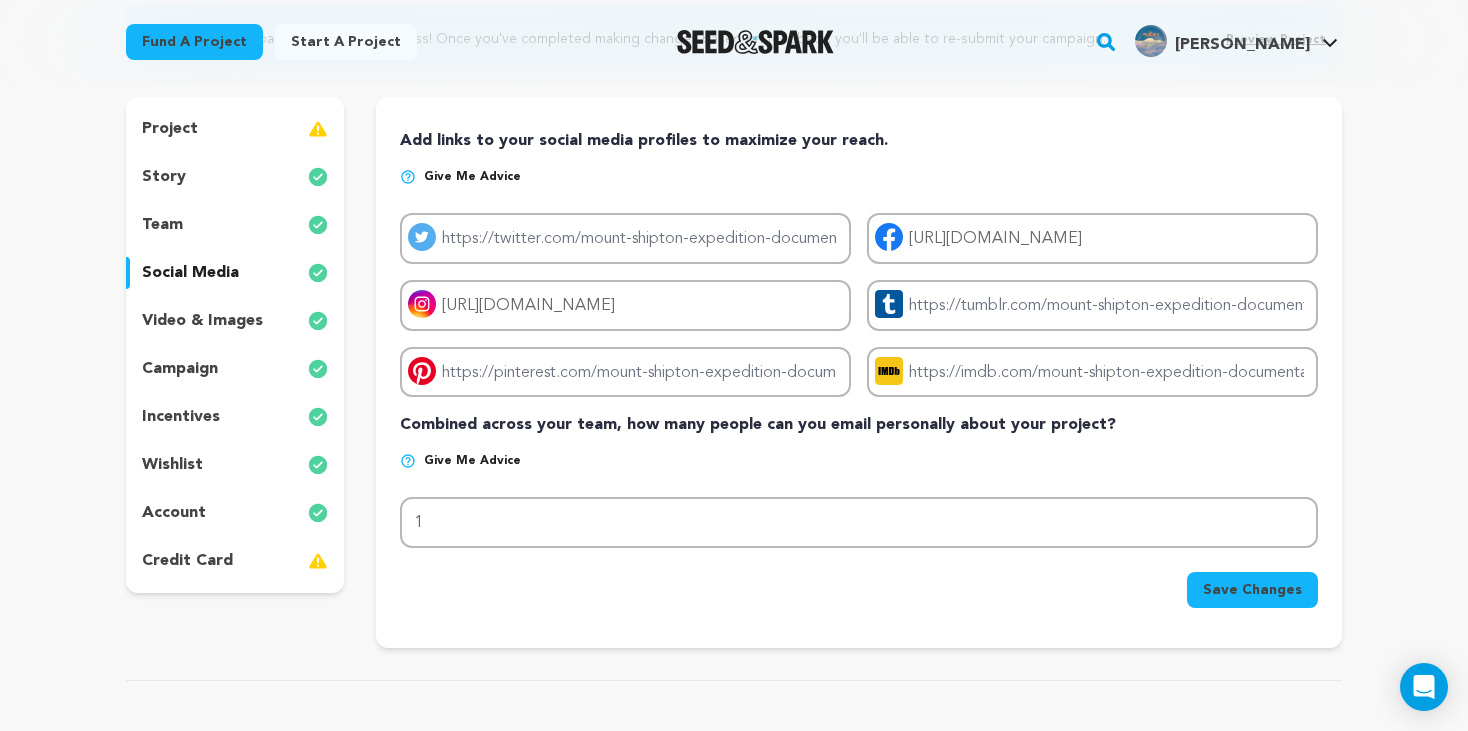 click on "team" at bounding box center (235, 225) 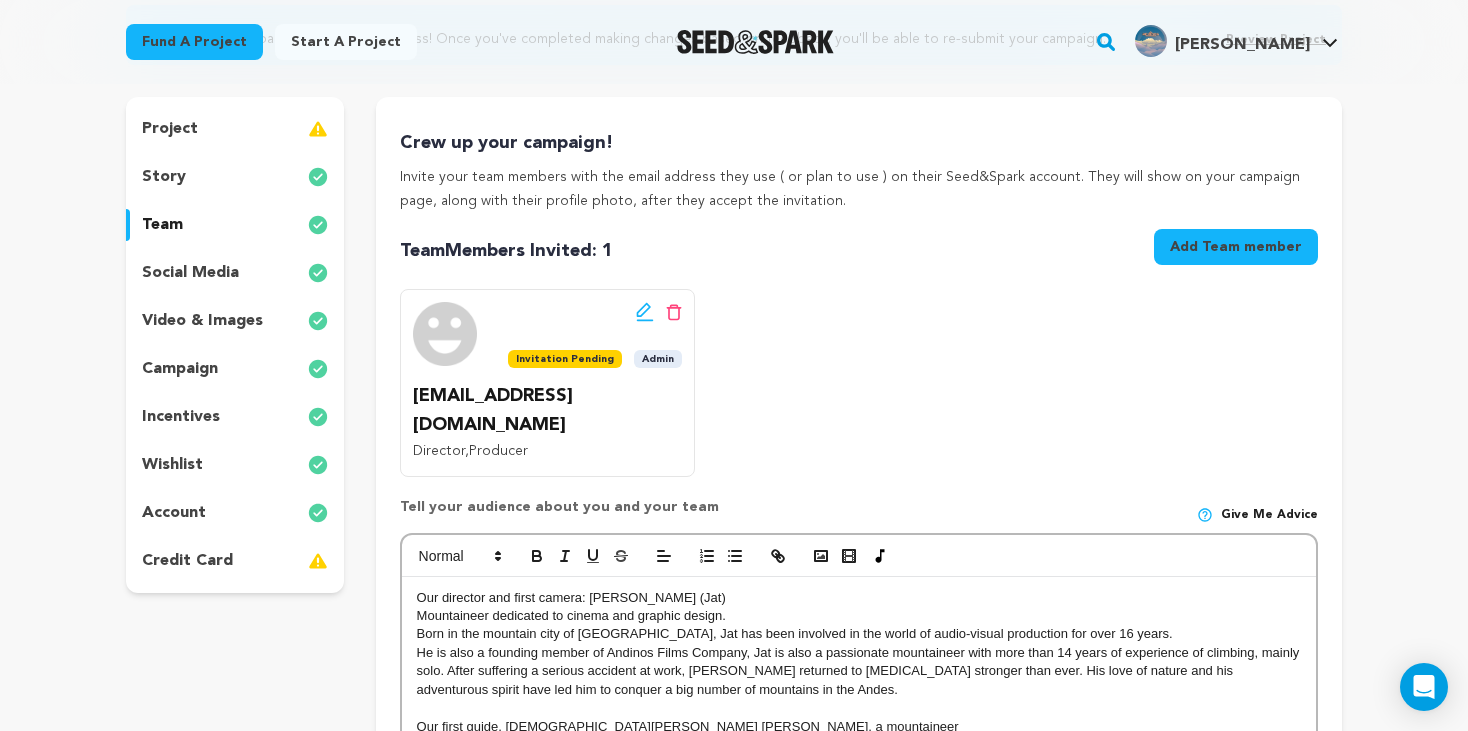 click 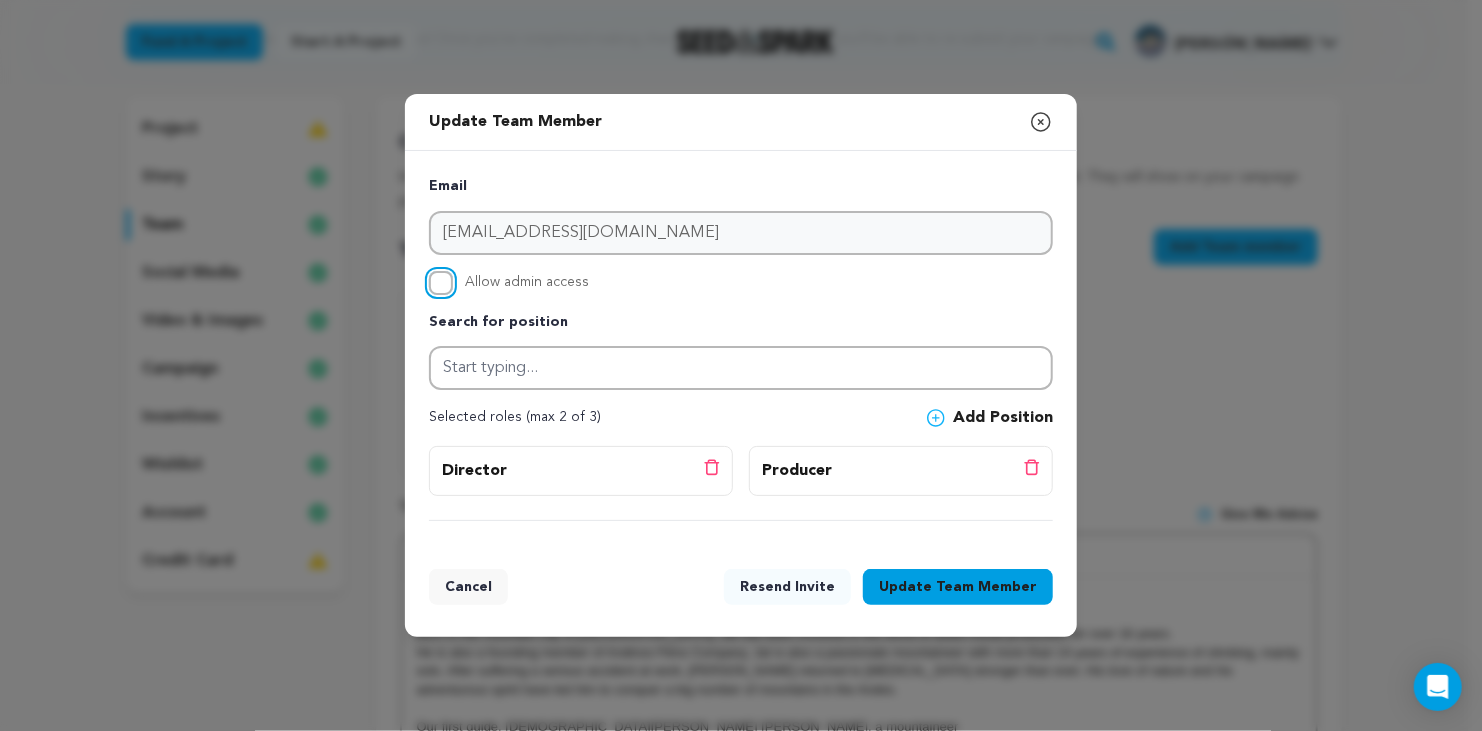 click on "Allow admin access" at bounding box center (441, 283) 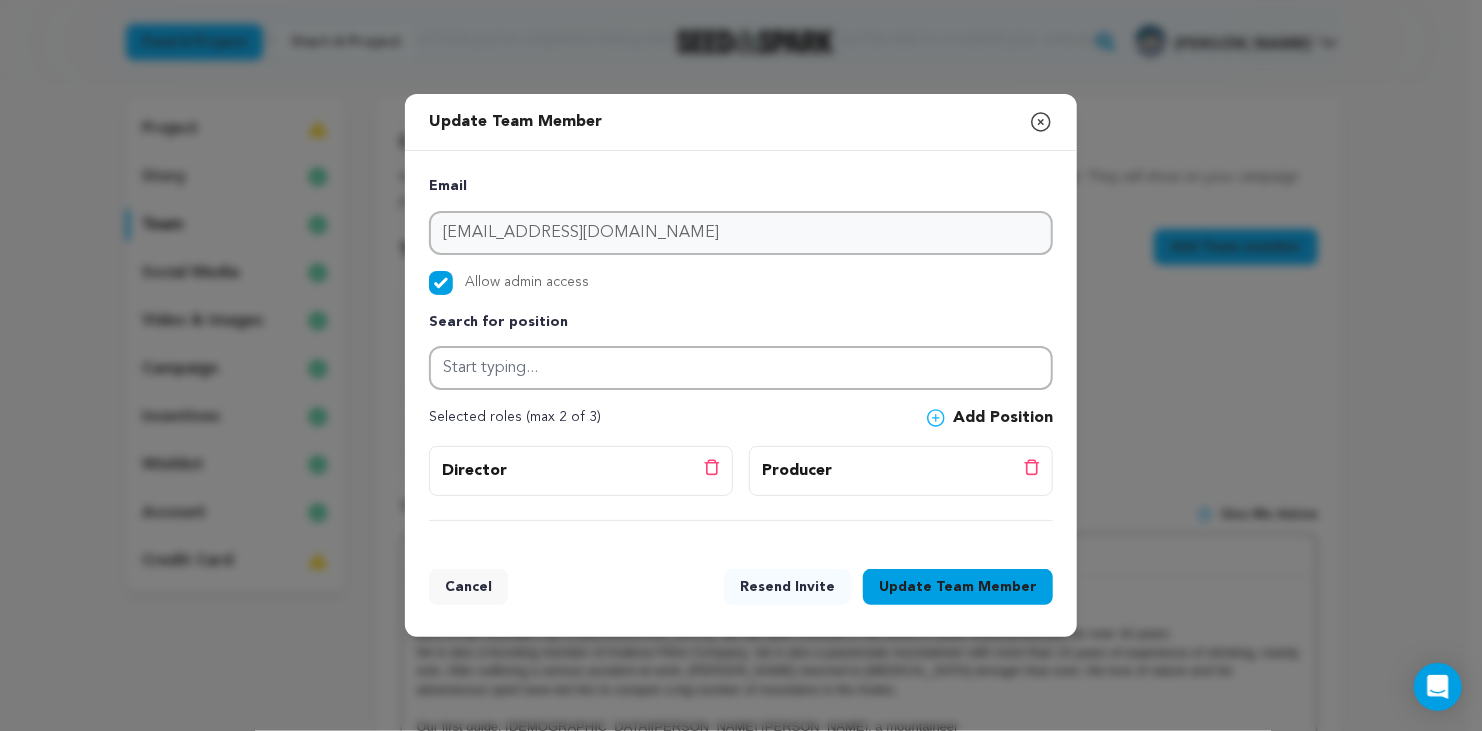 click on "Resend Invite" at bounding box center [787, 587] 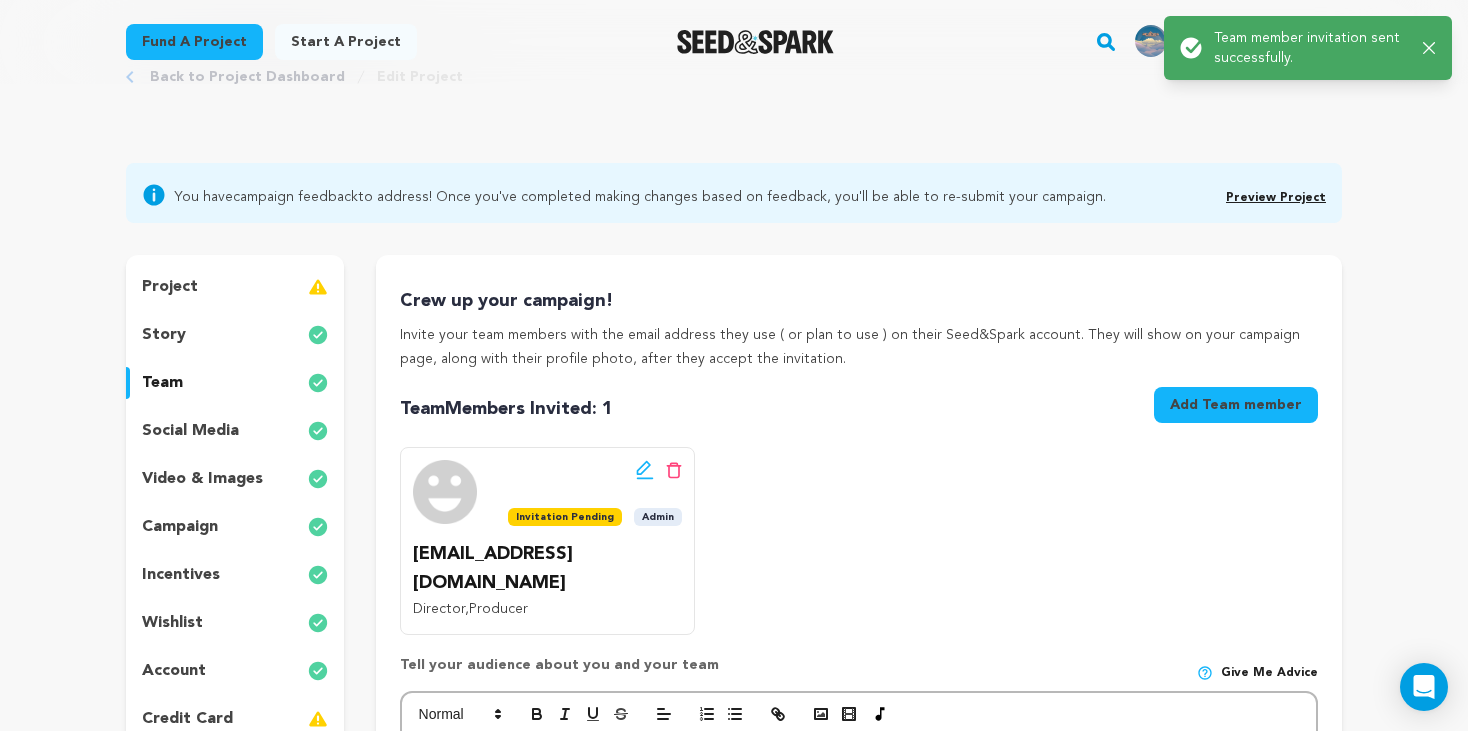 scroll, scrollTop: 0, scrollLeft: 0, axis: both 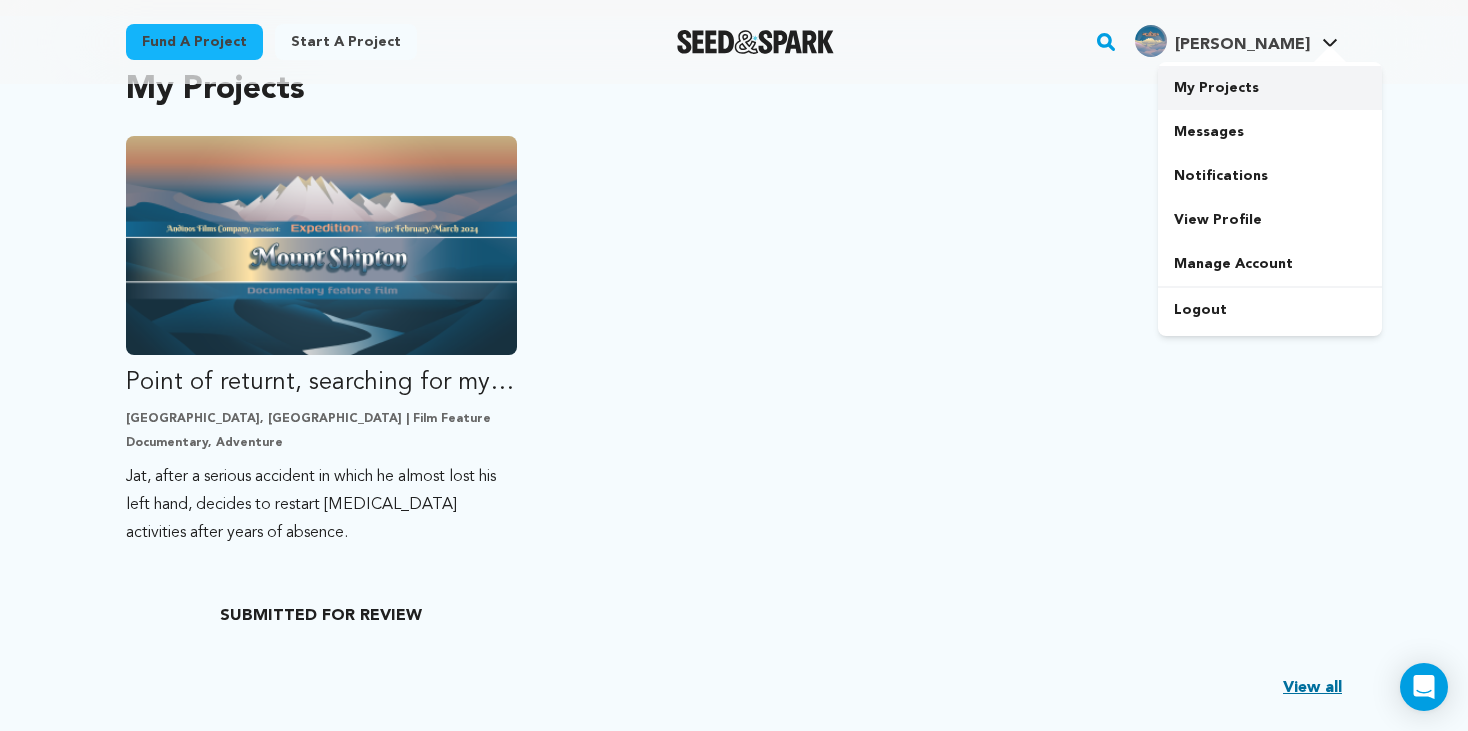 click on "My Projects" at bounding box center [1270, 88] 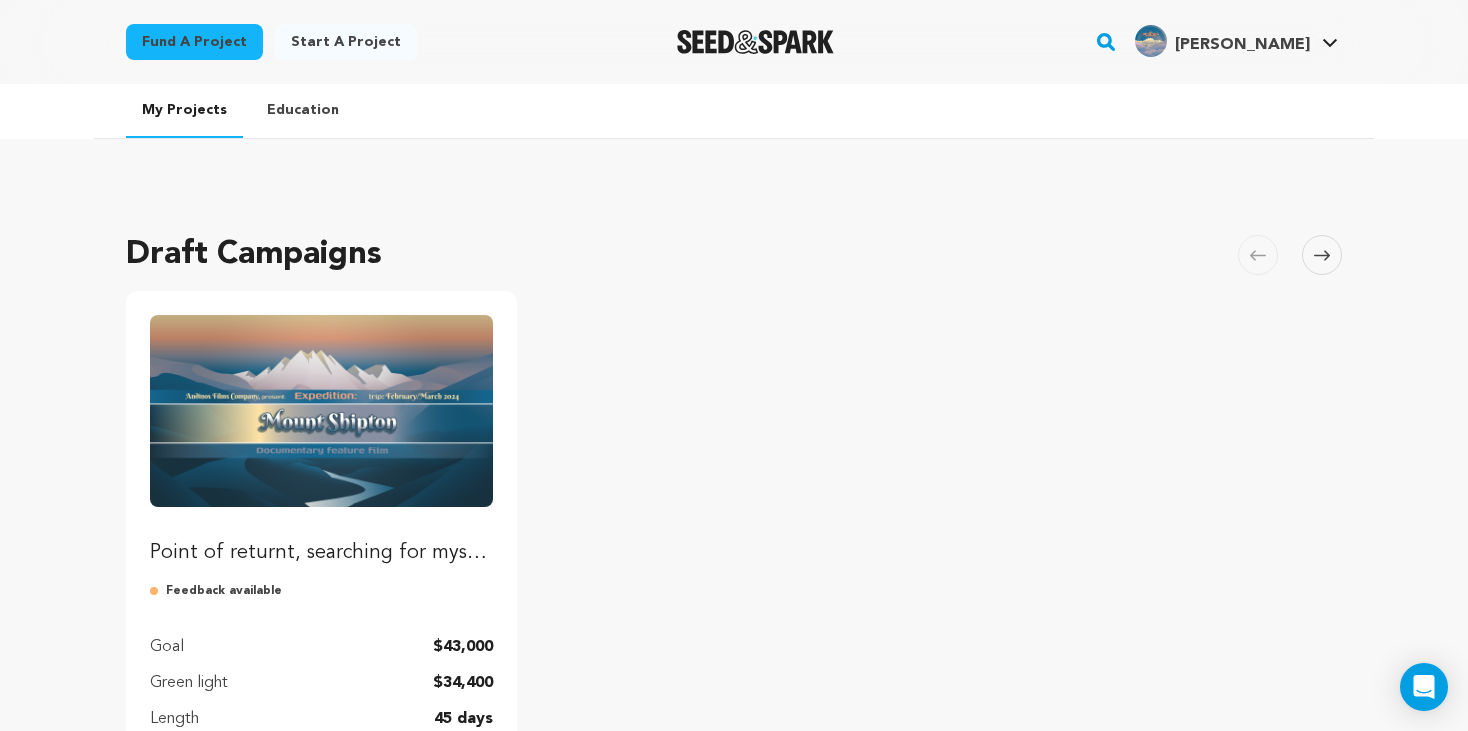 scroll, scrollTop: 0, scrollLeft: 0, axis: both 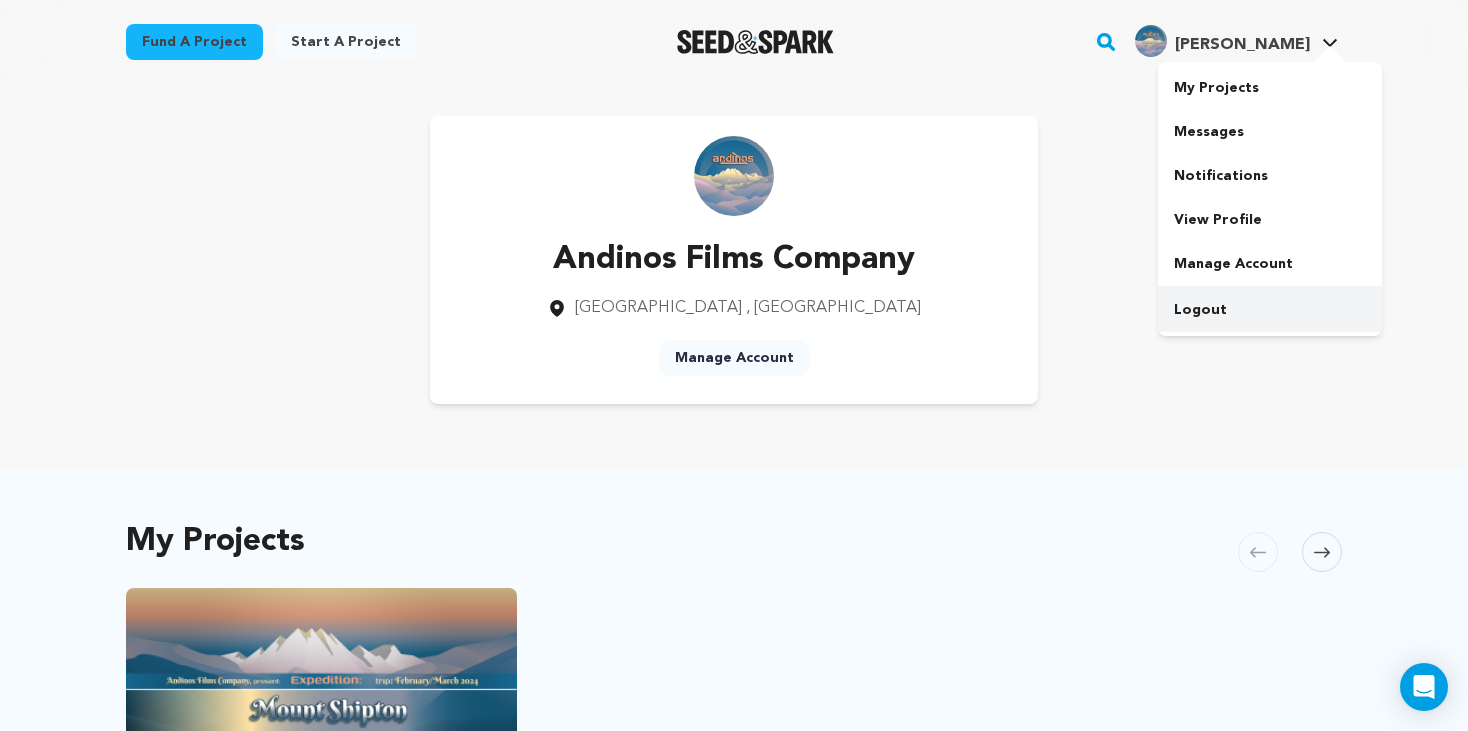 click on "Logout" at bounding box center (1270, 310) 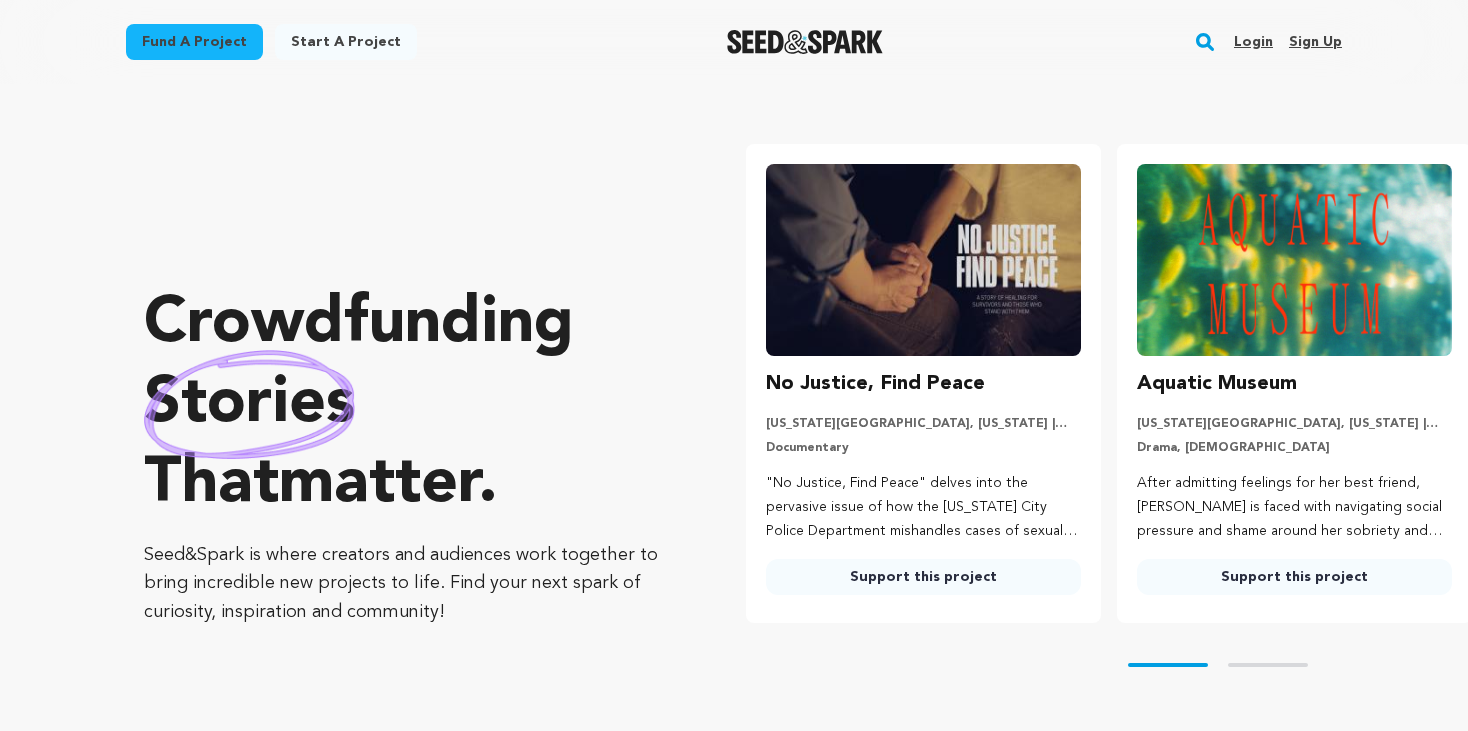 scroll, scrollTop: 0, scrollLeft: 0, axis: both 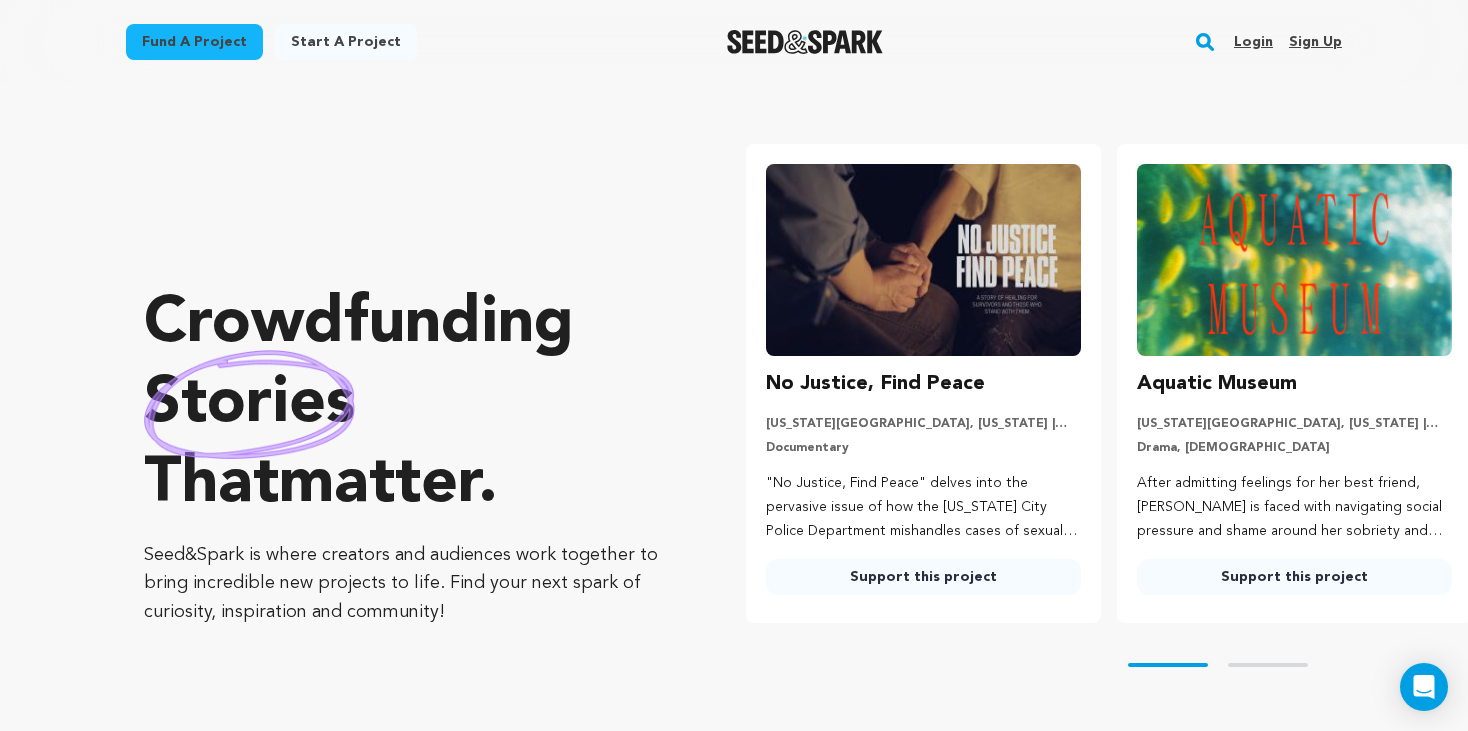 click on "Login" at bounding box center [1253, 42] 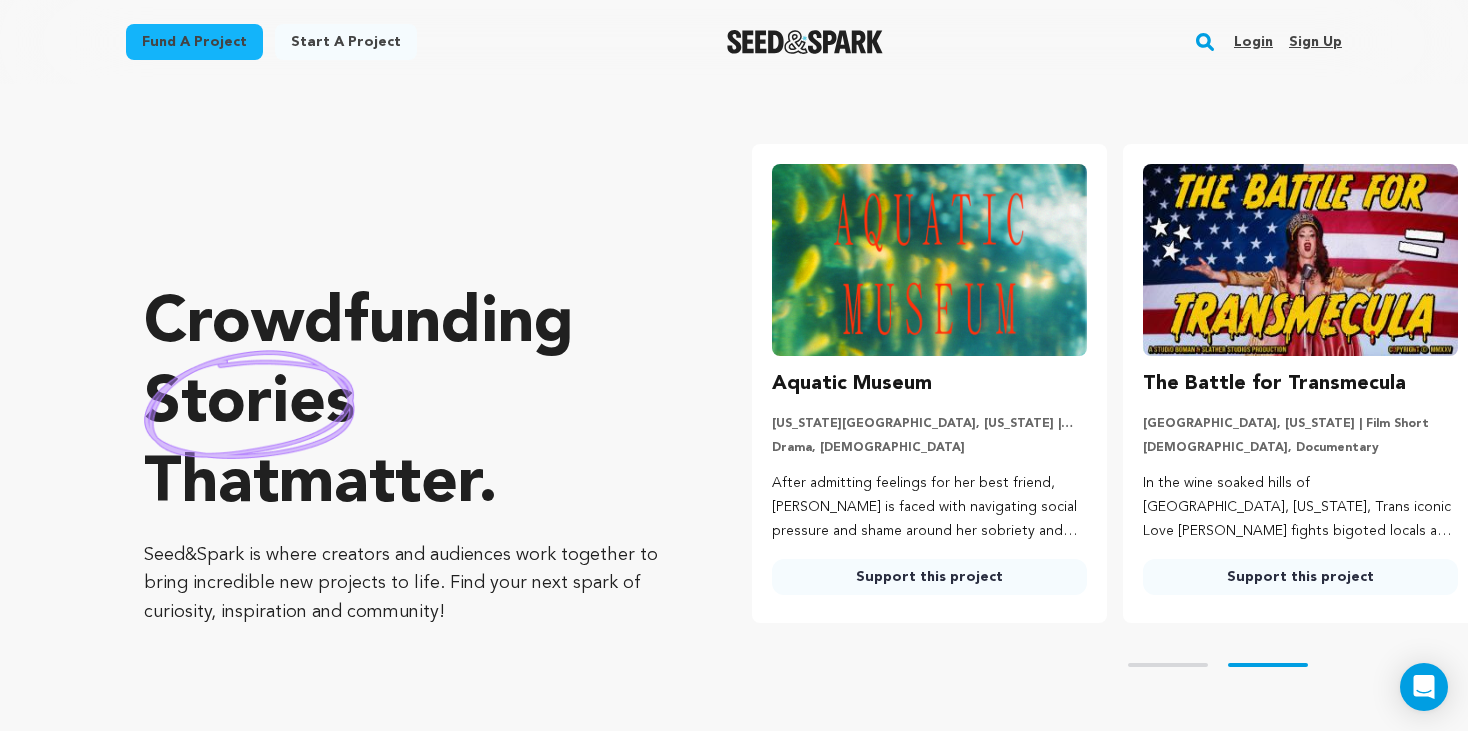 scroll, scrollTop: 0, scrollLeft: 387, axis: horizontal 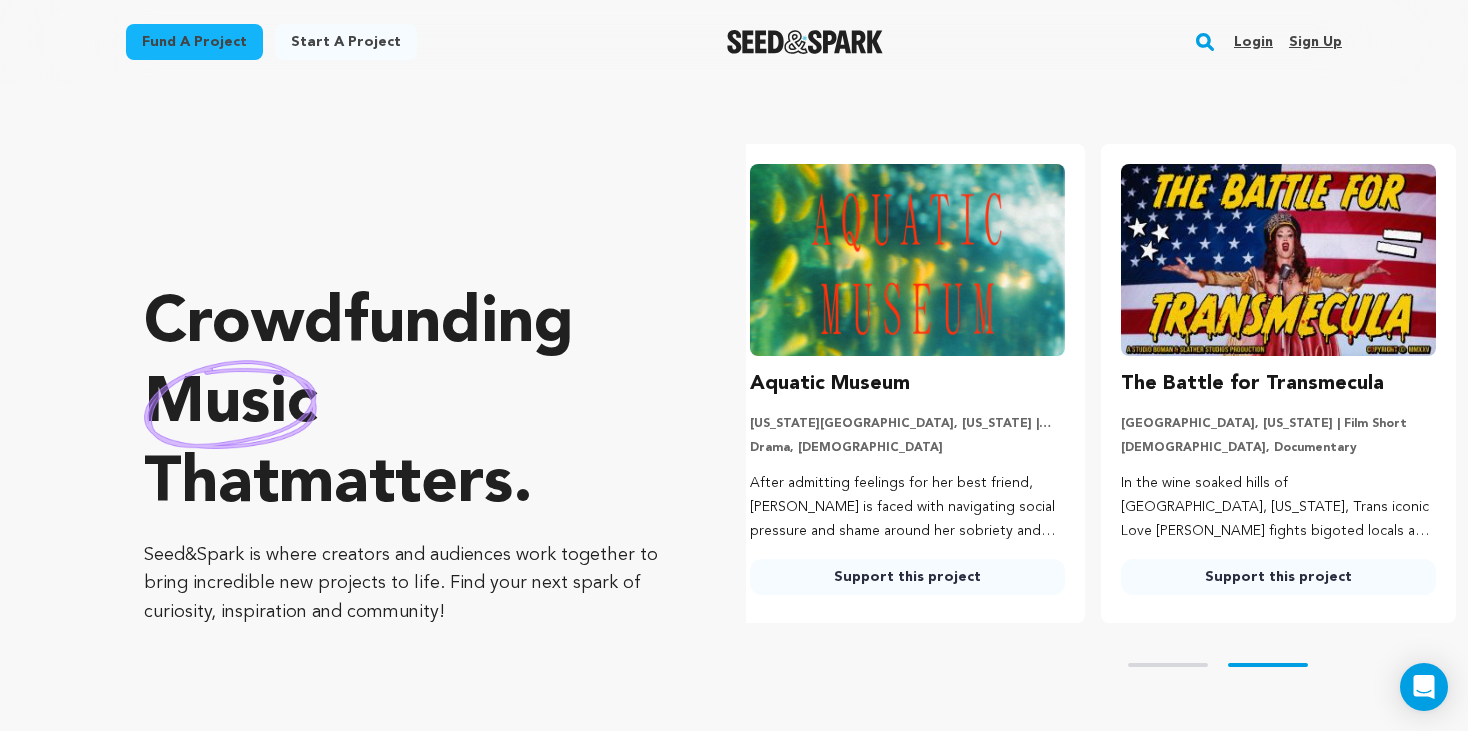 click on "Sign up" at bounding box center [1315, 42] 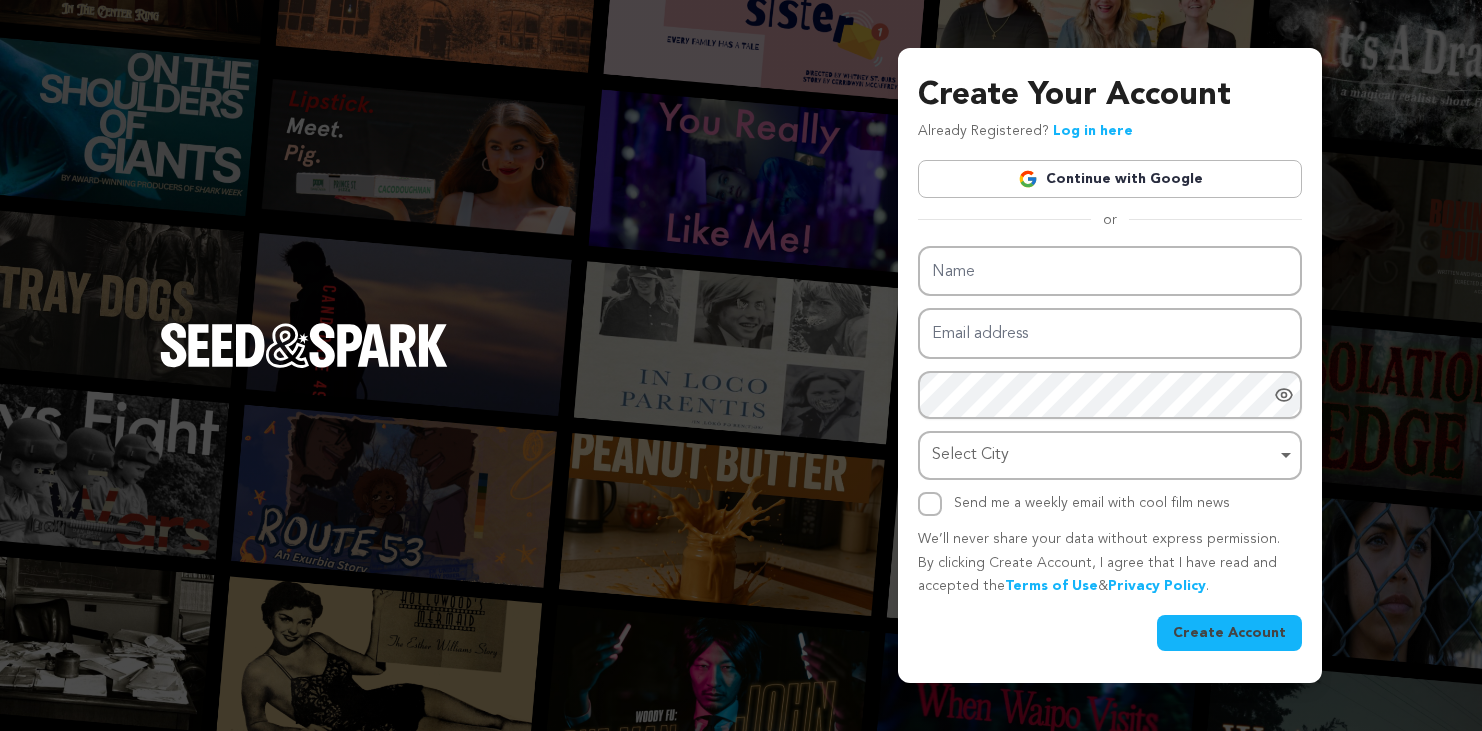 scroll, scrollTop: 0, scrollLeft: 0, axis: both 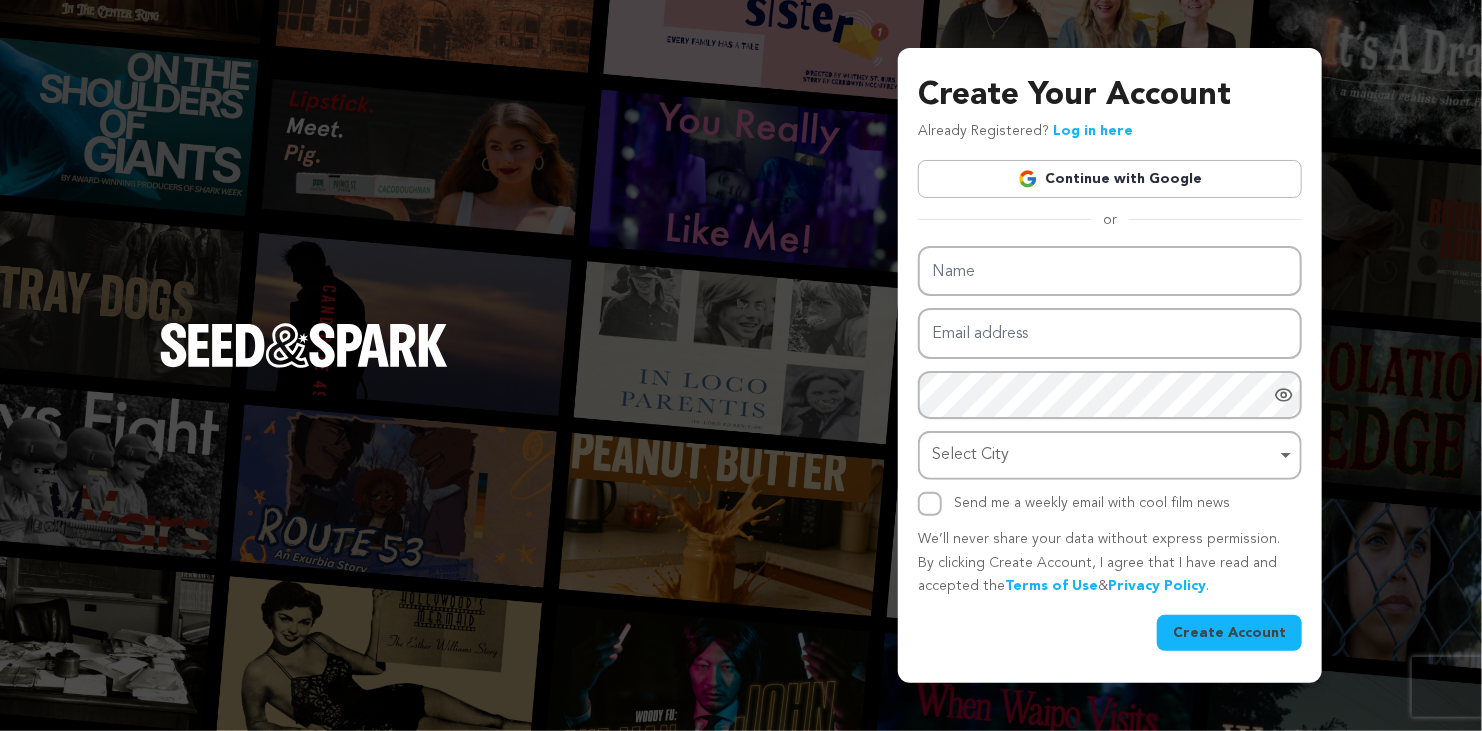 click on "Continue with Google" at bounding box center (1110, 179) 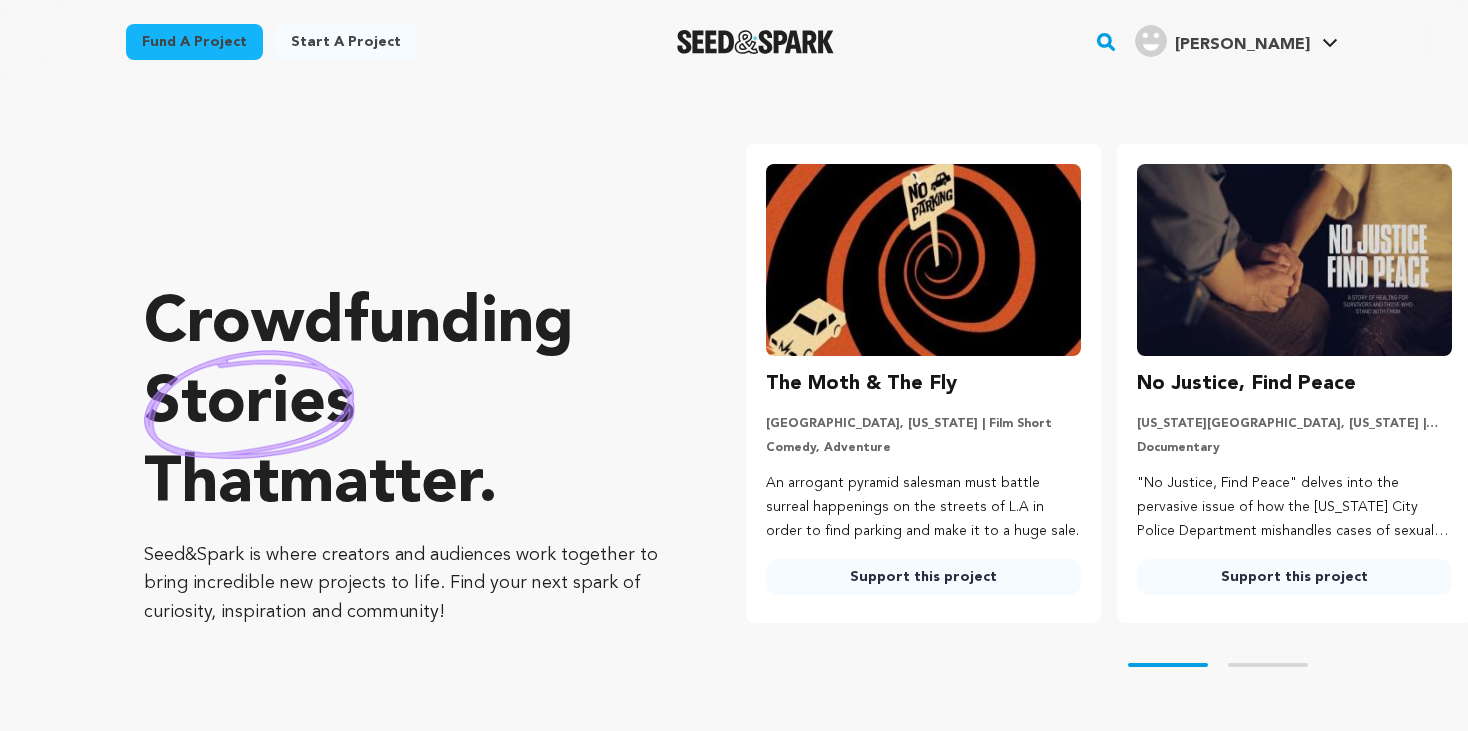 scroll, scrollTop: 0, scrollLeft: 0, axis: both 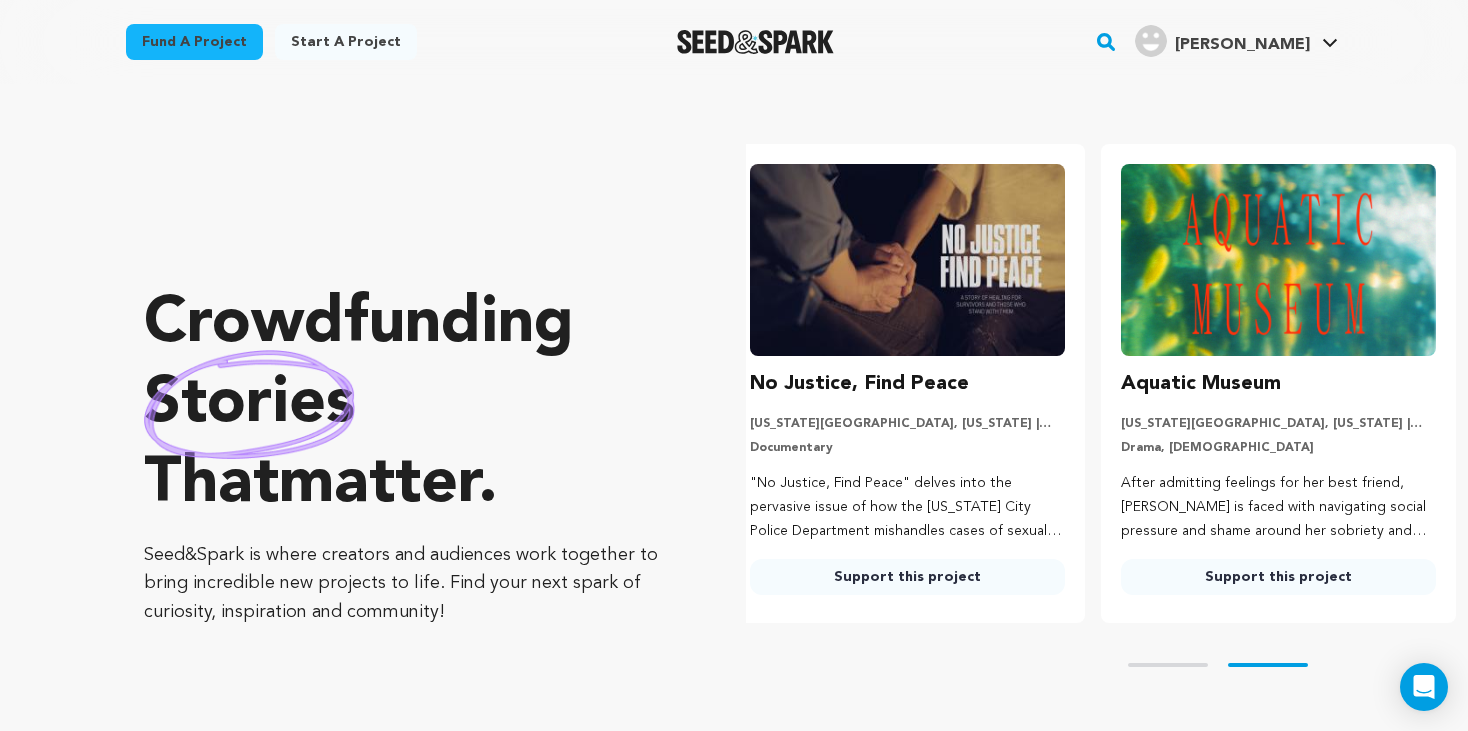 click 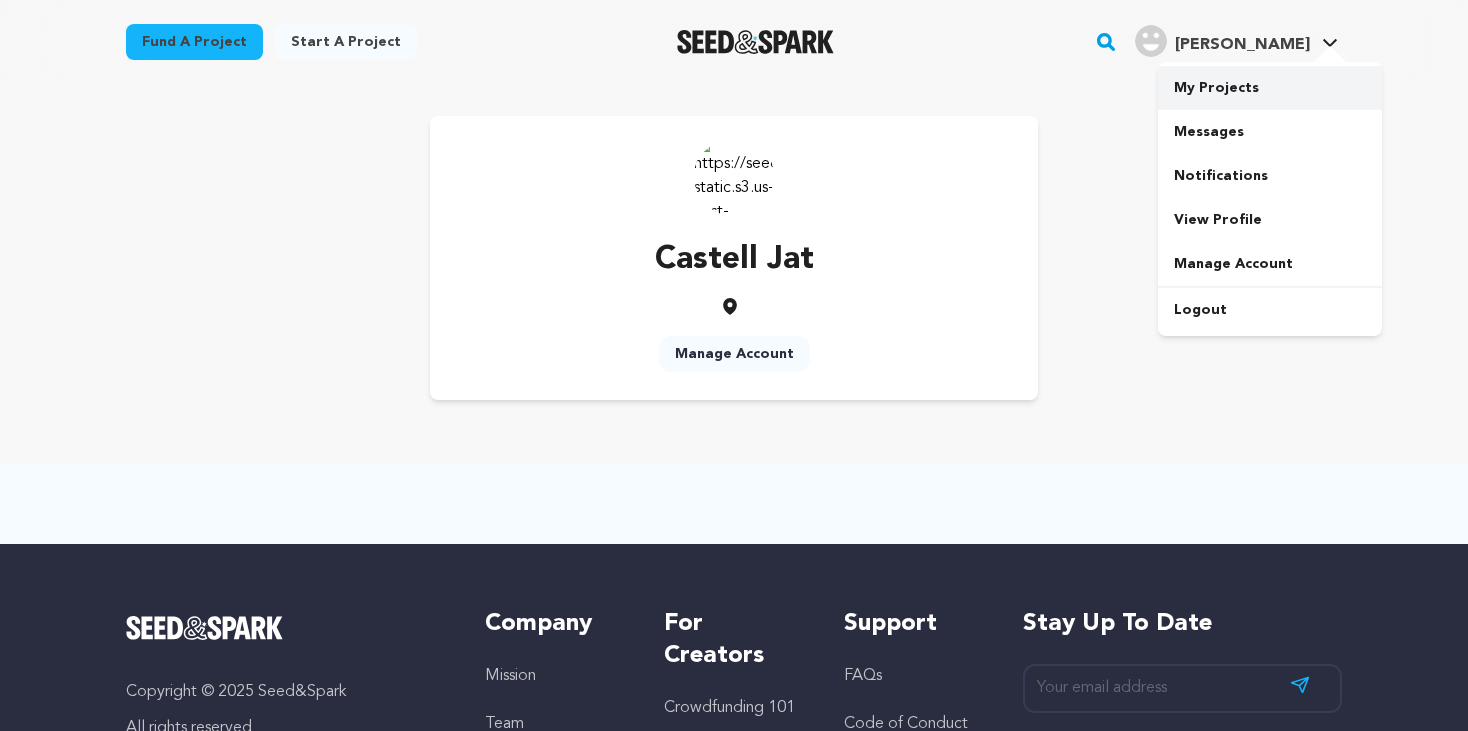 scroll, scrollTop: 0, scrollLeft: 0, axis: both 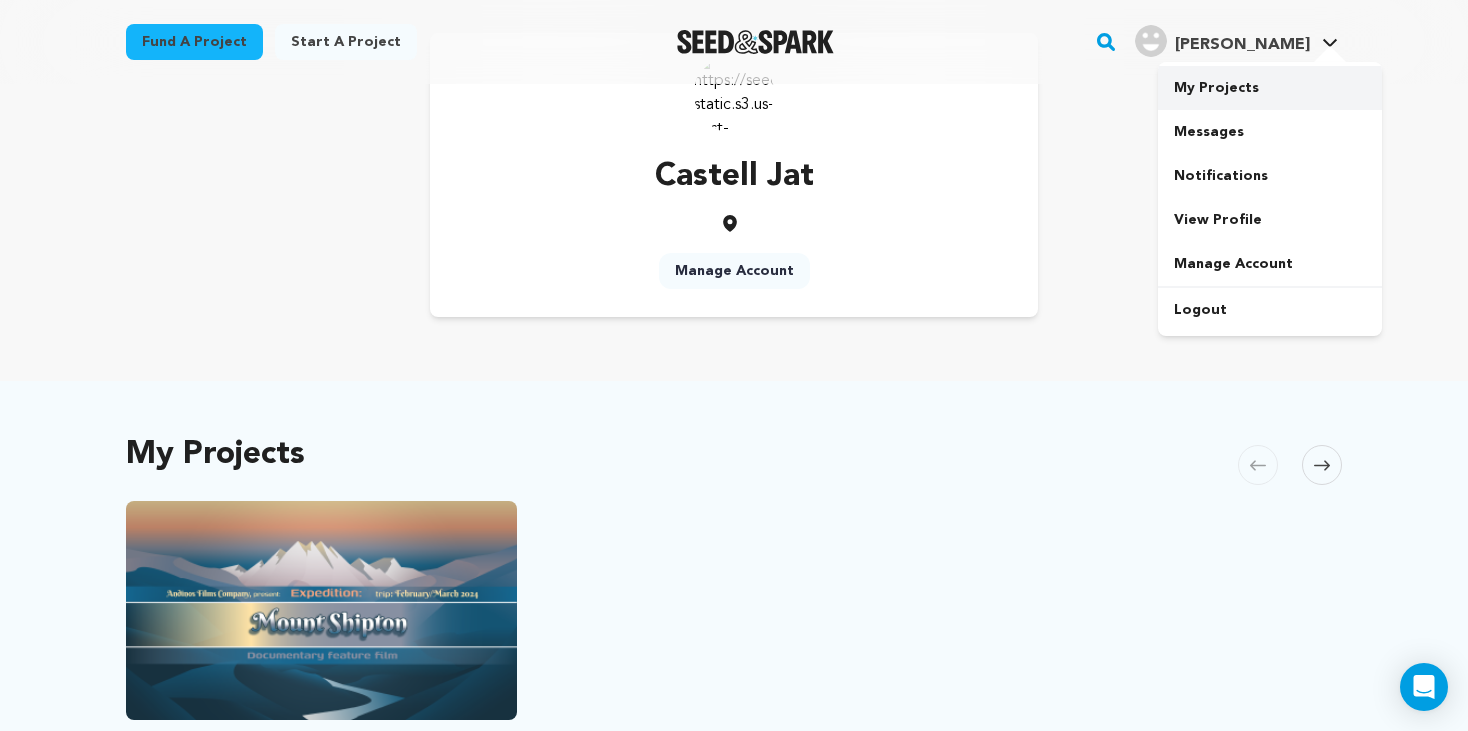 click on "My Projects" at bounding box center (1270, 88) 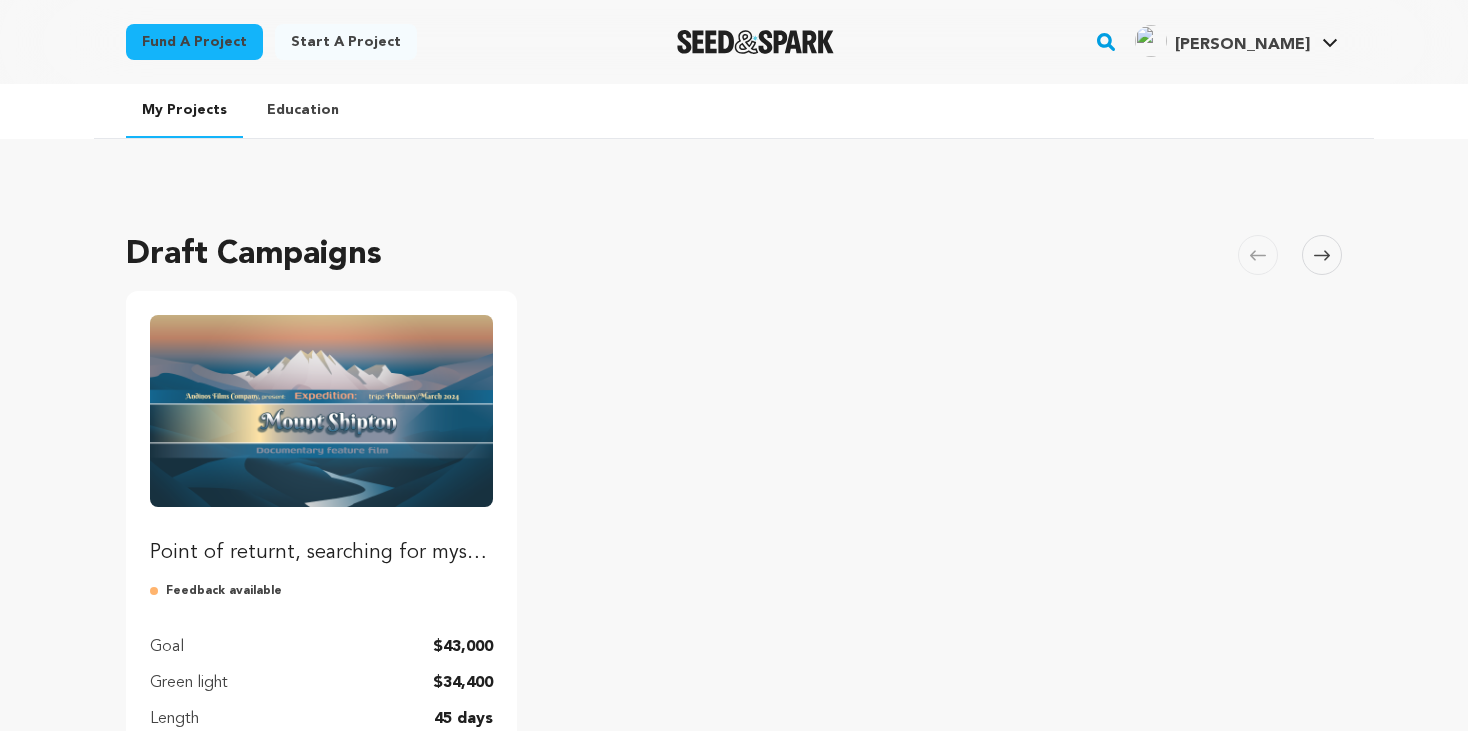 scroll, scrollTop: 0, scrollLeft: 0, axis: both 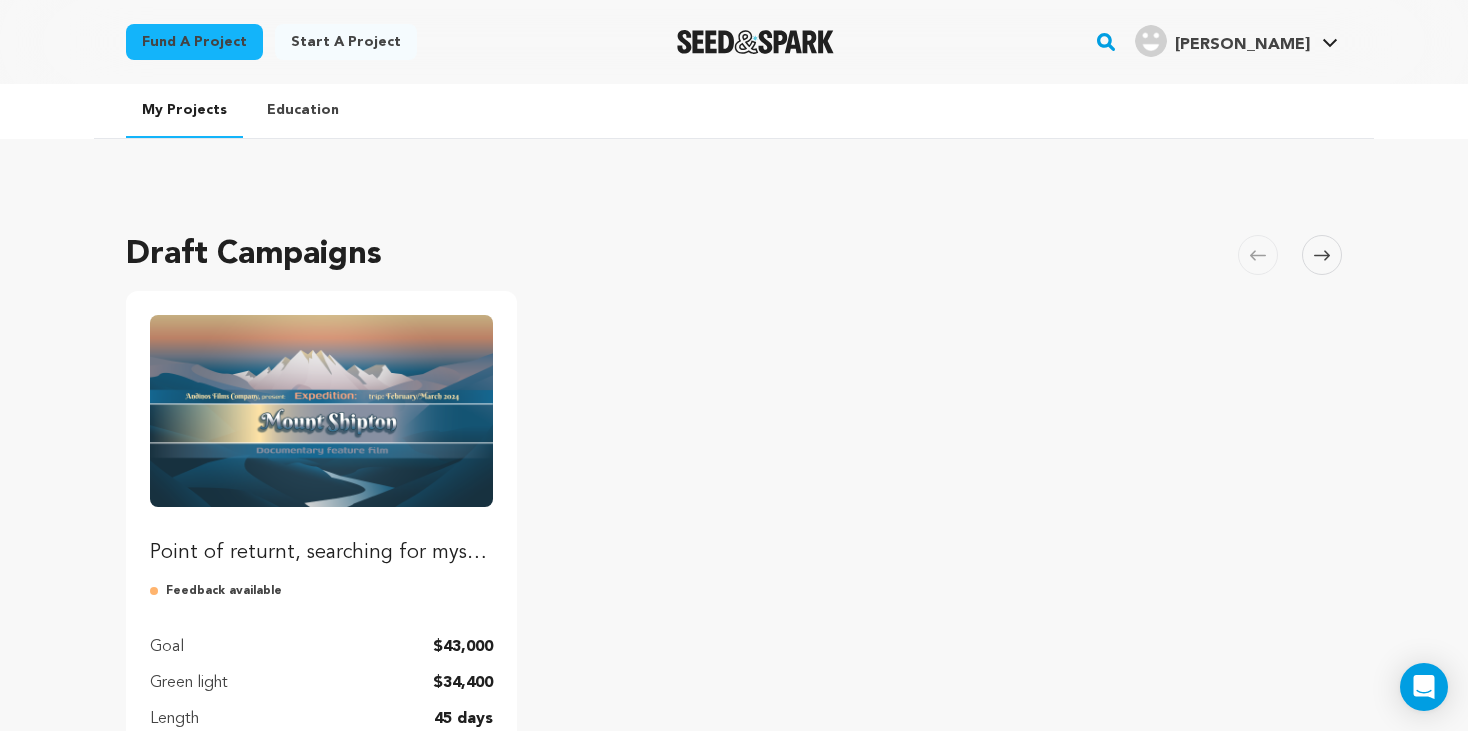 click at bounding box center (321, 411) 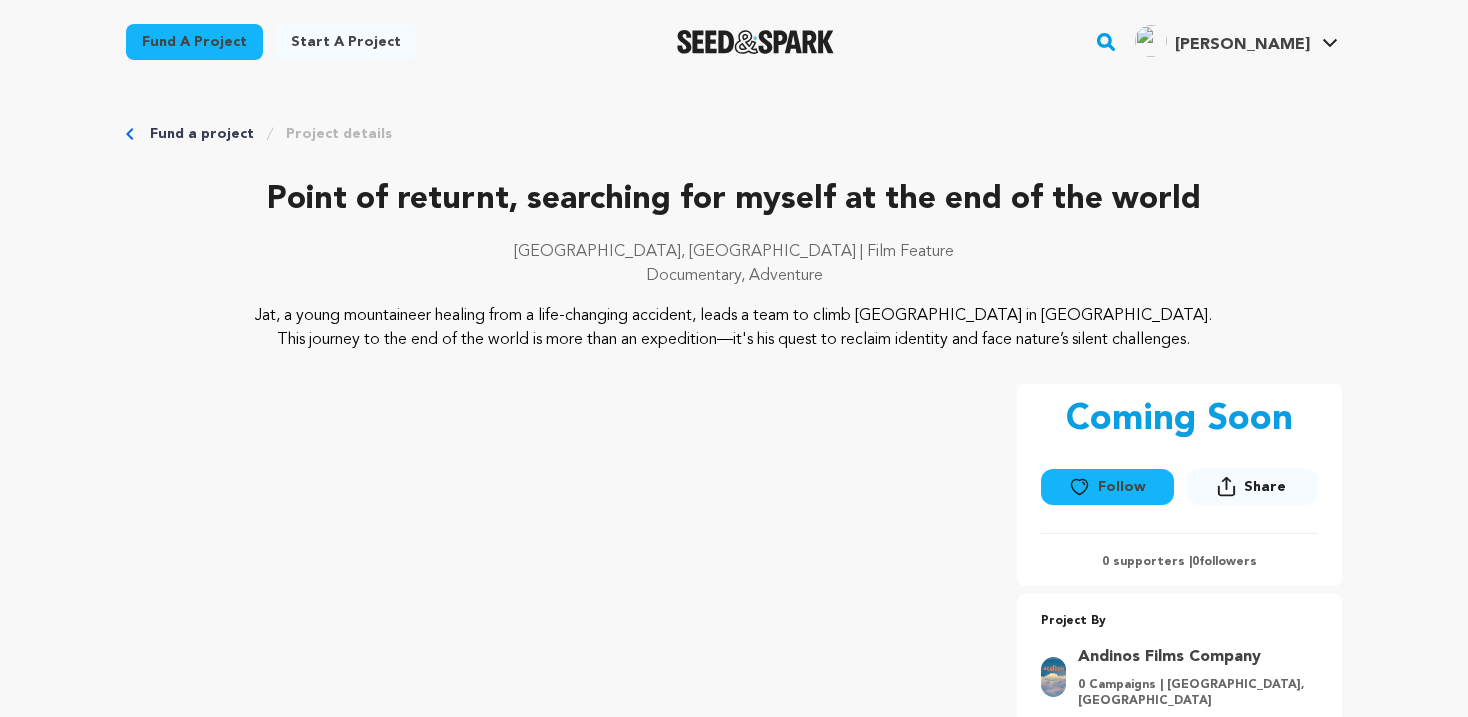 scroll, scrollTop: 0, scrollLeft: 0, axis: both 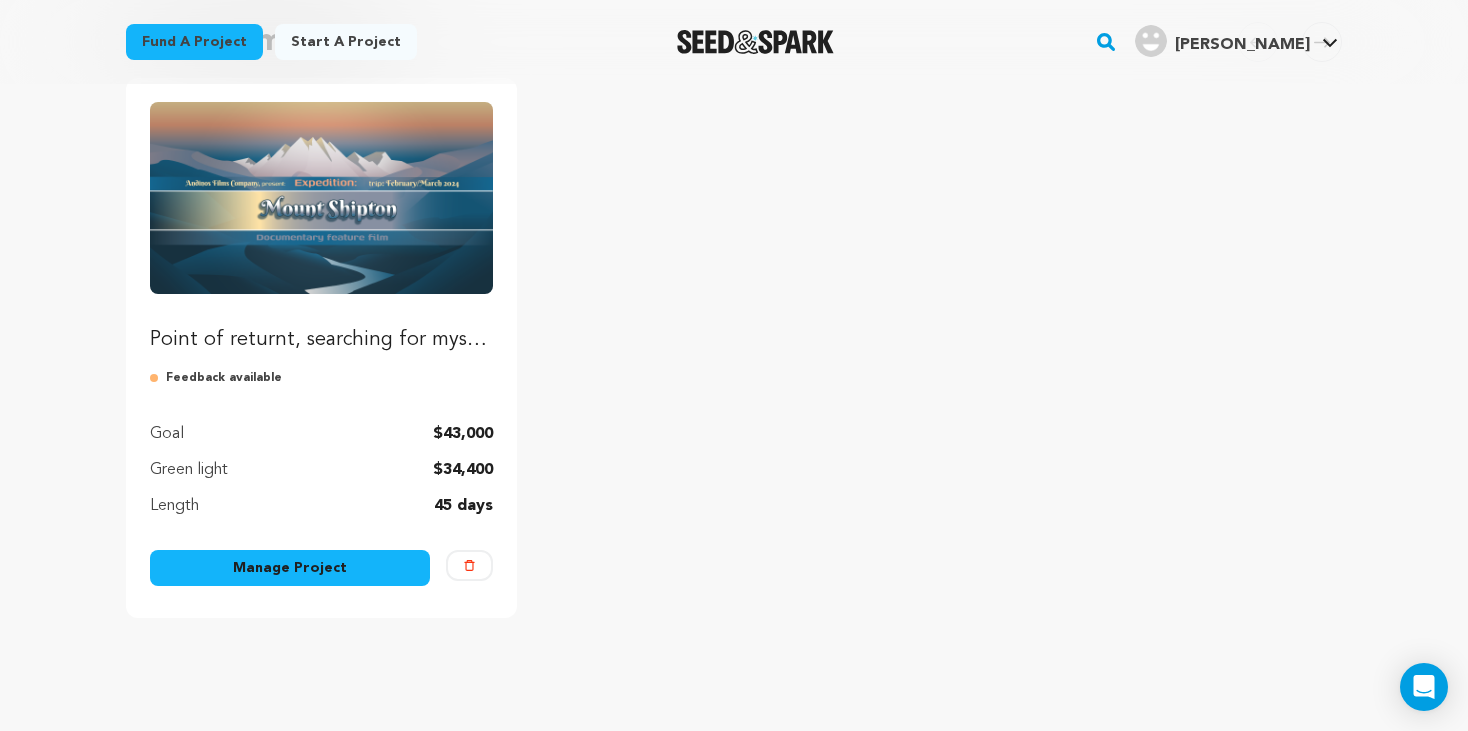 click on "Manage Project" at bounding box center [290, 568] 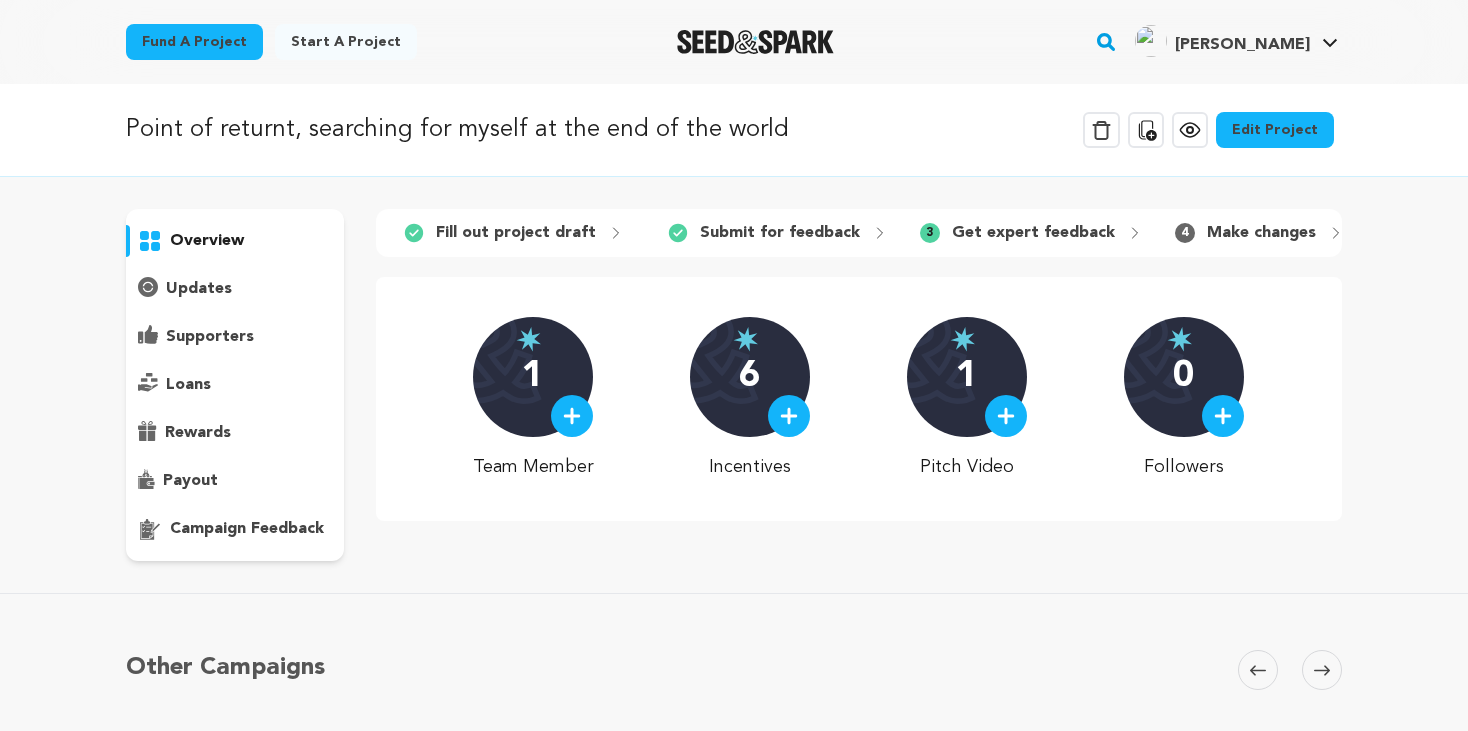 scroll, scrollTop: 0, scrollLeft: 0, axis: both 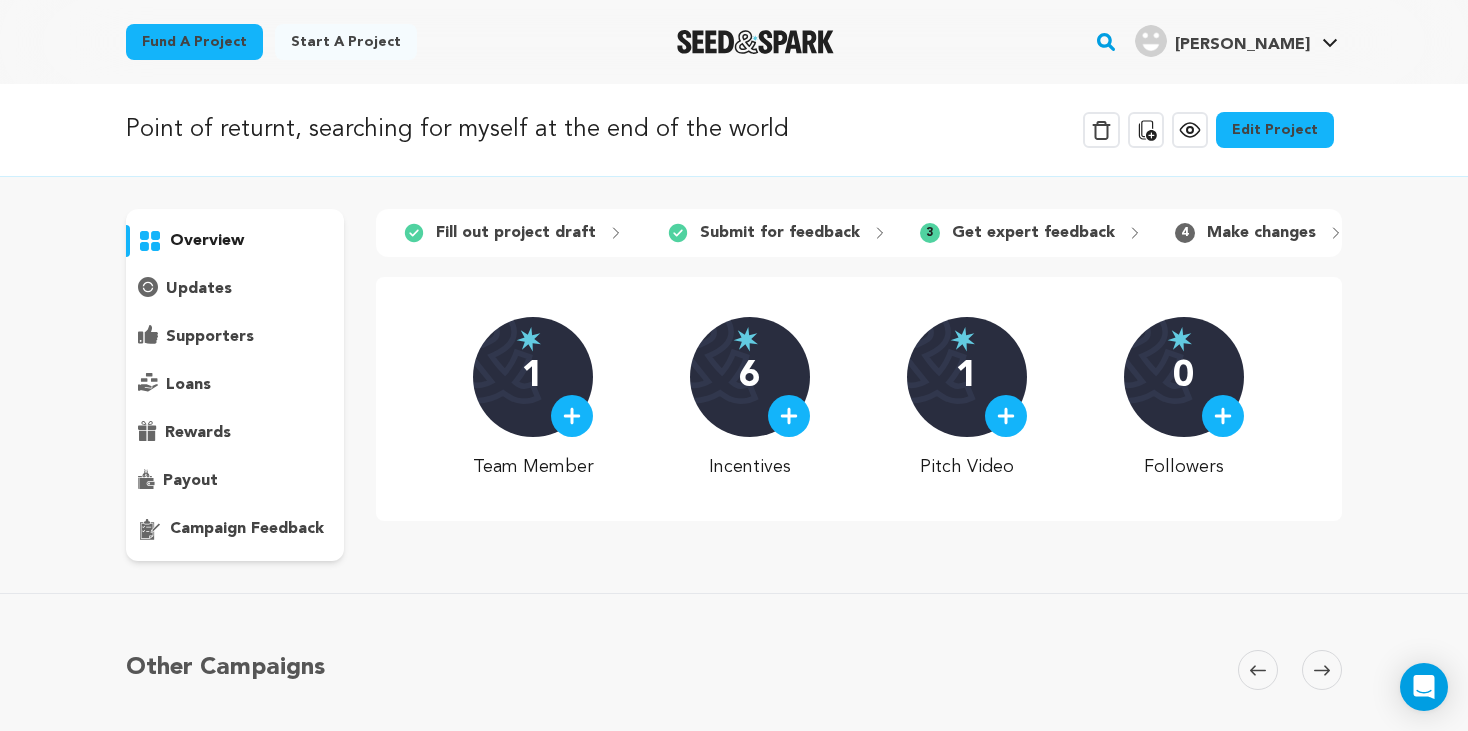 click on "Edit Project" at bounding box center [1275, 130] 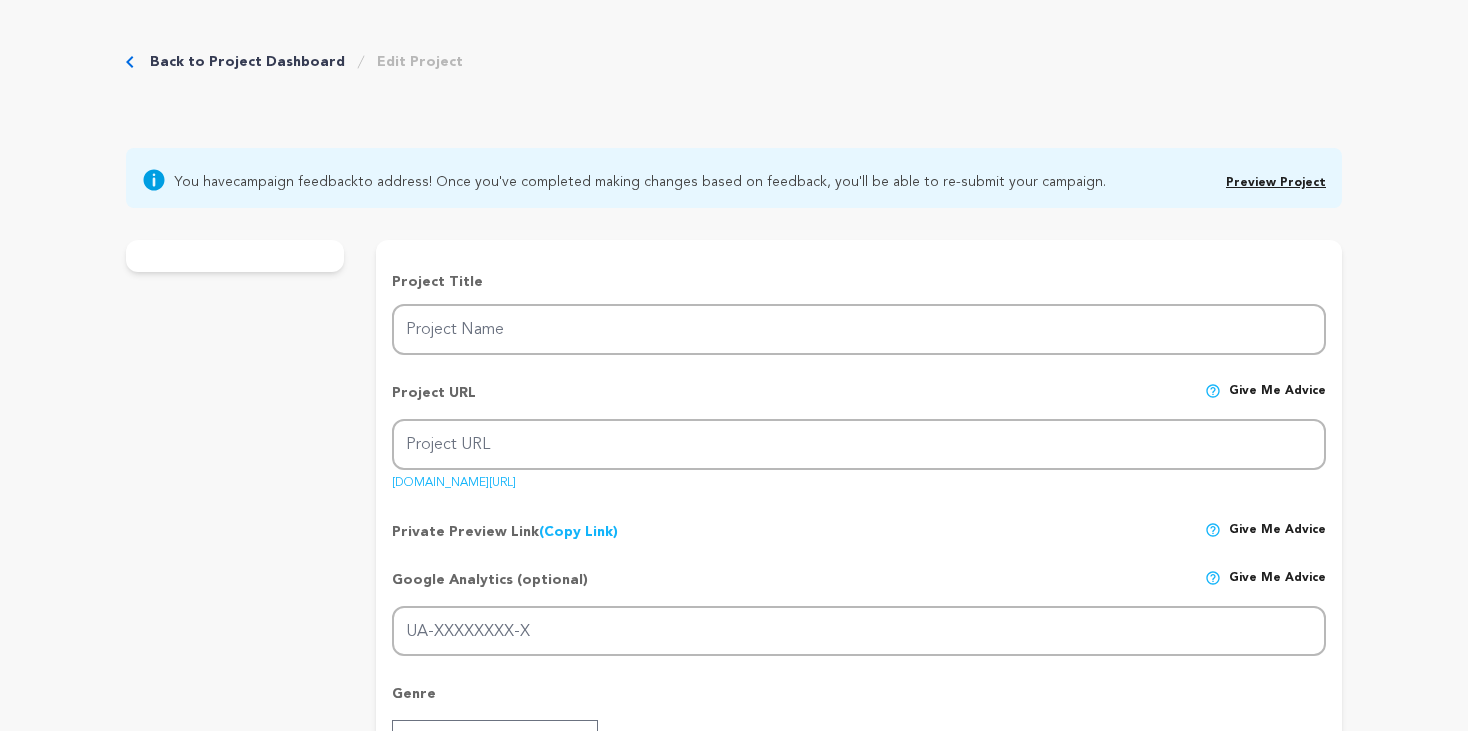 scroll, scrollTop: 0, scrollLeft: 0, axis: both 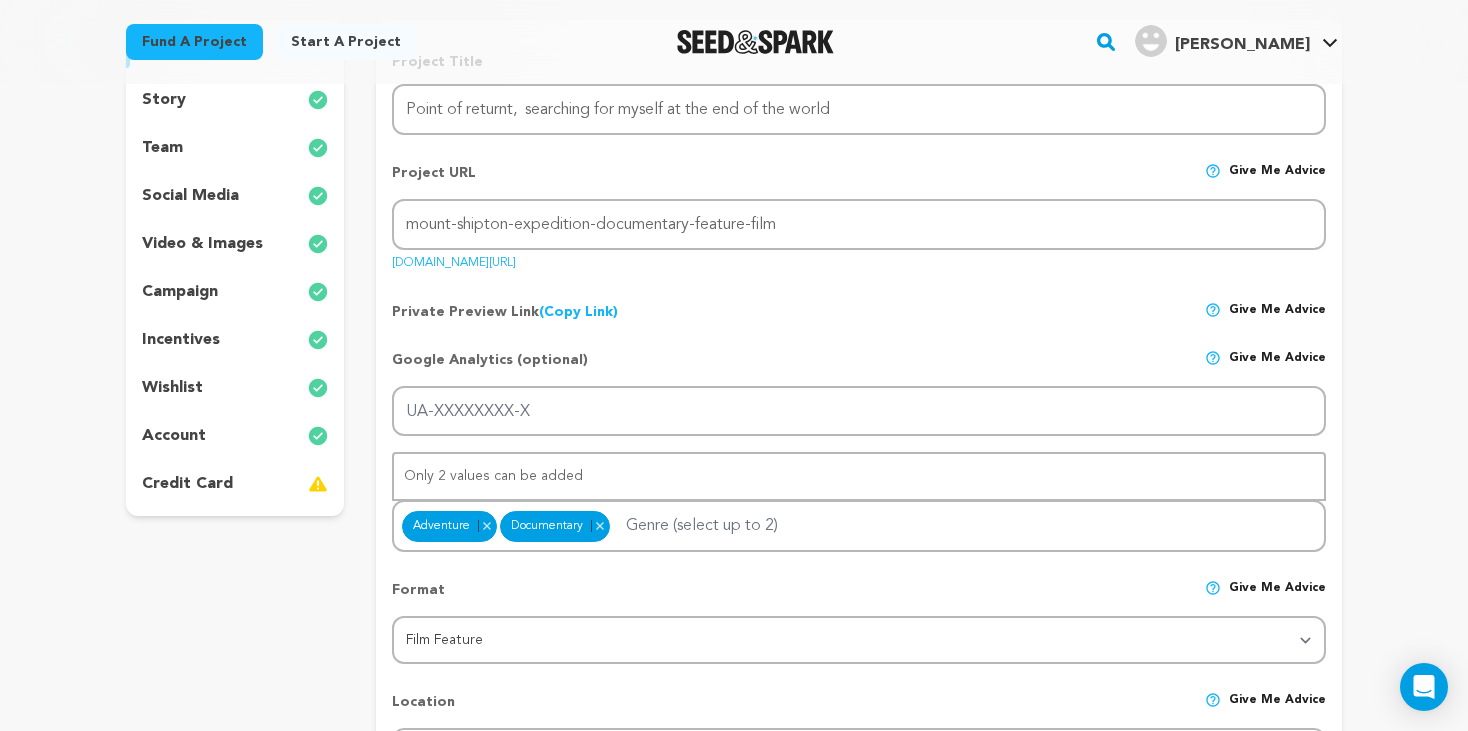 click on "team" at bounding box center (235, 148) 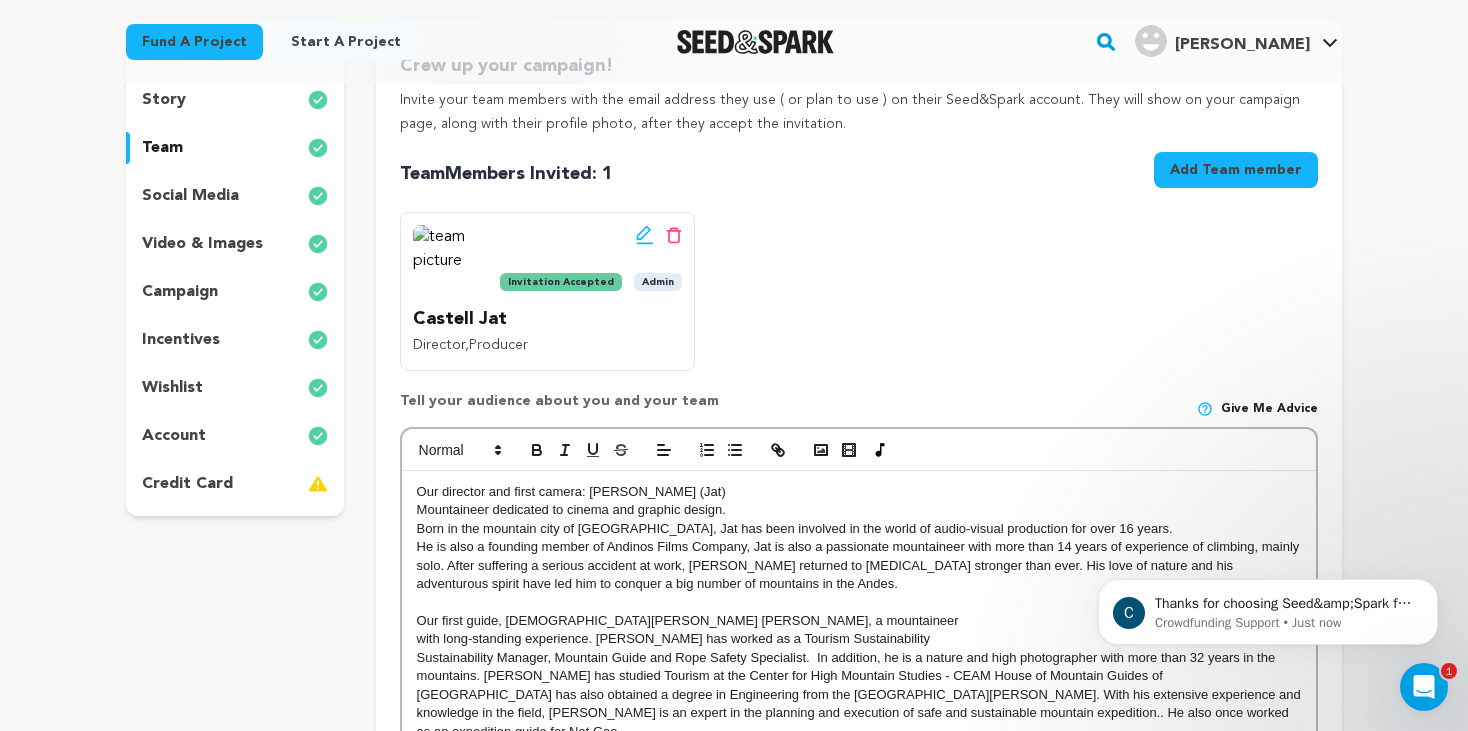 scroll, scrollTop: 0, scrollLeft: 0, axis: both 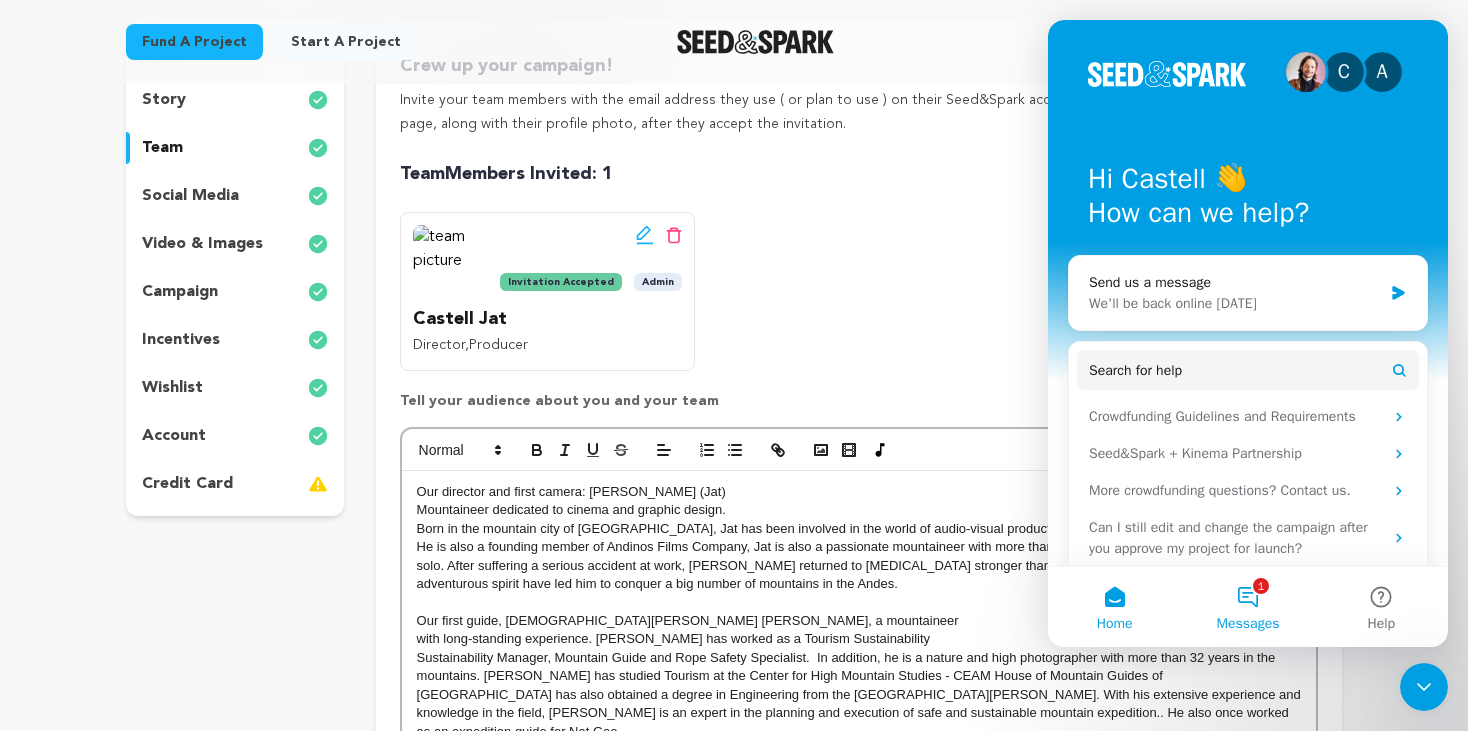 click on "1 Messages" at bounding box center [1247, 607] 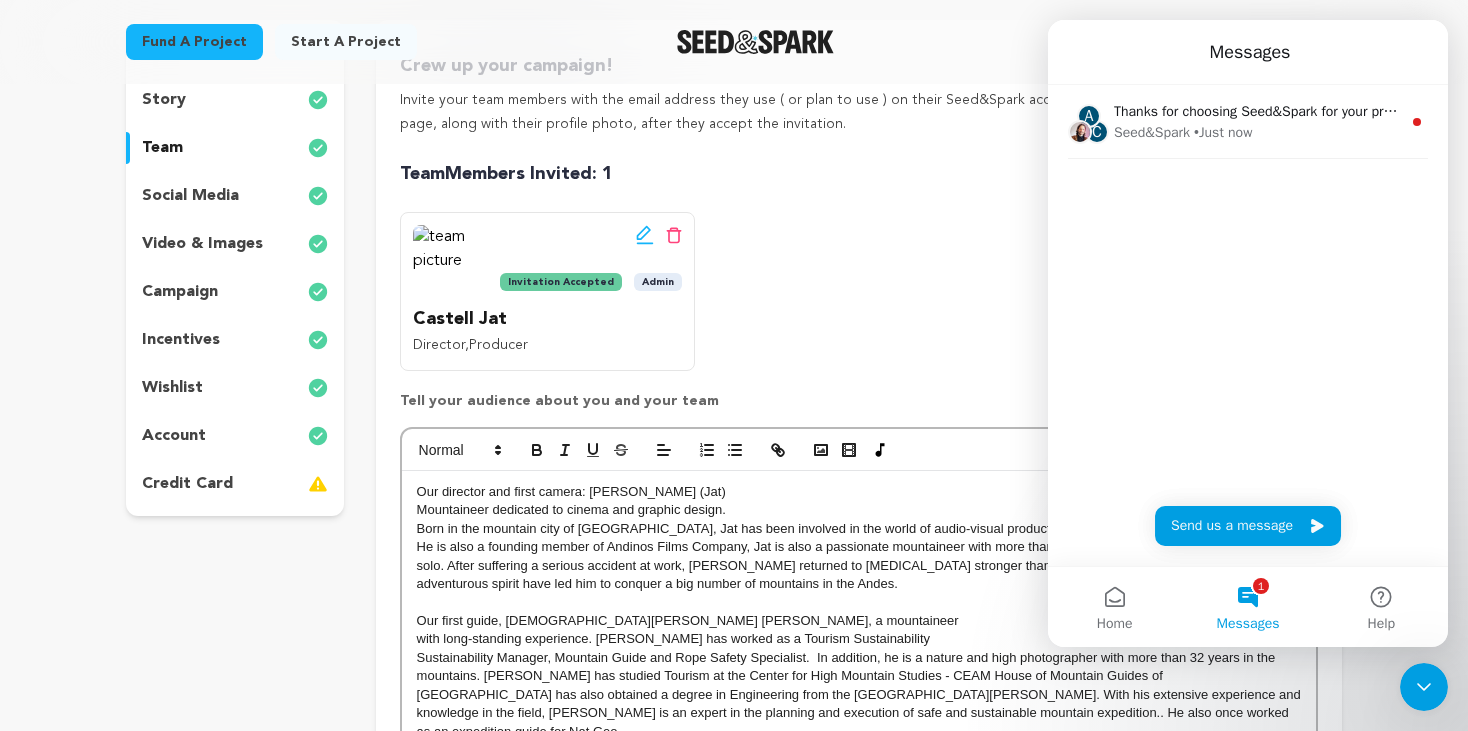 click on "Edit team button
Delete team button
Invitation Accepted
Admin
Castell Jat
Director
,
Producer" at bounding box center [859, 291] 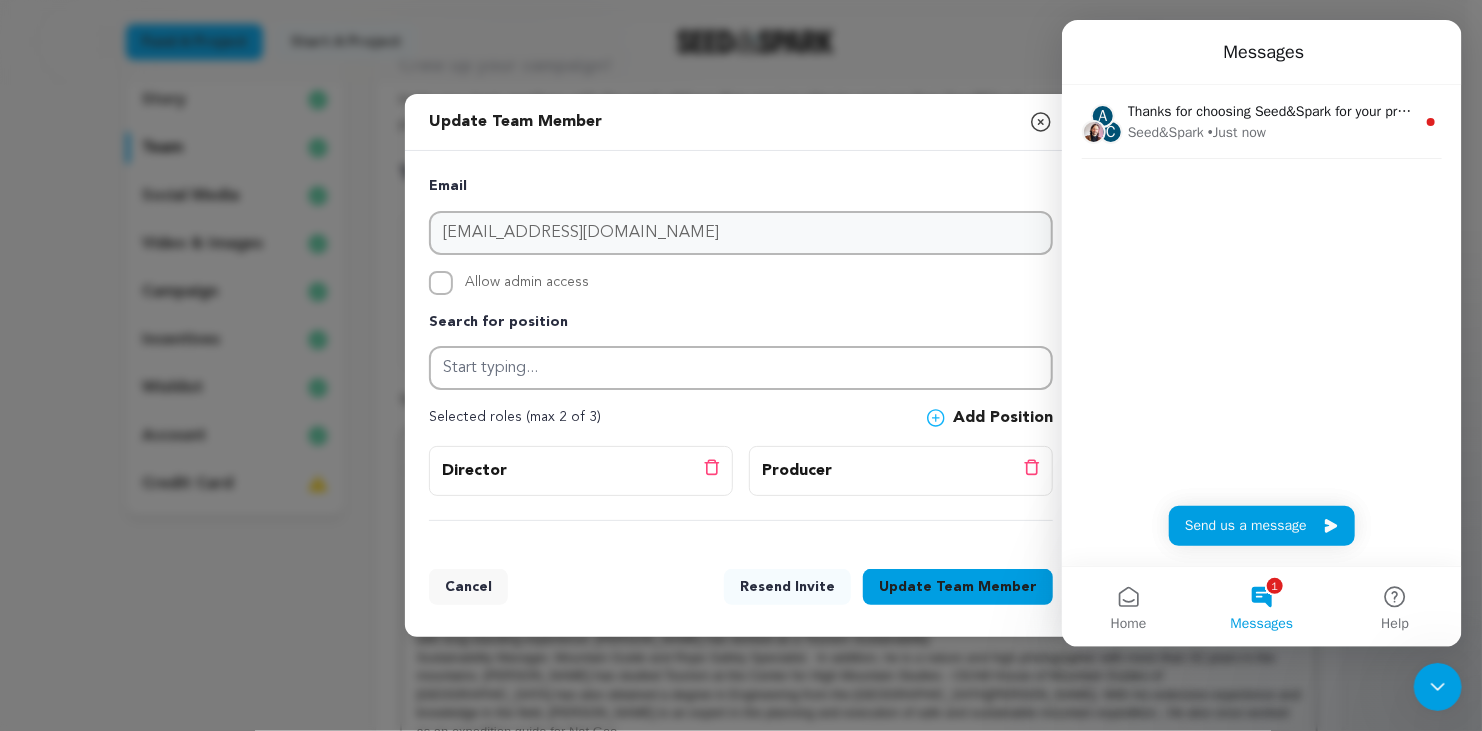 click 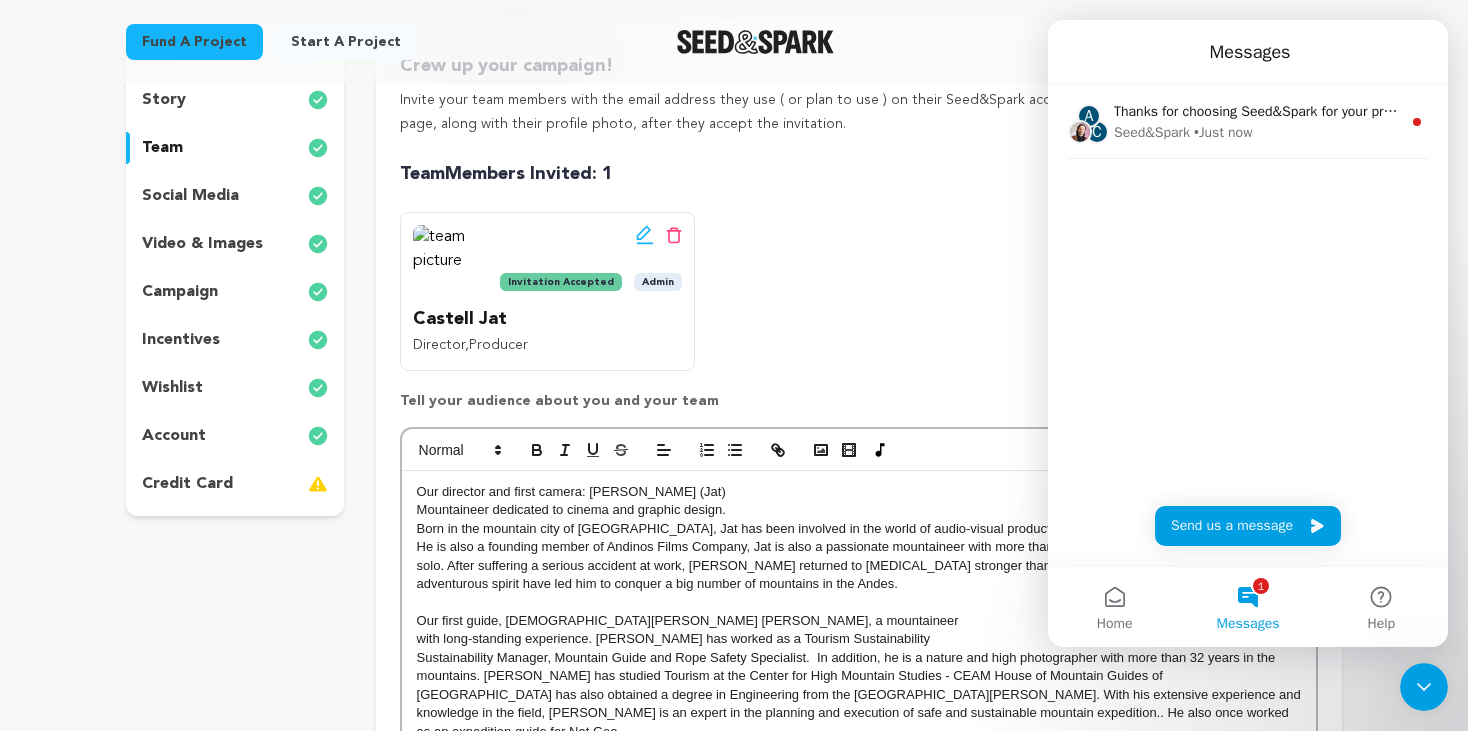 click 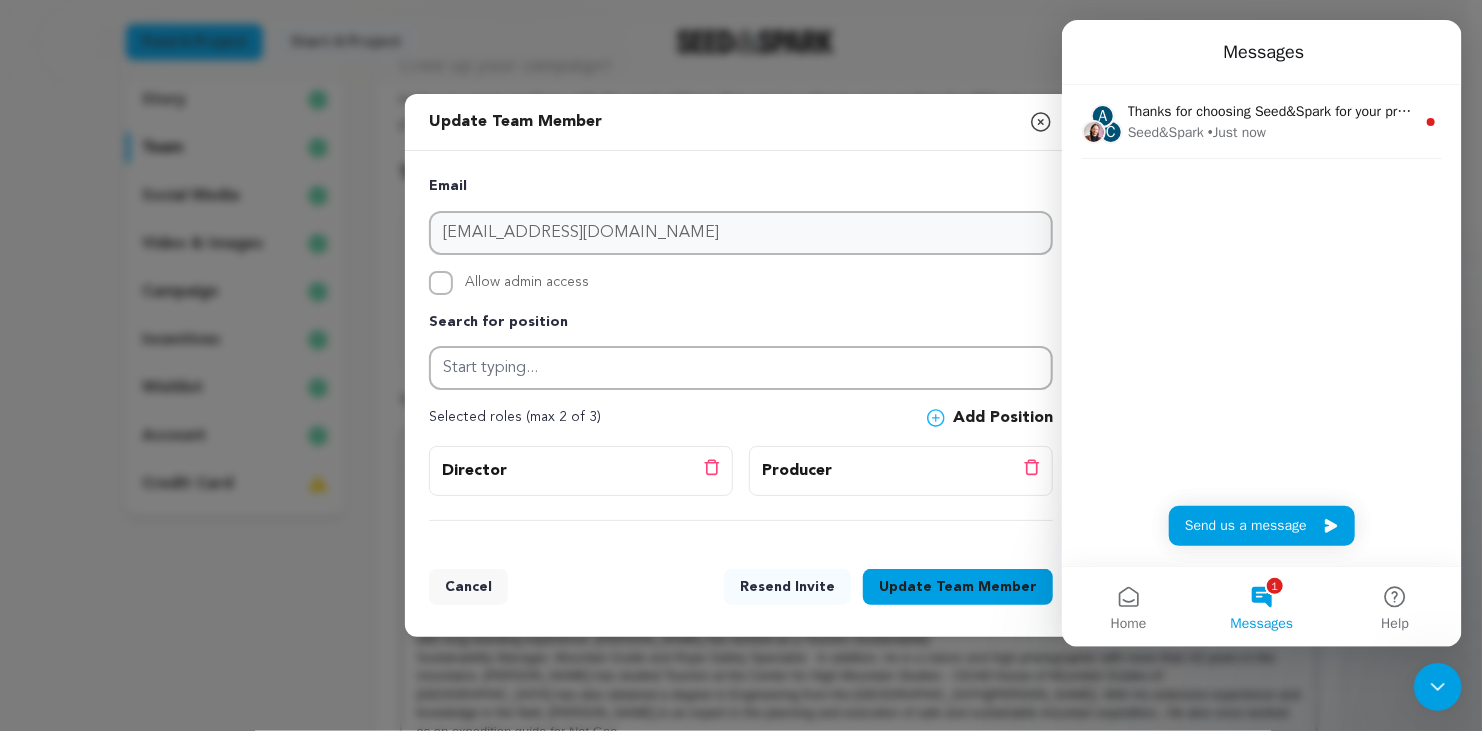 click on "Team Member" at bounding box center (986, 587) 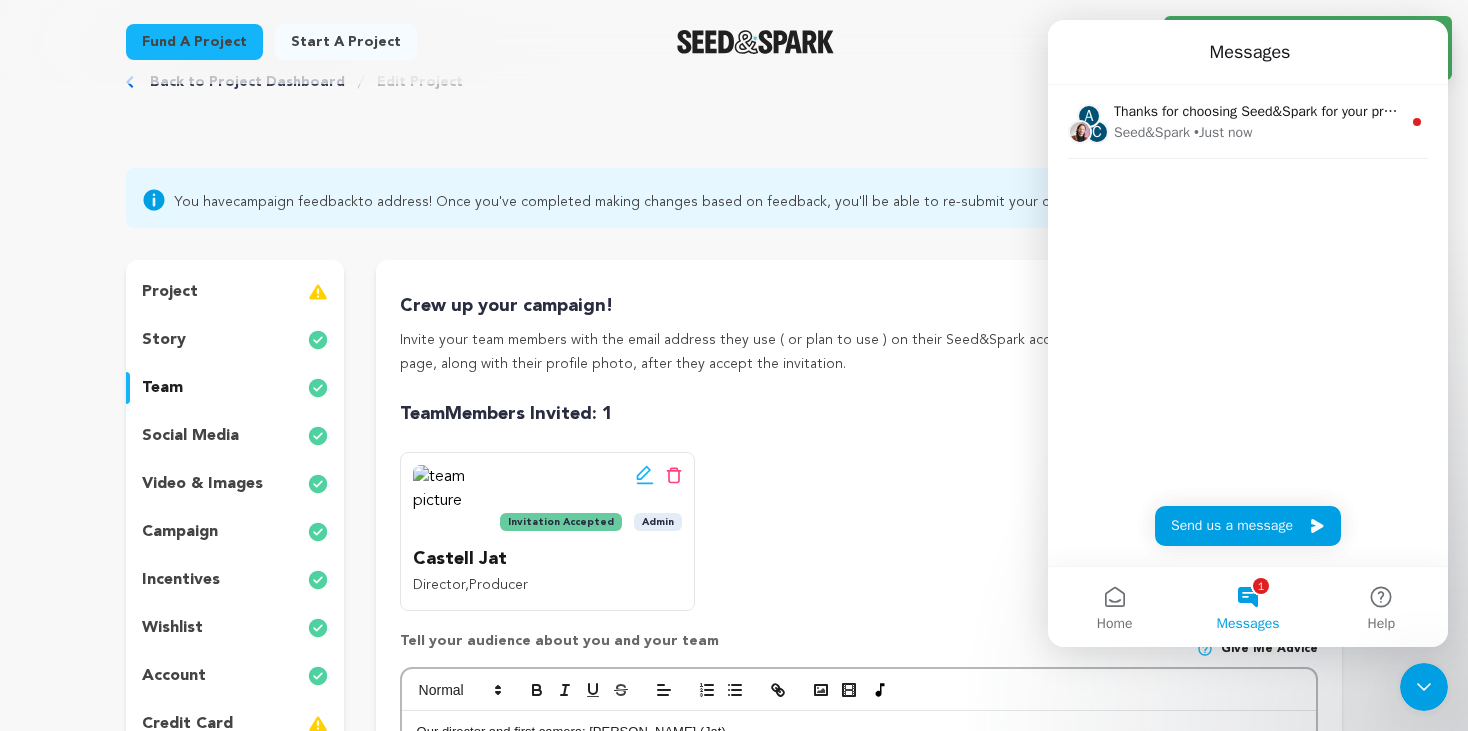 scroll, scrollTop: 0, scrollLeft: 0, axis: both 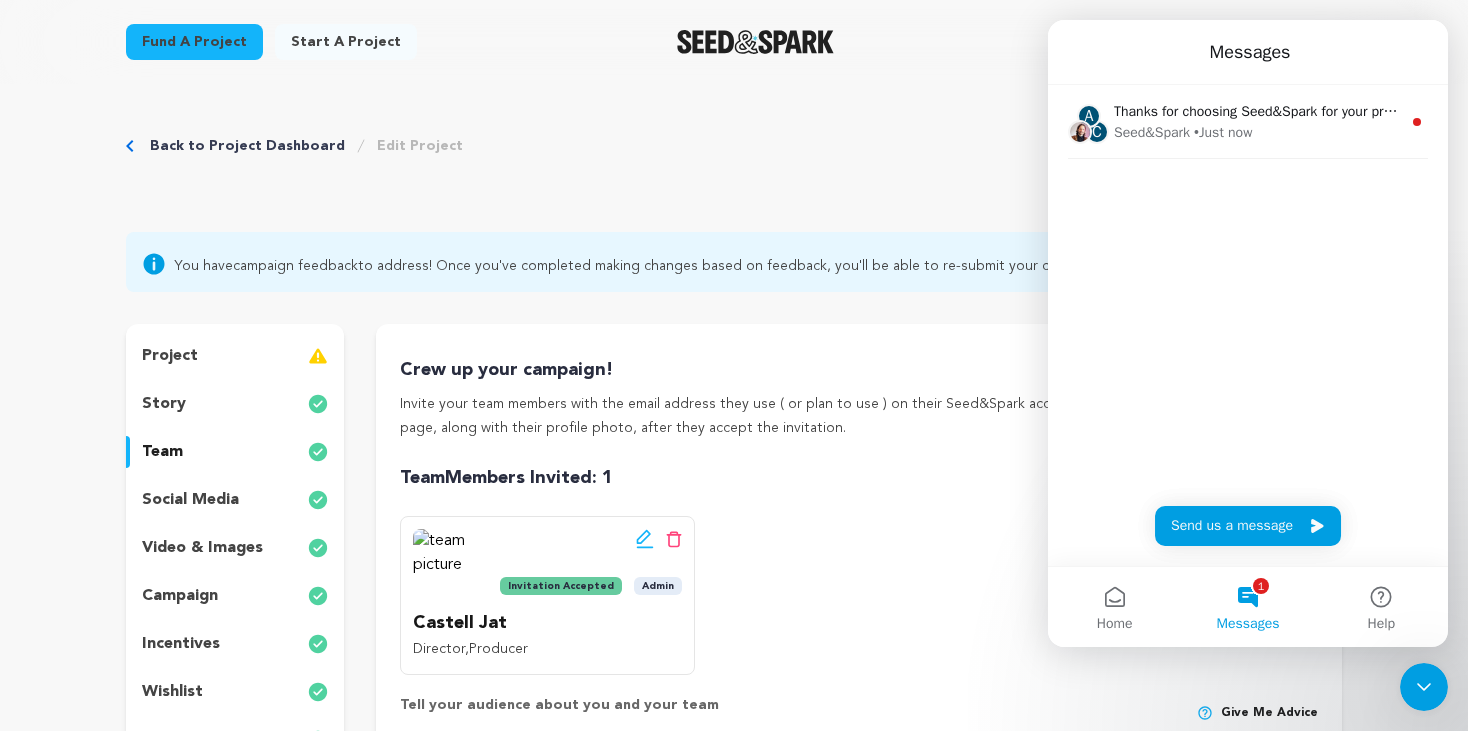 click on "Edit team button
Delete team button
Invitation Accepted
Admin
Castell Jat
Director
,
Producer" at bounding box center [859, 595] 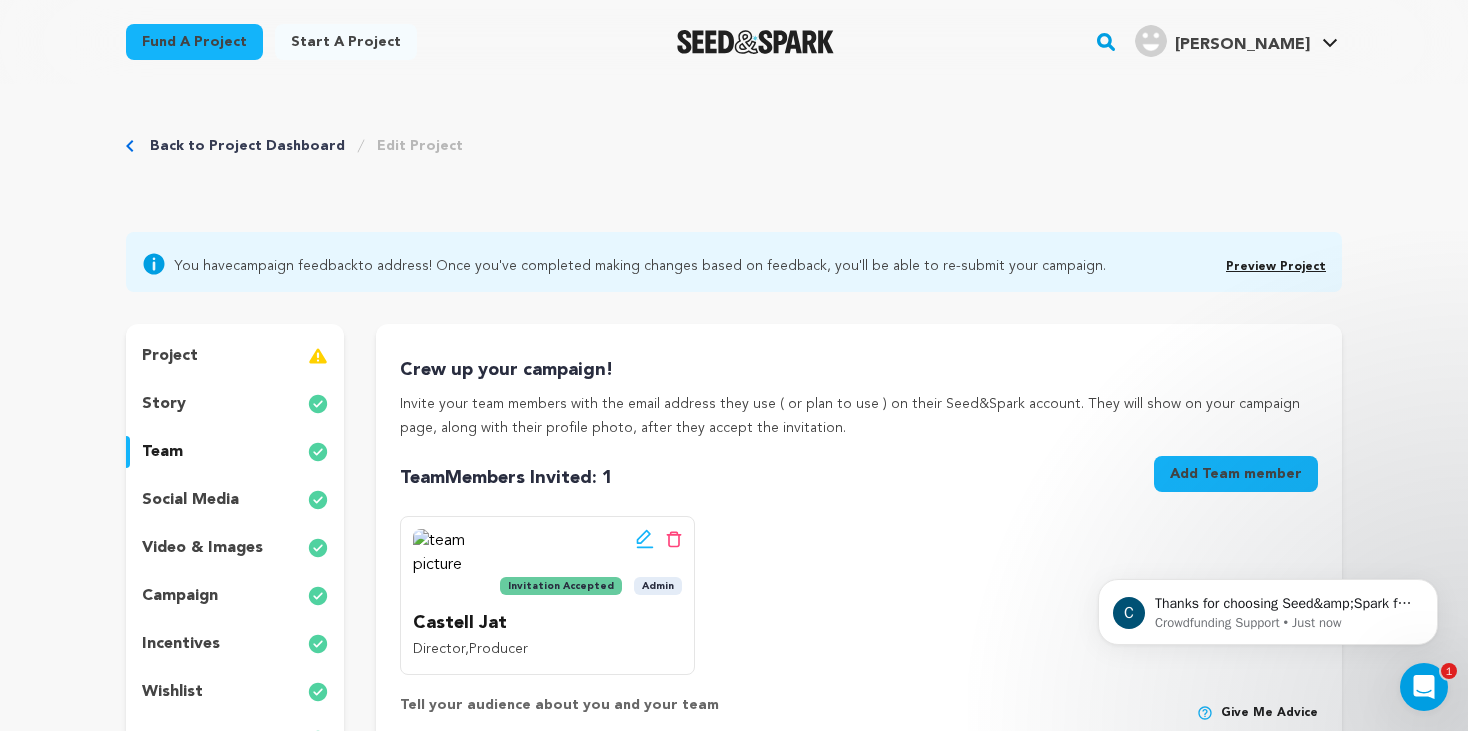 scroll, scrollTop: 0, scrollLeft: 0, axis: both 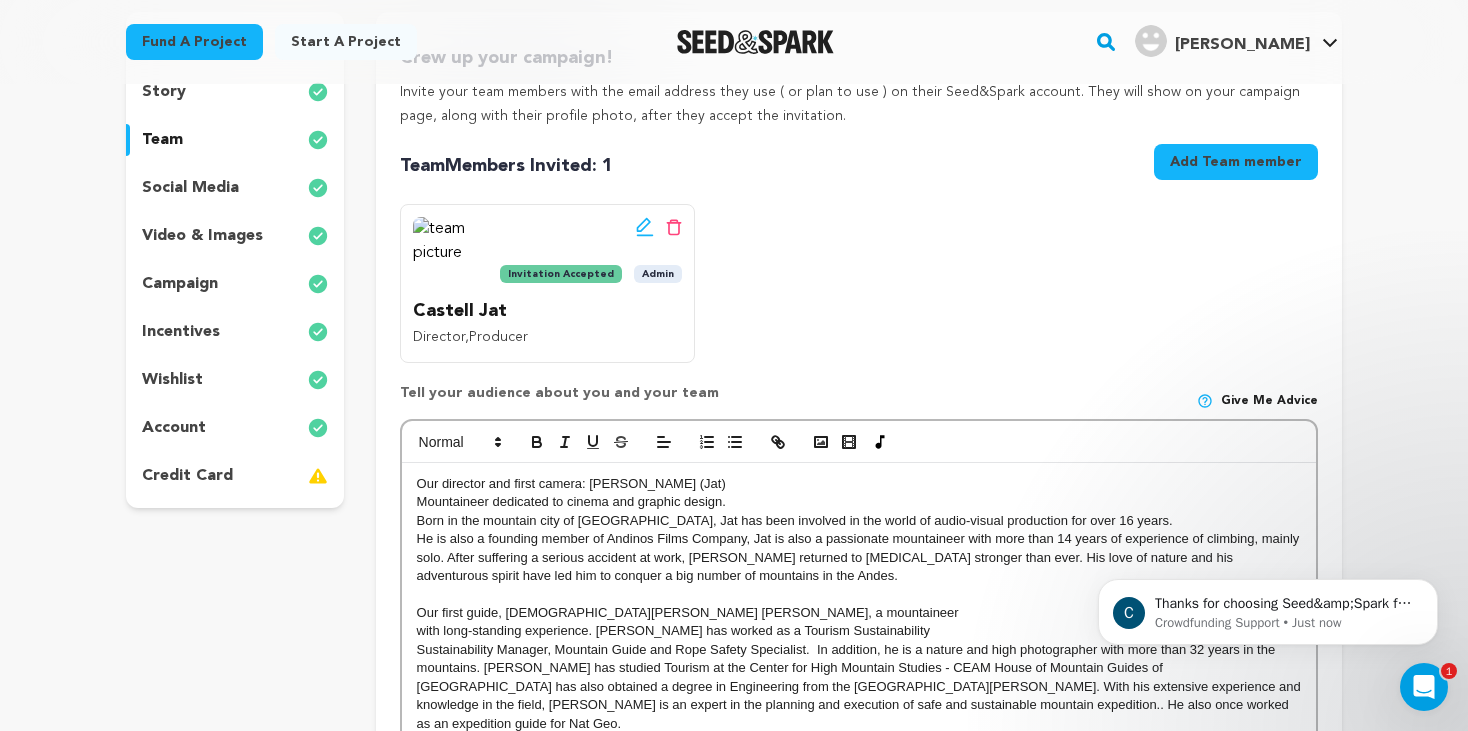 click at bounding box center [445, 249] 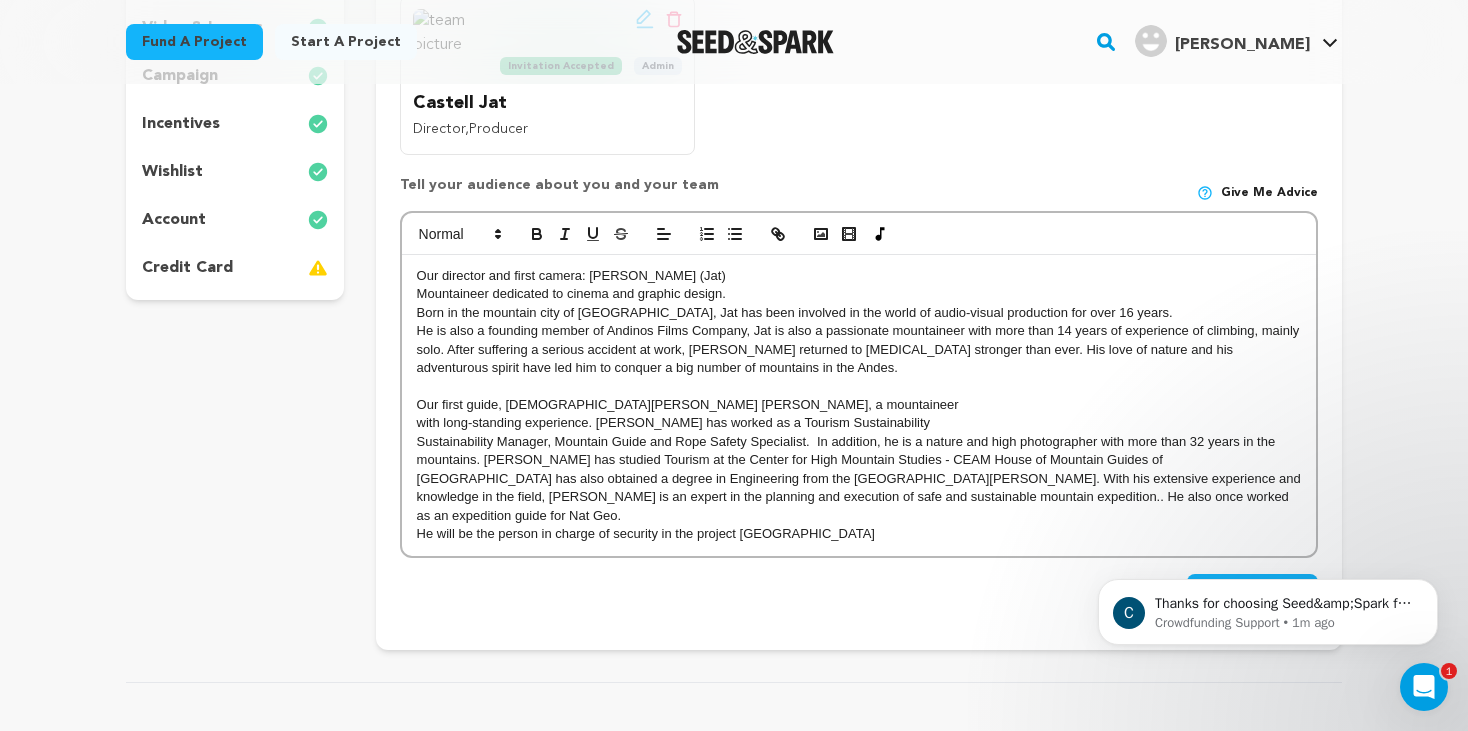 scroll, scrollTop: 516, scrollLeft: 0, axis: vertical 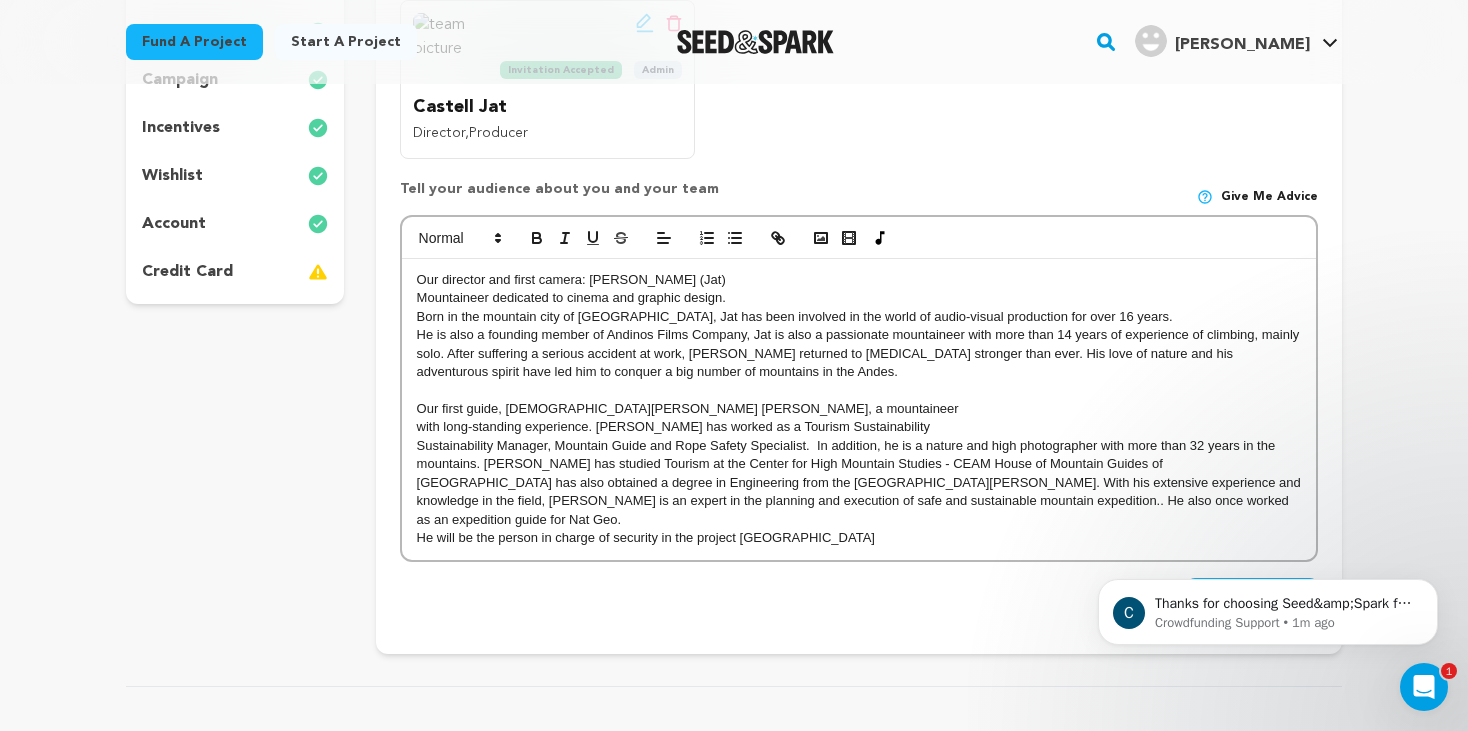 click on "Born in the mountain city of Merida, Jat has been involved in the world of audio-visual production for over 16 years." at bounding box center [859, 317] 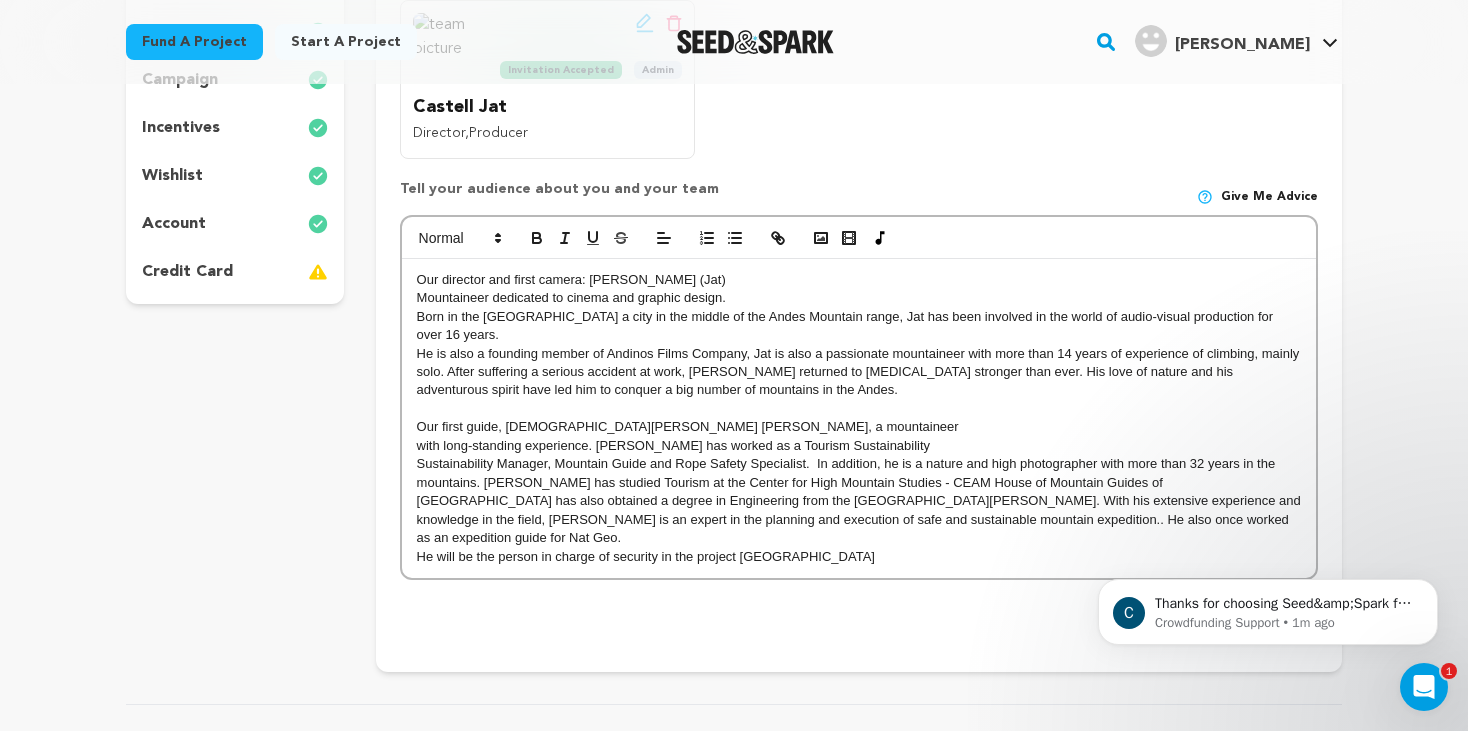 click on "He is also a founding member of Andinos Films Company, Jat is also a passionate mountaineer with more than 14 years of experience of climbing, mainly solo. After suffering a serious accident at work, Jat returned to mountaineering stronger than ever. His love of nature and his adventurous spirit have led him to conquer a big number of mountains in the Andes." at bounding box center [859, 372] 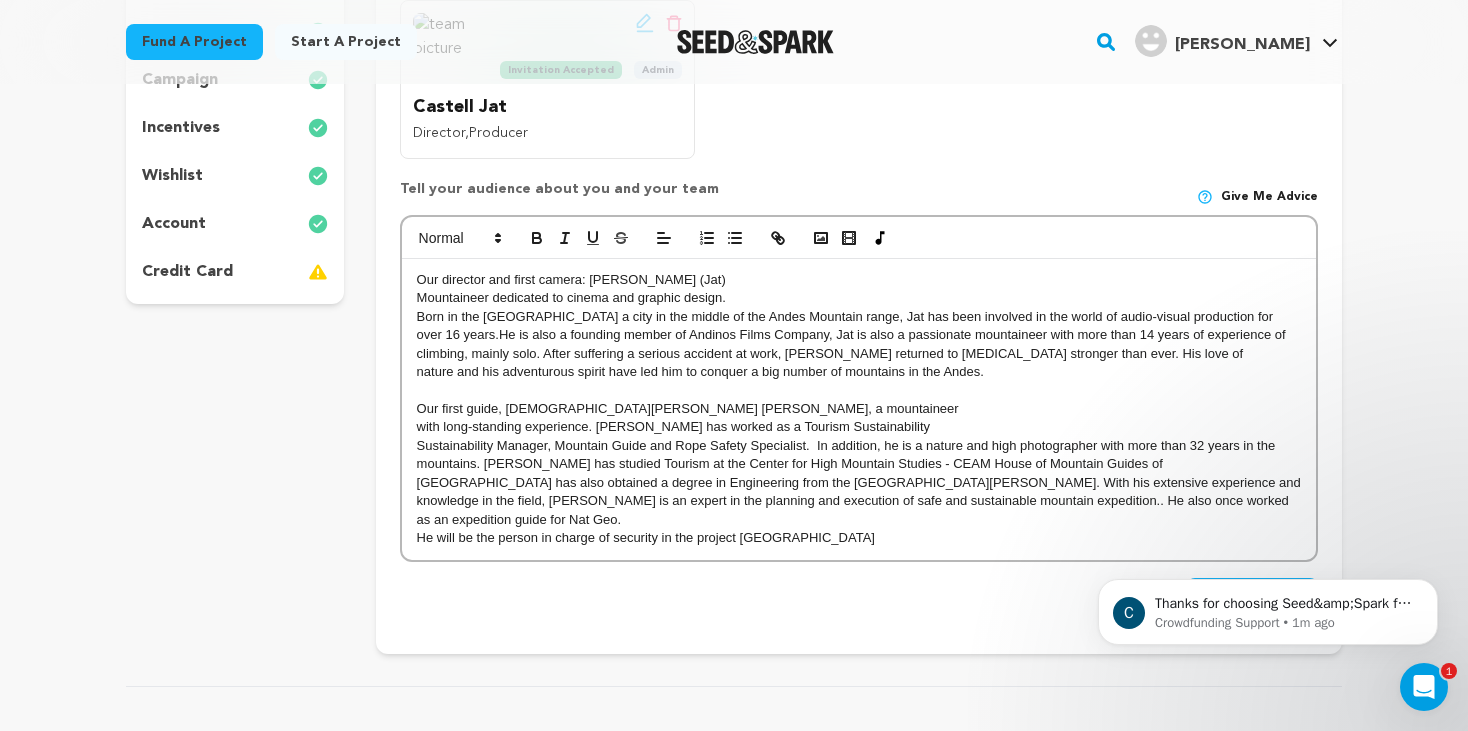 click on "Our director and first camera: Jatniel Castellón (Jat) Mountaineer dedicated to cinema and graphic design.   Born in the mountain city a city in the middle of the Andes Mountain range, Jat has been involved in the world of audio-visual production for over 16 years.He is also a founding member of Andinos Films Company, Jat is also a passionate mountaineer with more than 14 years of experience of climbing, mainly solo. After suffering a serious accident at work, Jat returned to mountaineering stronger than ever. His love of nature and his adventurous spirit have led him to conquer a big number of mountains in the Andes. Our first guide, Christian Silva Lindo, a mountaineer  with long-standing experience. Christian has worked as a Tourism Sustainability  He will be the person in charge of security in the project Mount Shipton" at bounding box center [859, 409] 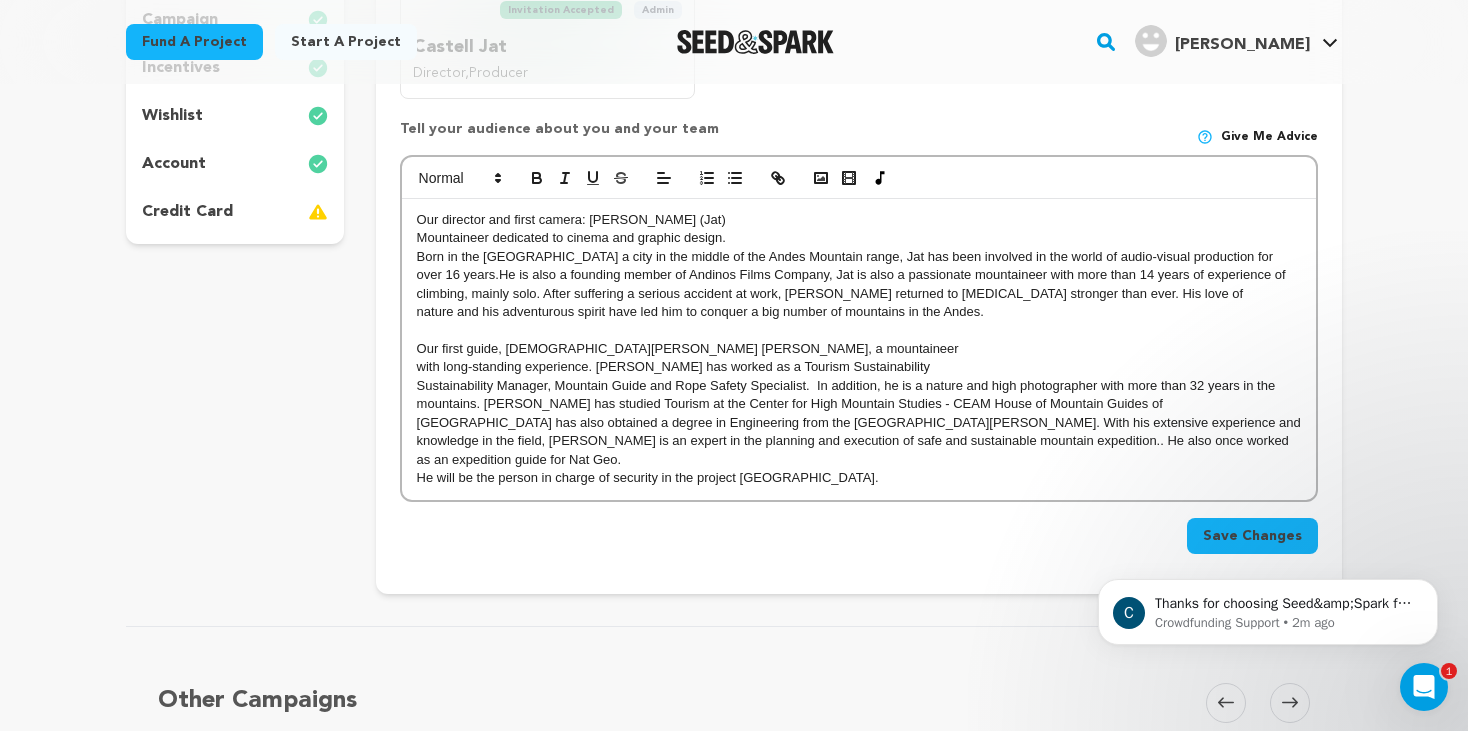 scroll, scrollTop: 572, scrollLeft: 0, axis: vertical 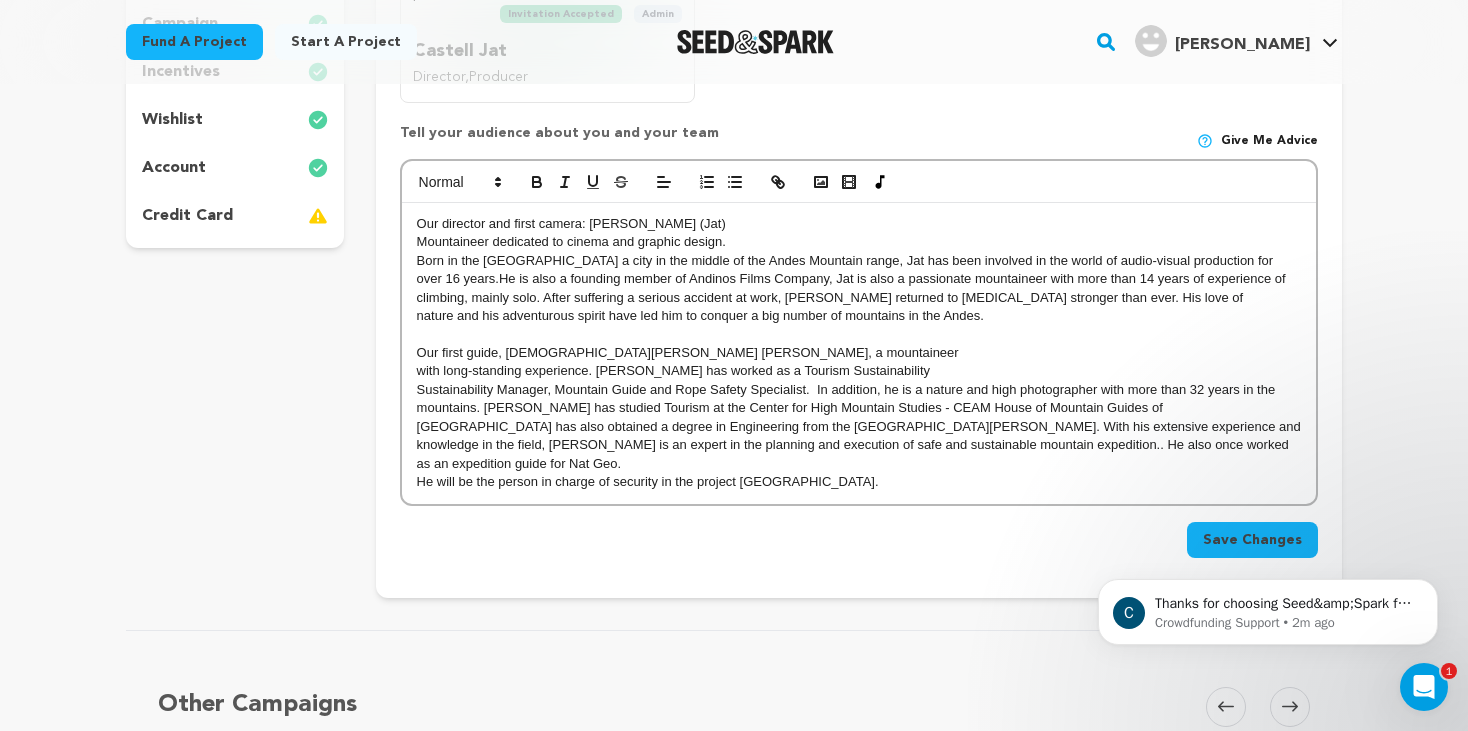 click on "C Thanks for choosing Seed&amp;Spark for your project! If you have any questions as you go, just let us know.  A gentle reminder Seed&amp;Spark is a small (and mighty!) team of lovely humans. As of May 2, 2022, Seed&amp;Spark transitioned to a 4 Day Work Week, working Monday through Thursday, with Fridays off. Crowdfunding Support • 2m ago" at bounding box center [1268, 520] 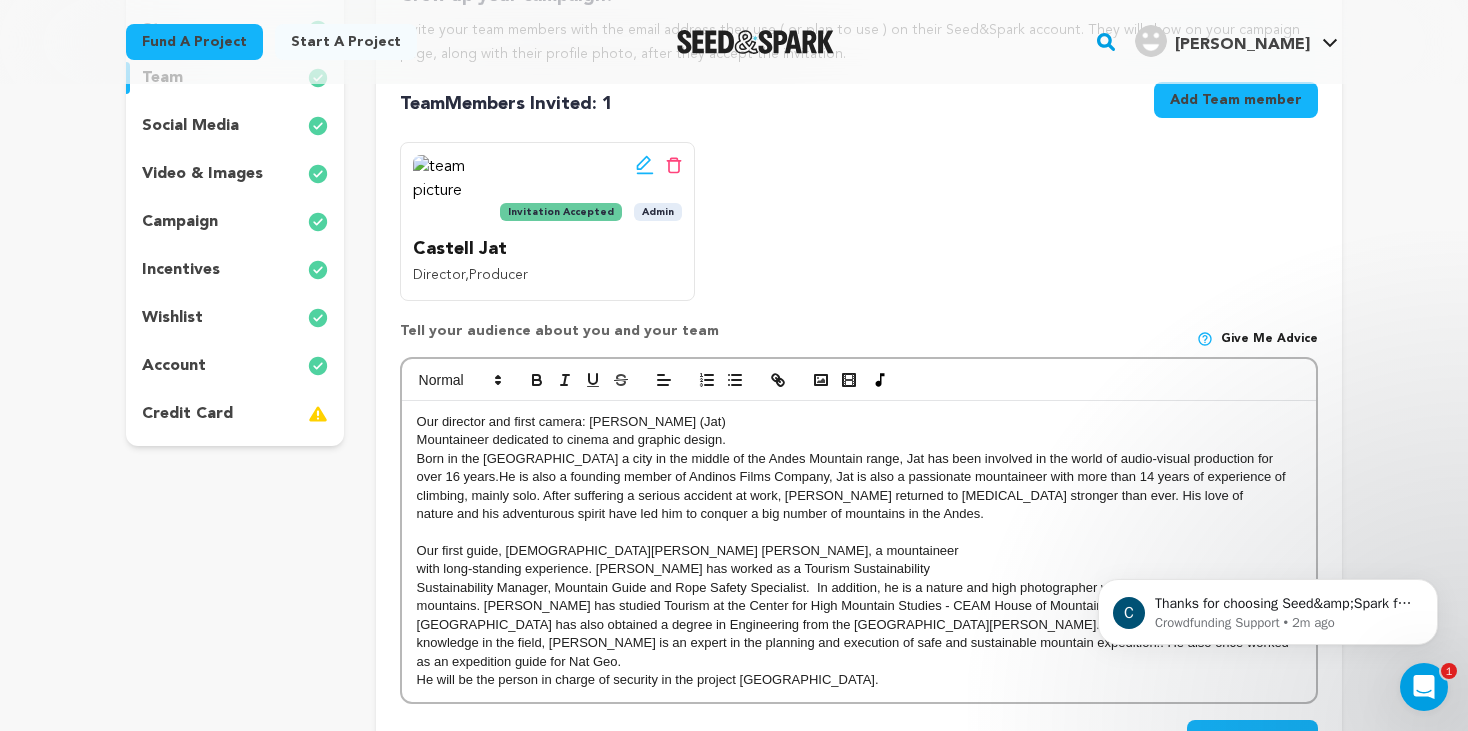 scroll, scrollTop: 376, scrollLeft: 0, axis: vertical 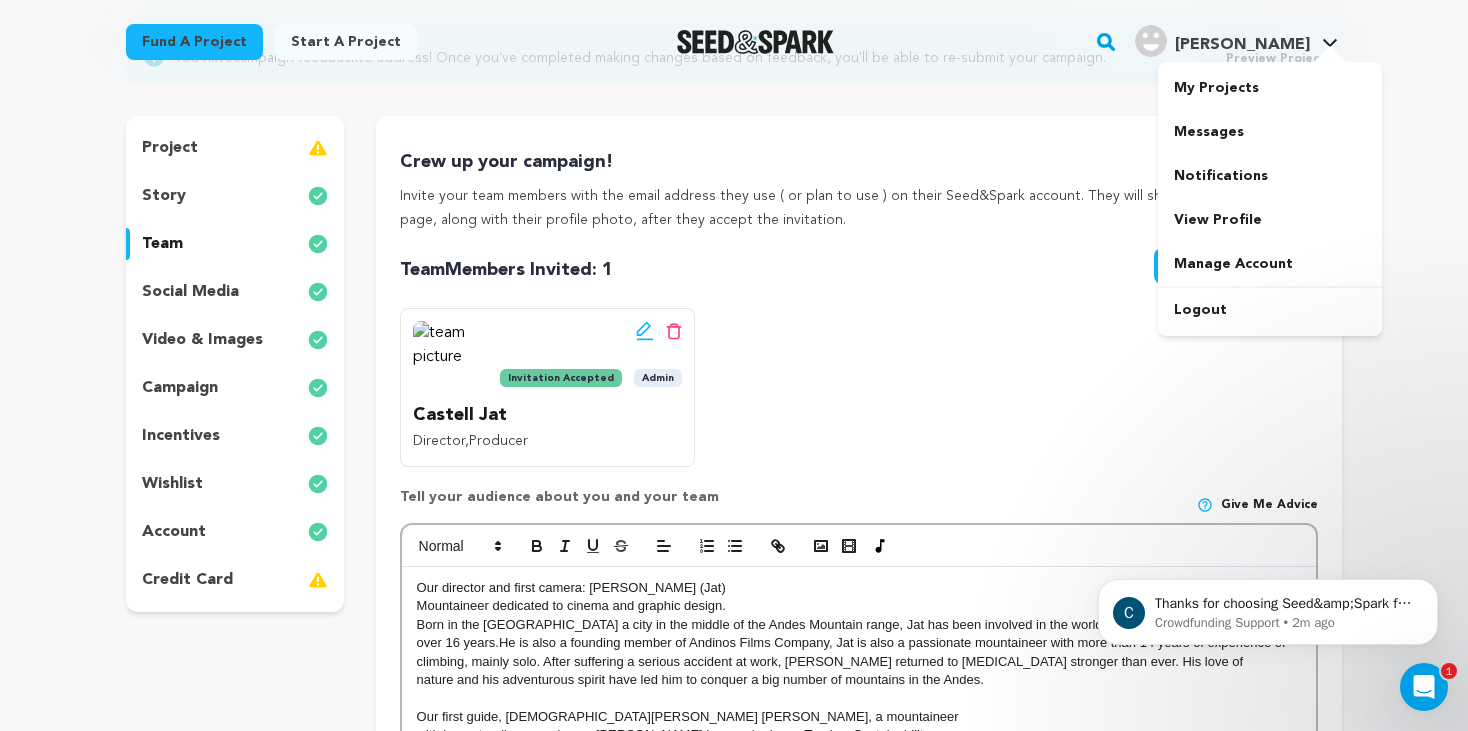 click on "Castell J." at bounding box center (1242, 45) 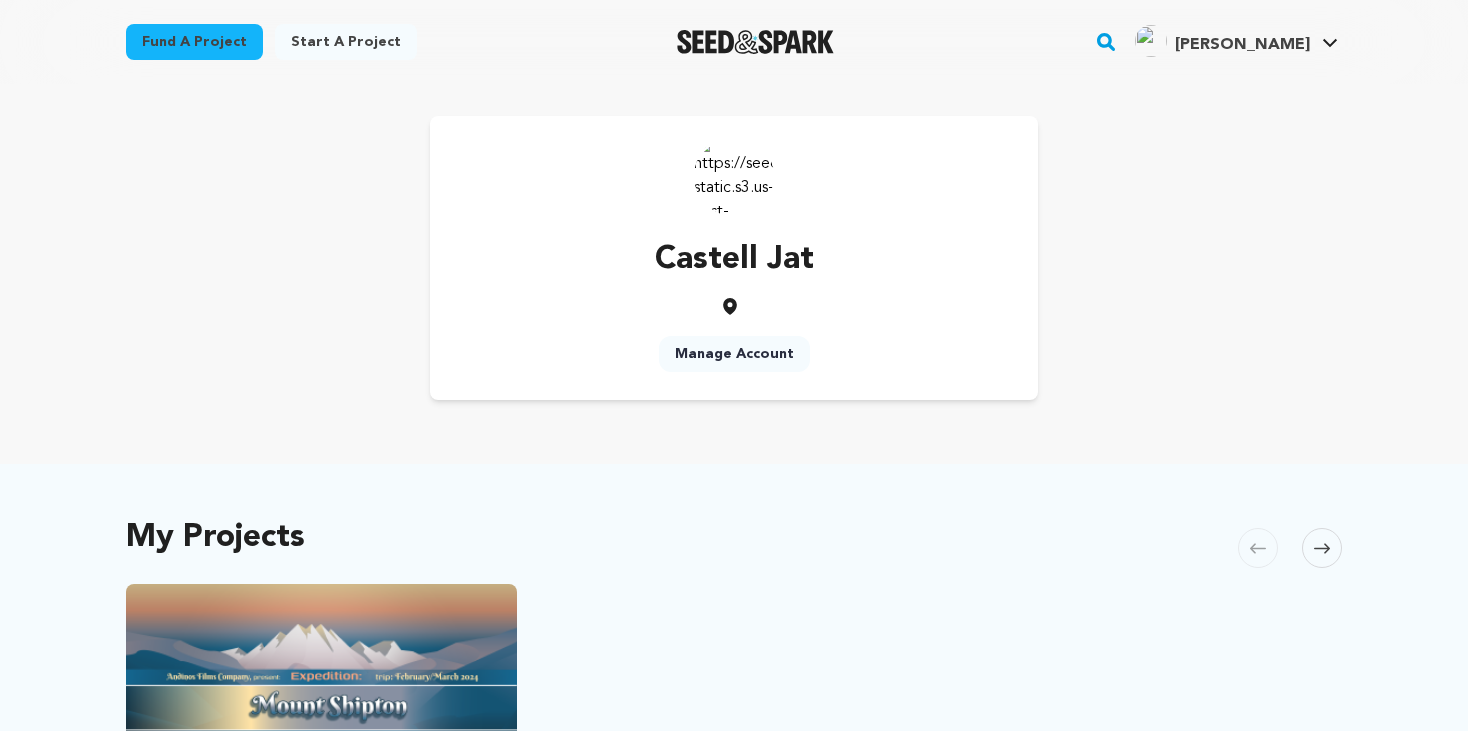 scroll, scrollTop: 0, scrollLeft: 0, axis: both 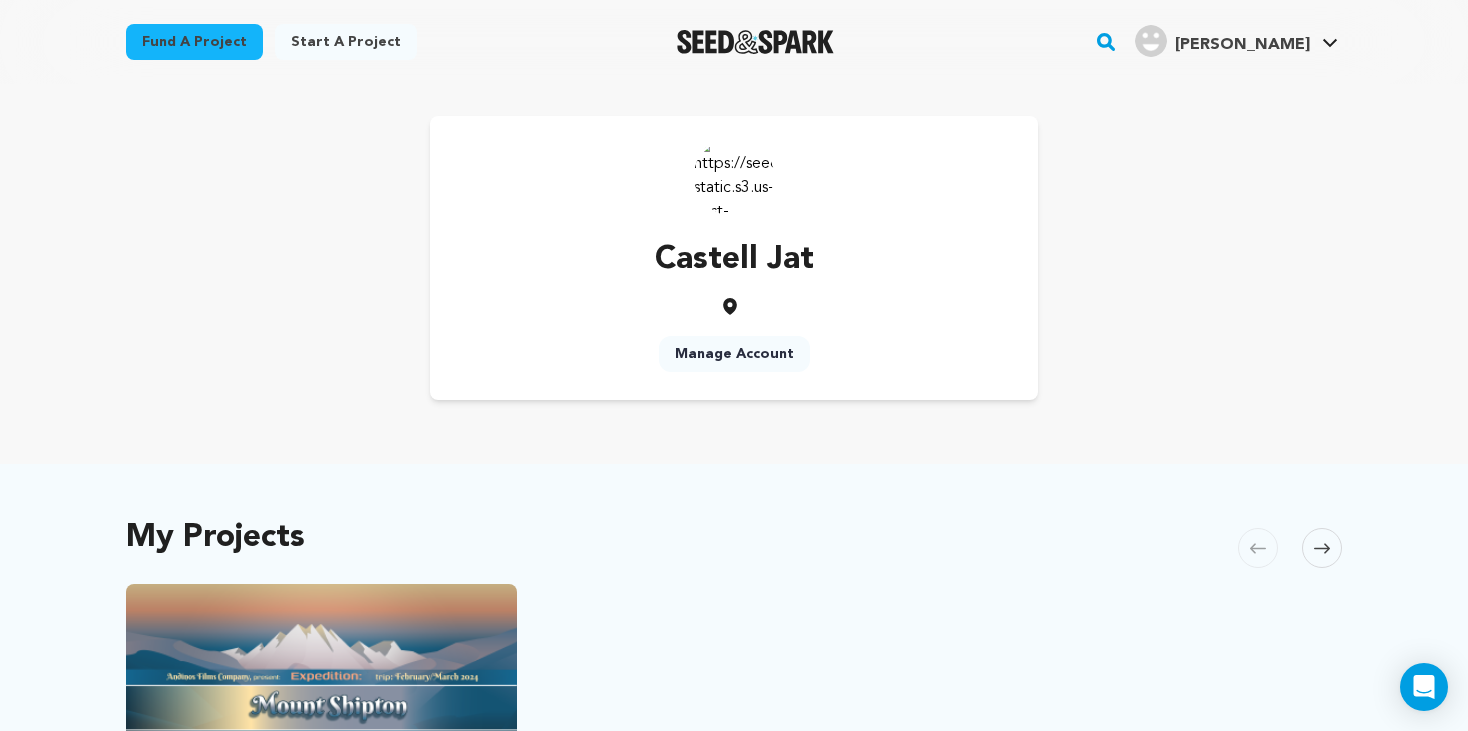 click at bounding box center (734, 176) 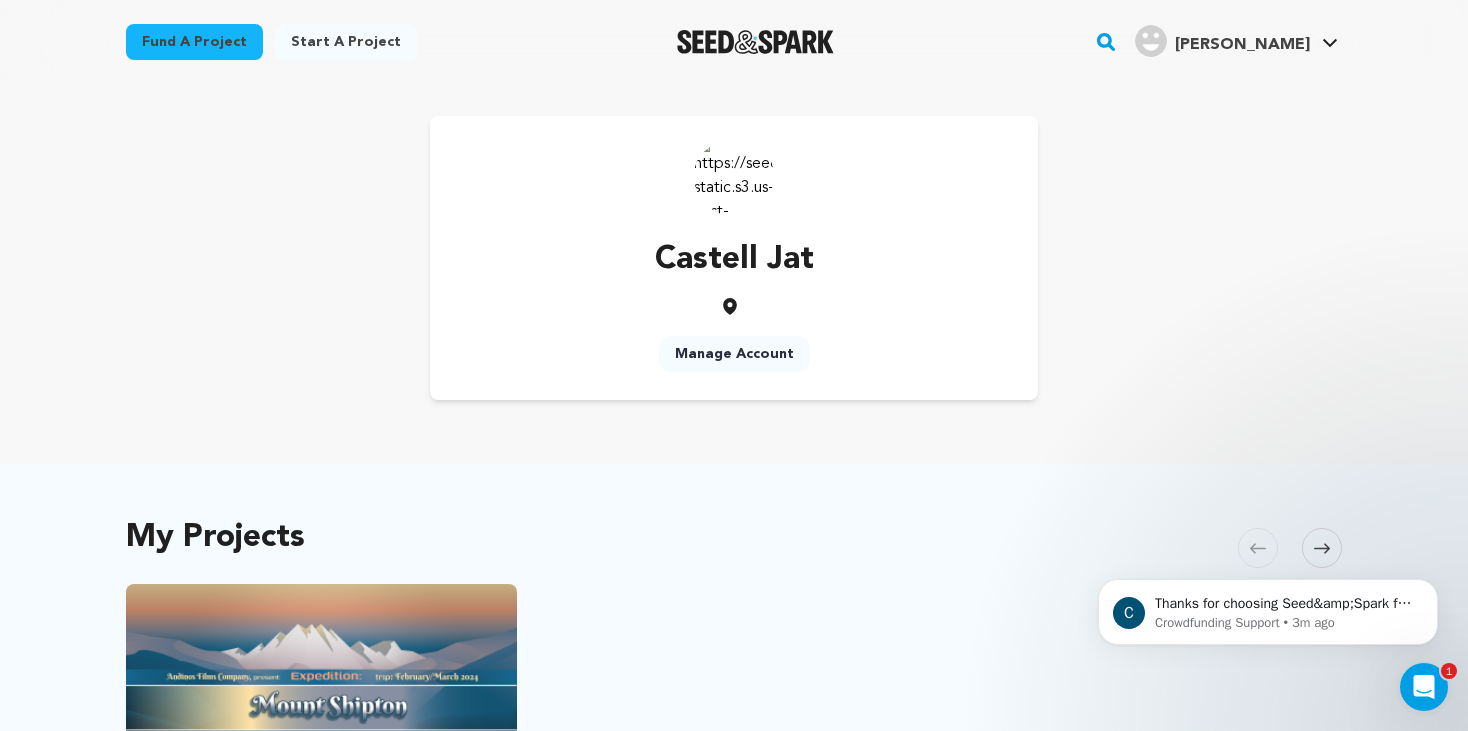 scroll, scrollTop: 0, scrollLeft: 0, axis: both 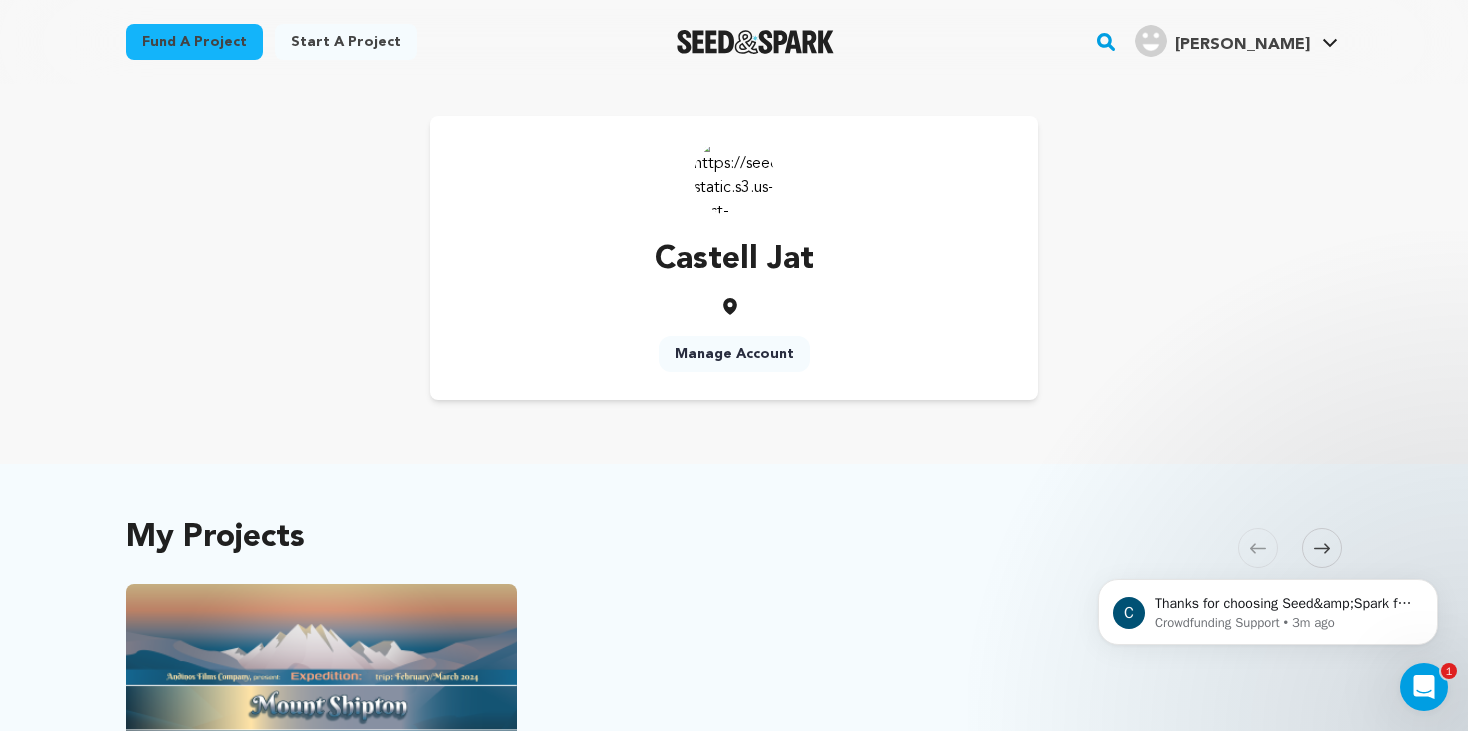 click on "Manage Account" at bounding box center [734, 354] 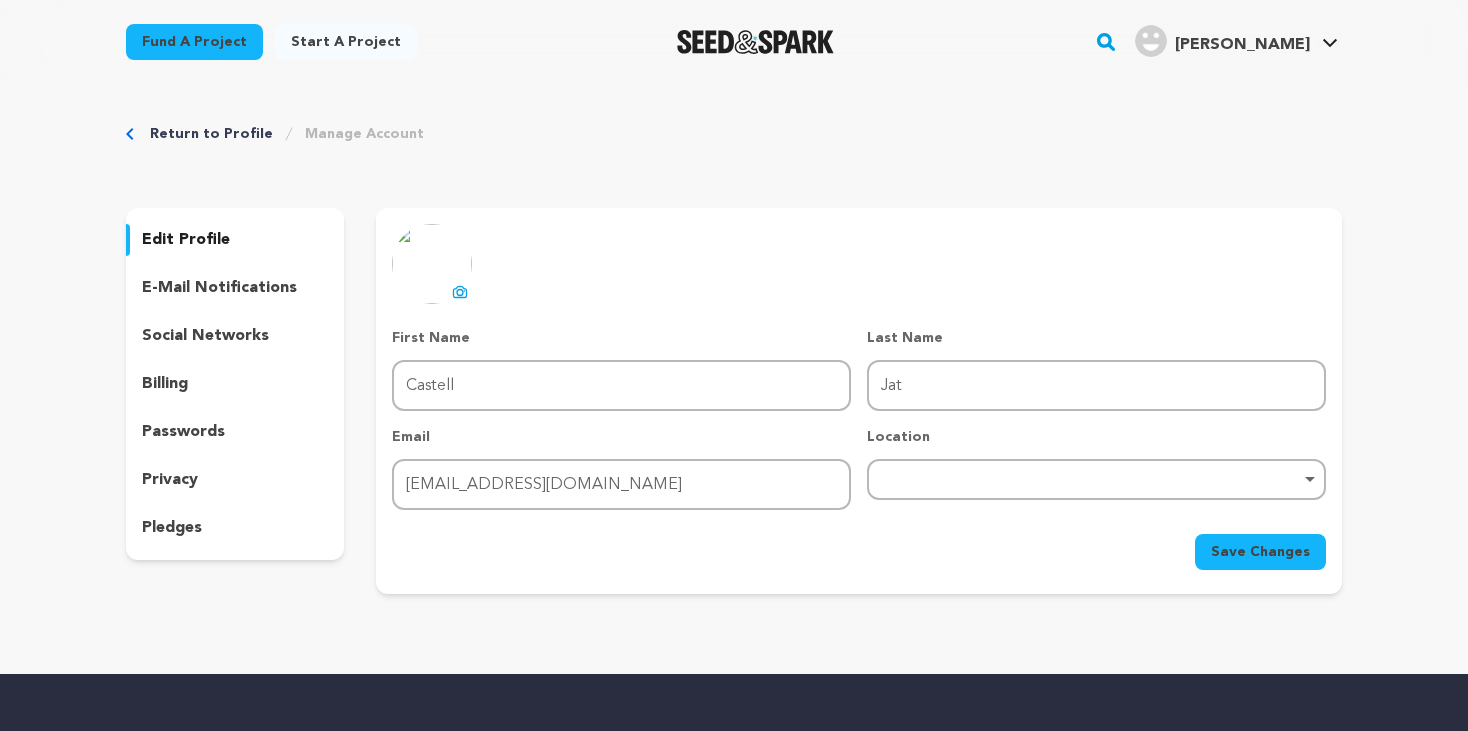 scroll, scrollTop: 0, scrollLeft: 0, axis: both 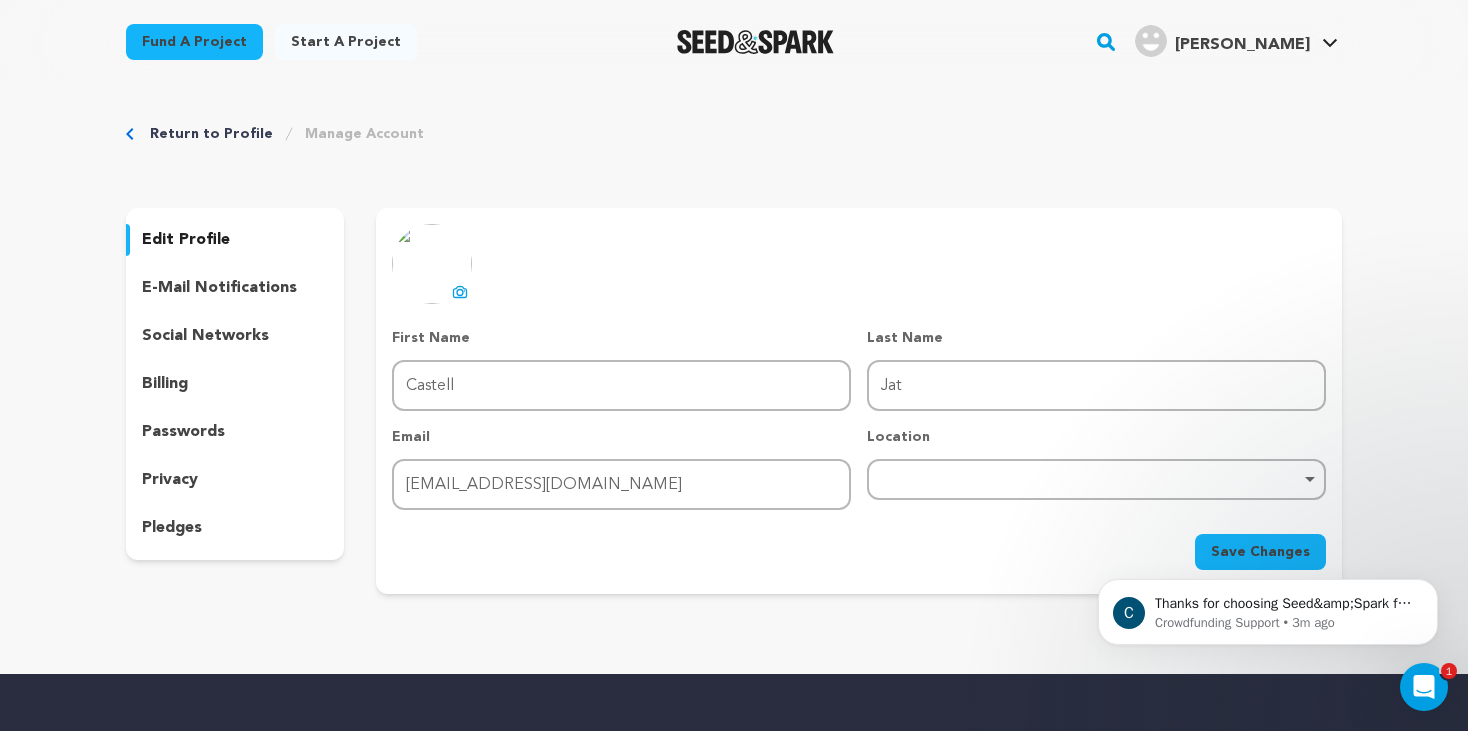 click 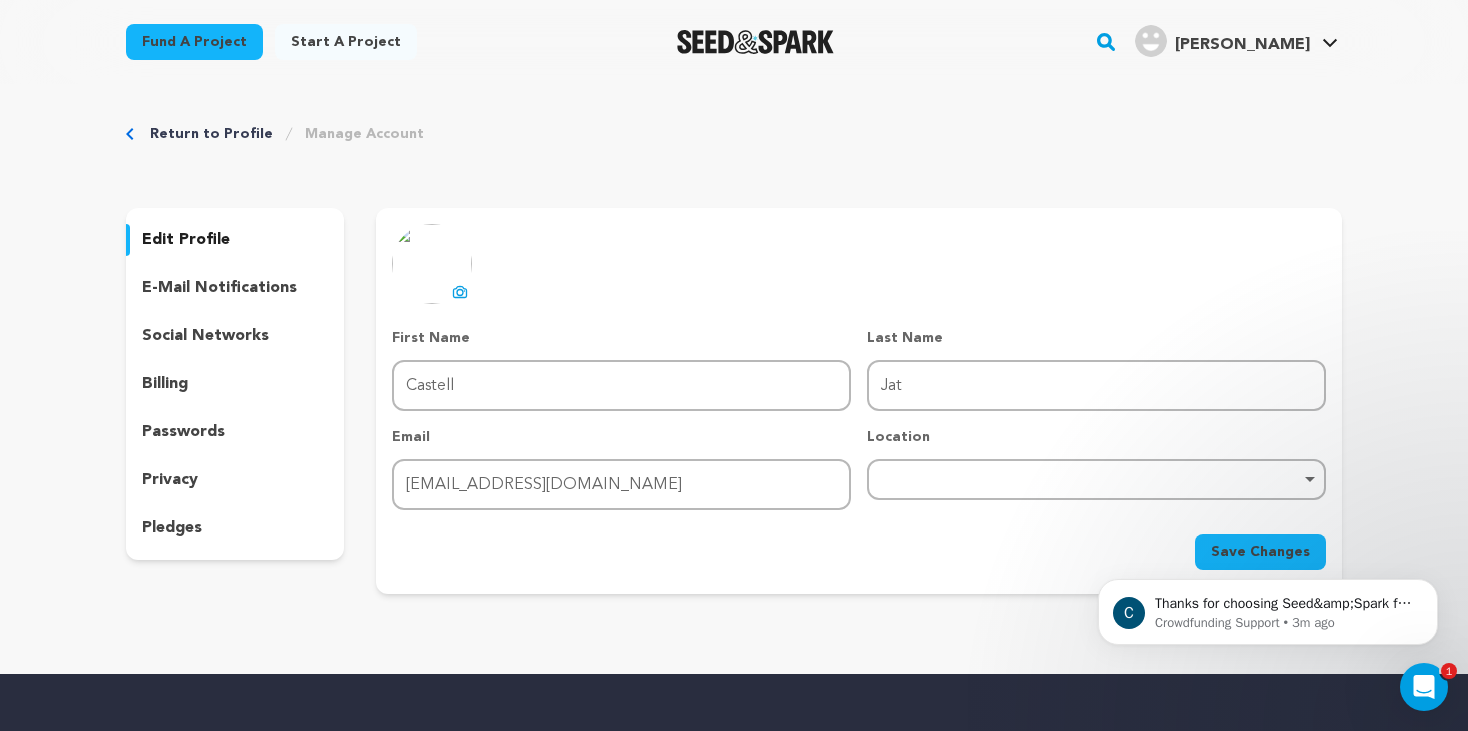 click at bounding box center [432, 264] 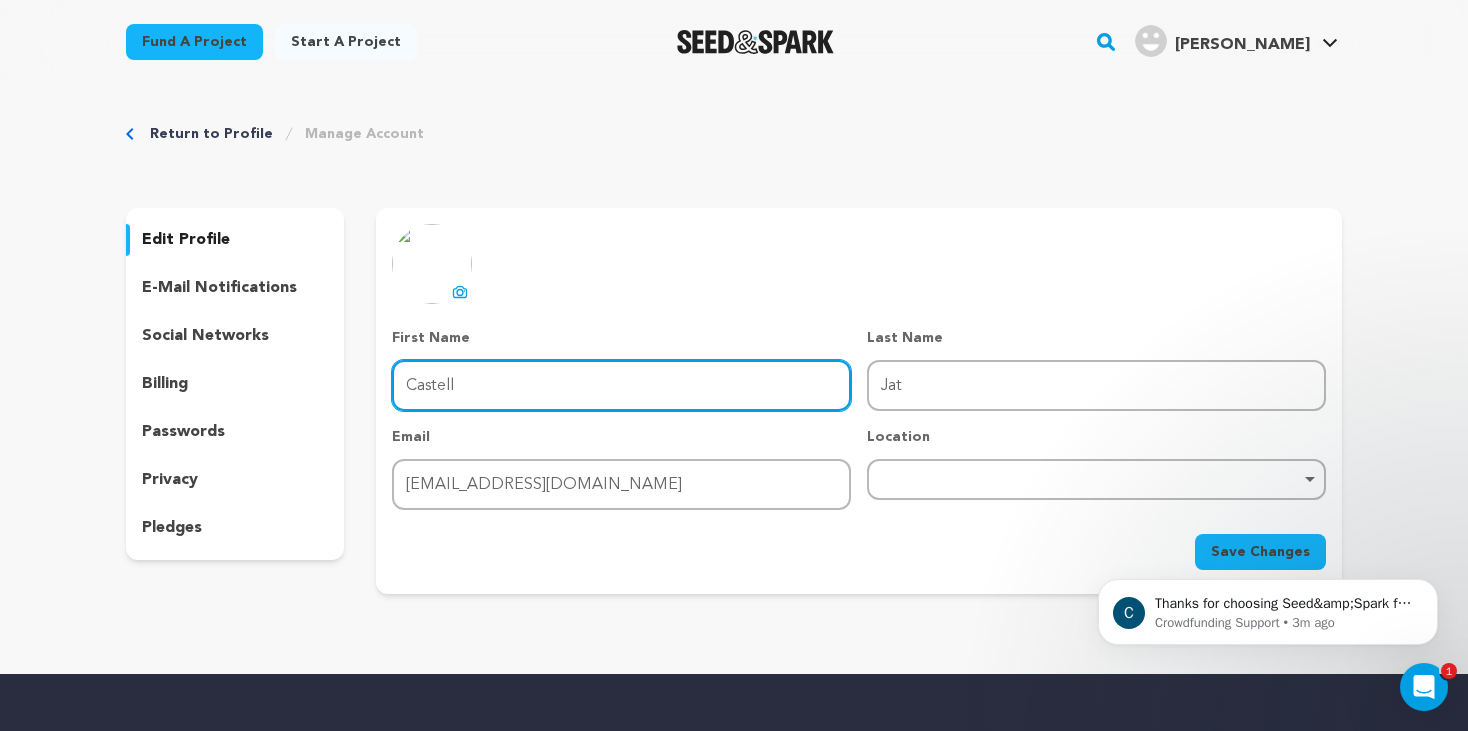 click on "Castell" at bounding box center (621, 385) 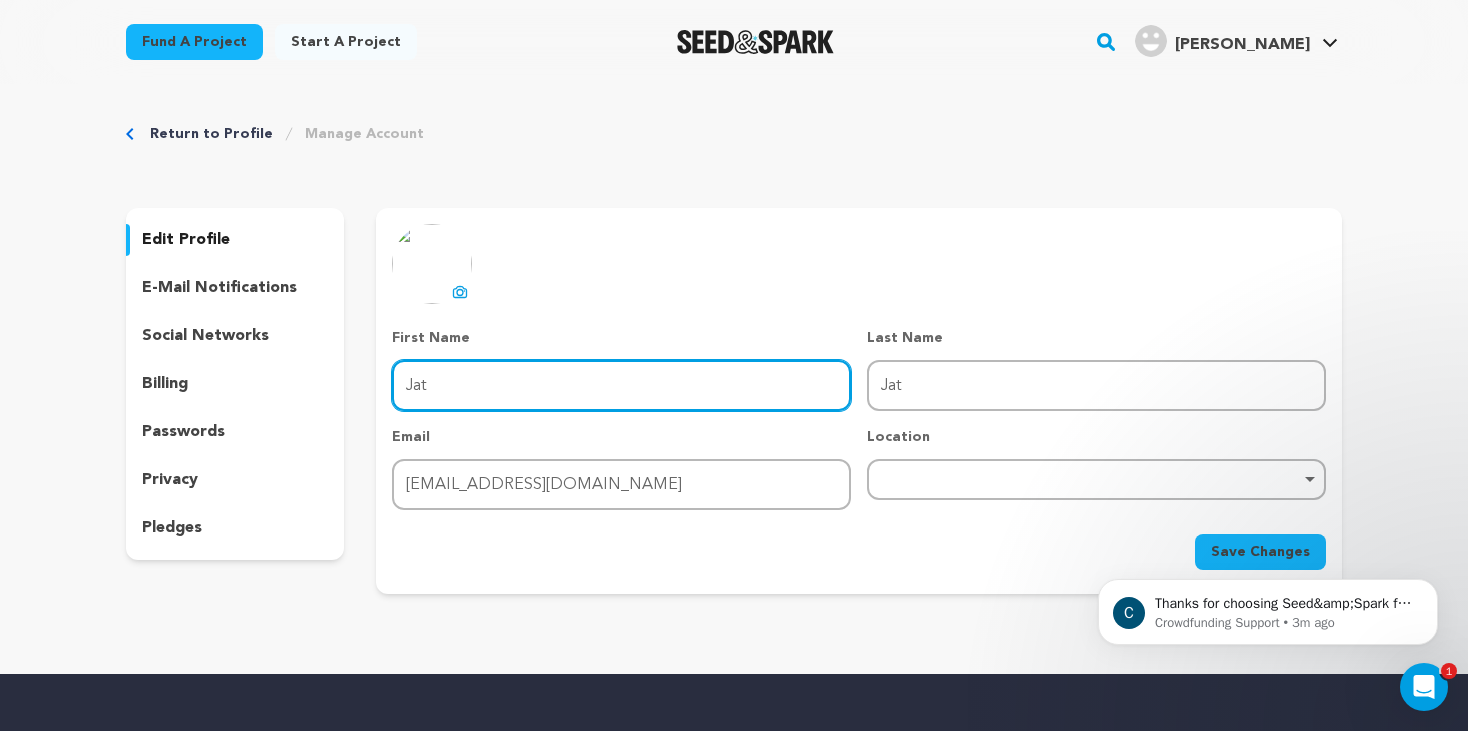 type on "Jatniel" 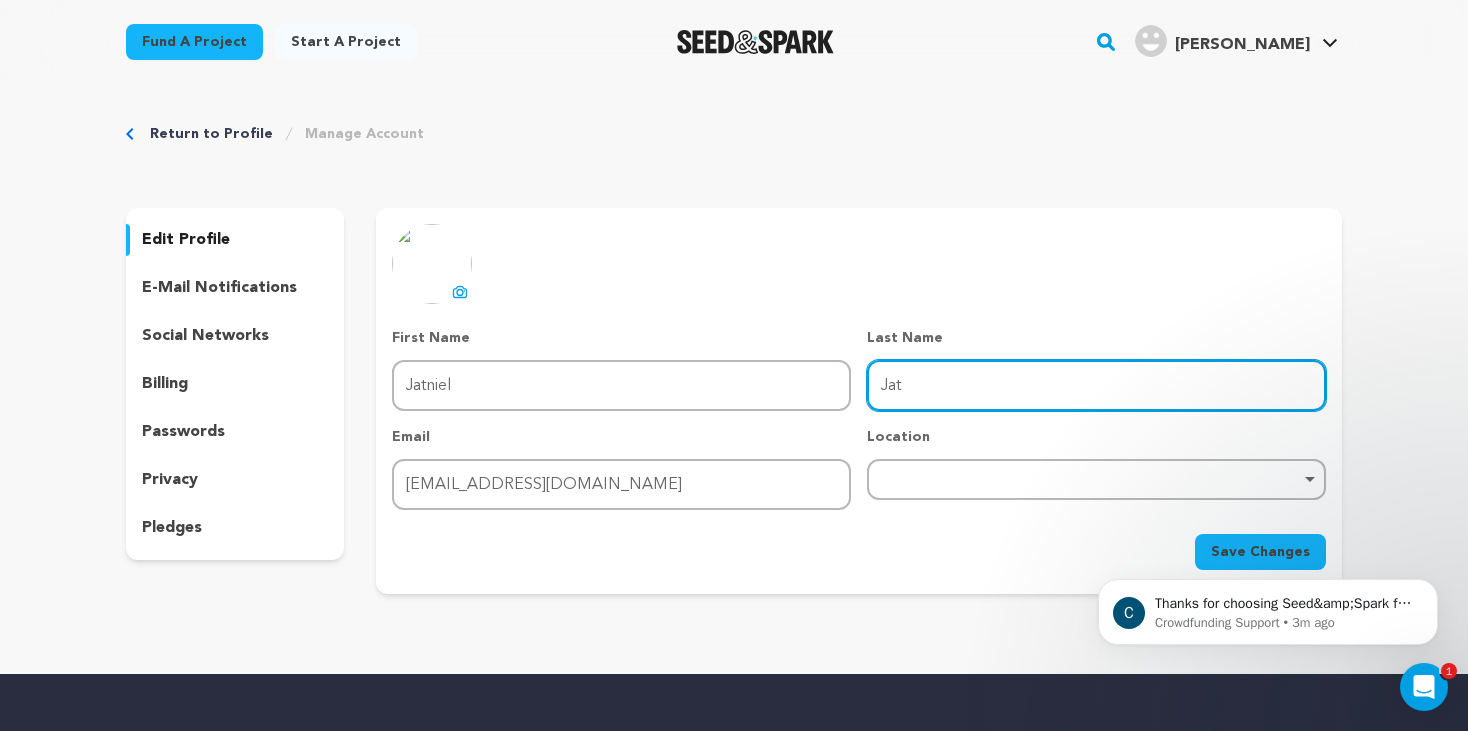 click on "Jat" at bounding box center [1096, 385] 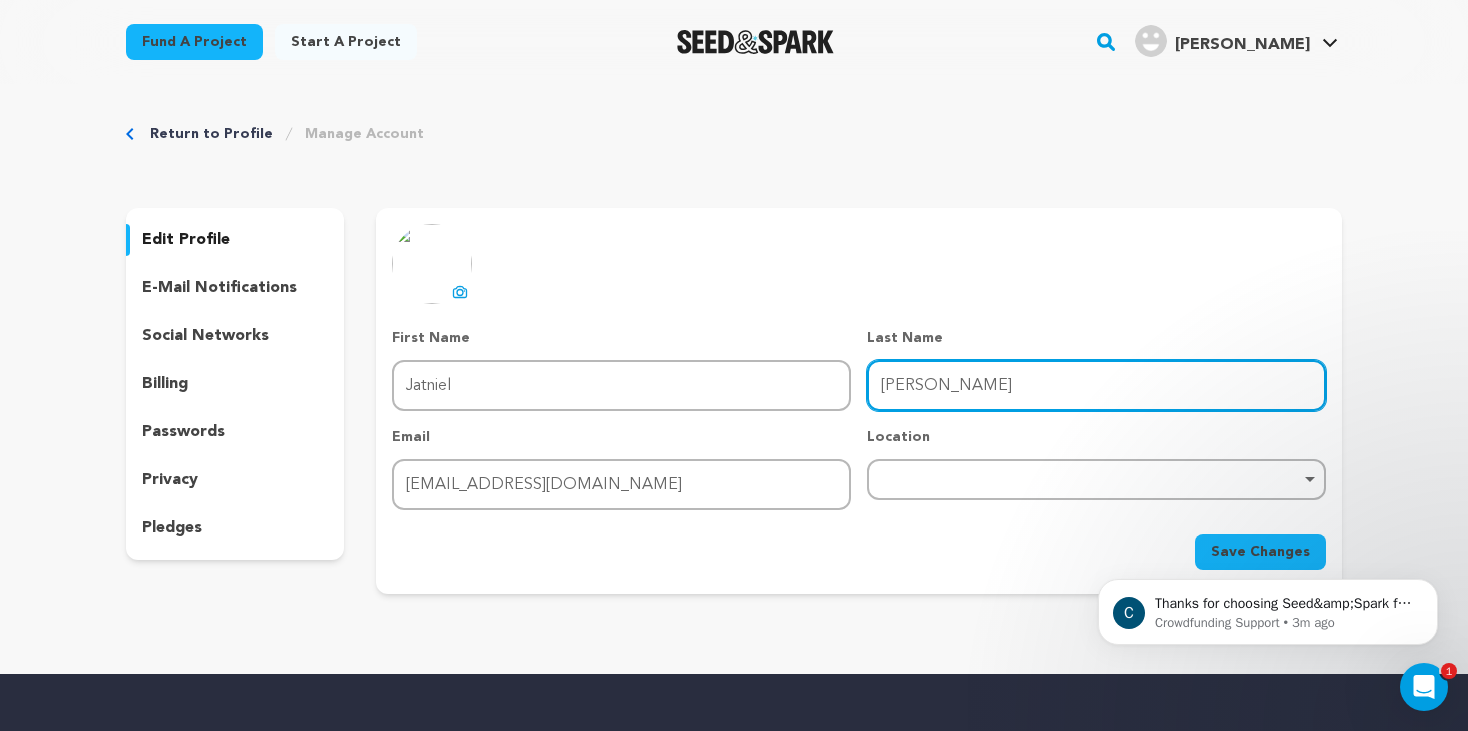 type on "J" 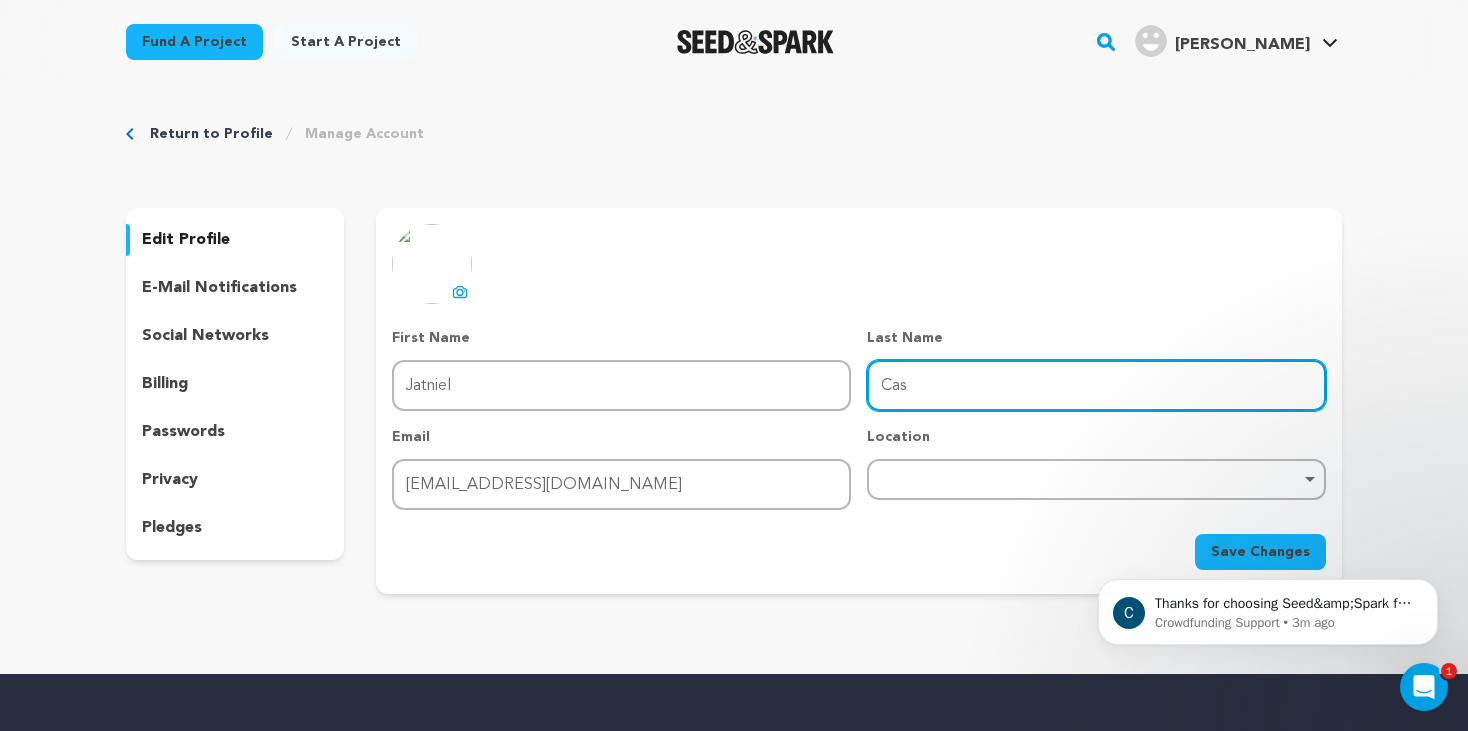type on "Castellón" 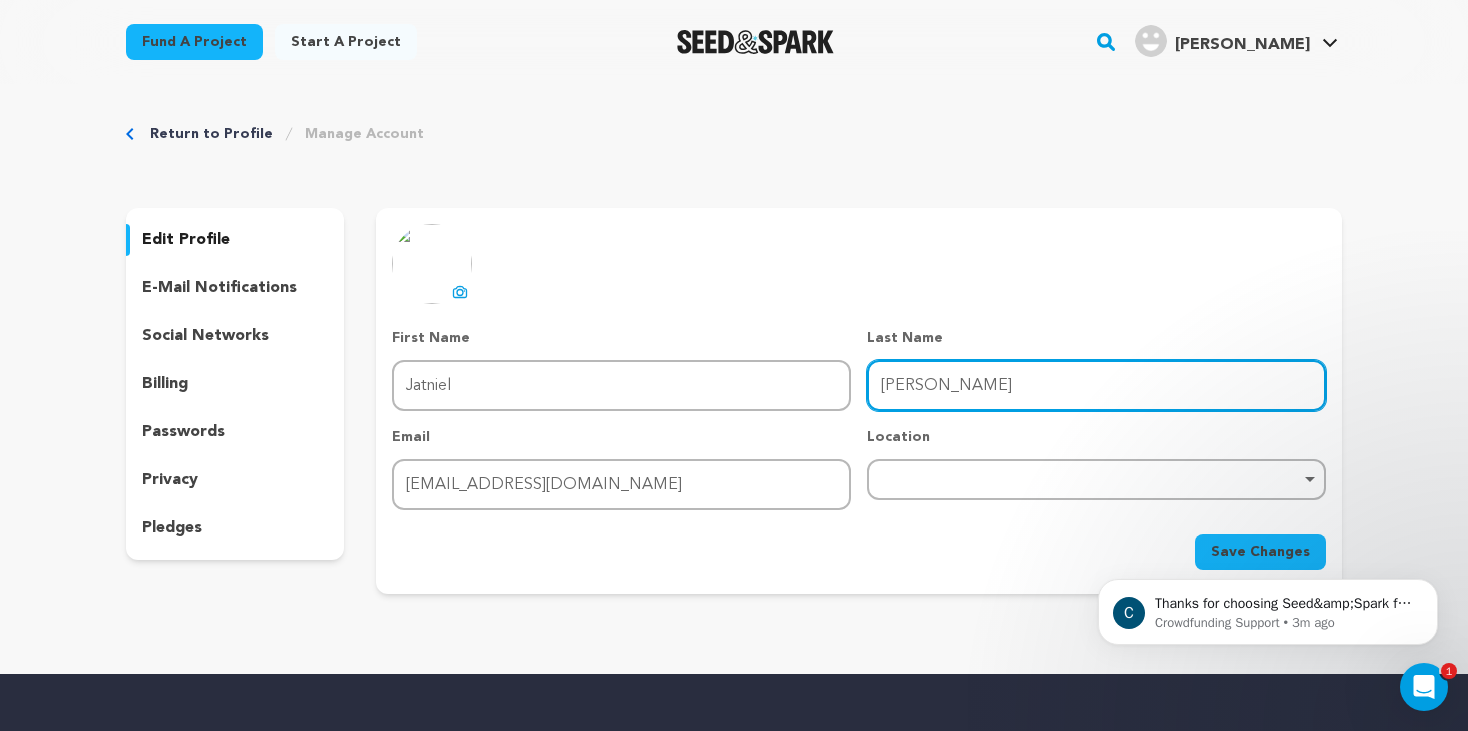 click on "Remove item" at bounding box center [1096, 479] 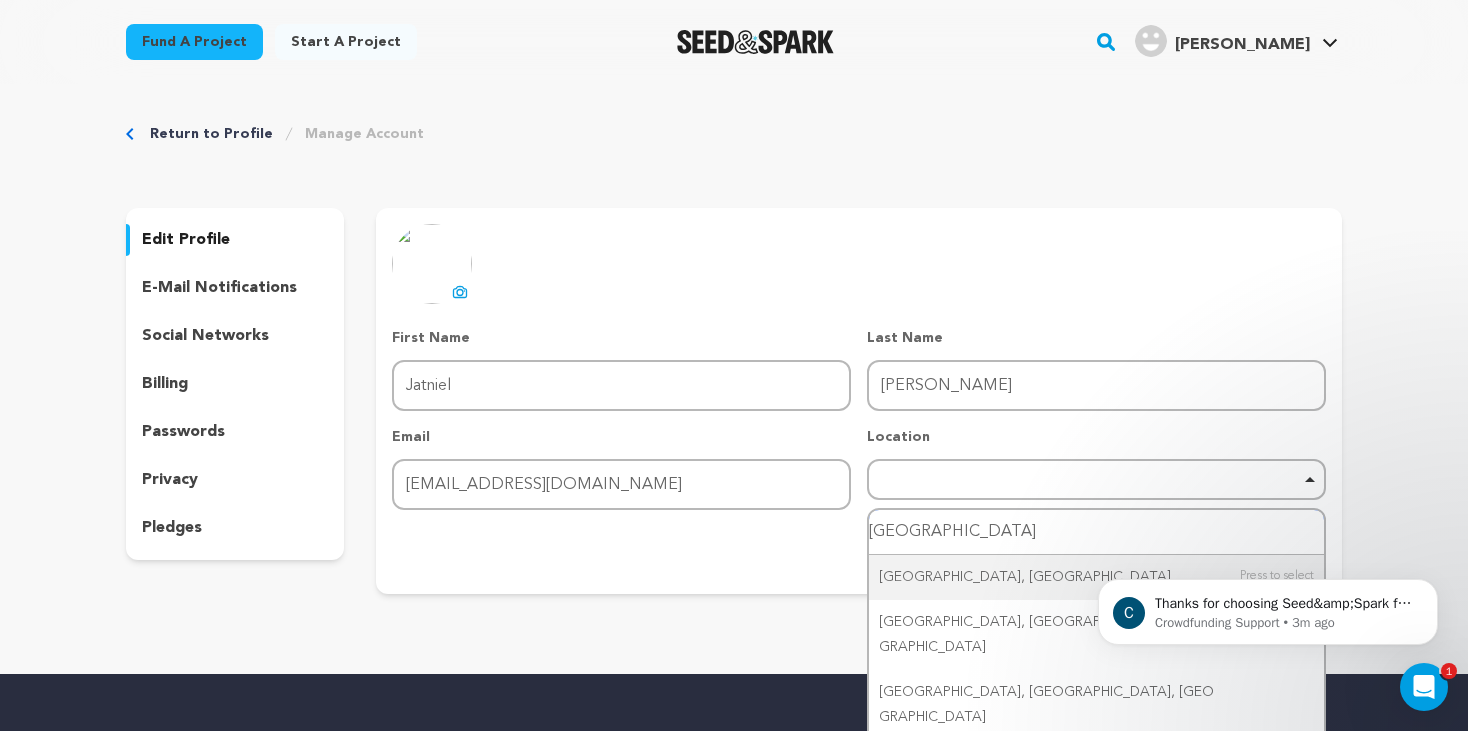 type on "Puerto varas" 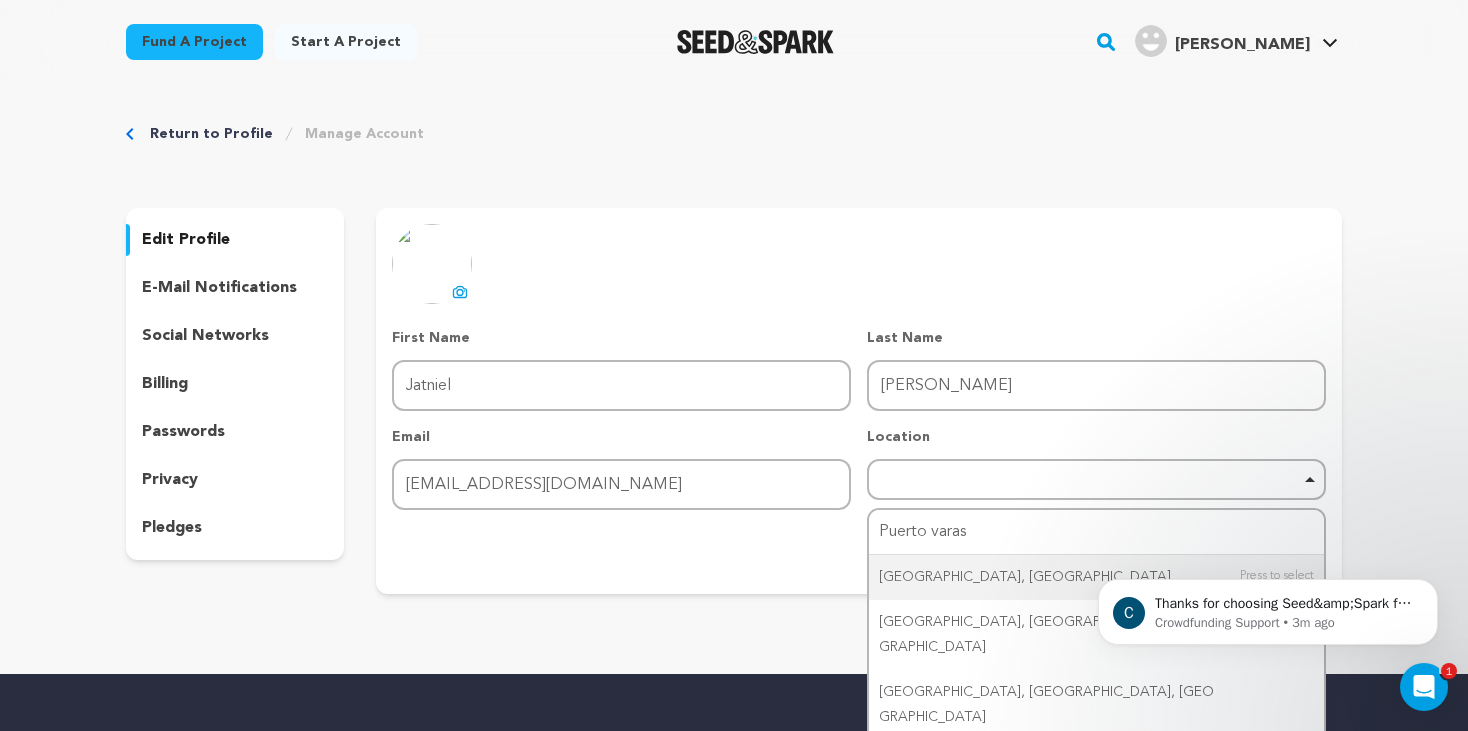 type 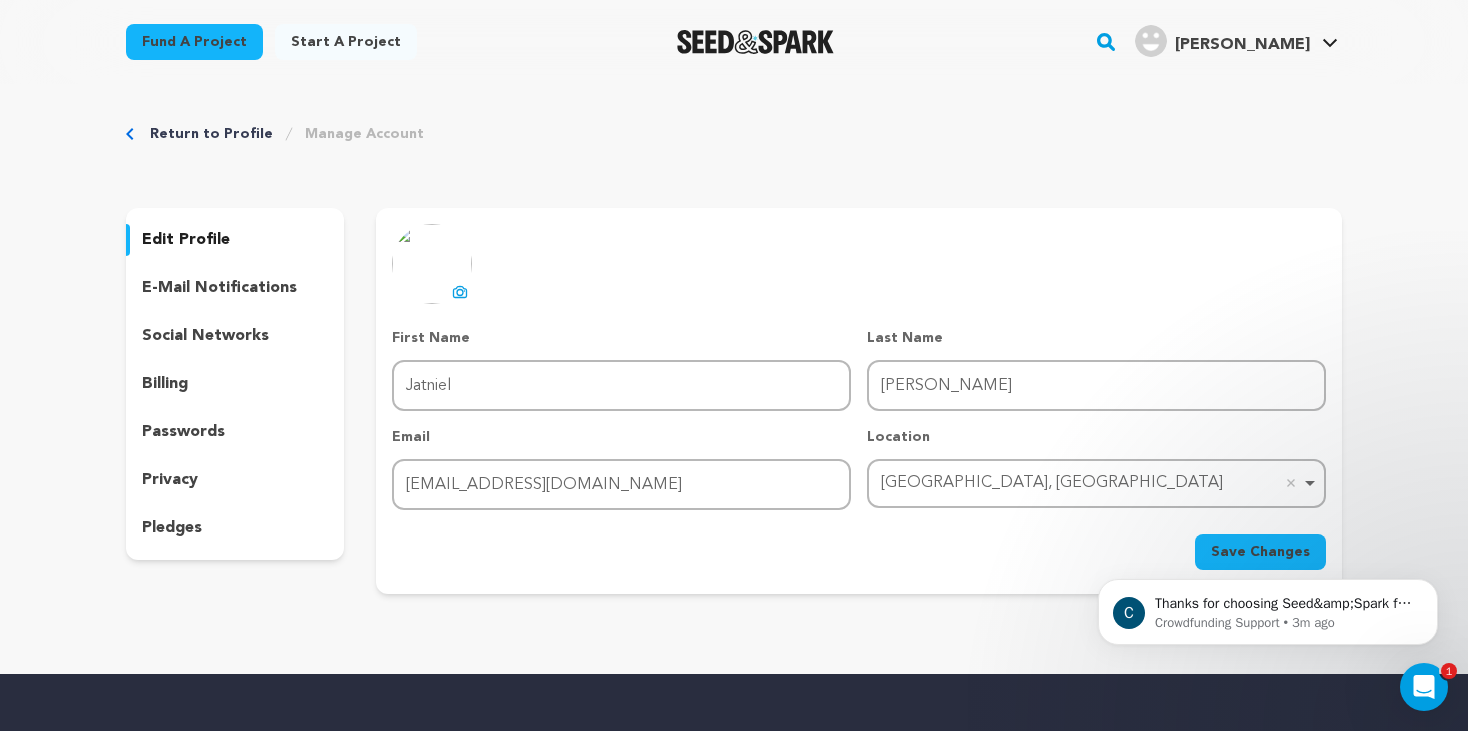 click on "uploading spinner
upload profile image" at bounding box center [460, 292] 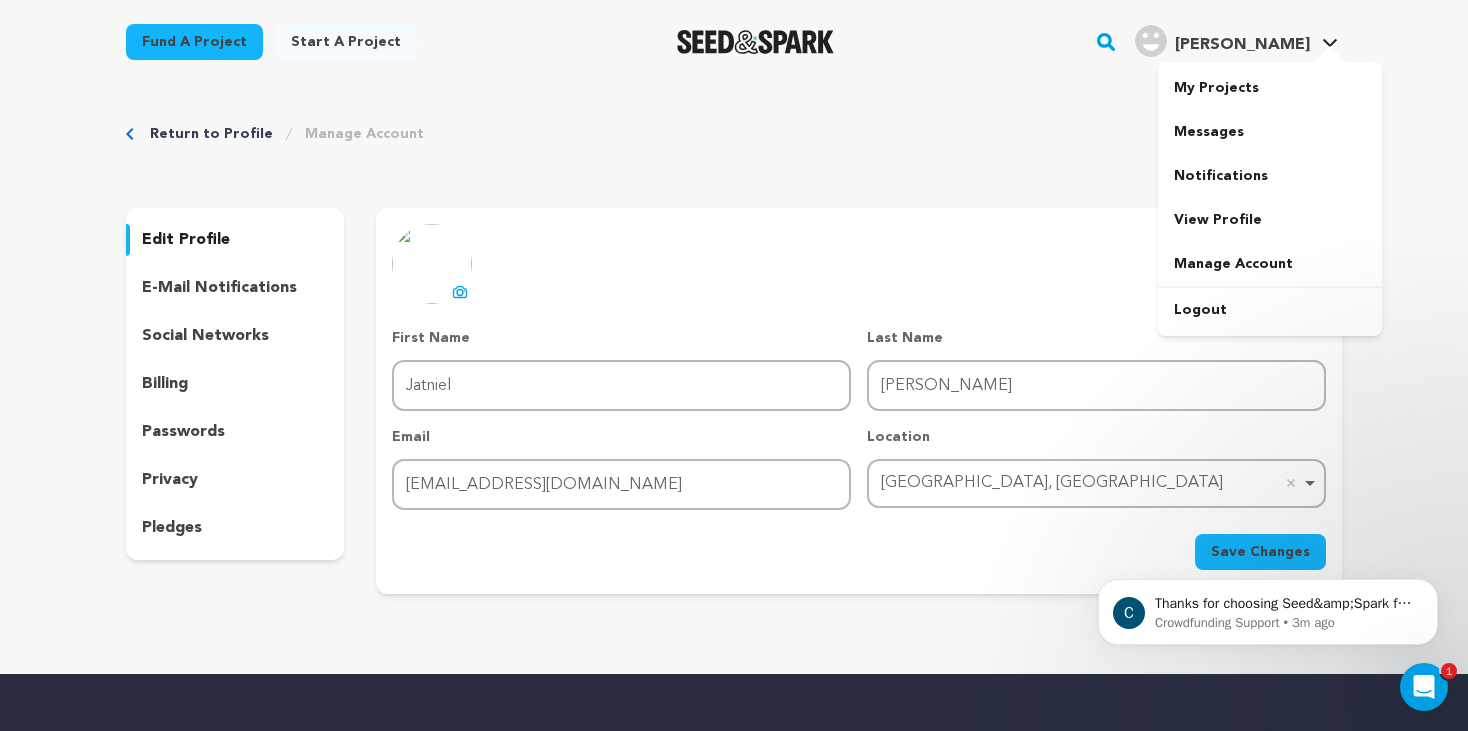 click at bounding box center (1151, 41) 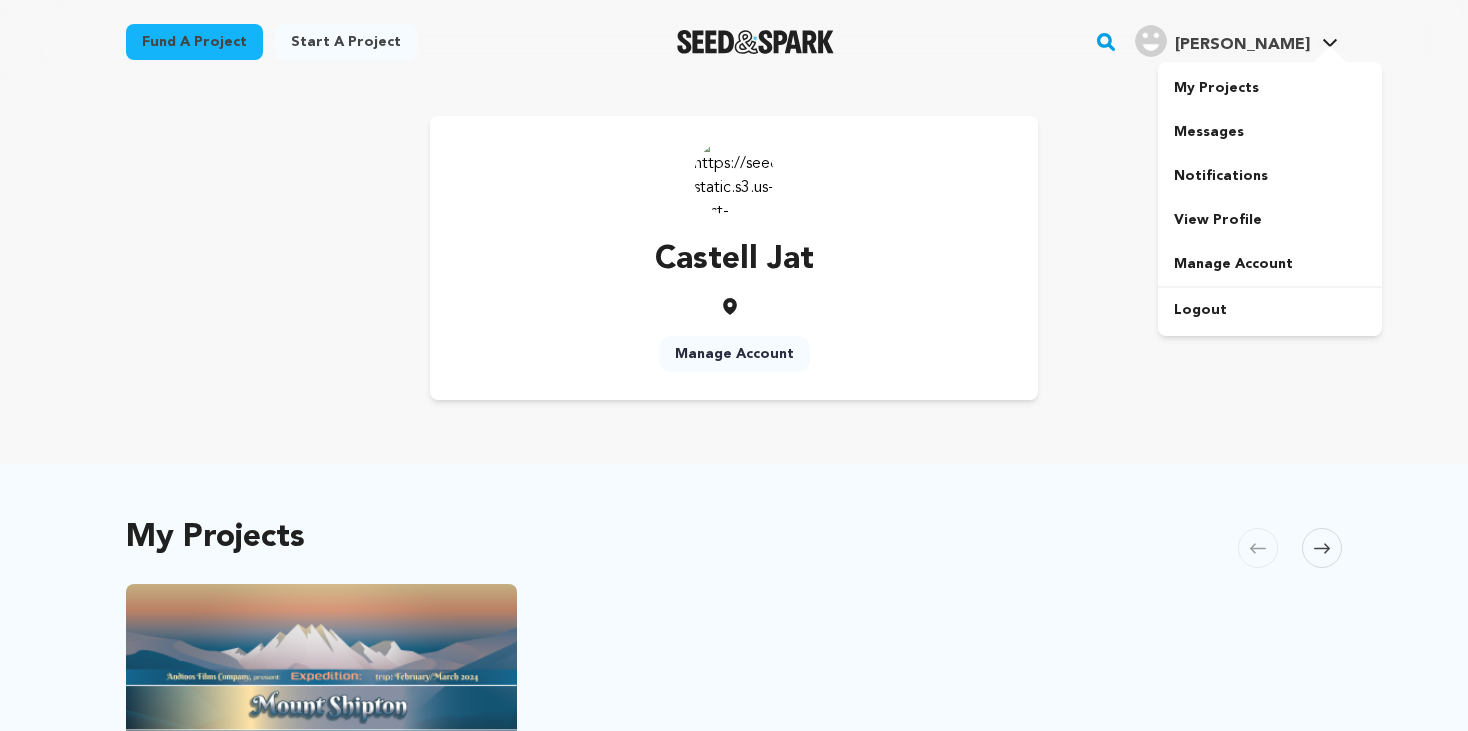 scroll, scrollTop: 0, scrollLeft: 0, axis: both 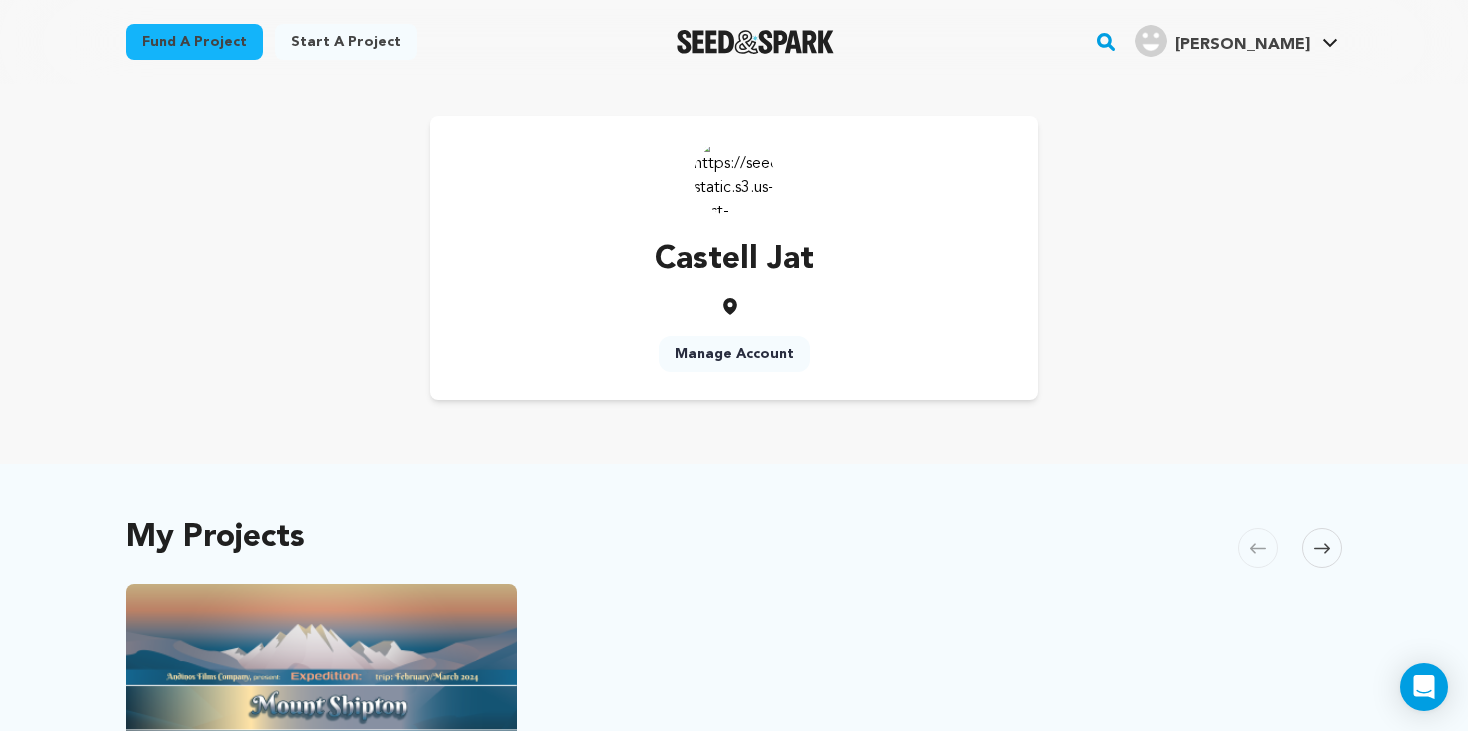 click at bounding box center [734, 176] 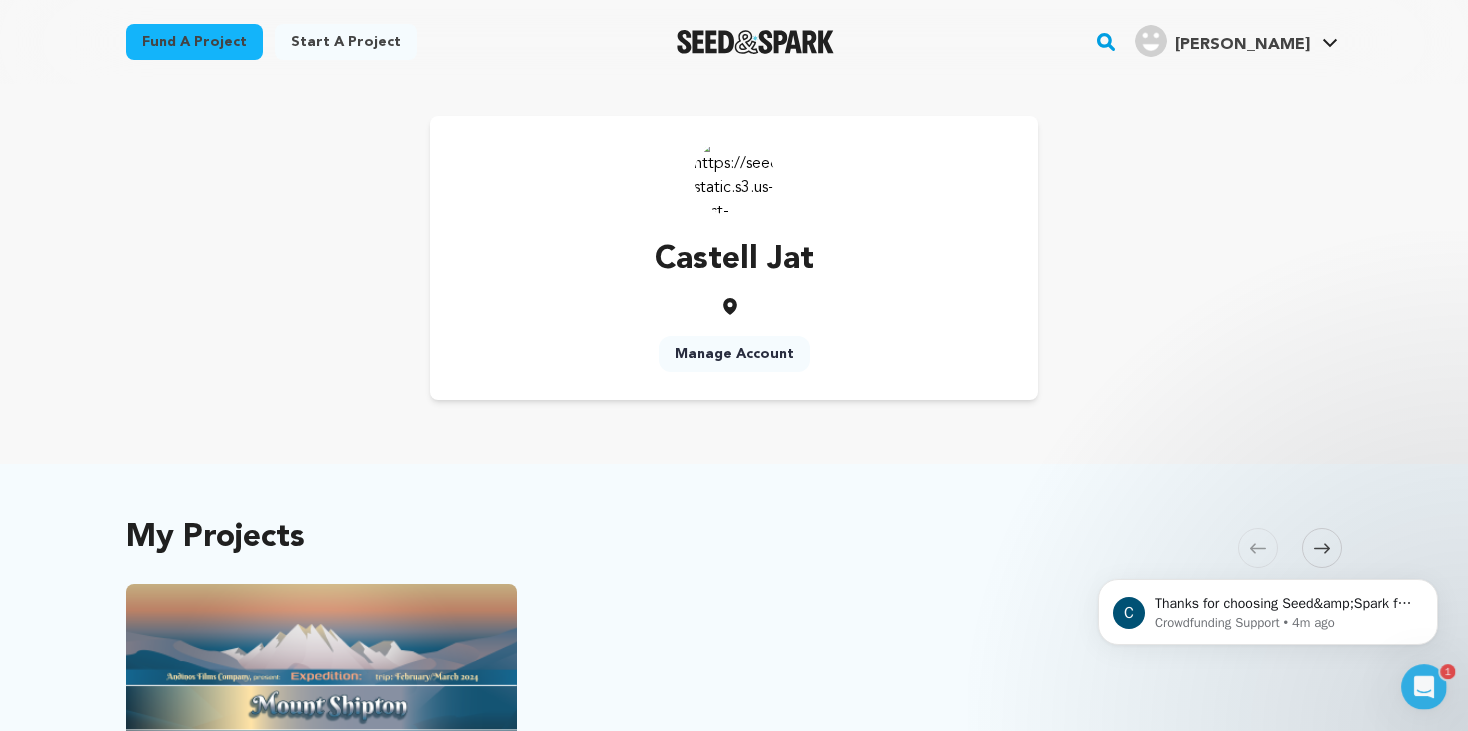 scroll, scrollTop: 0, scrollLeft: 0, axis: both 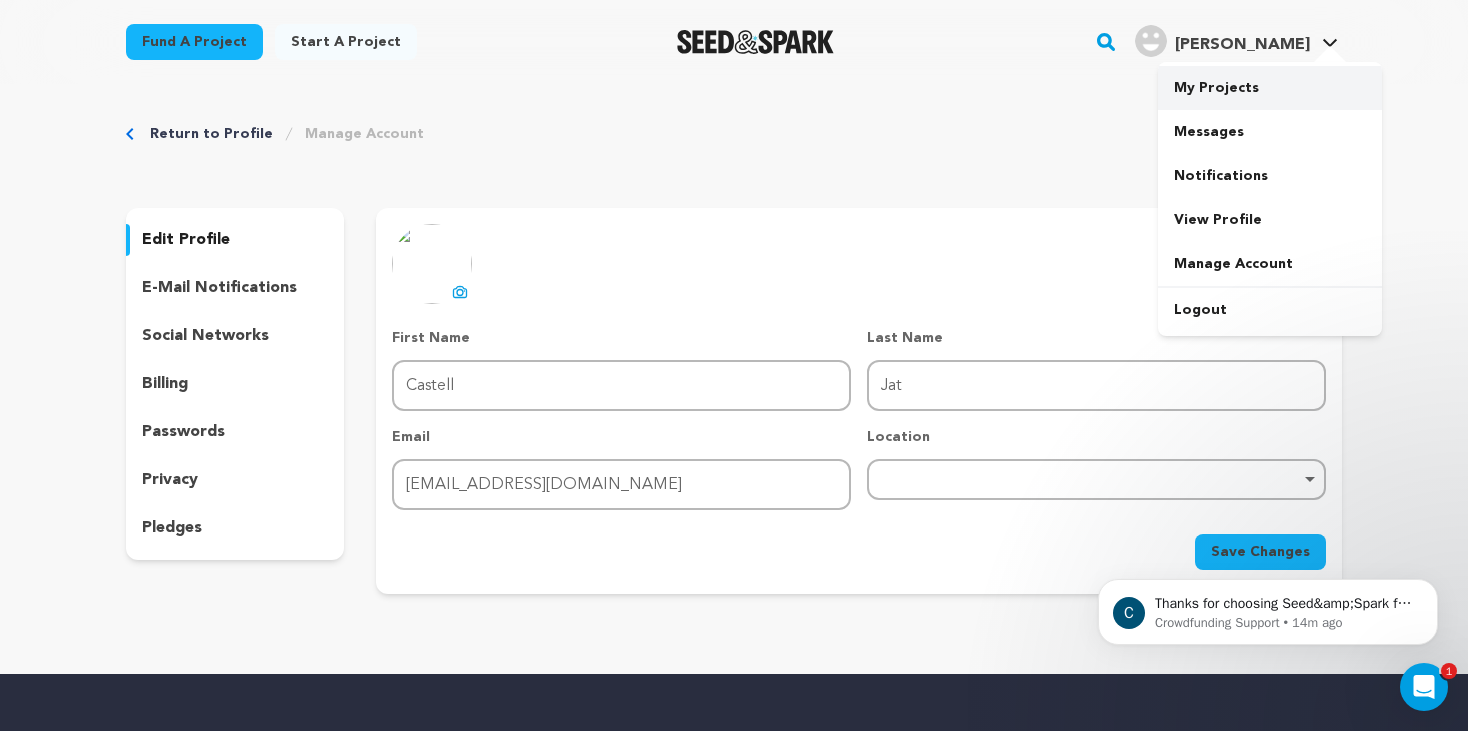 click on "My Projects" at bounding box center (1270, 88) 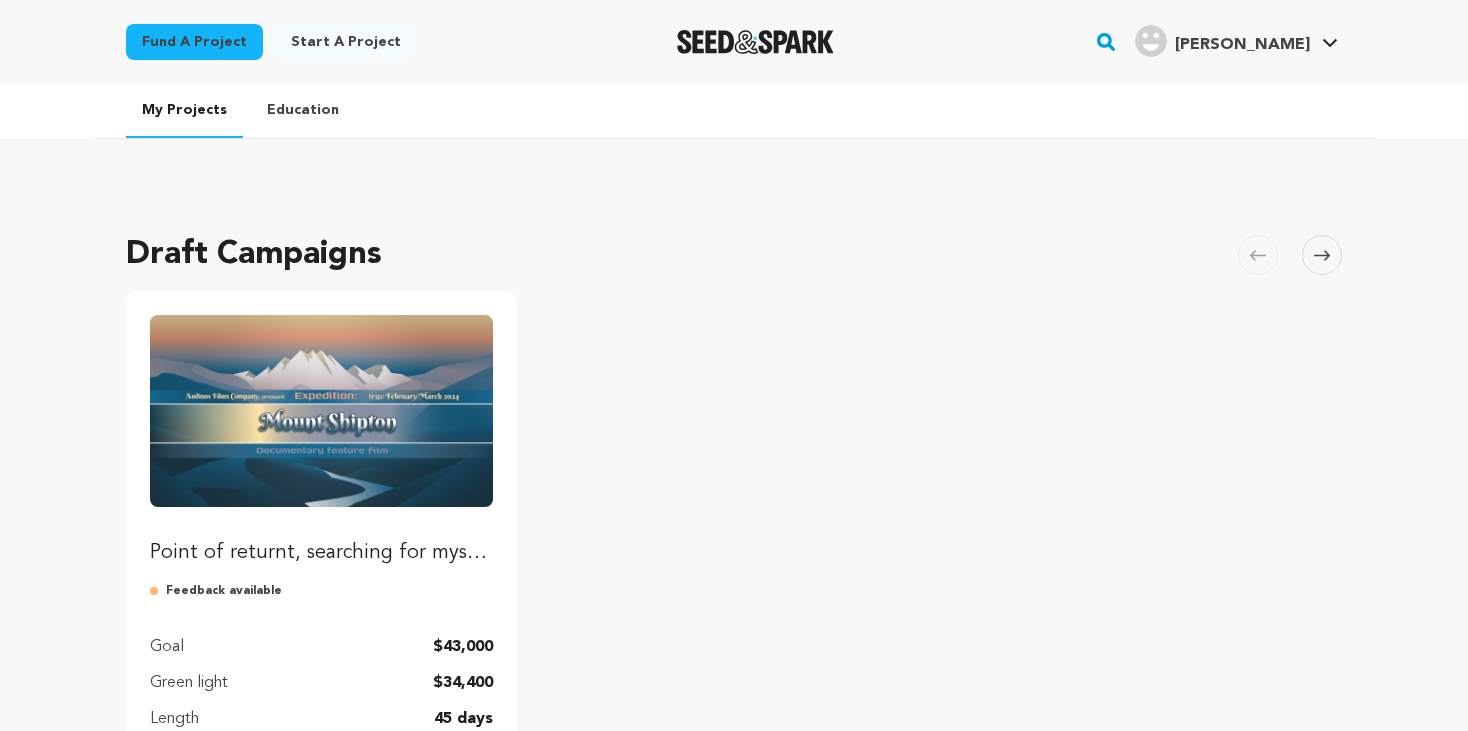 scroll, scrollTop: 0, scrollLeft: 0, axis: both 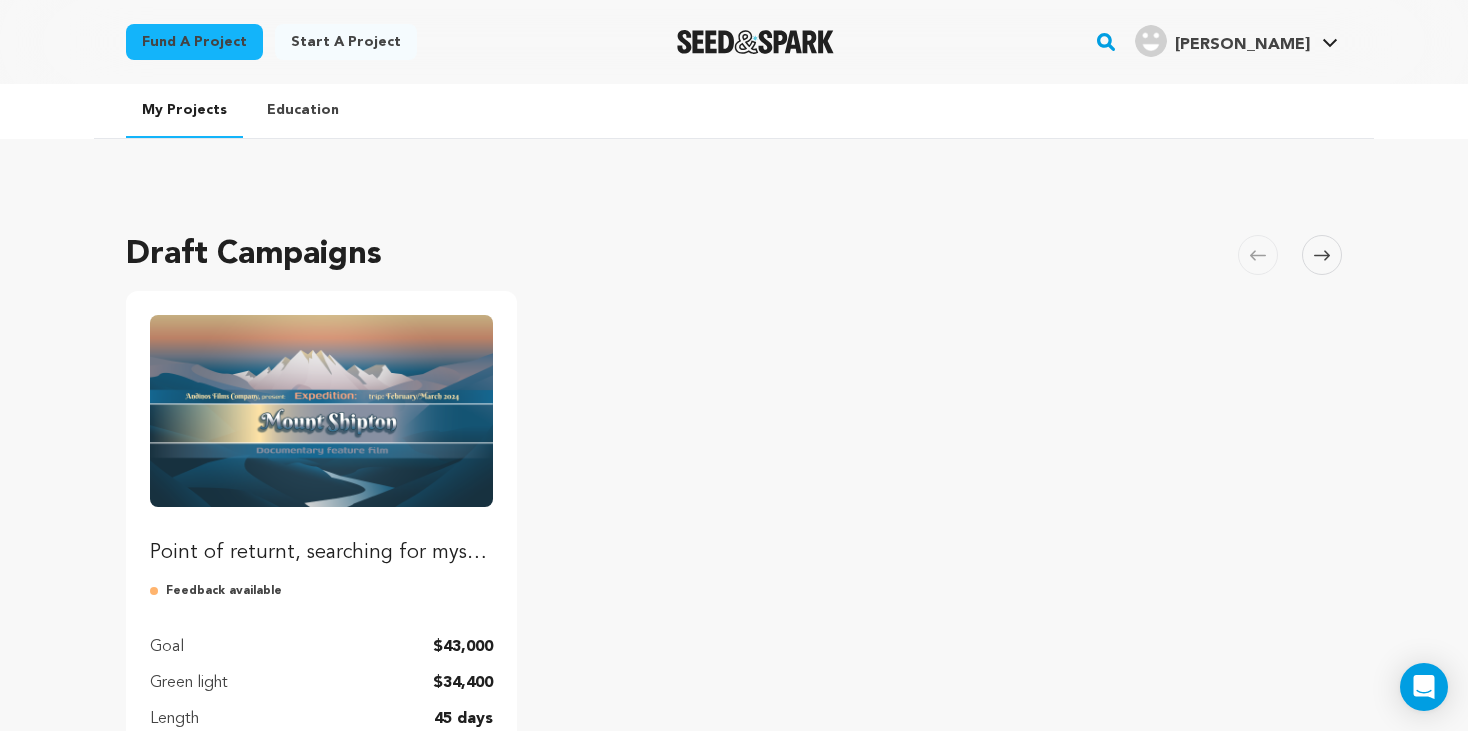 click at bounding box center [321, 411] 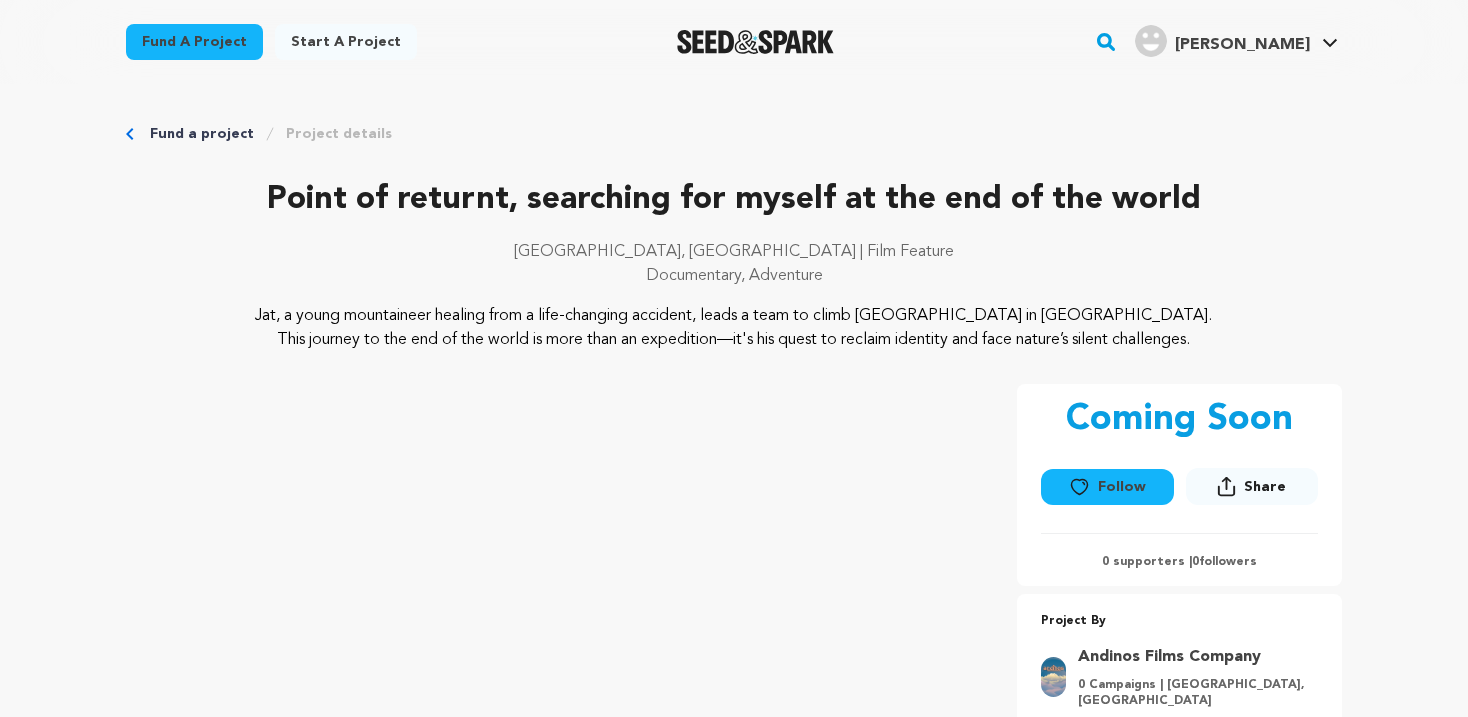 scroll, scrollTop: 0, scrollLeft: 0, axis: both 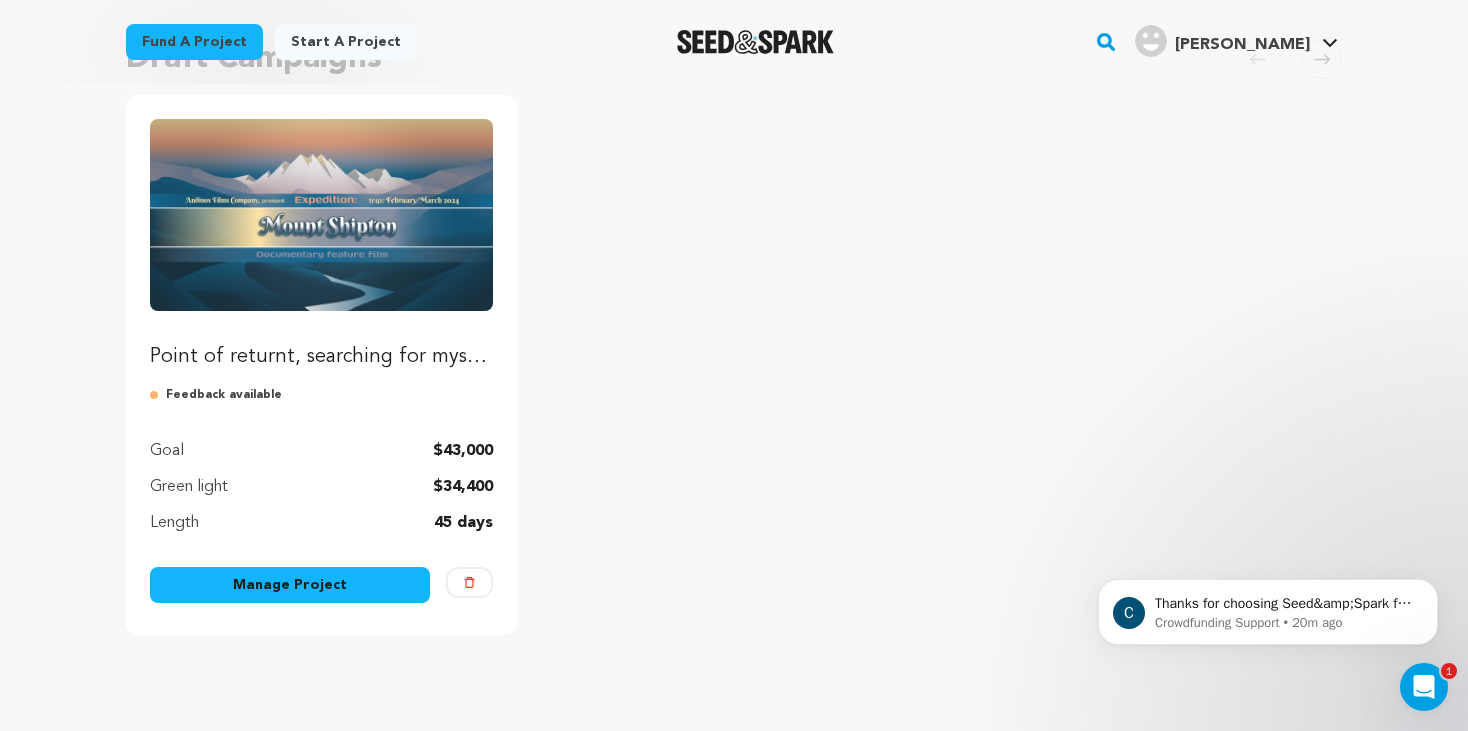 click on "Manage Project" at bounding box center (290, 585) 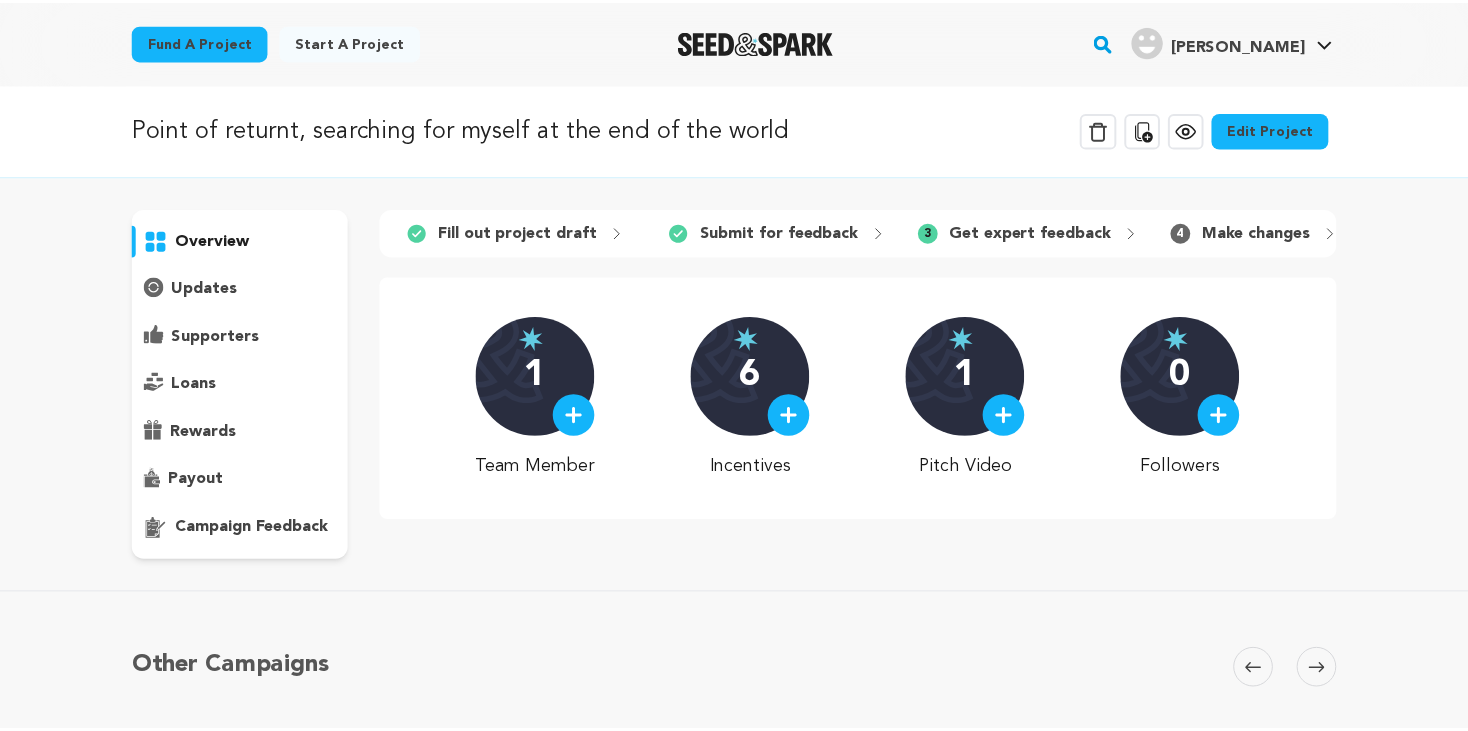 scroll, scrollTop: 0, scrollLeft: 0, axis: both 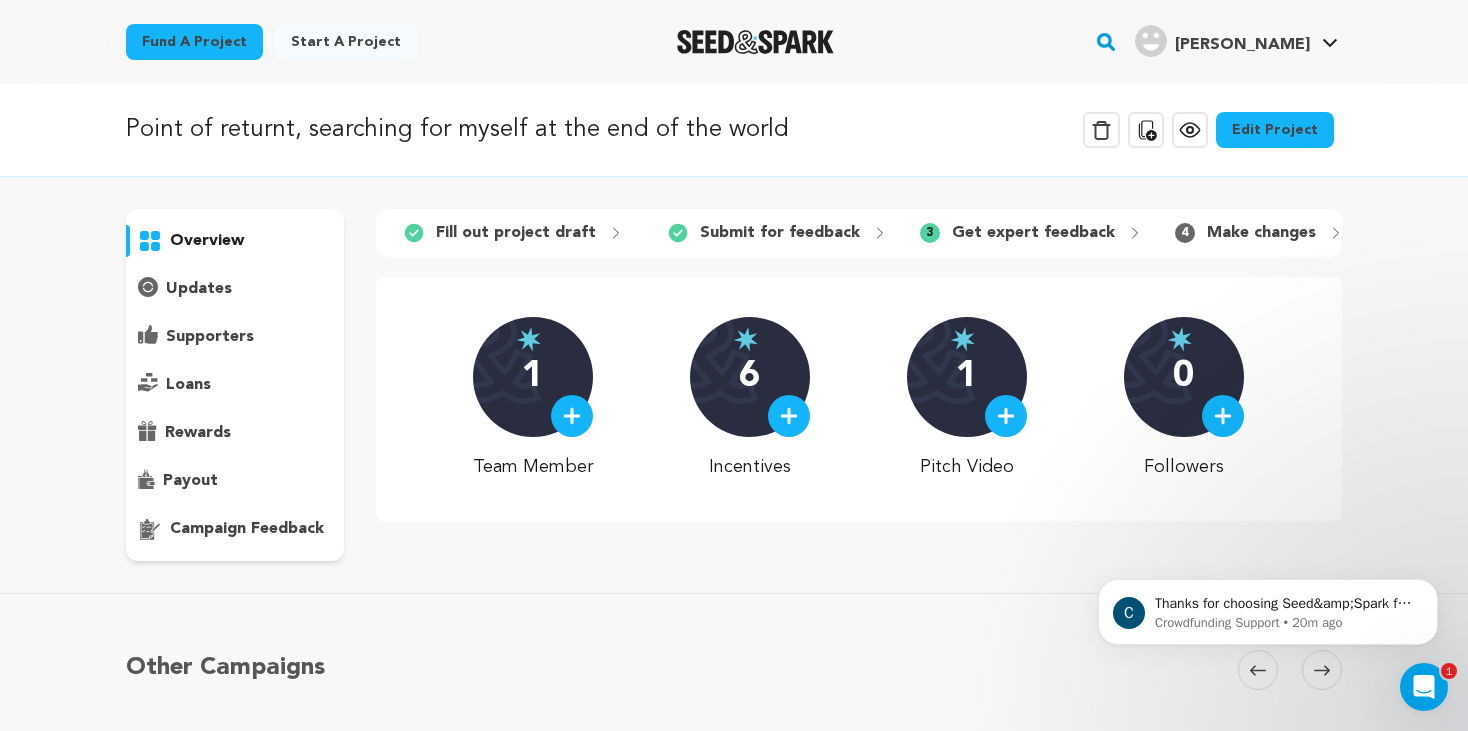 click on "Edit Project" at bounding box center (1275, 130) 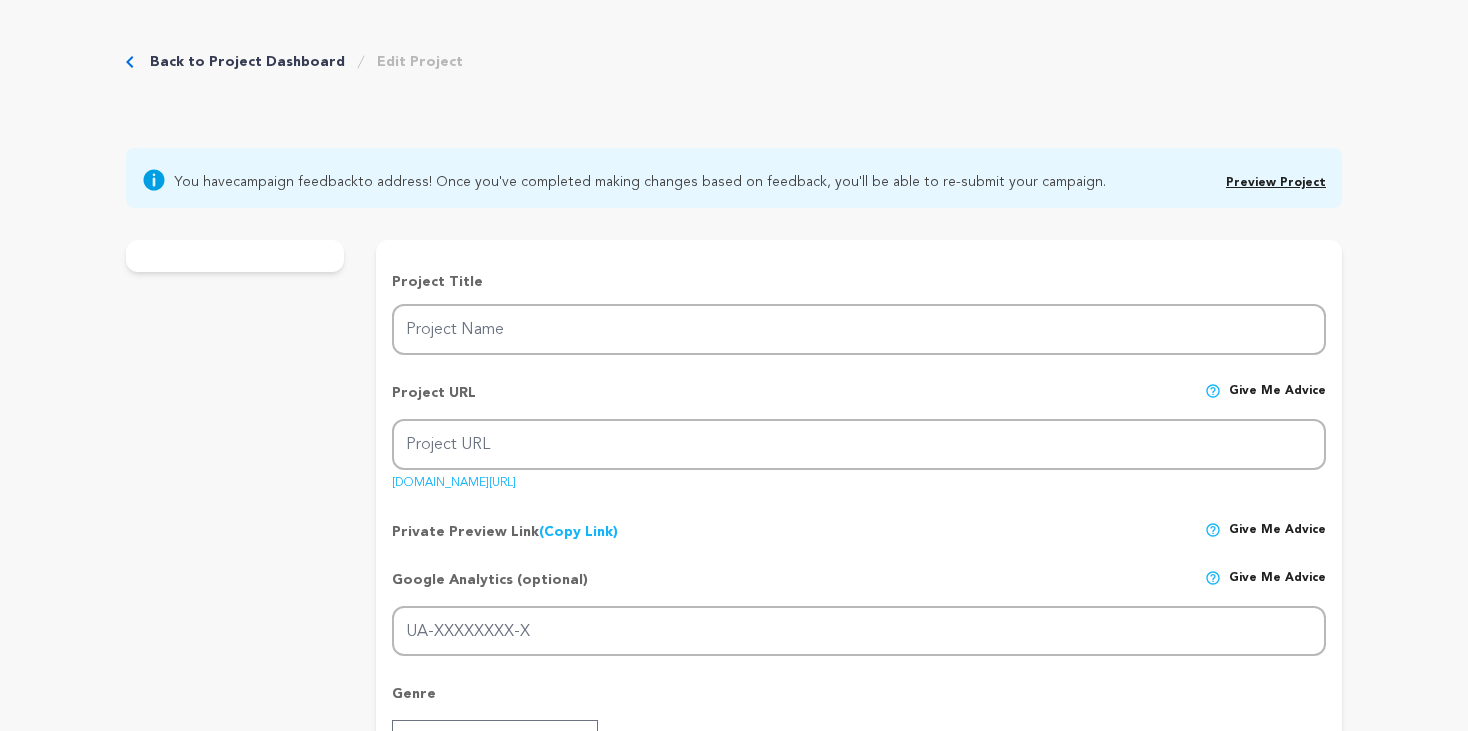 scroll, scrollTop: 0, scrollLeft: 0, axis: both 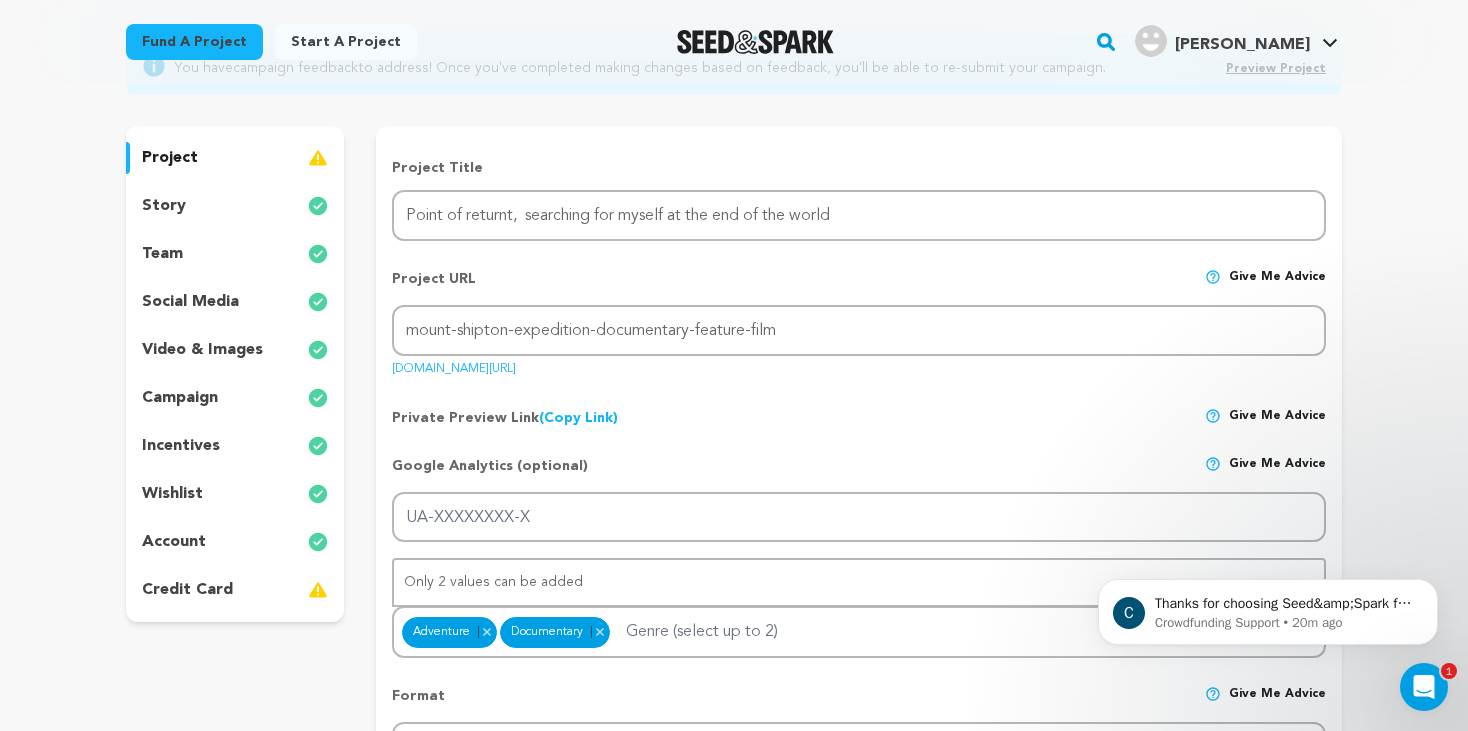 click on "video & images" at bounding box center (202, 350) 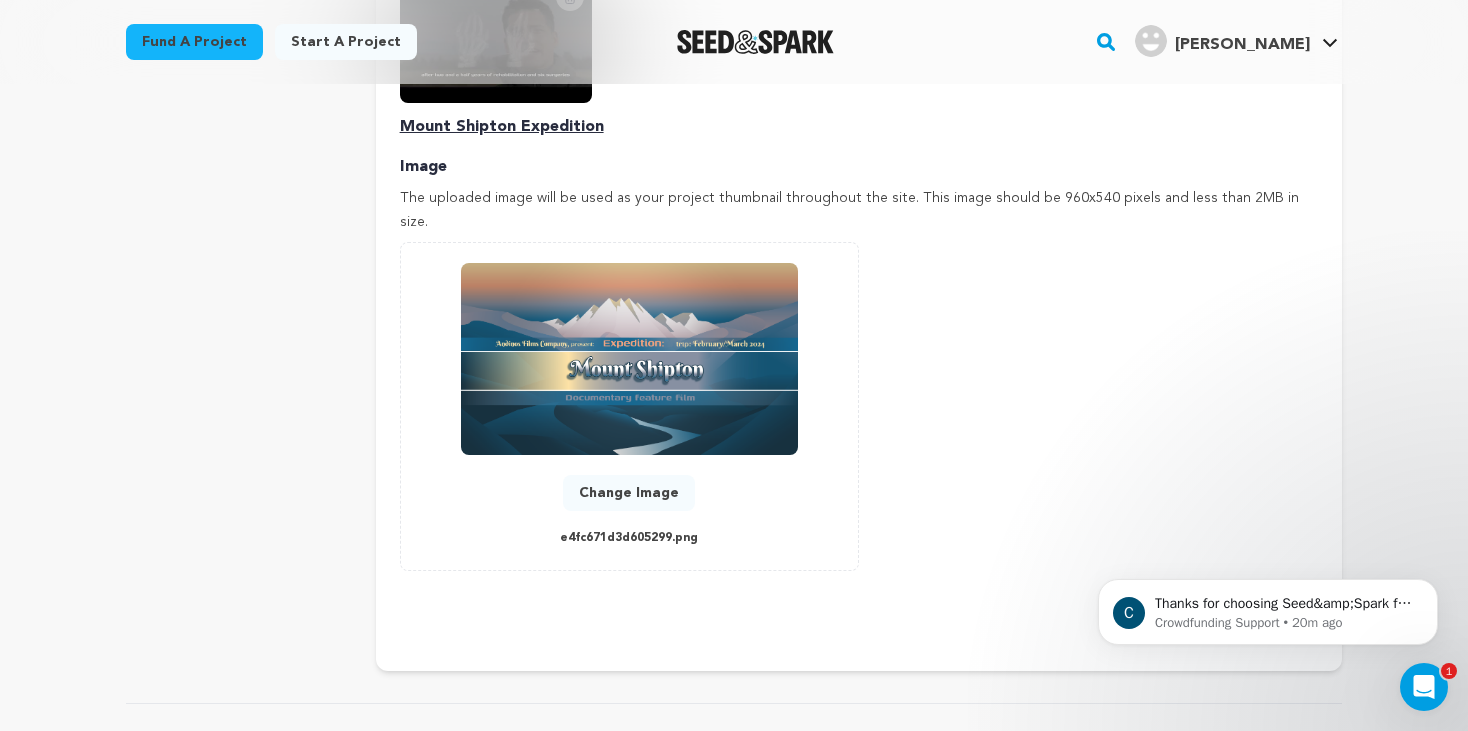 scroll, scrollTop: 856, scrollLeft: 0, axis: vertical 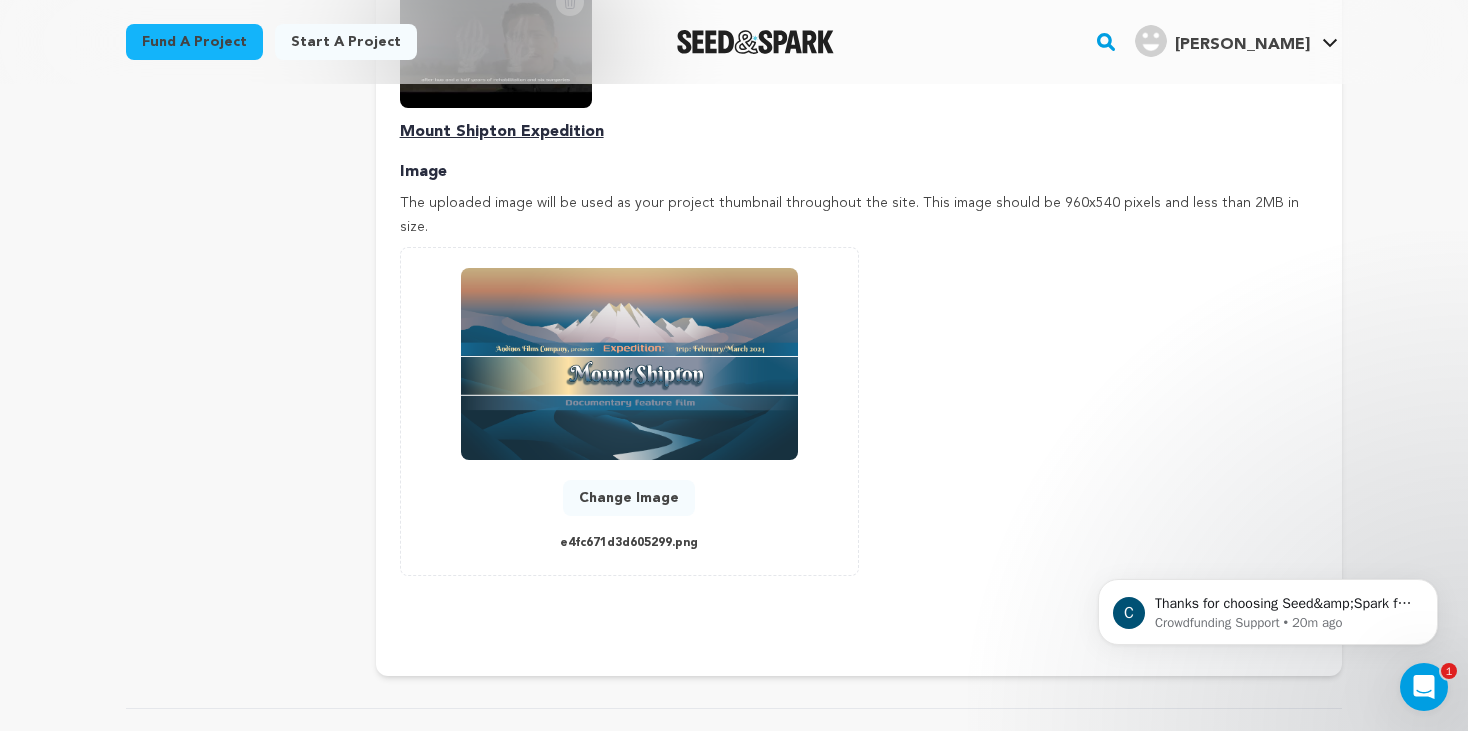 click on "Change Image" at bounding box center [629, 498] 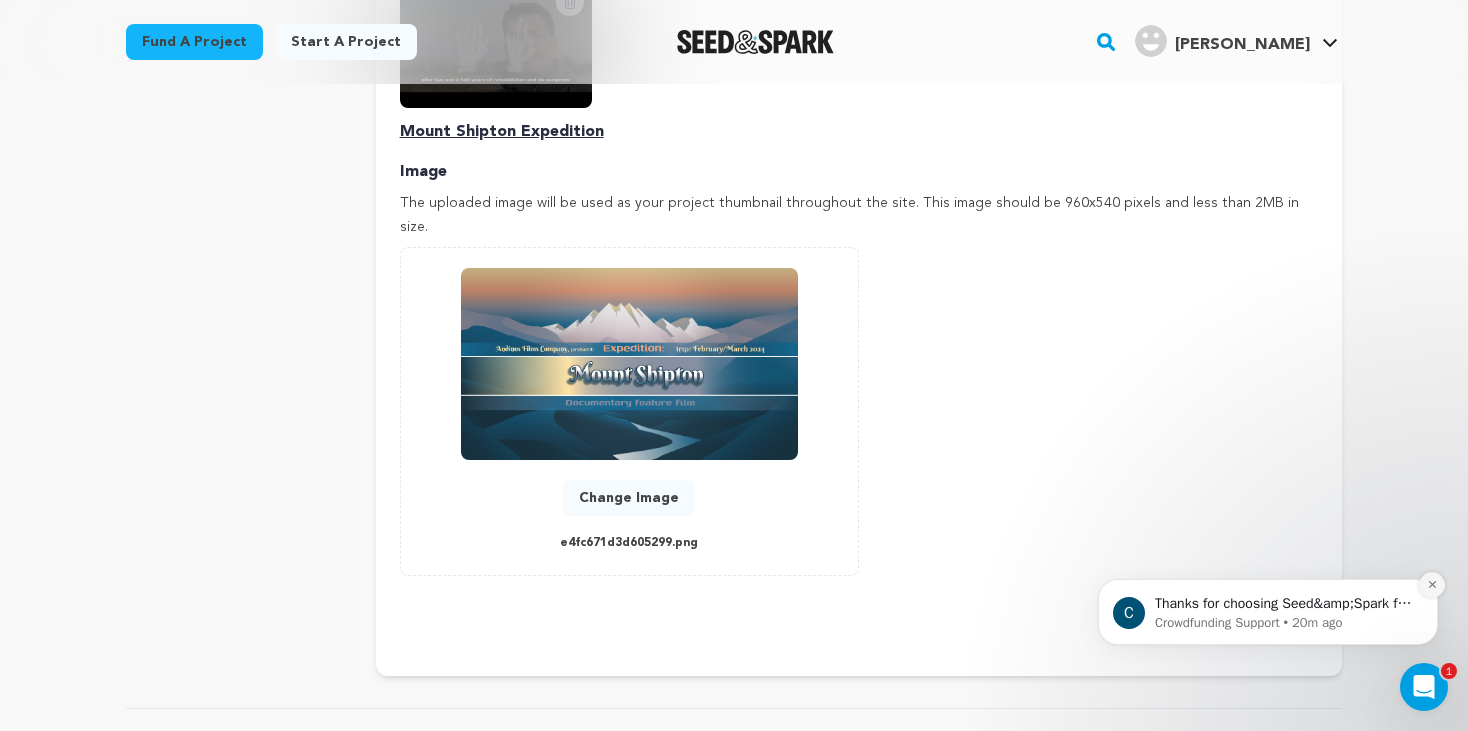 click at bounding box center [1432, 585] 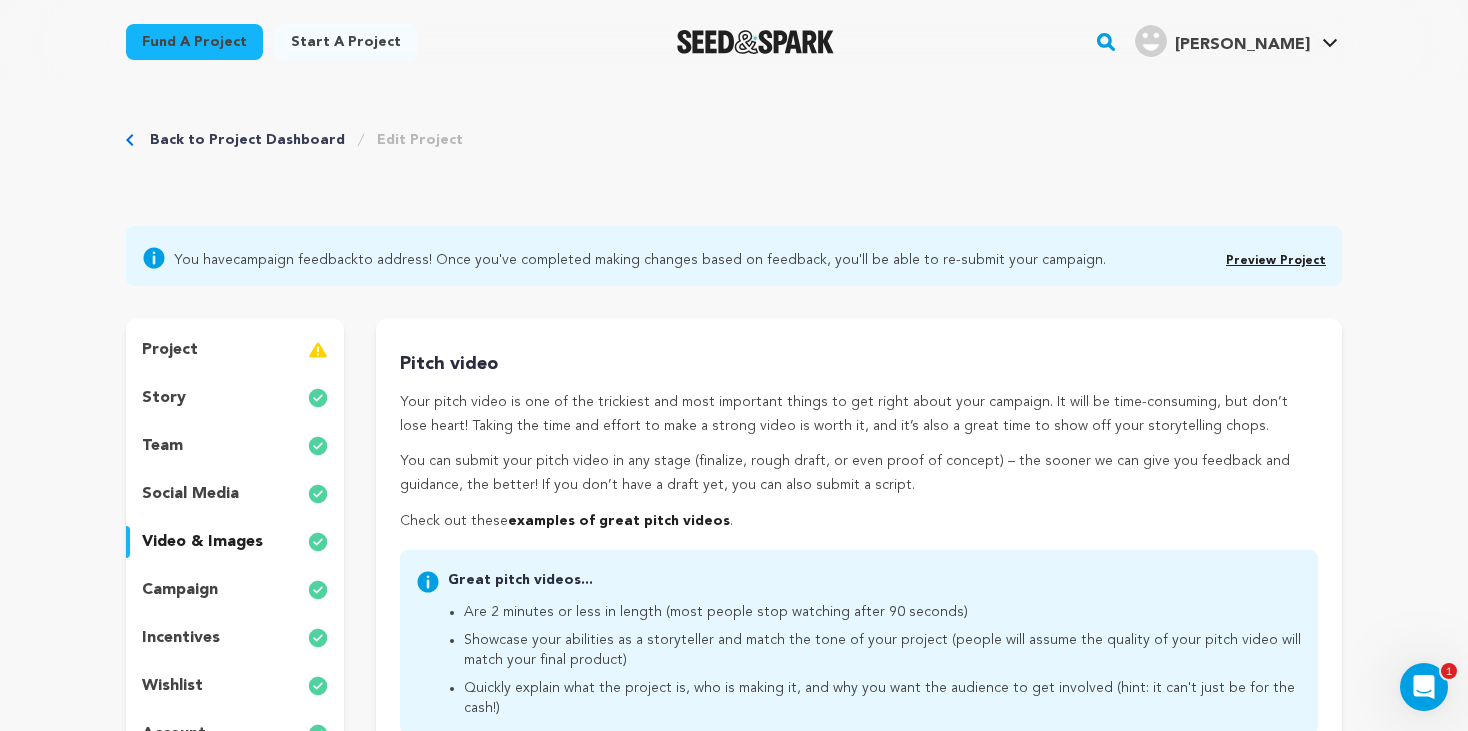 scroll, scrollTop: 0, scrollLeft: 0, axis: both 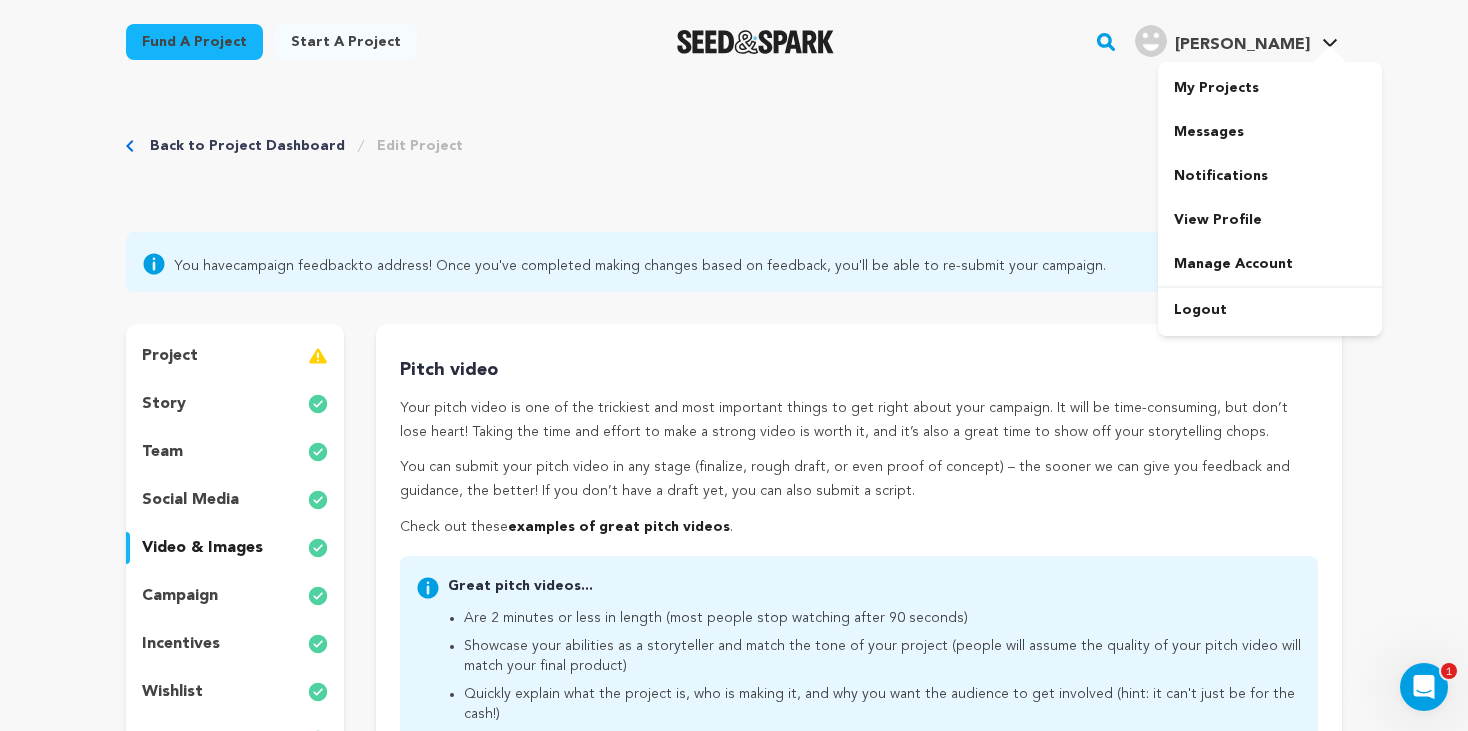 click 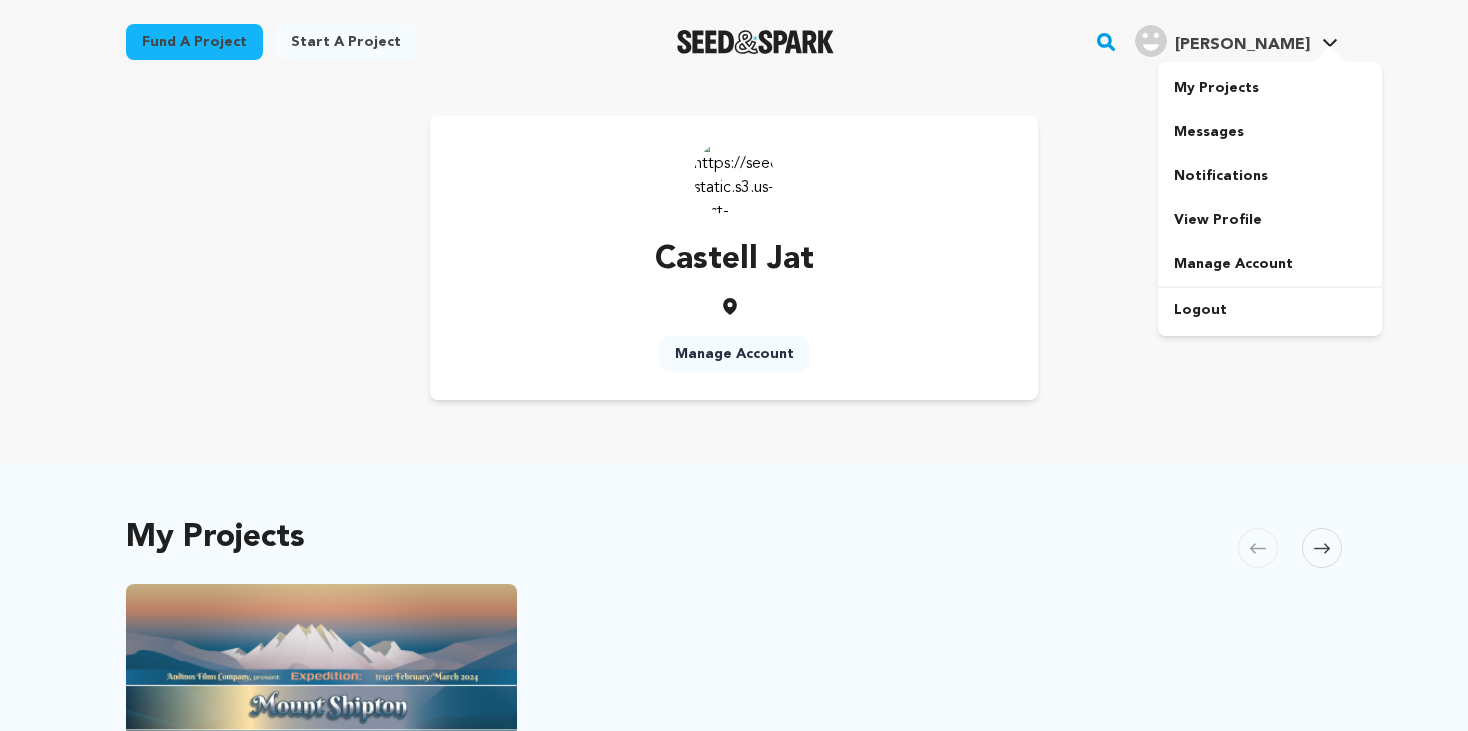 scroll, scrollTop: 0, scrollLeft: 0, axis: both 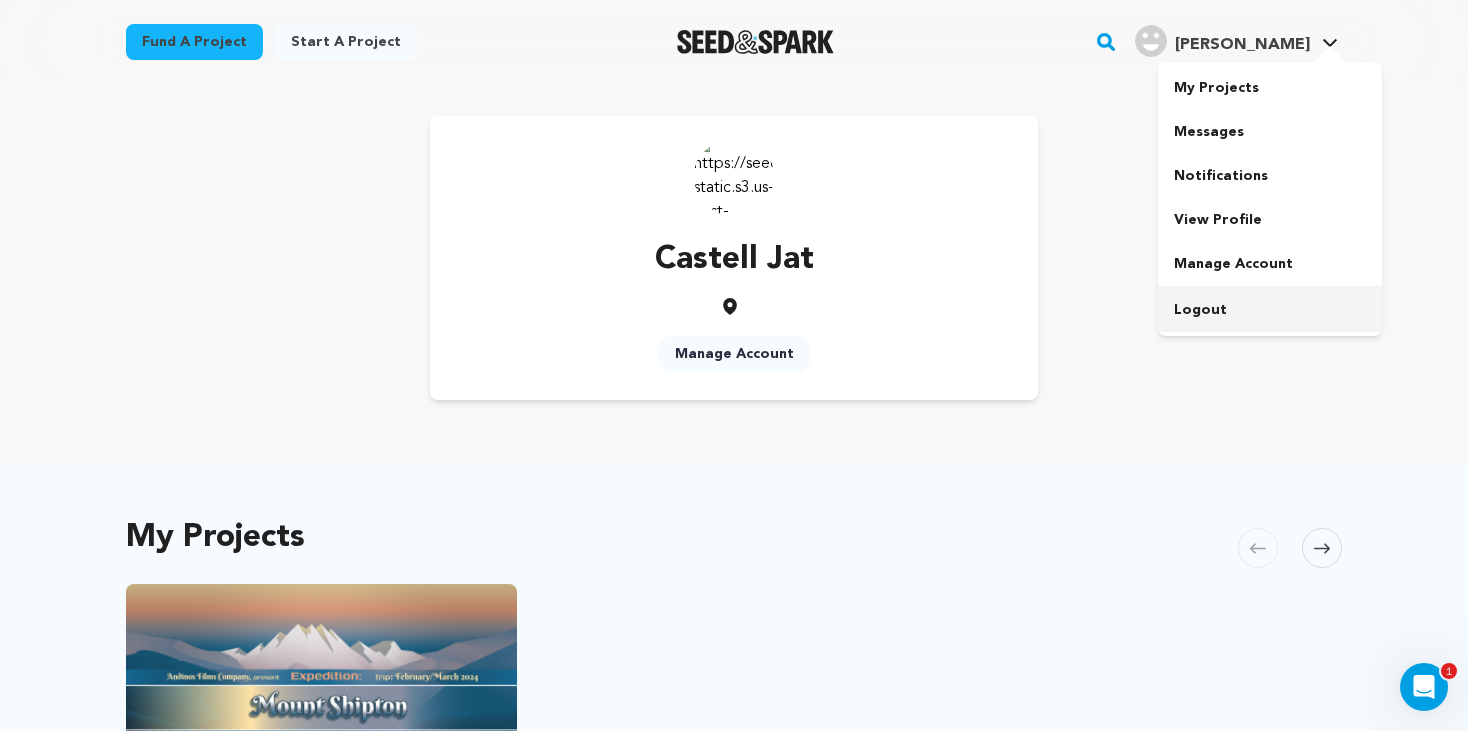 click on "Logout" at bounding box center (1270, 310) 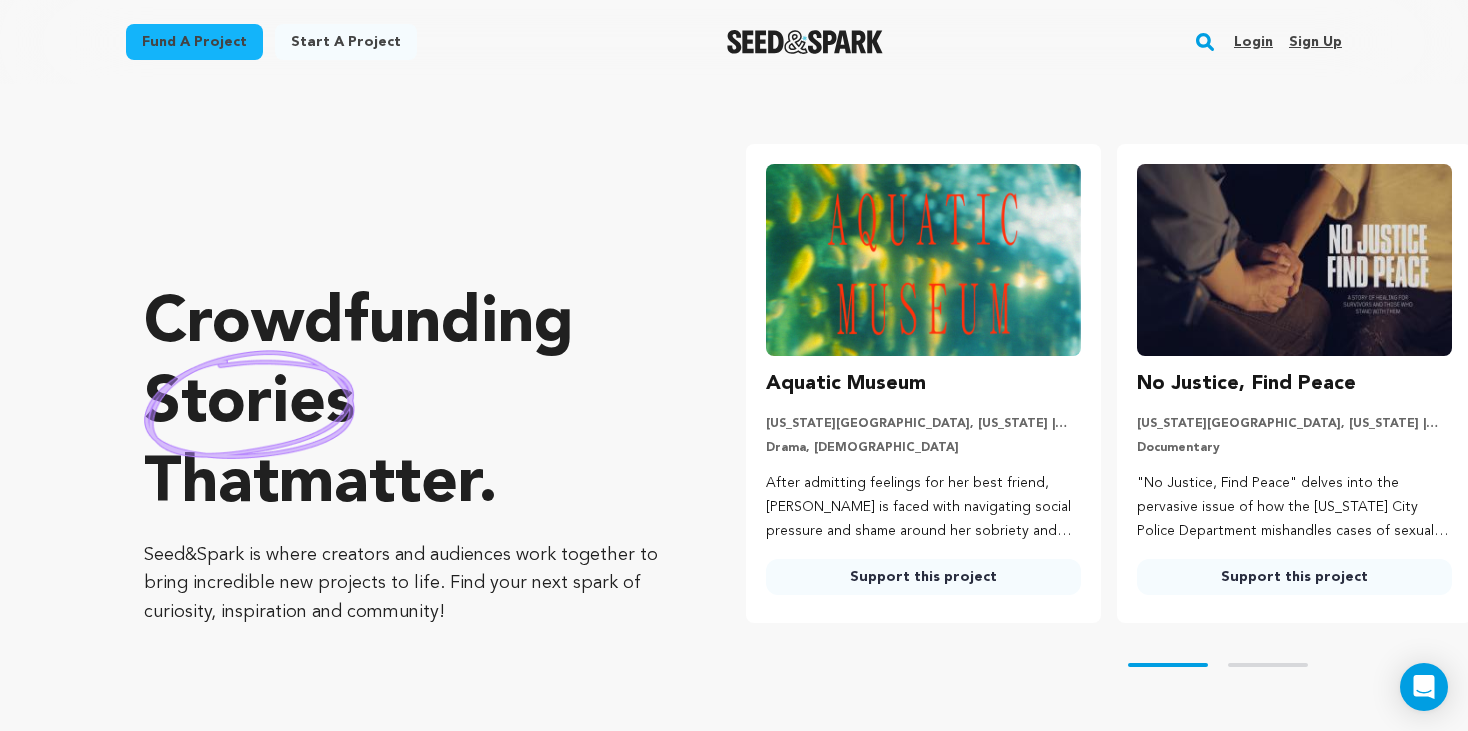 scroll, scrollTop: 0, scrollLeft: 0, axis: both 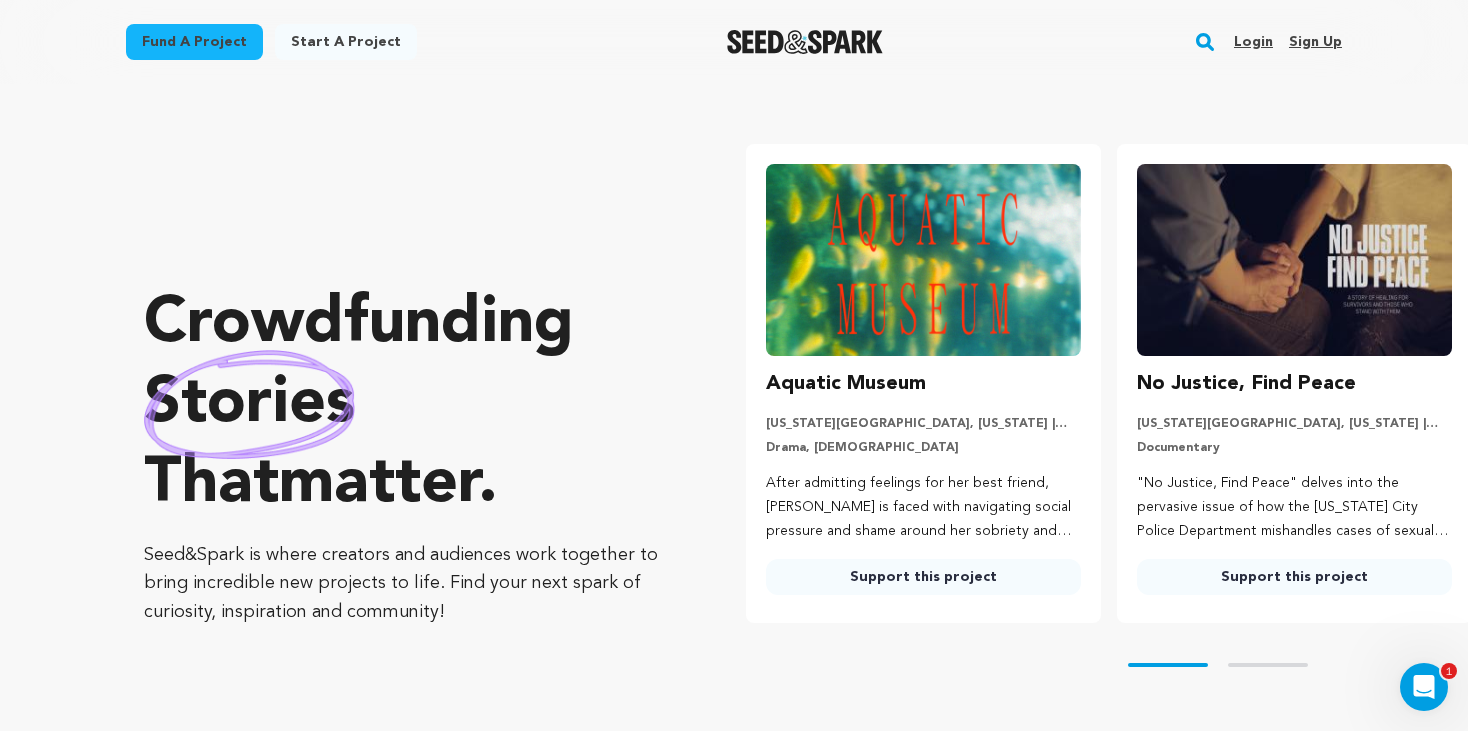 click on "Sign up" at bounding box center (1315, 42) 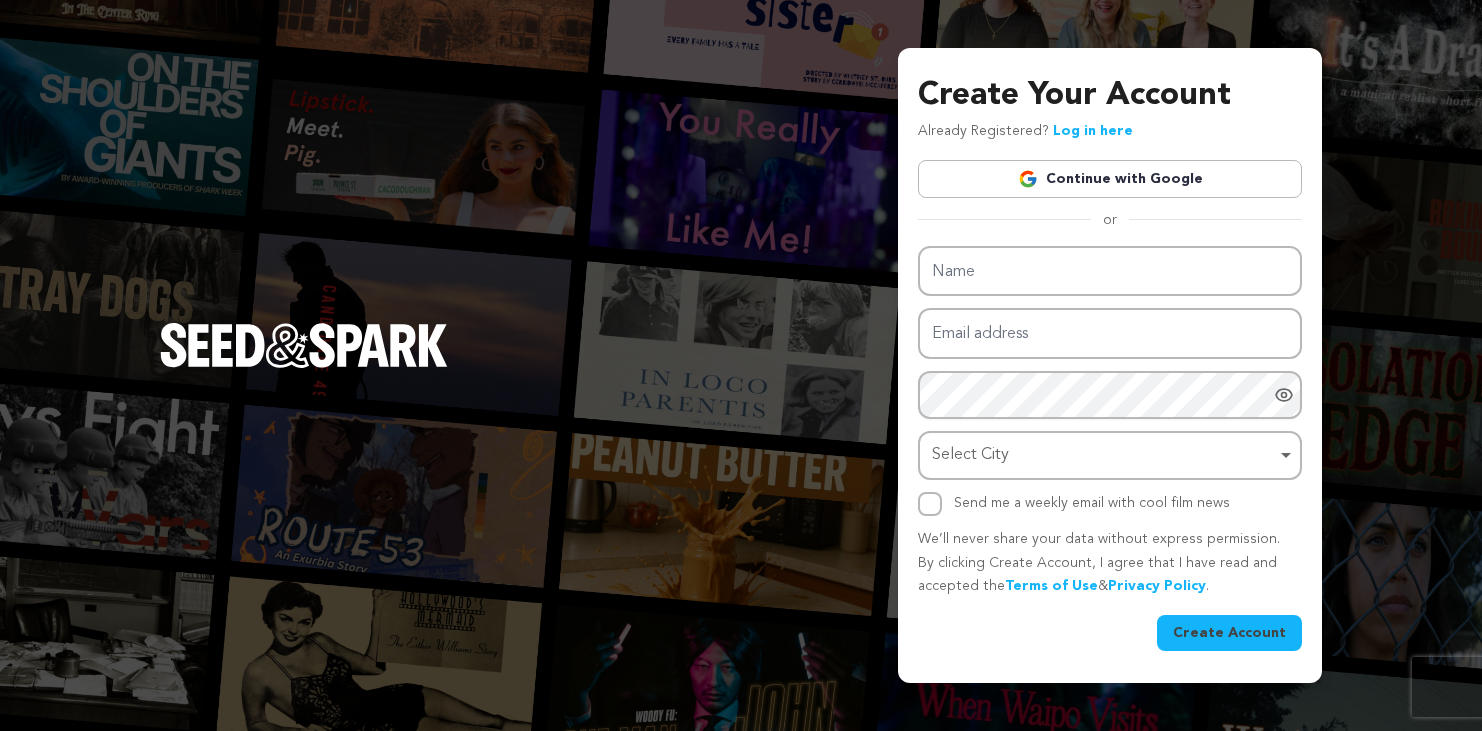 scroll, scrollTop: 0, scrollLeft: 0, axis: both 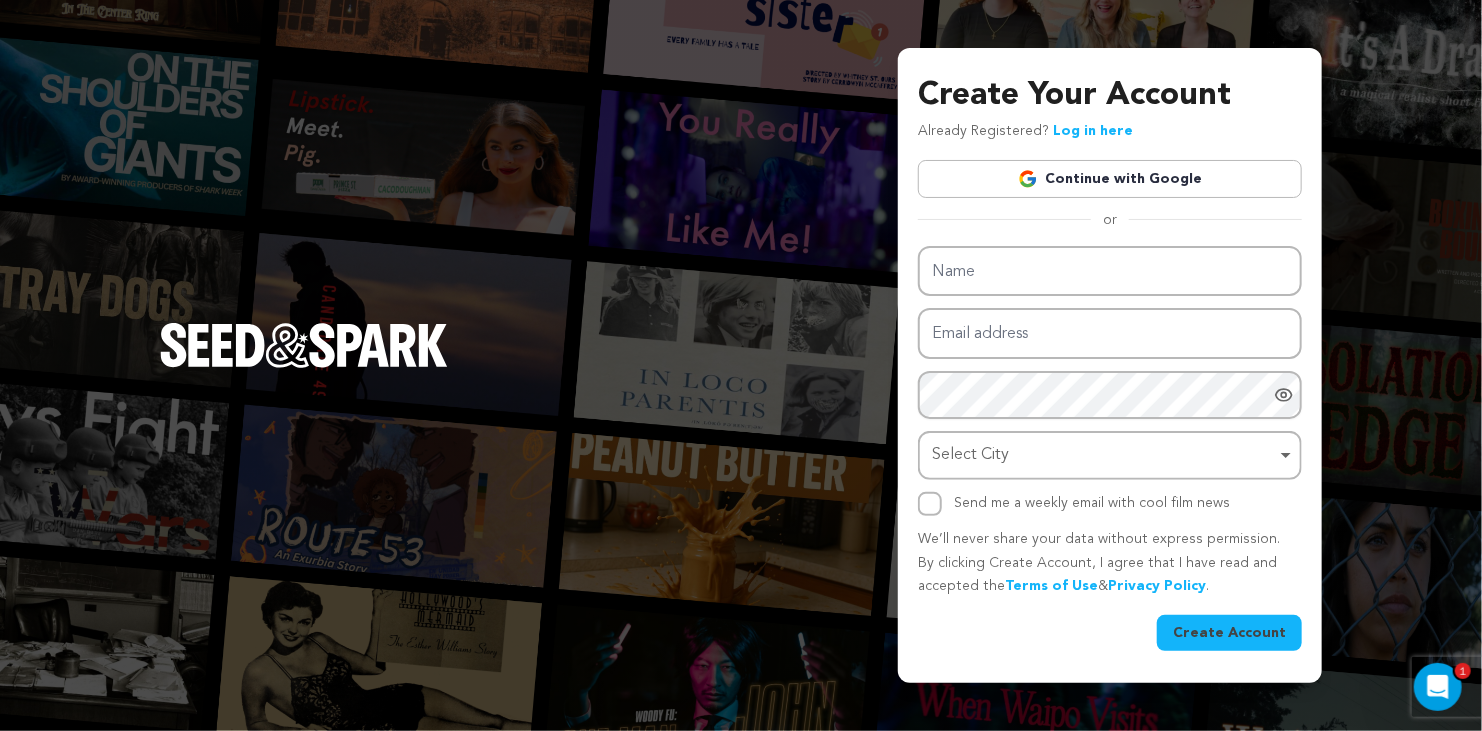click on "Continue with Google" at bounding box center [1110, 179] 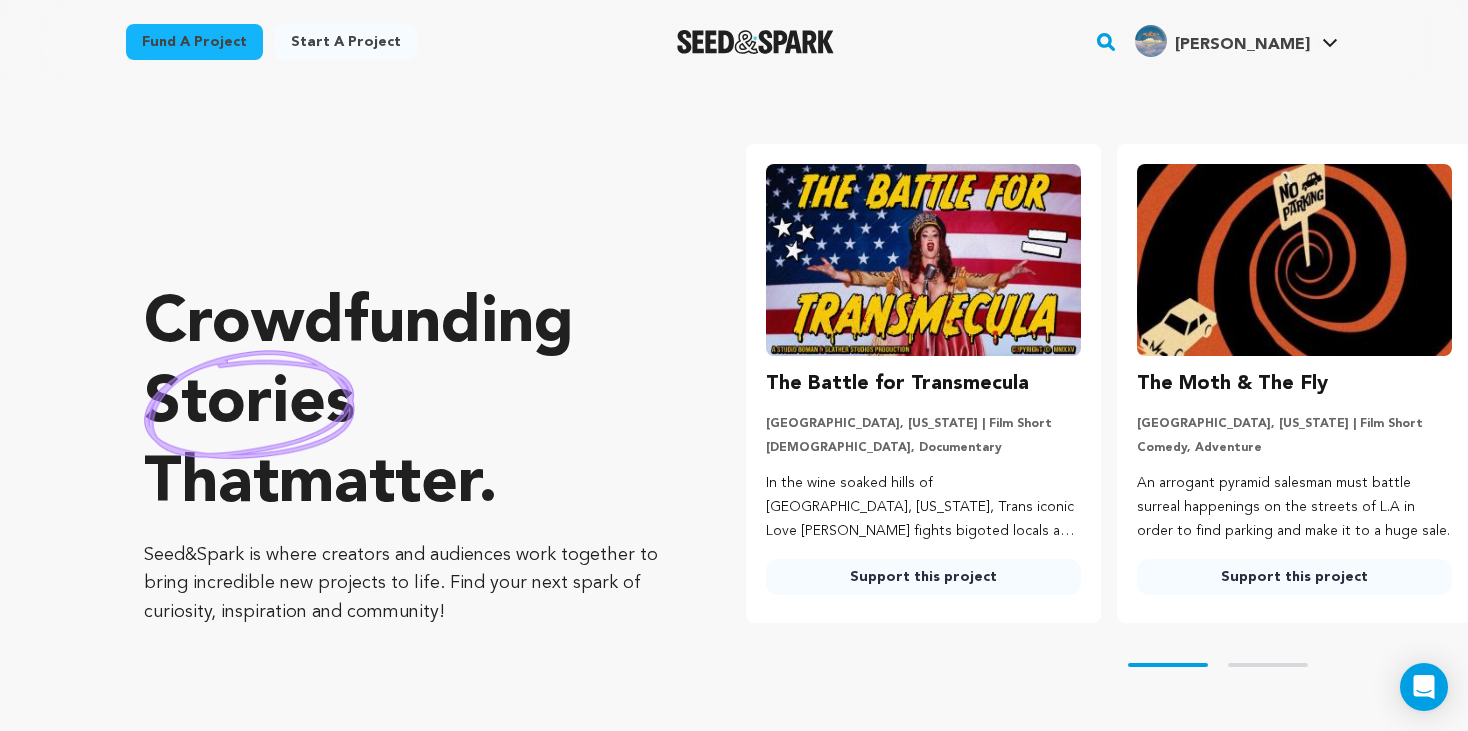 scroll, scrollTop: 0, scrollLeft: 0, axis: both 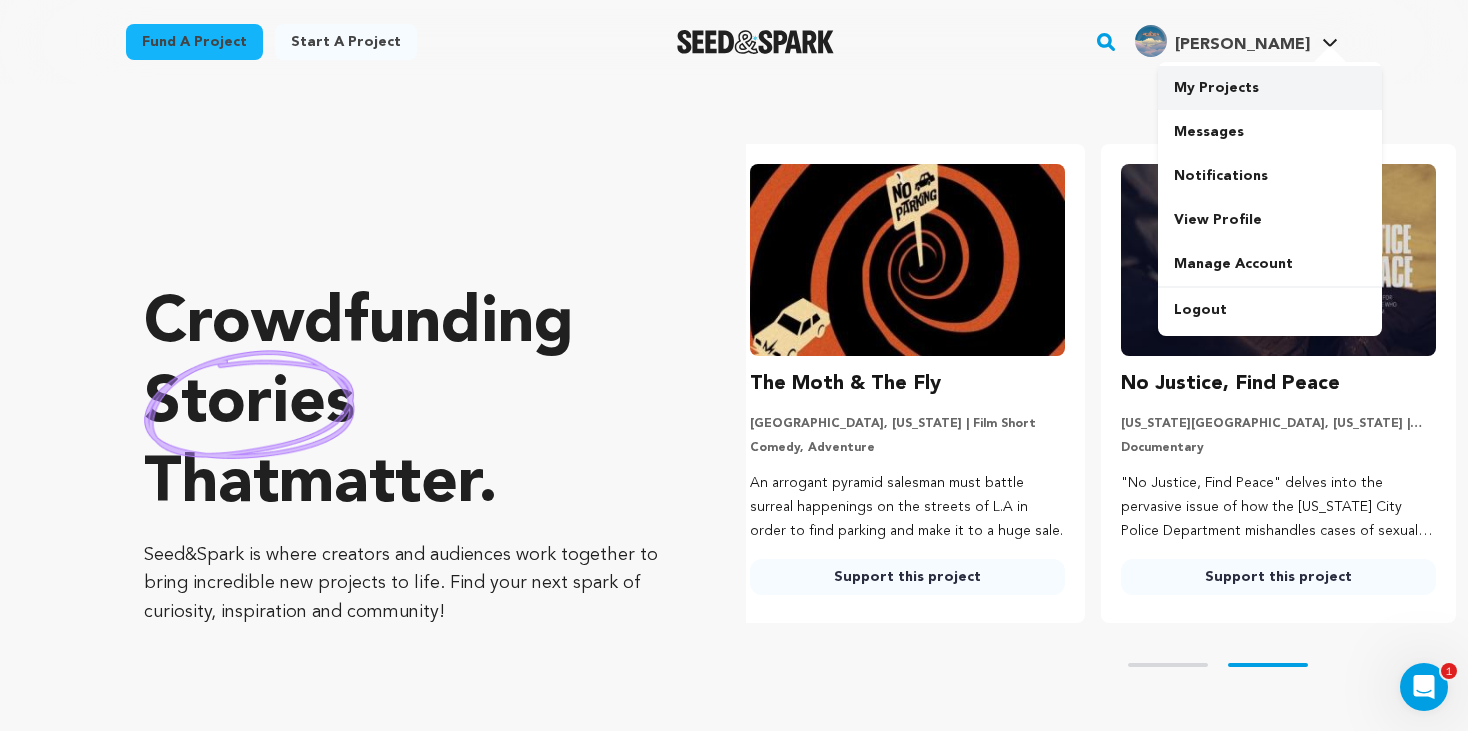 click on "My Projects" at bounding box center [1270, 88] 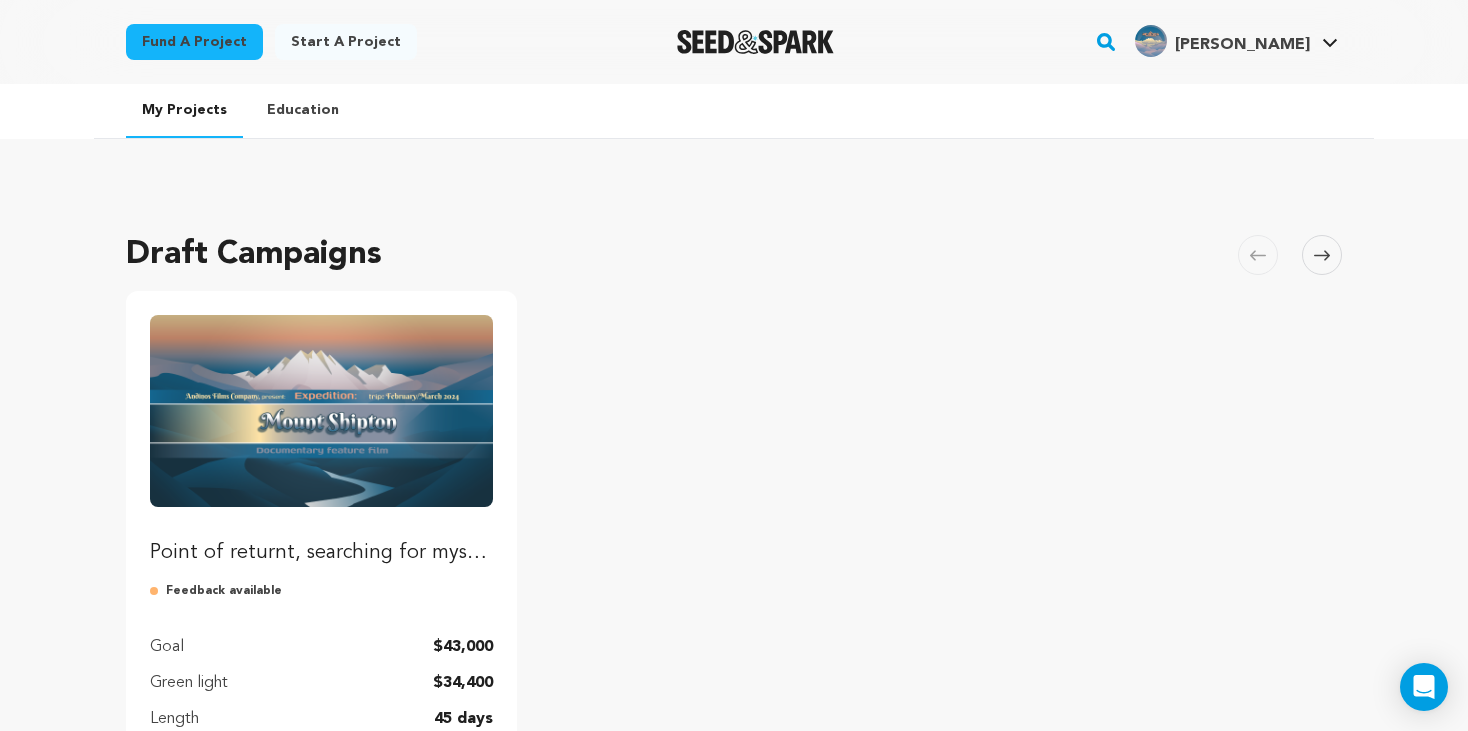 scroll, scrollTop: 0, scrollLeft: 0, axis: both 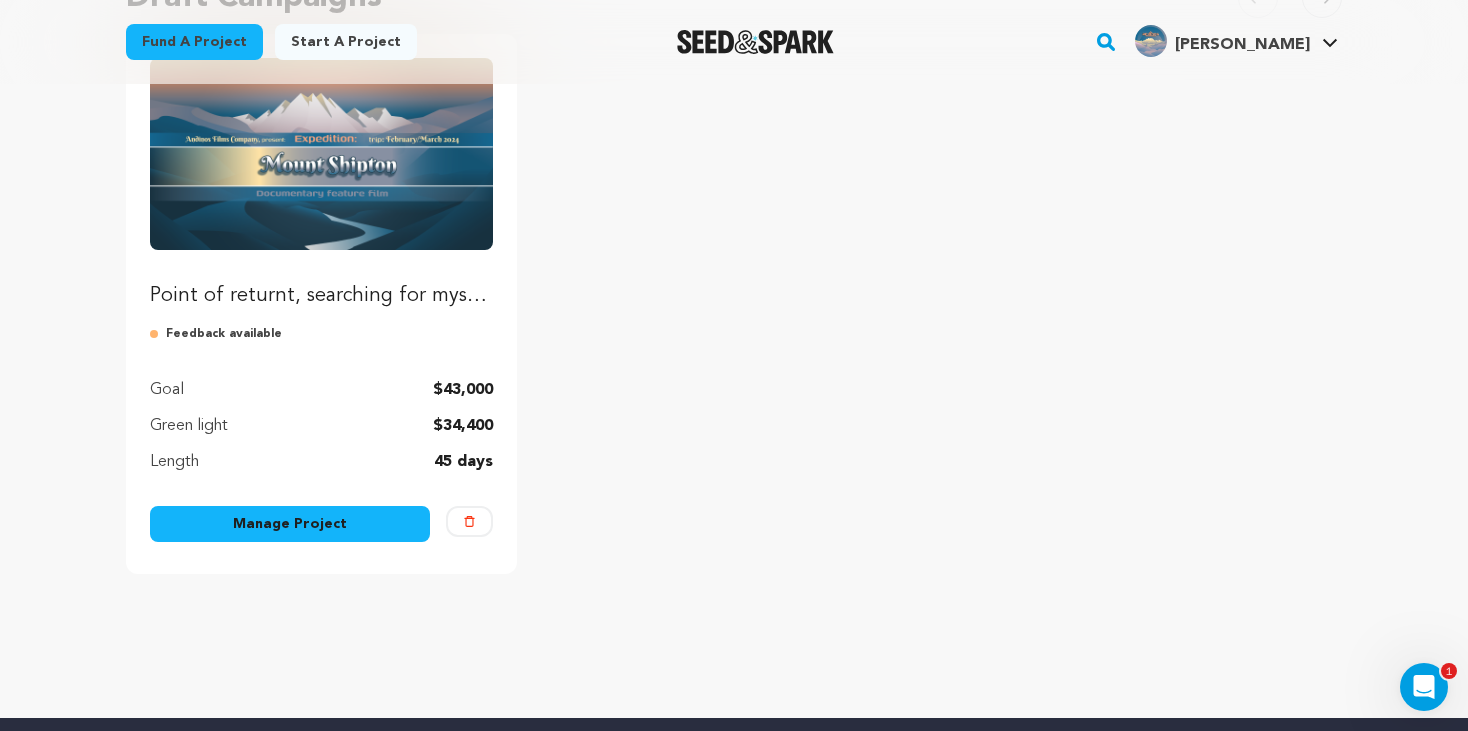 click on "Manage Project" at bounding box center (290, 524) 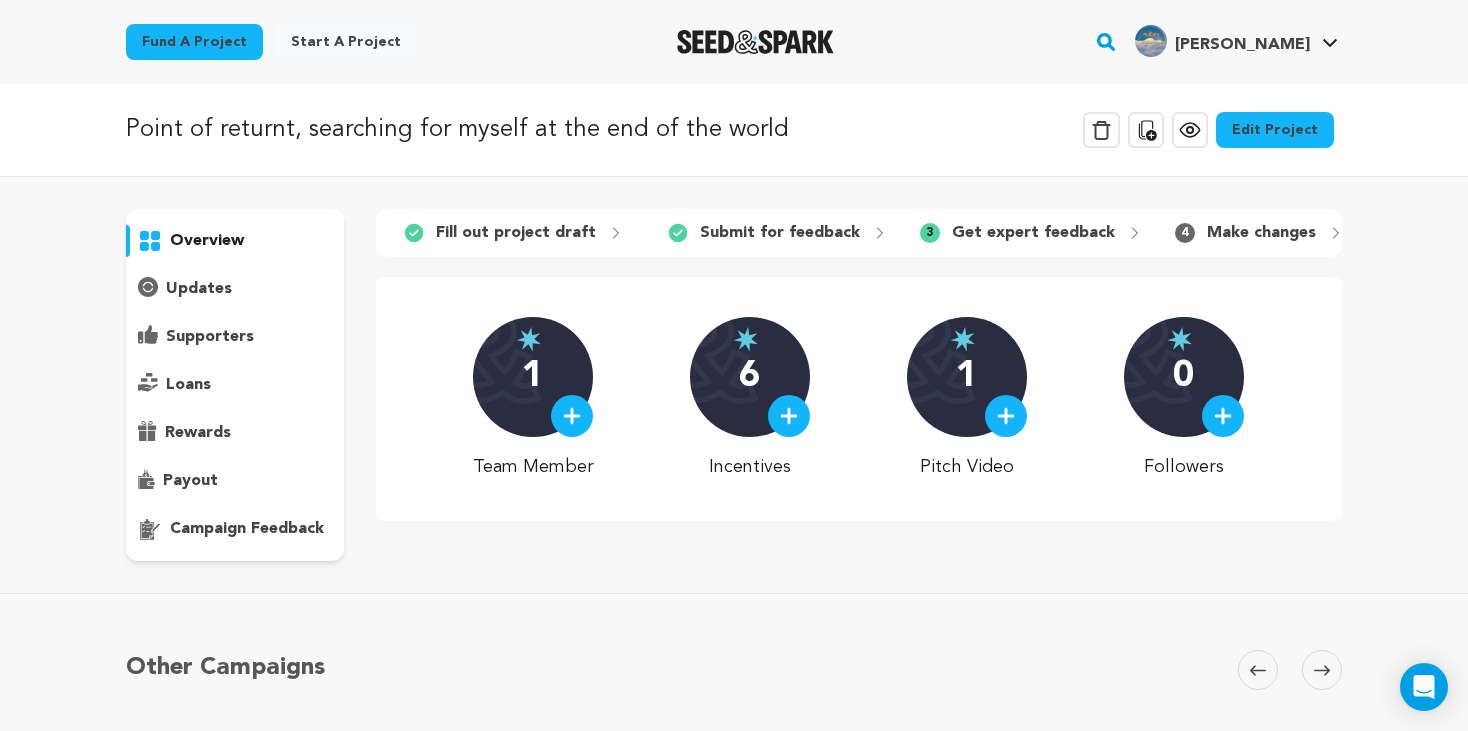 scroll, scrollTop: 0, scrollLeft: 0, axis: both 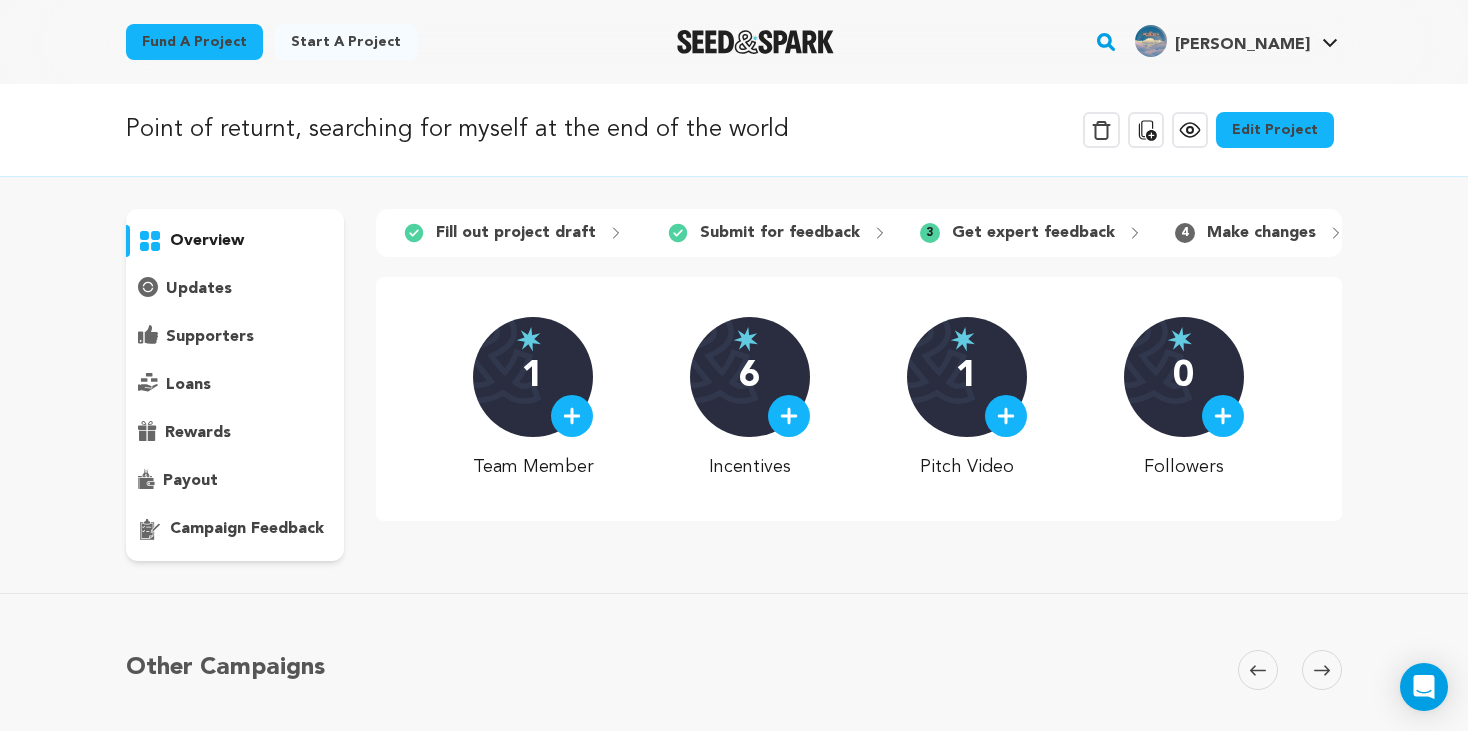 click on "Edit Project" at bounding box center [1275, 130] 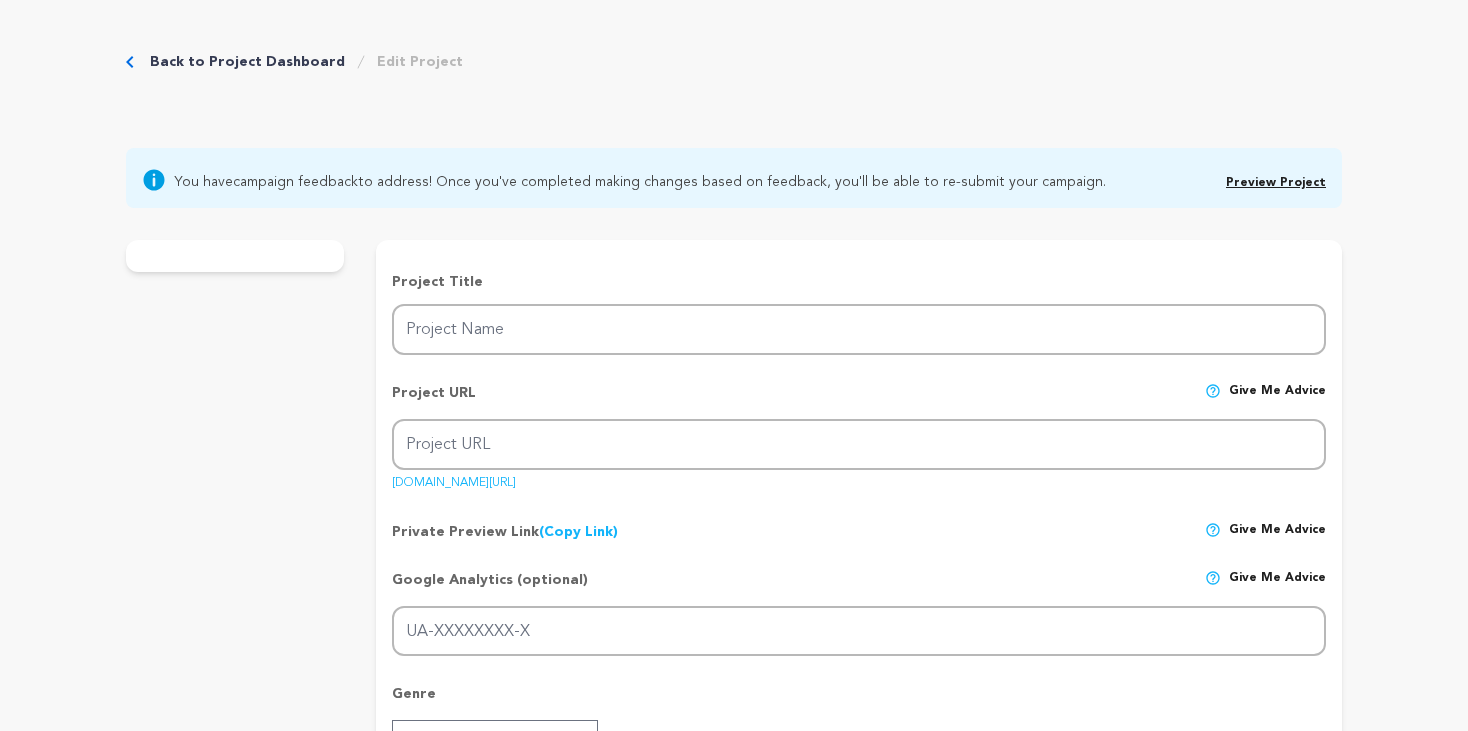 scroll, scrollTop: 0, scrollLeft: 0, axis: both 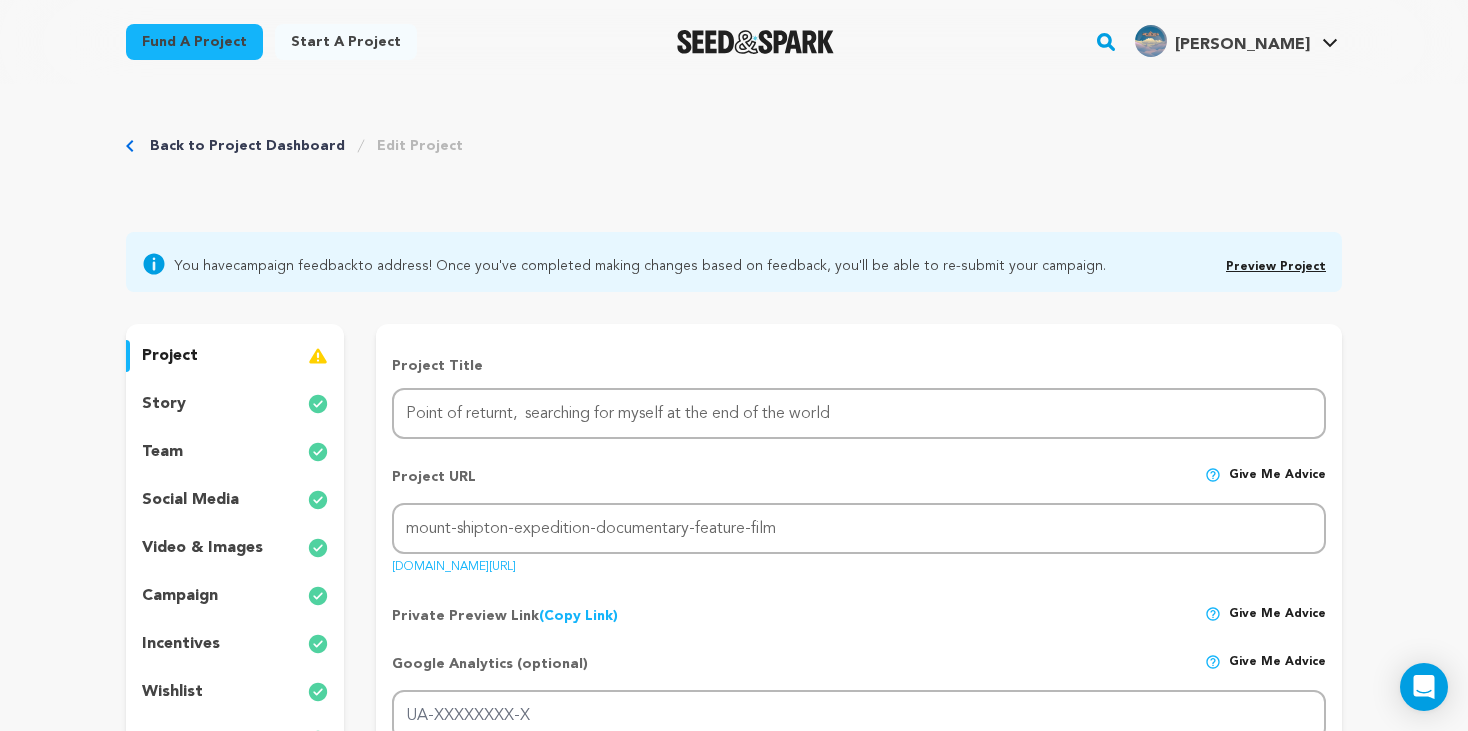 click on "video & images" at bounding box center (202, 548) 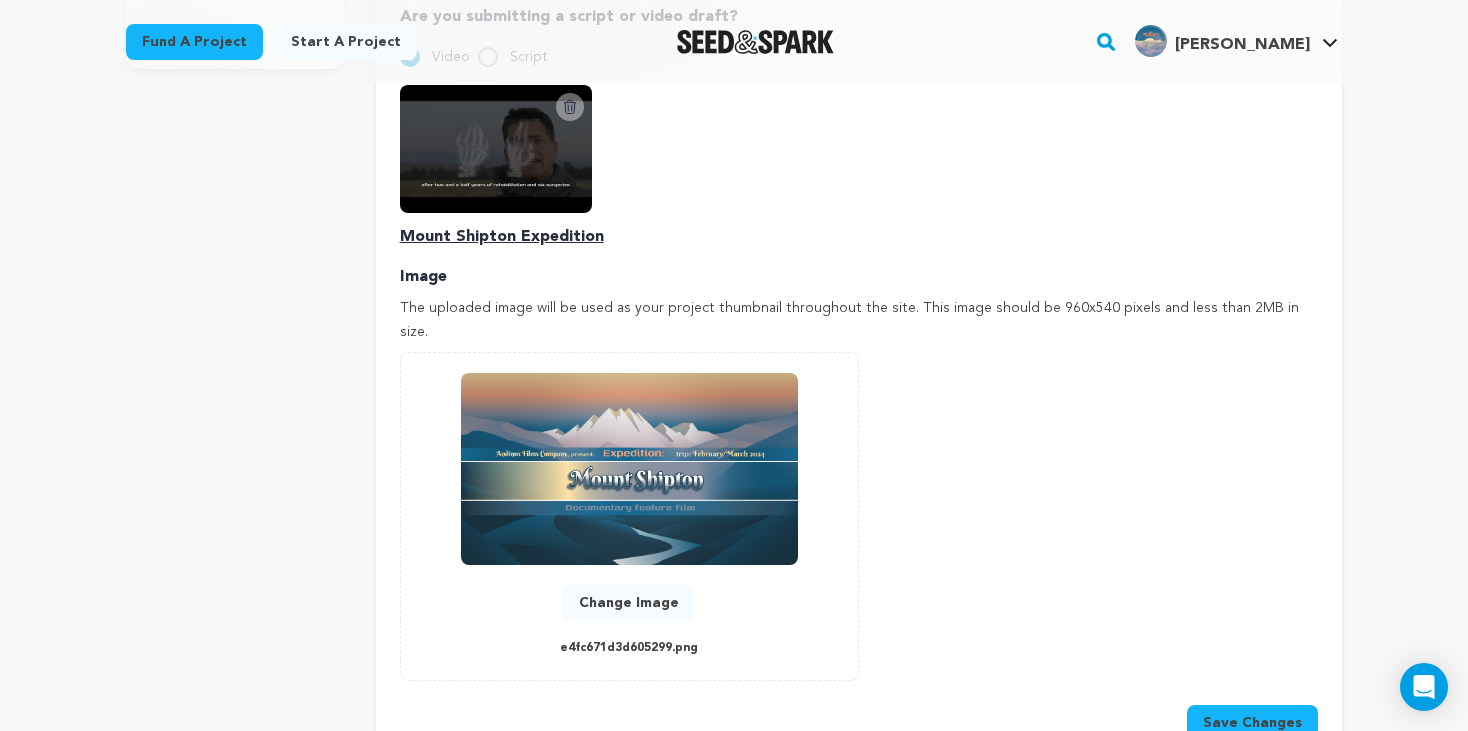 scroll, scrollTop: 716, scrollLeft: 0, axis: vertical 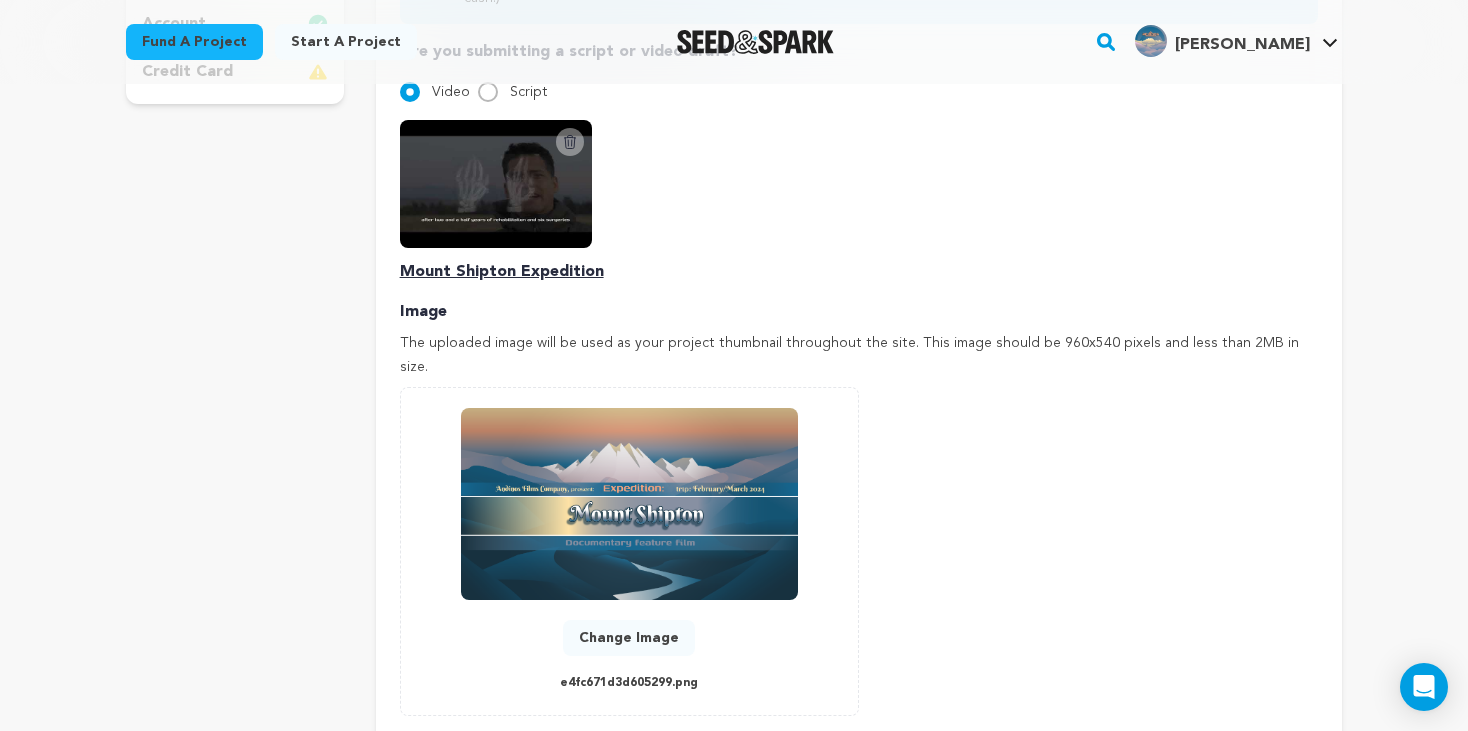 click on "Change Image" at bounding box center [629, 638] 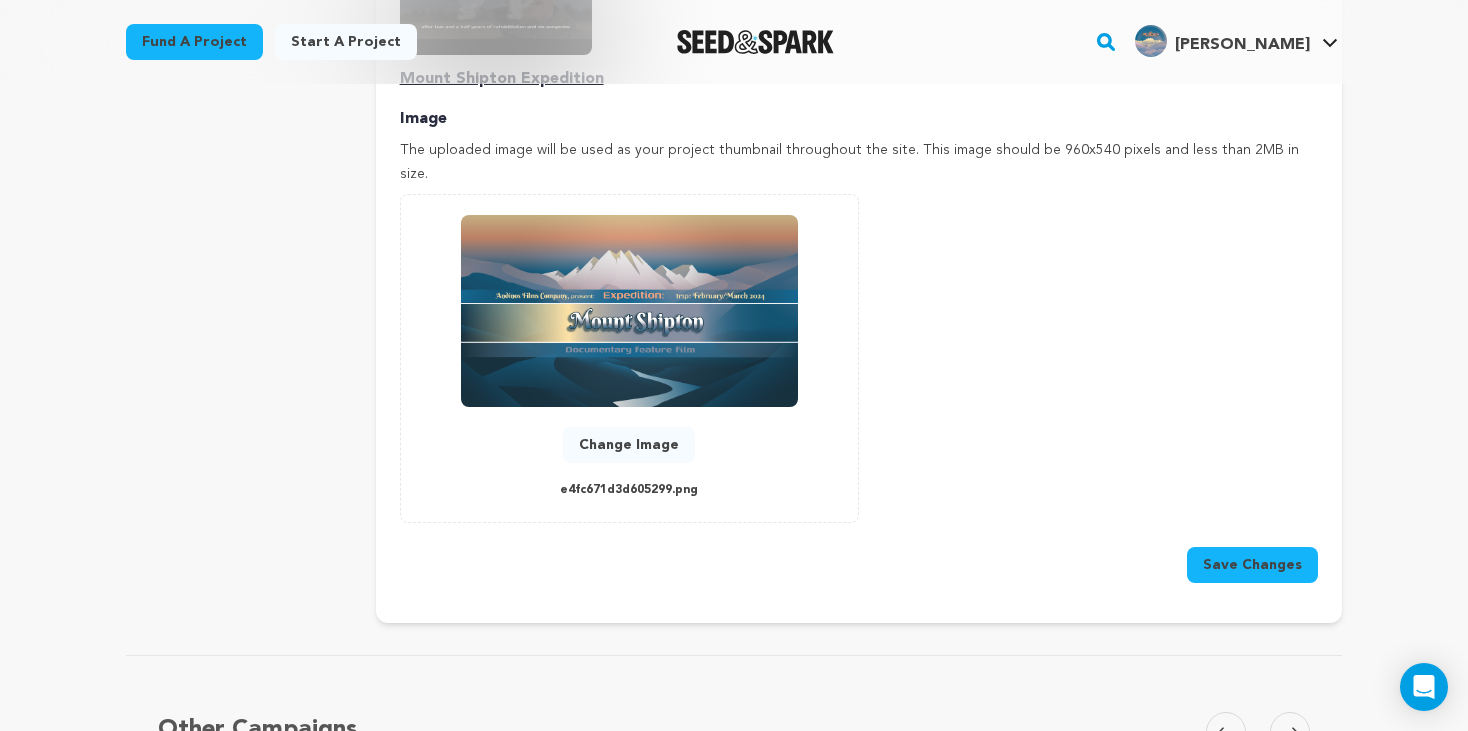 scroll, scrollTop: 897, scrollLeft: 0, axis: vertical 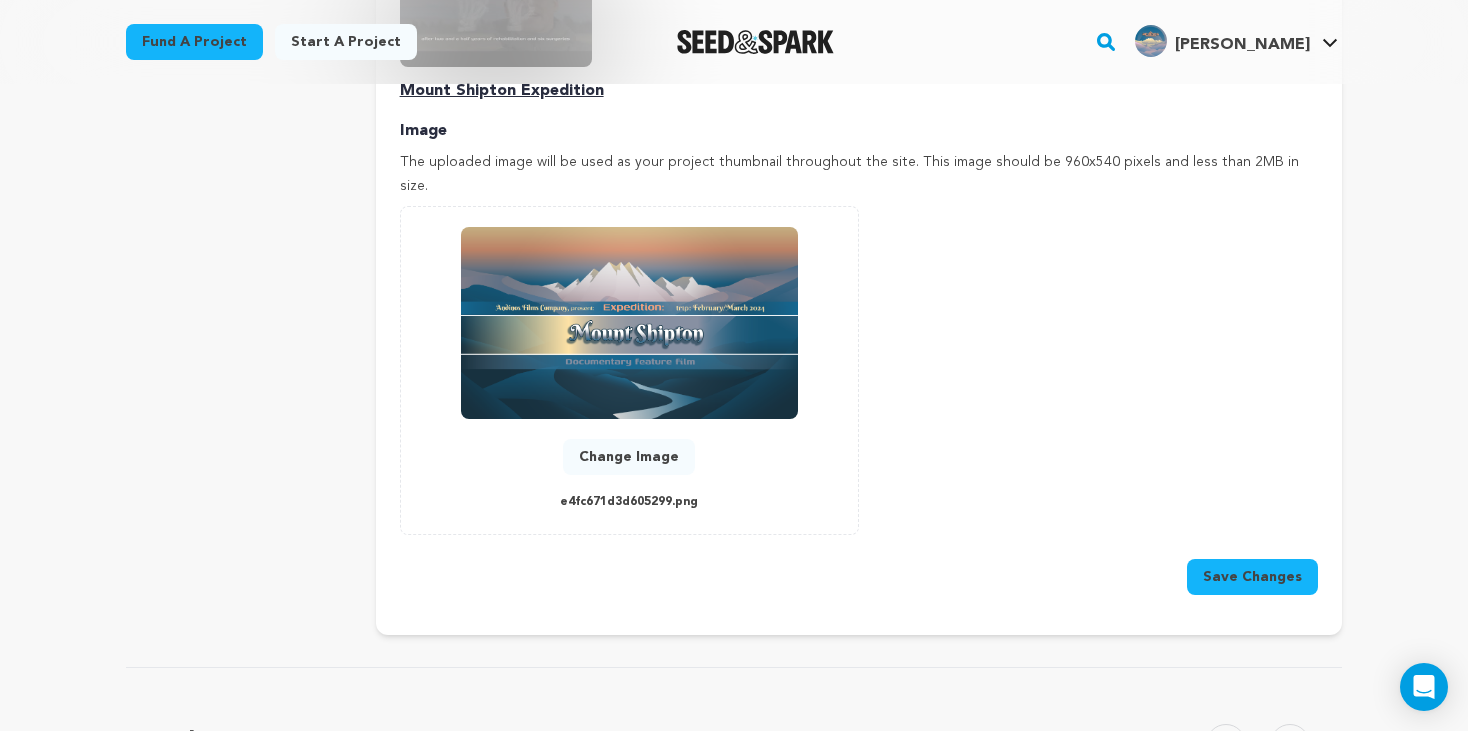 click on "e4fc671d3d605299.png" at bounding box center (629, 502) 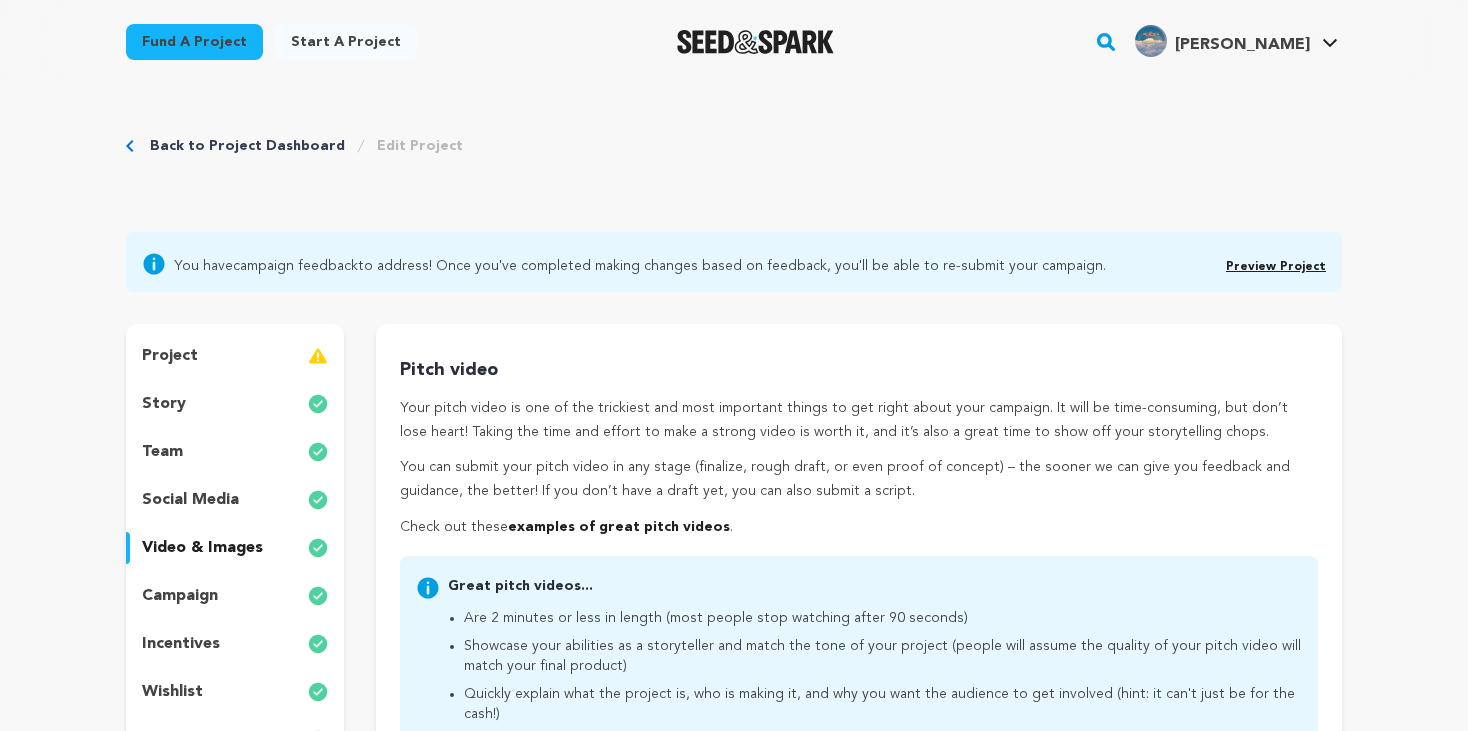 scroll, scrollTop: 897, scrollLeft: 0, axis: vertical 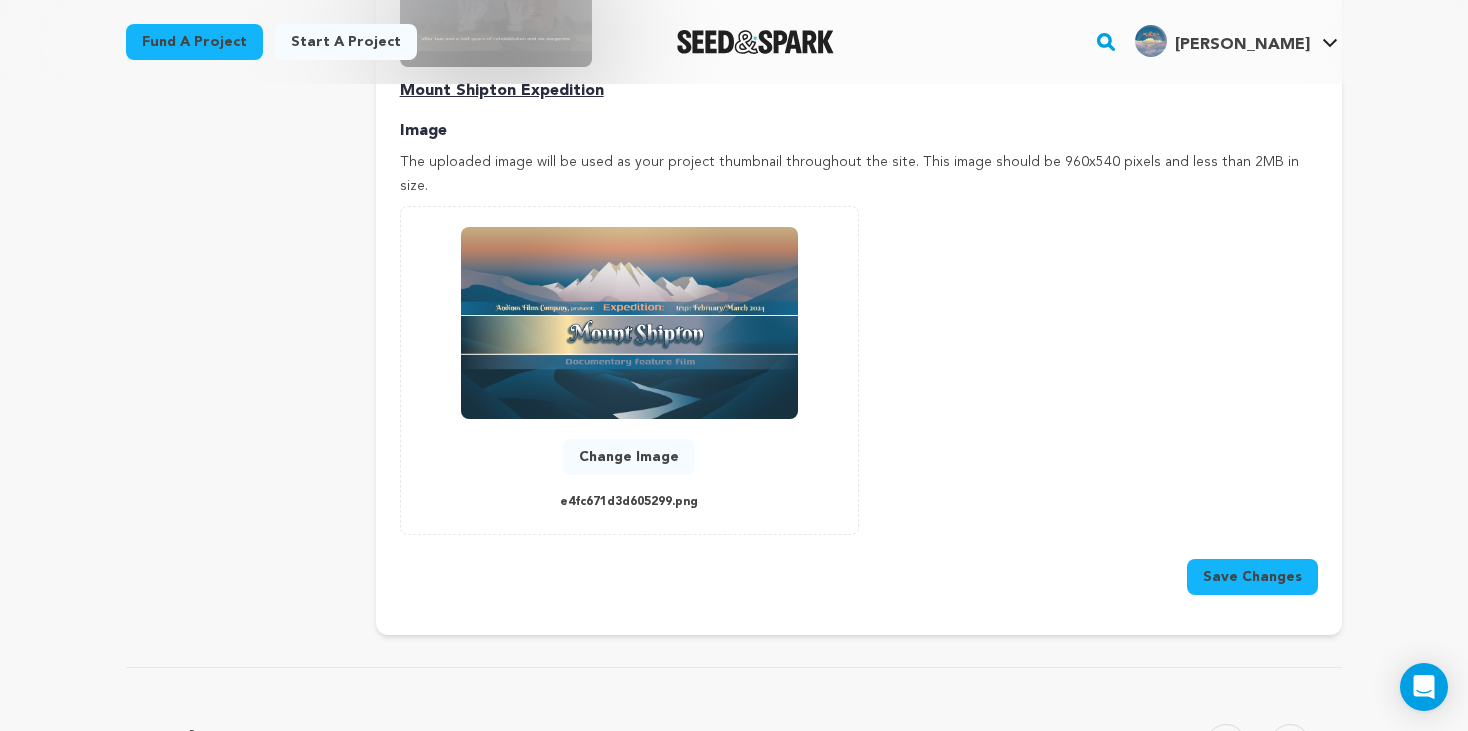 click on "Change Image" at bounding box center (629, 457) 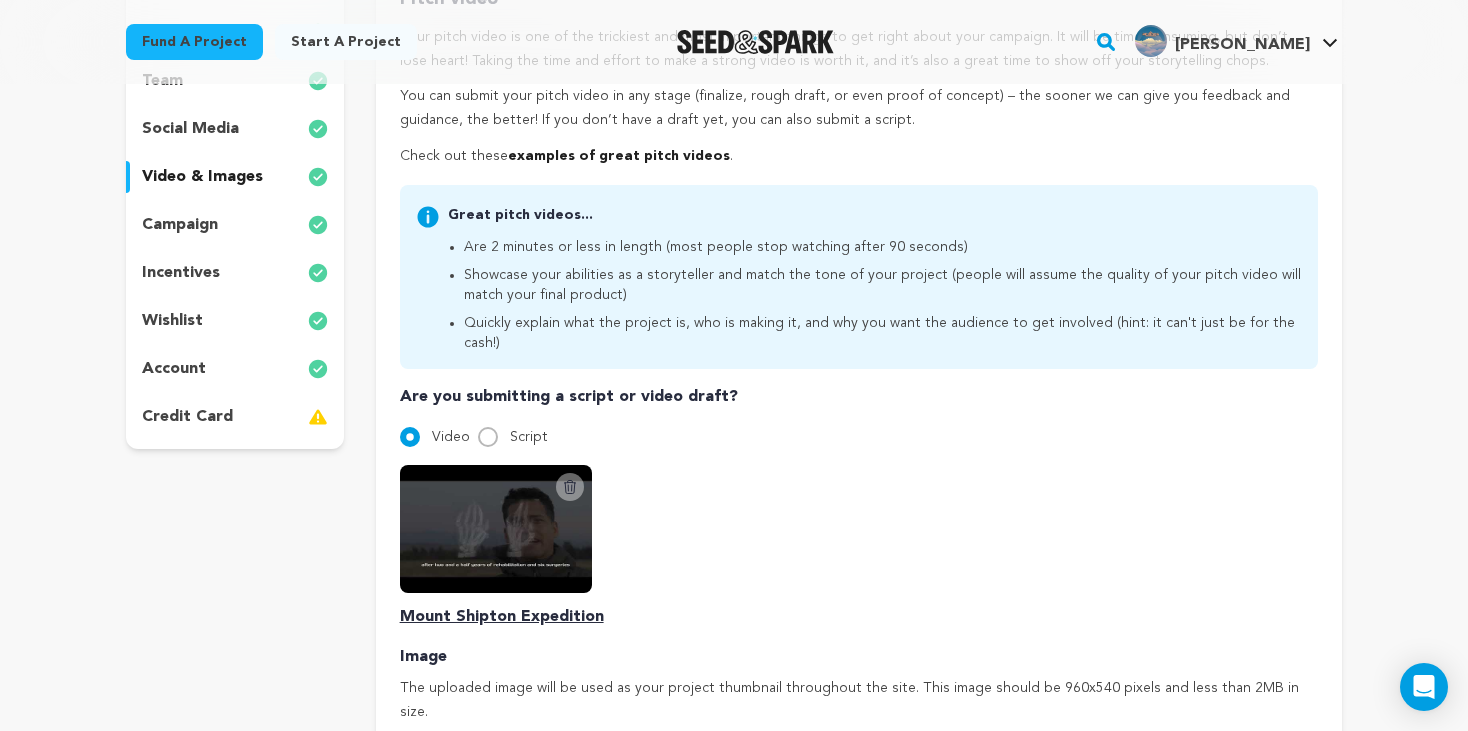 scroll, scrollTop: 361, scrollLeft: 0, axis: vertical 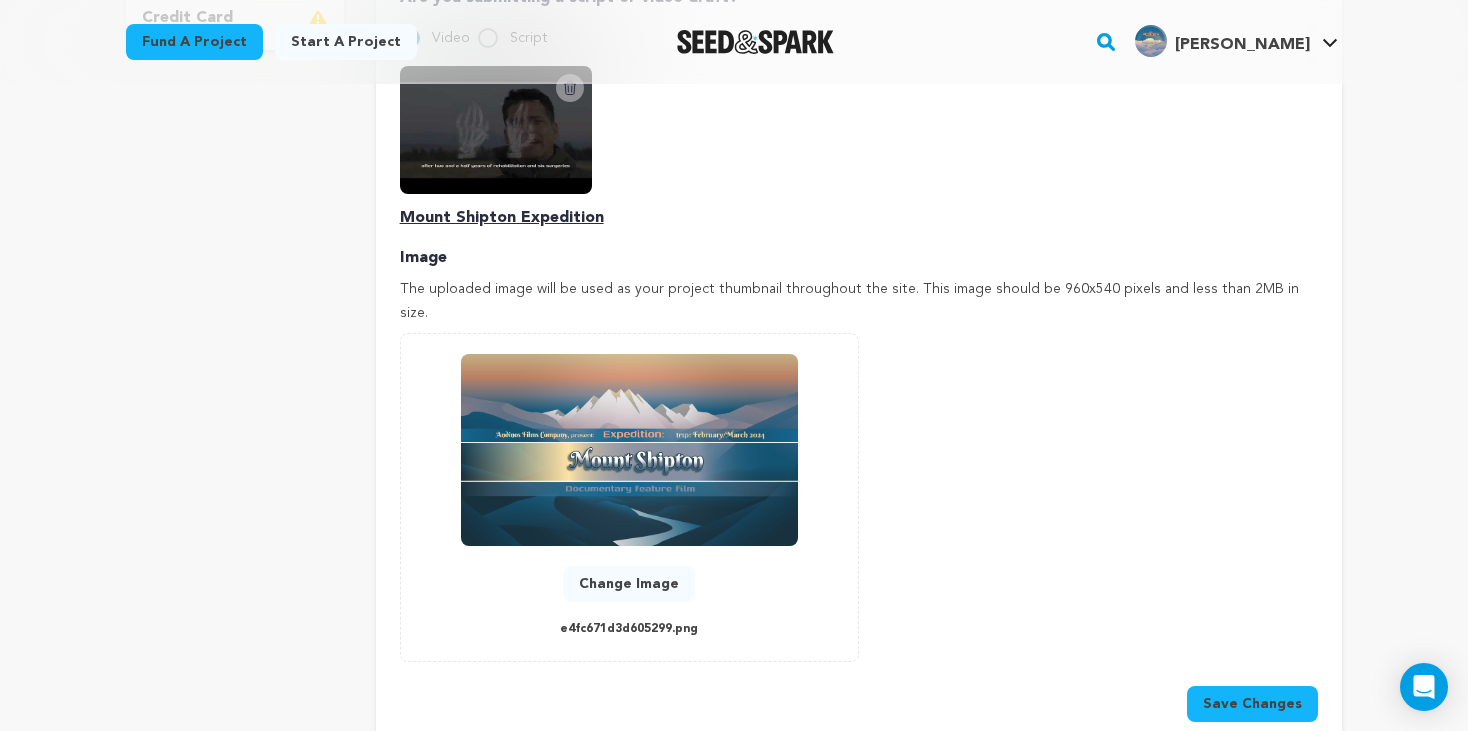 click on "Change Image" at bounding box center (629, 584) 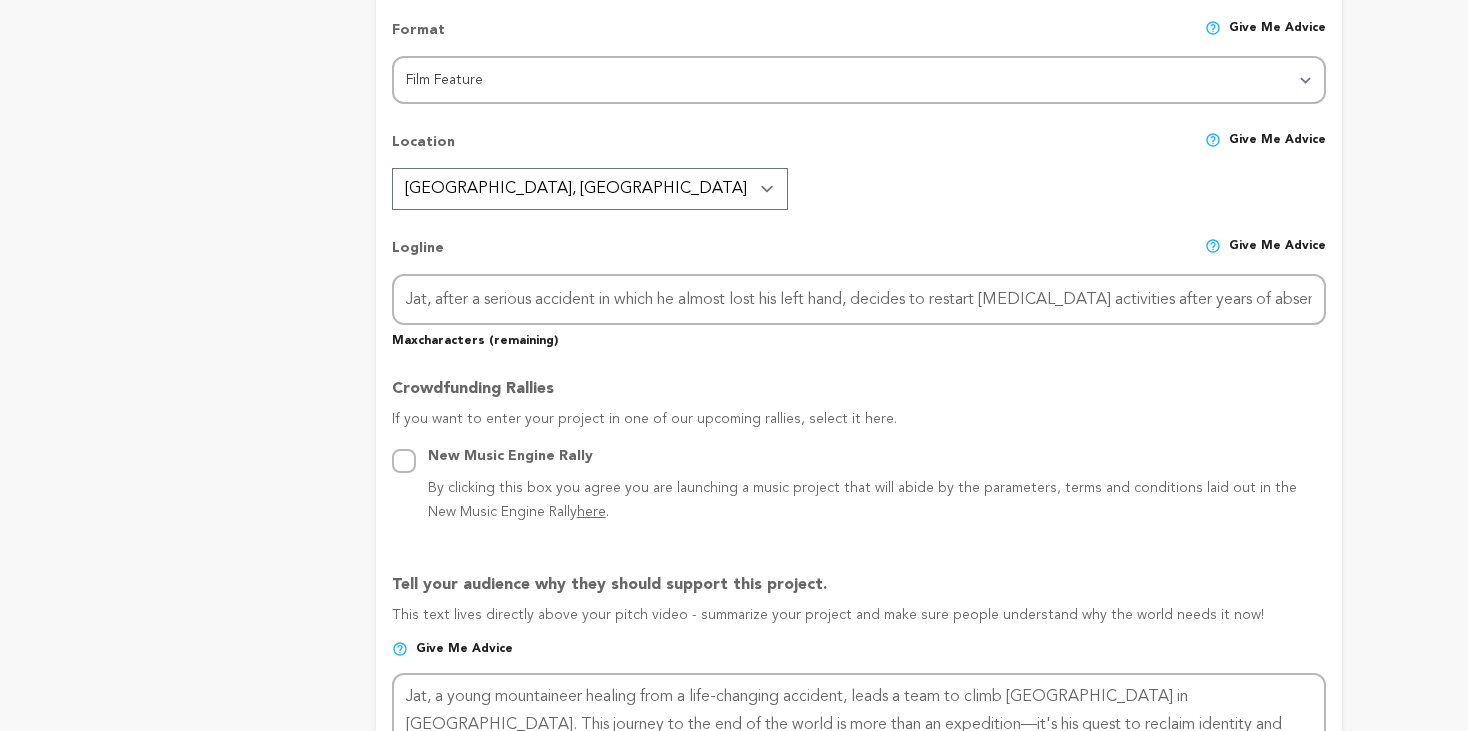 radio on "true" 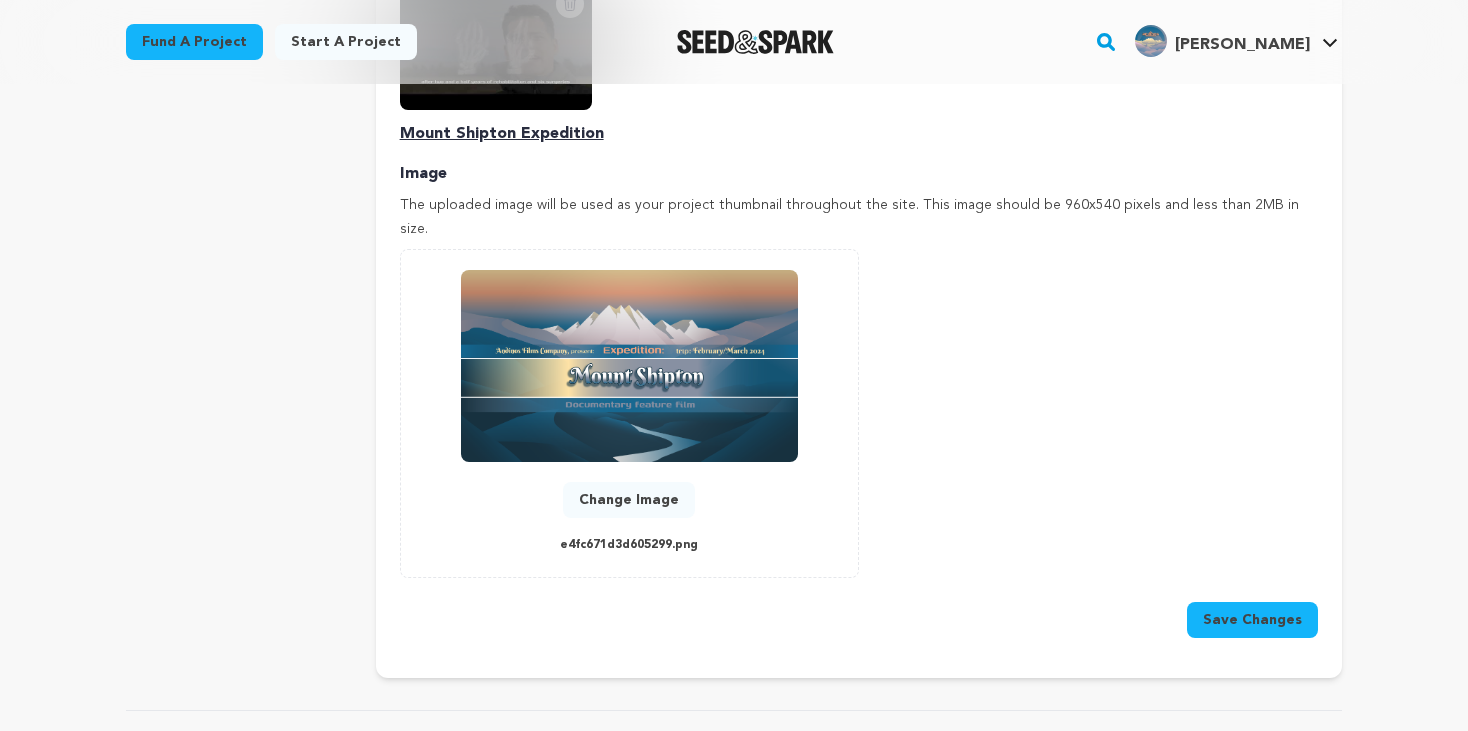 scroll, scrollTop: 770, scrollLeft: 0, axis: vertical 